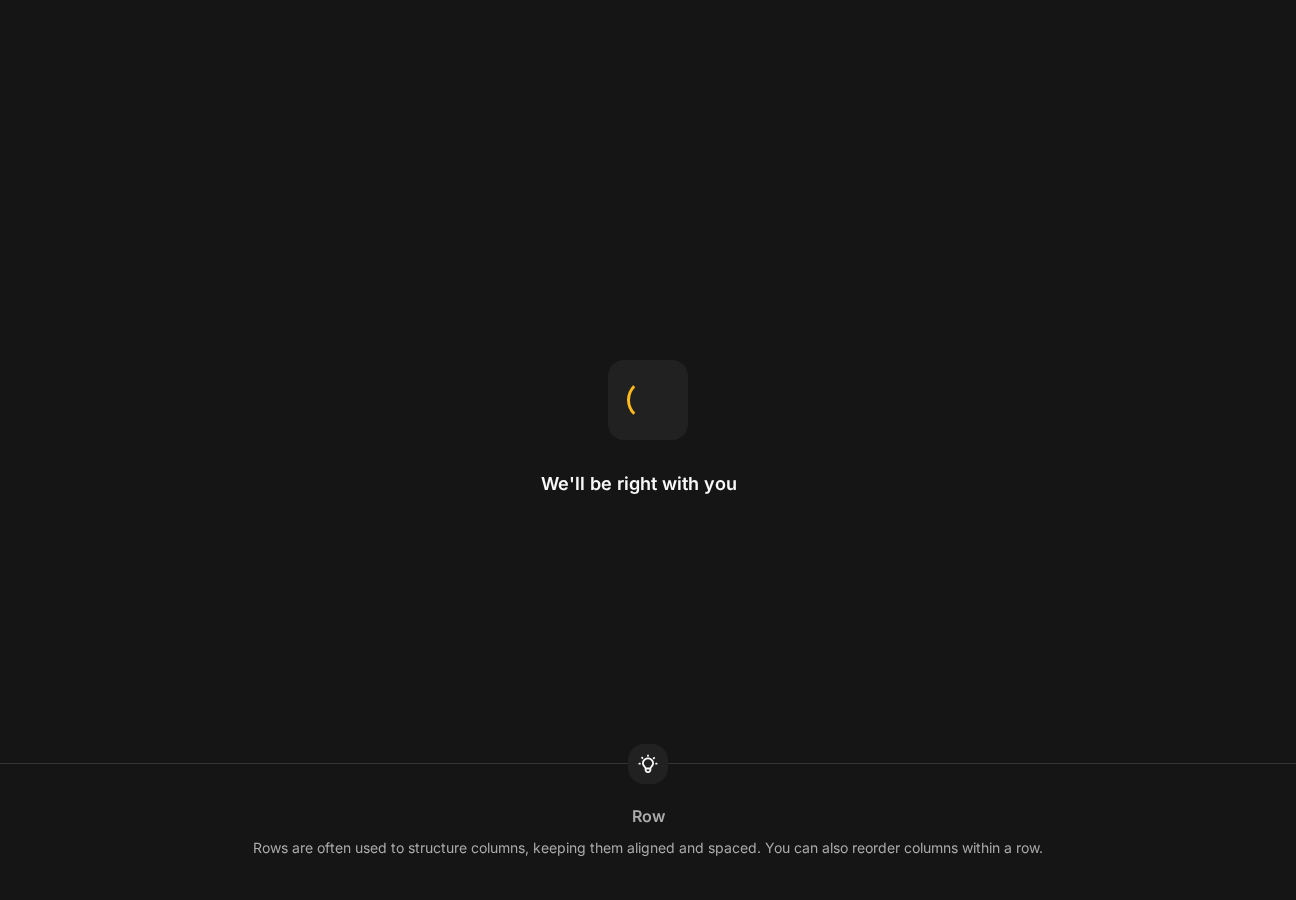 scroll, scrollTop: 0, scrollLeft: 0, axis: both 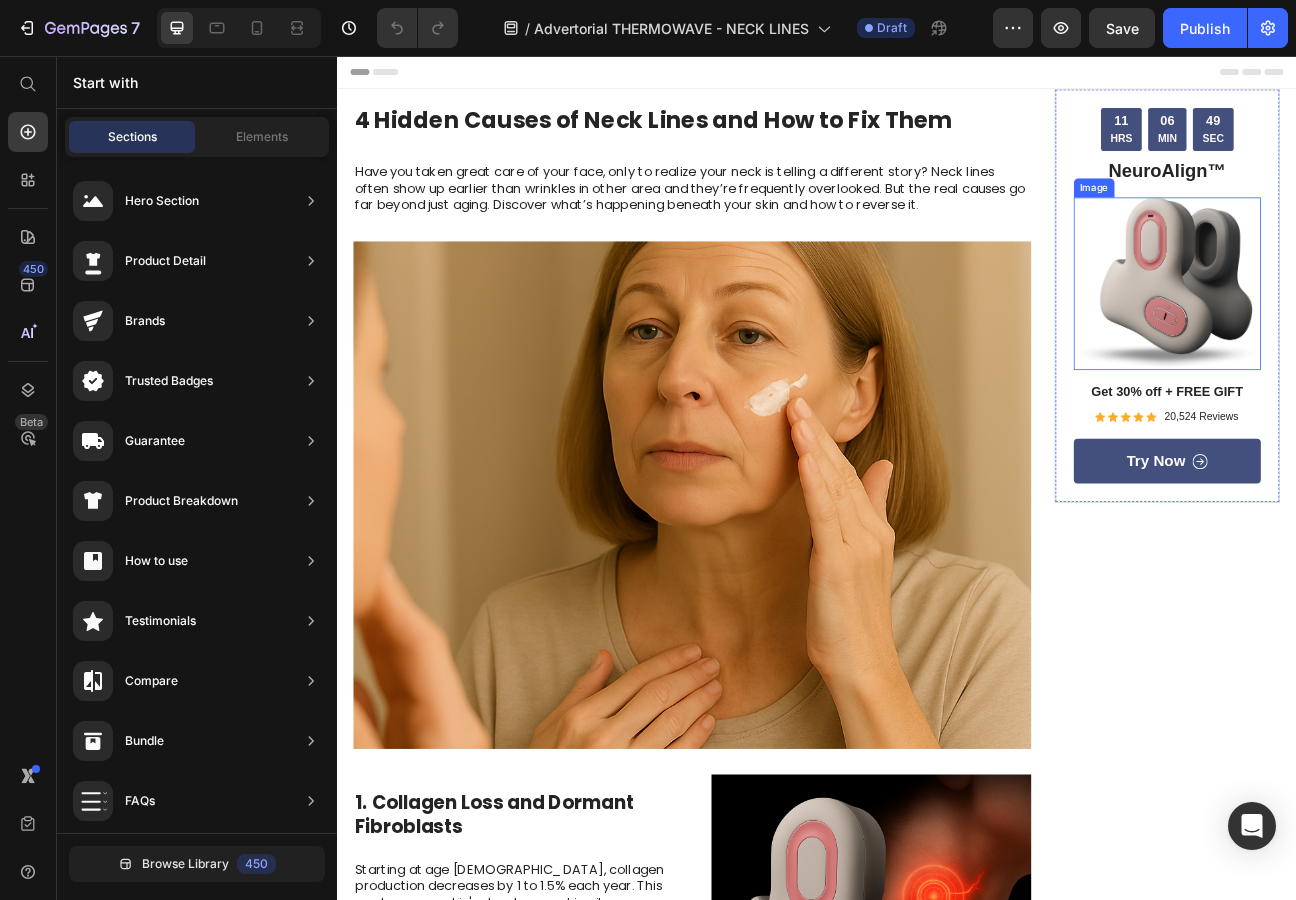 click at bounding box center [1376, 341] 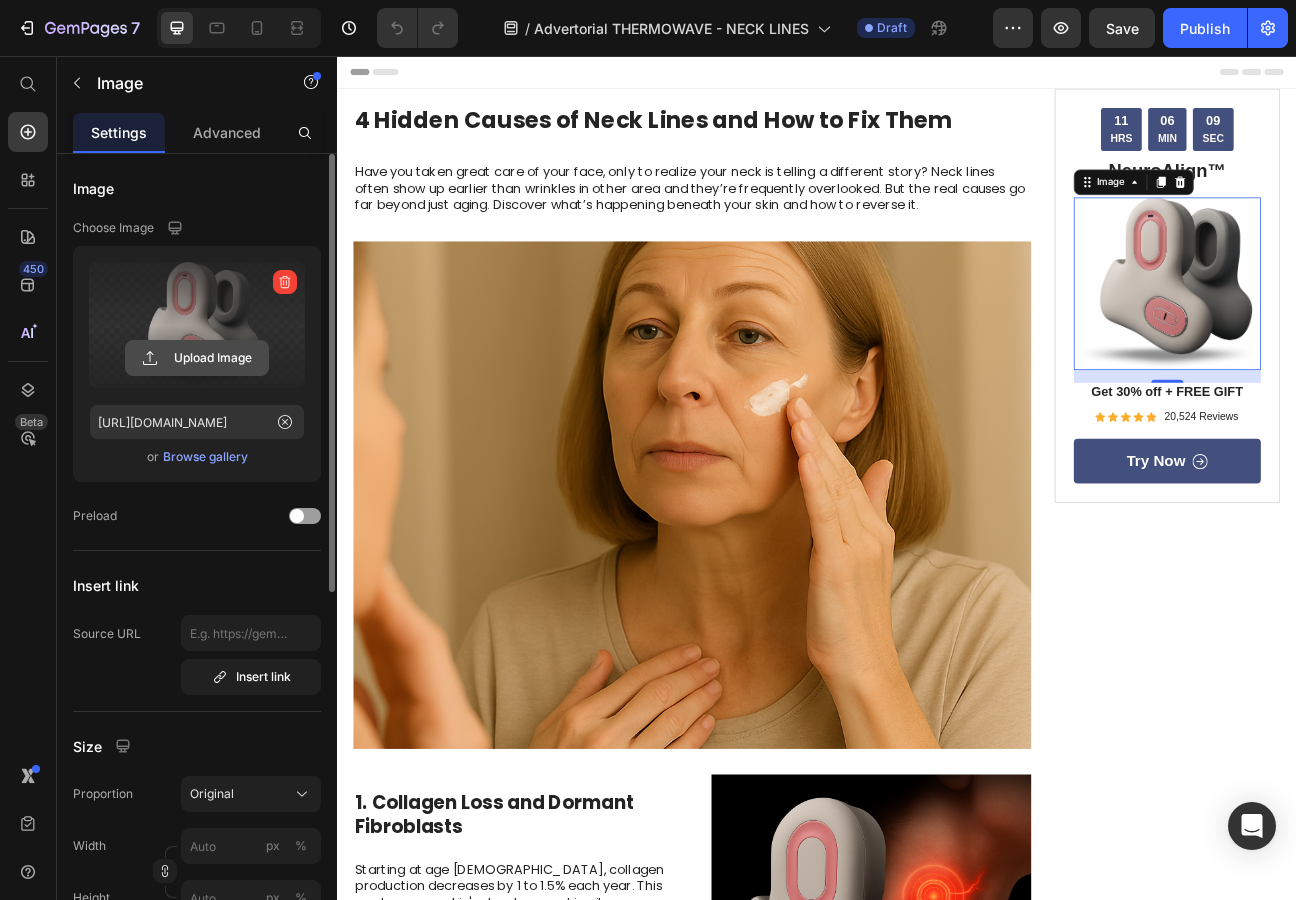click 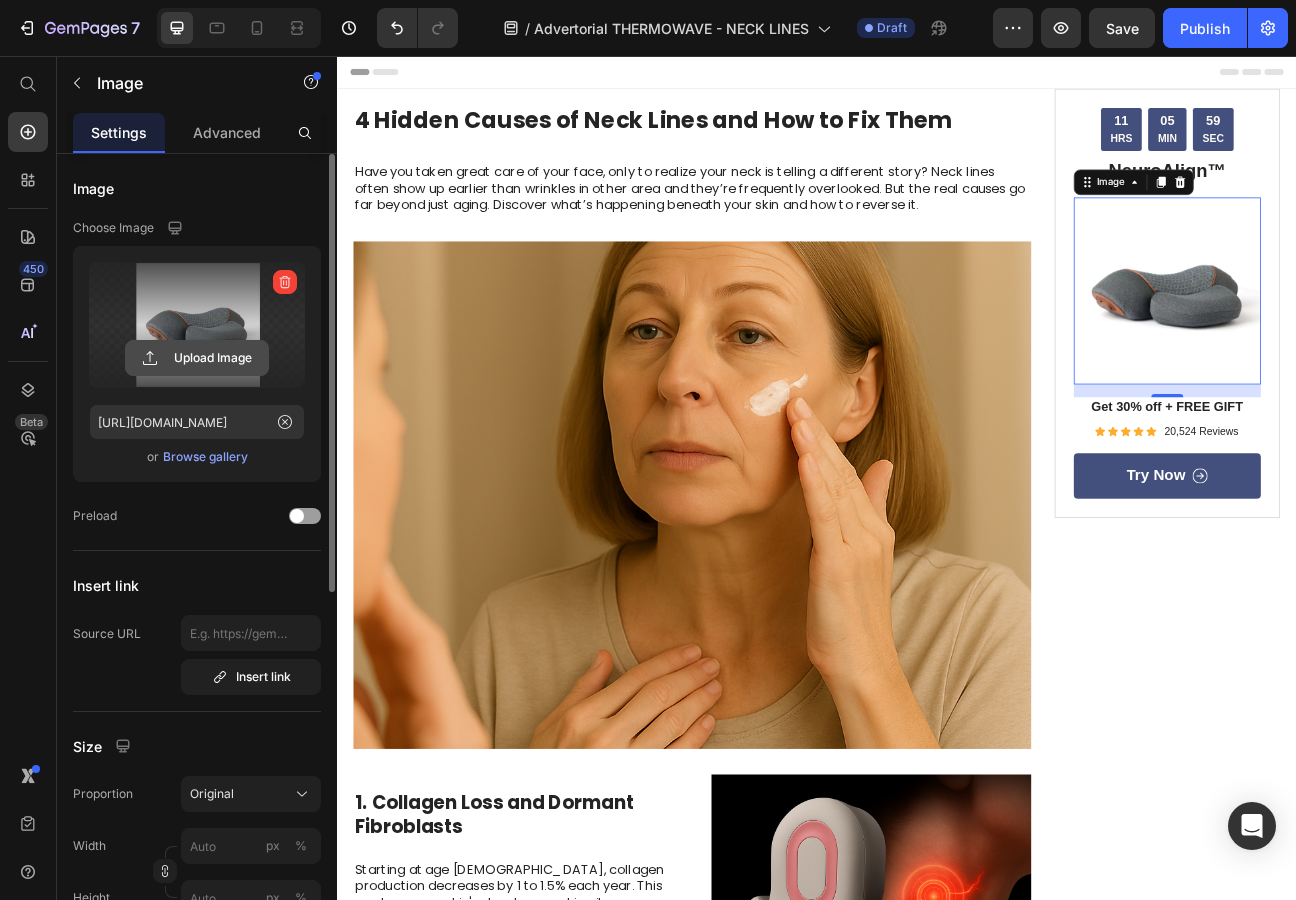 click 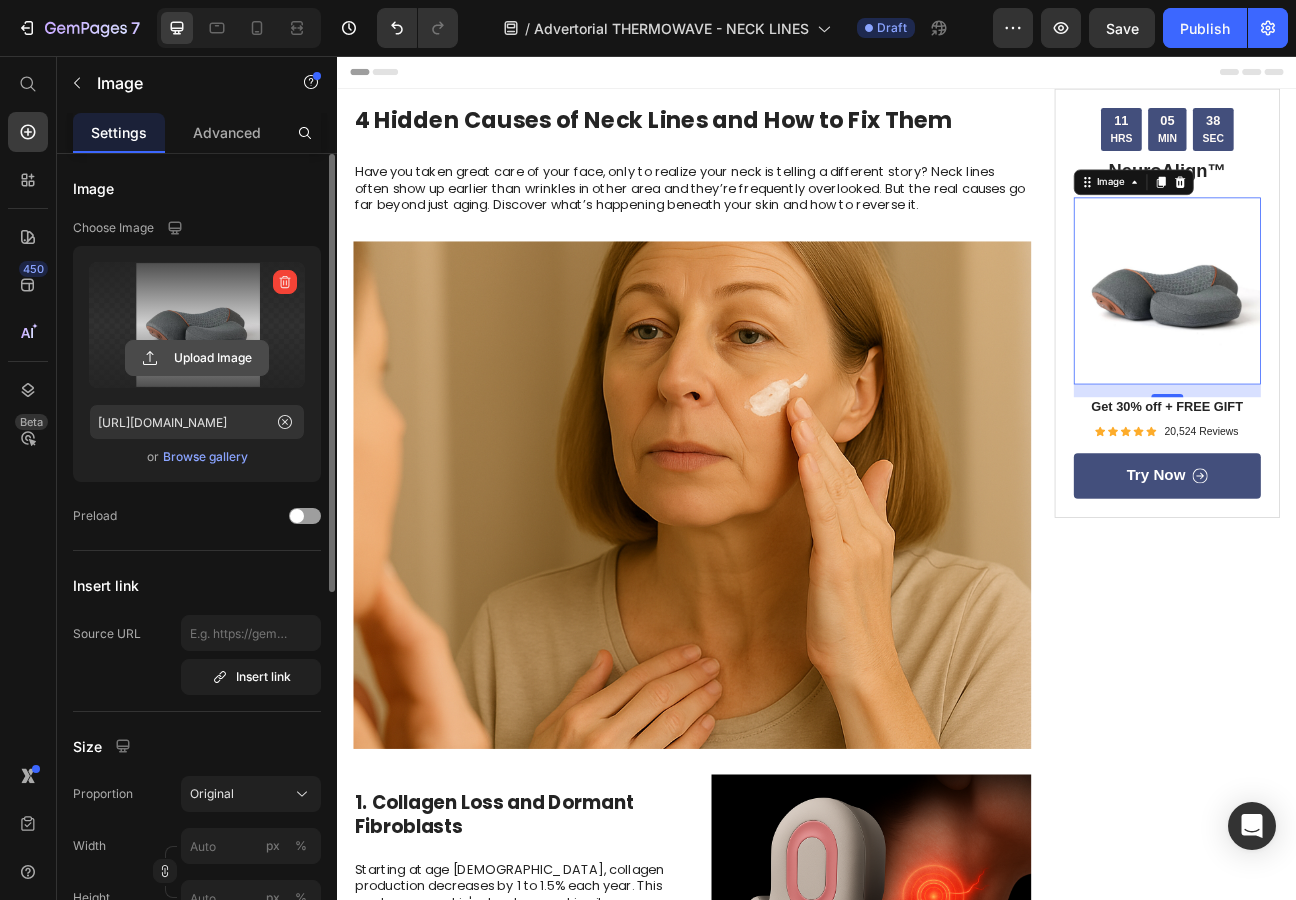 click 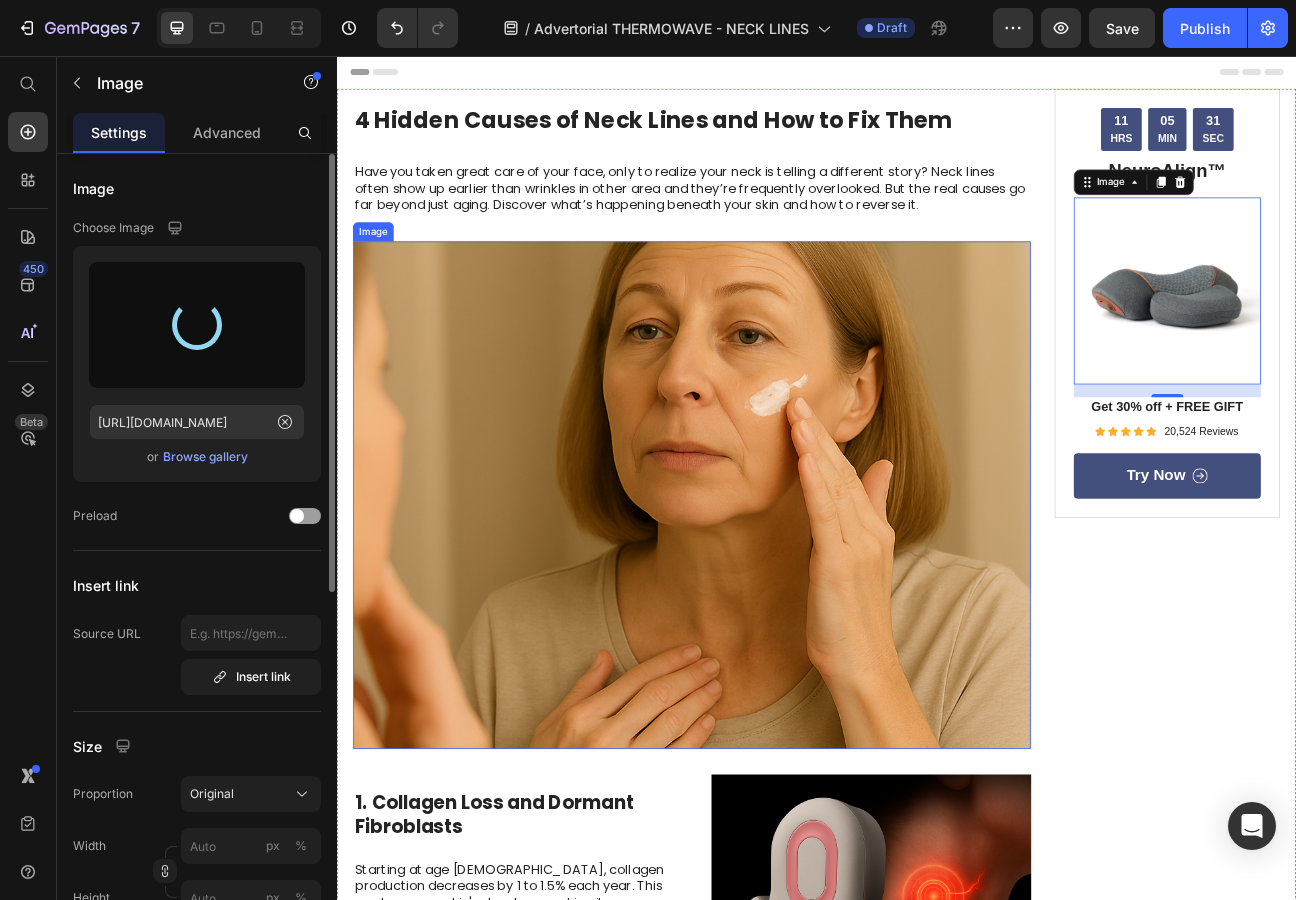 type on "[URL][DOMAIN_NAME]" 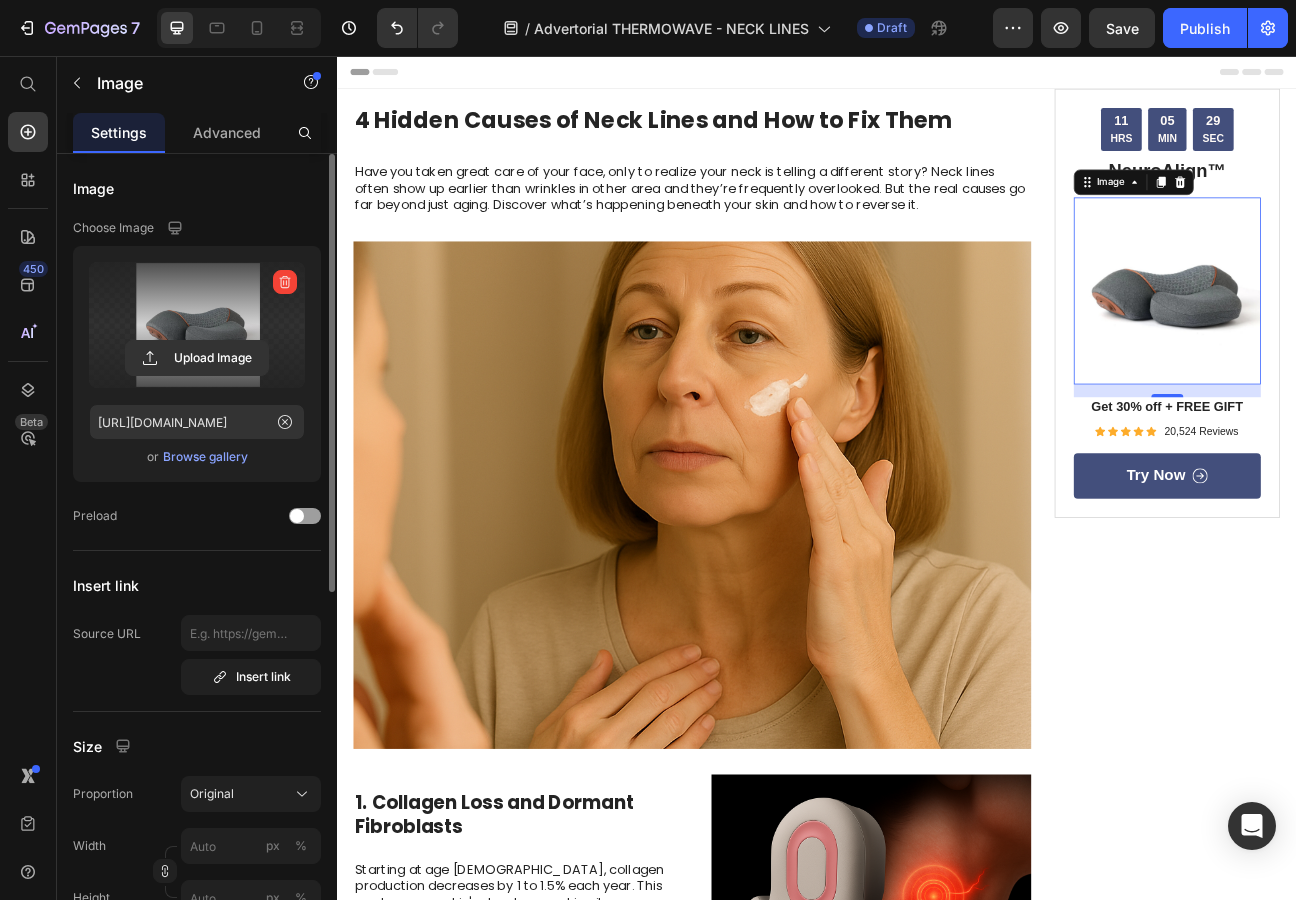click on "11 HRS 05 MIN 29 SEC Countdown Timer NeuroAlign™ Heading Image   16 Get 30% off + FREE GIFT Text Block Icon Icon Icon Icon Icon Icon List 20,524 Reviews Text Block Row
try now Button Row" at bounding box center [1376, 1373] 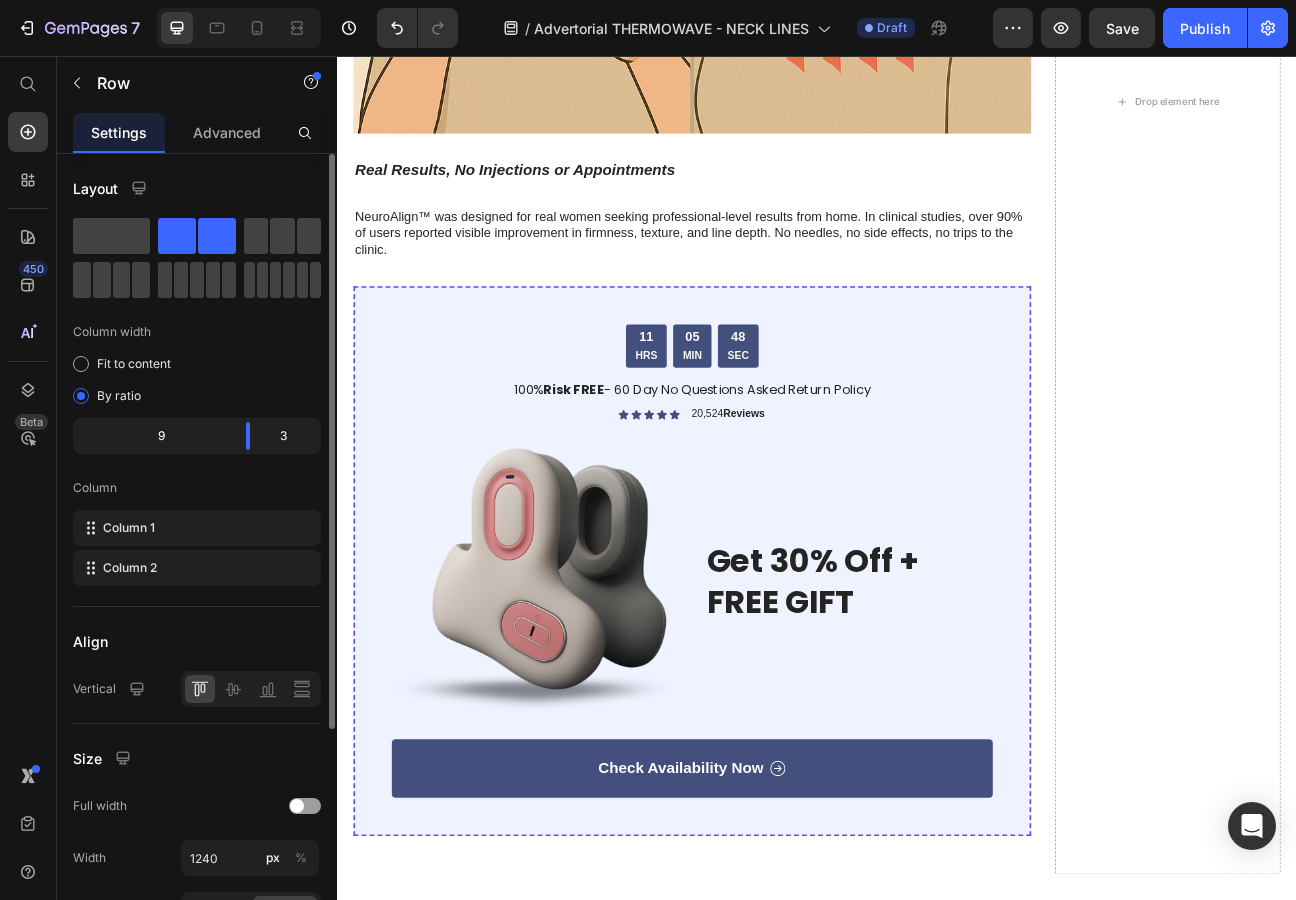 scroll, scrollTop: 3705, scrollLeft: 0, axis: vertical 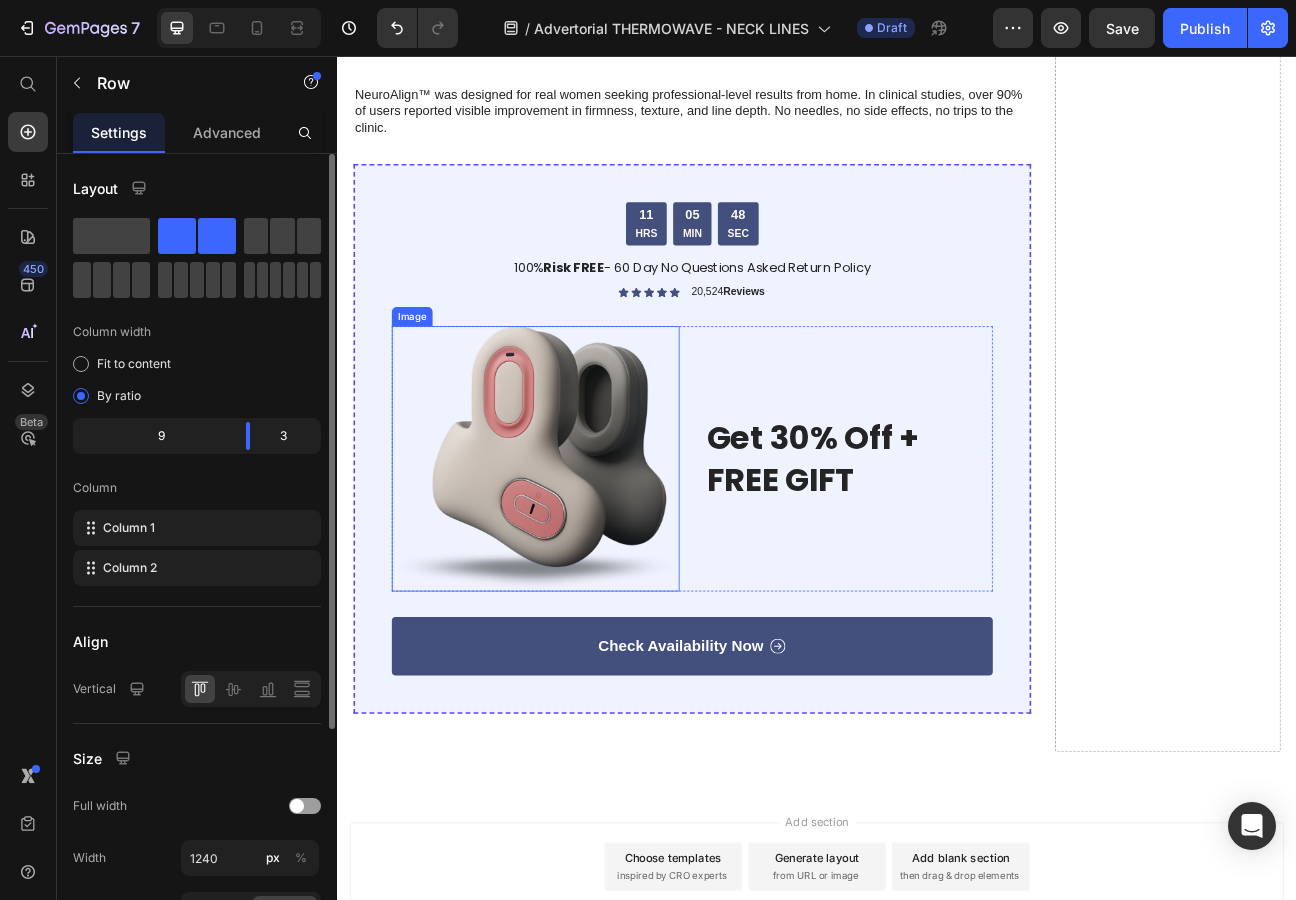 click at bounding box center [585, 560] 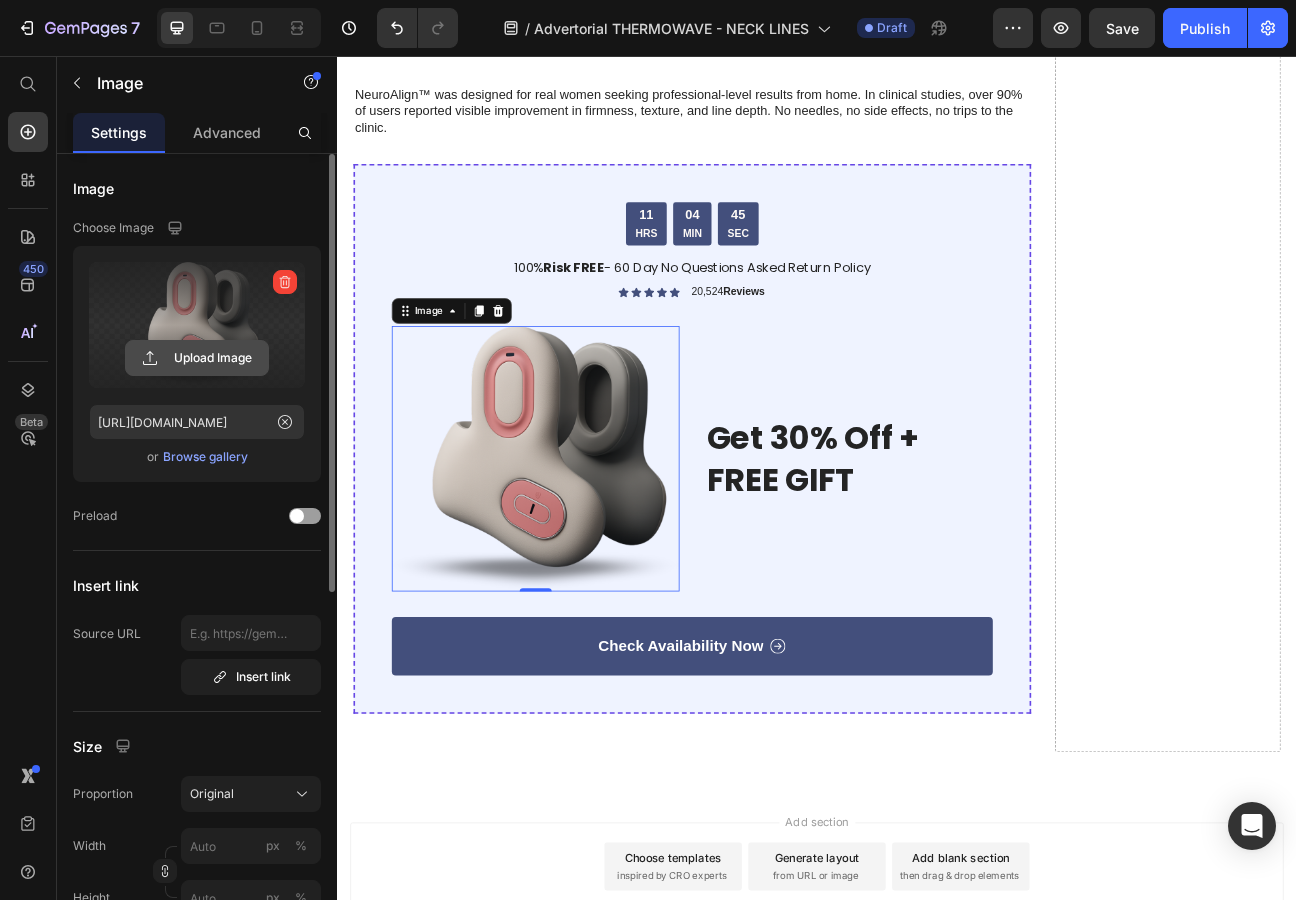 click 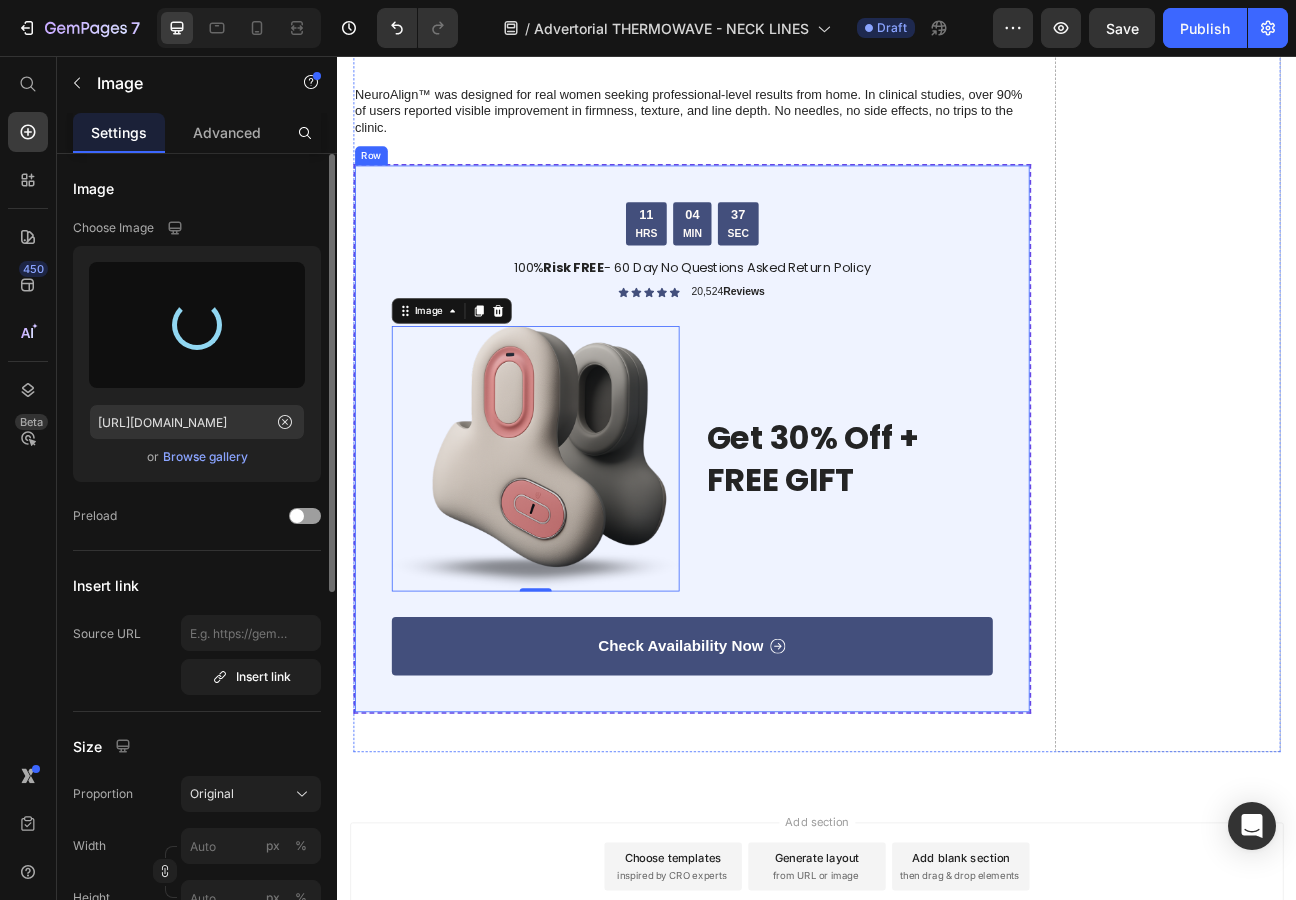 type on "[URL][DOMAIN_NAME]" 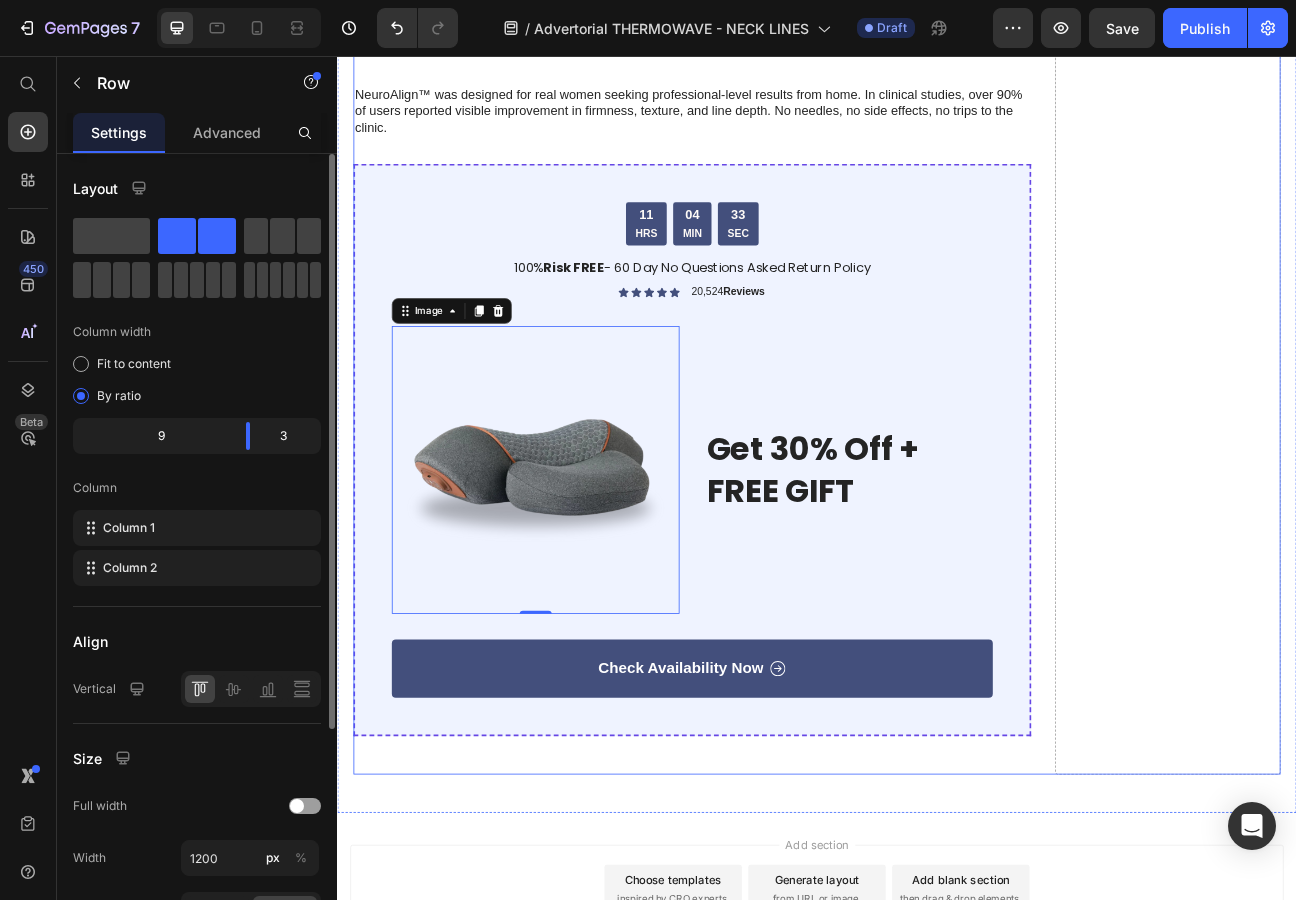 click on "Drop element here" at bounding box center [1376, -27] 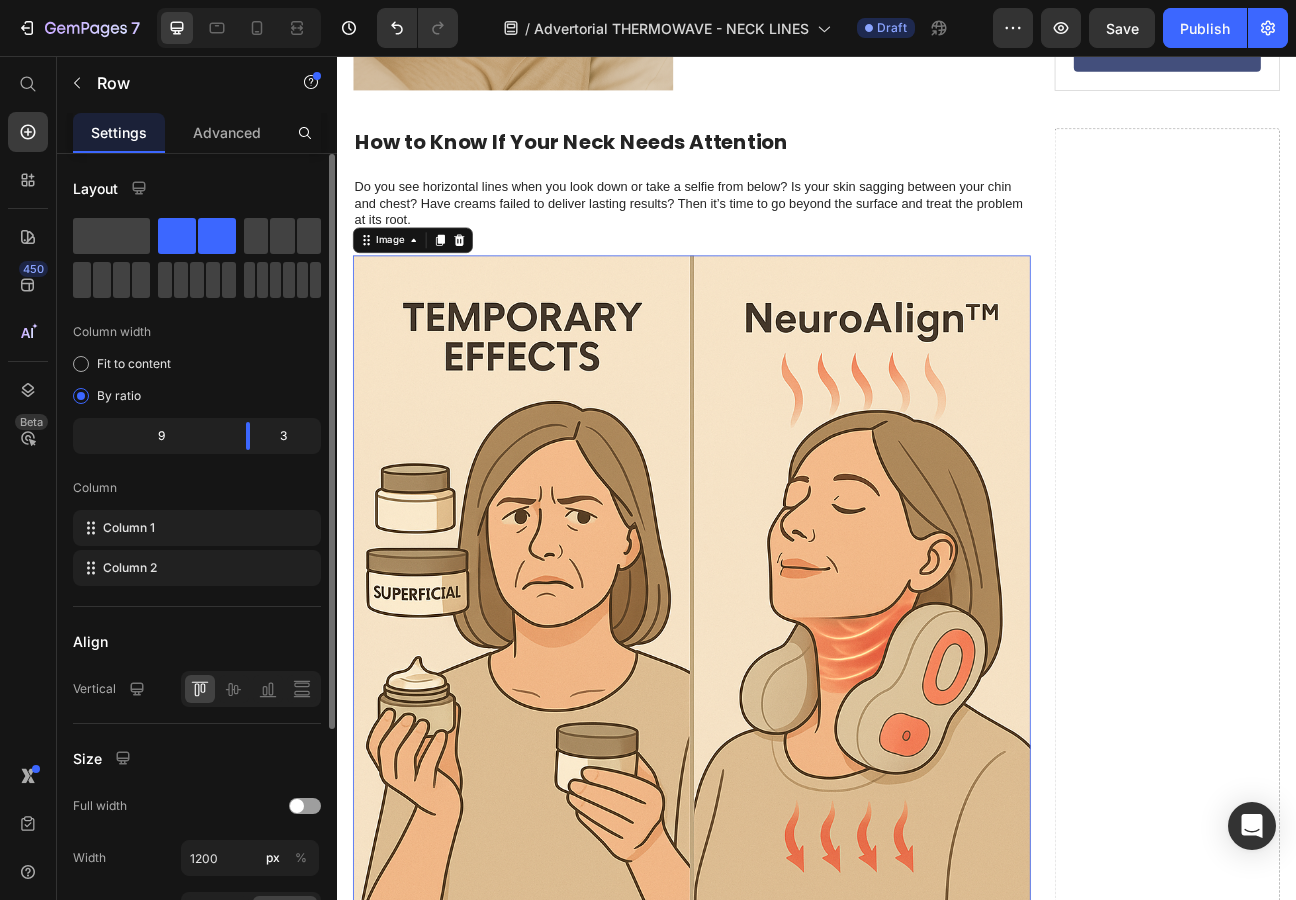 click at bounding box center (781, 730) 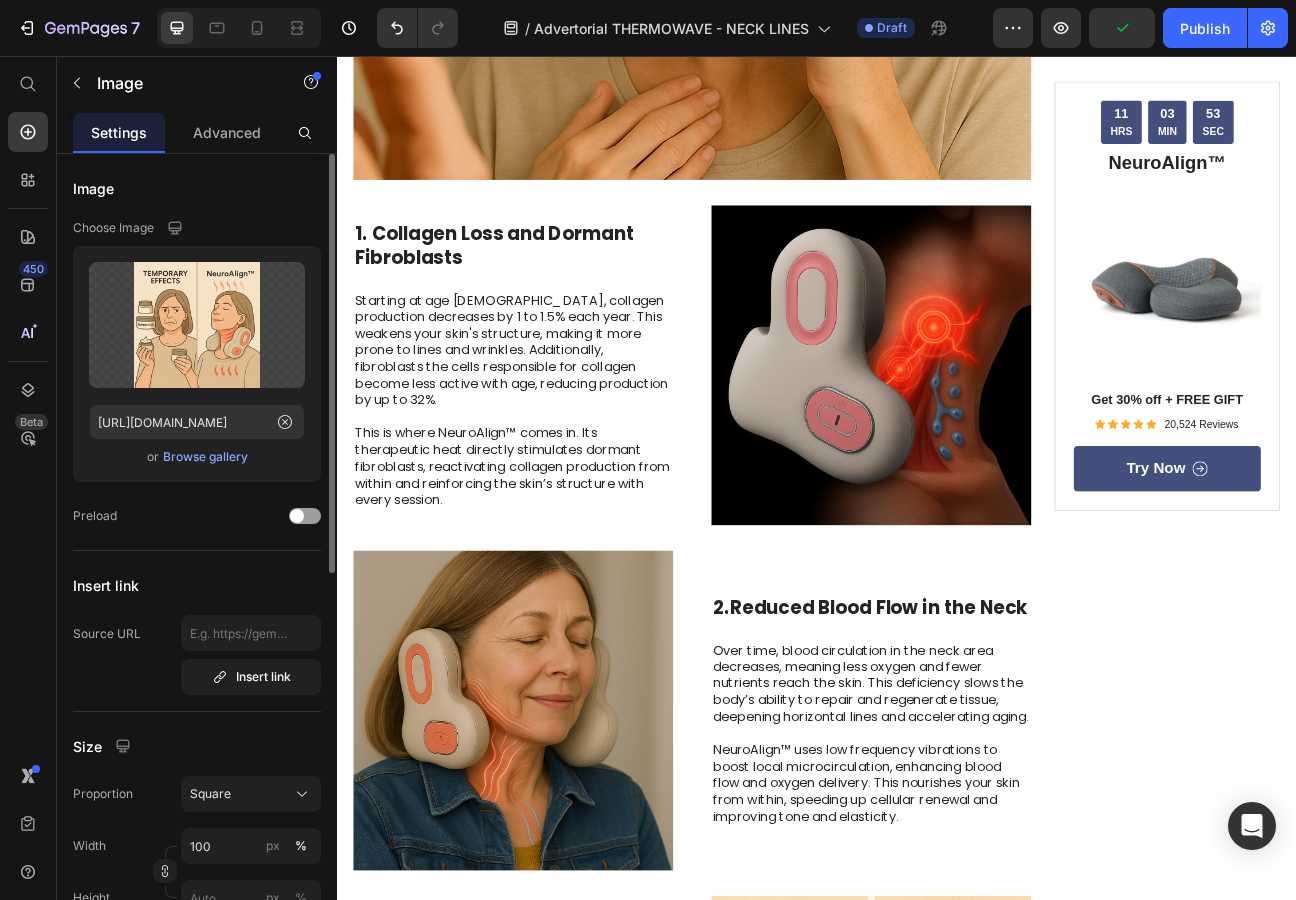 scroll, scrollTop: 413, scrollLeft: 0, axis: vertical 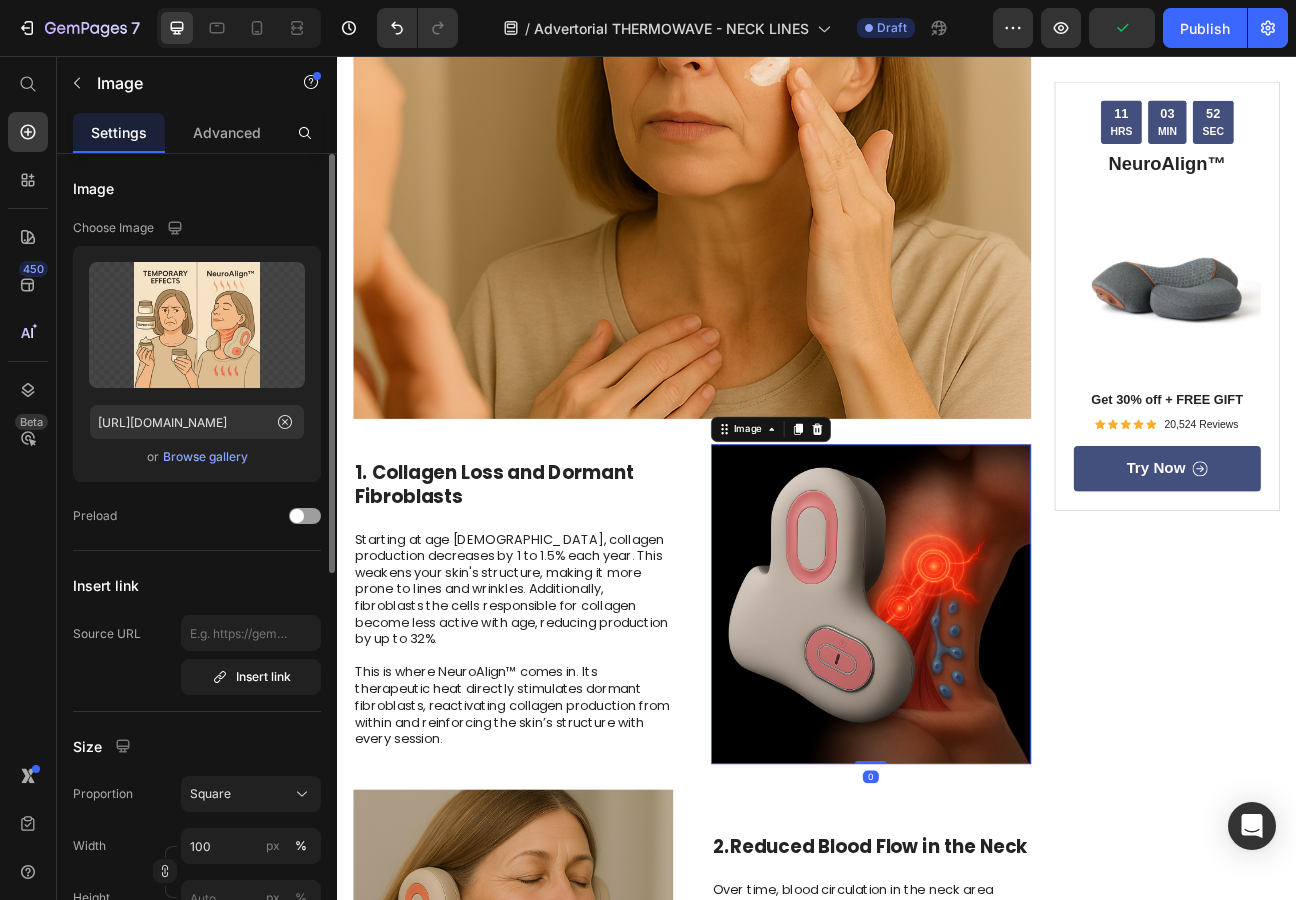 click at bounding box center (1005, 742) 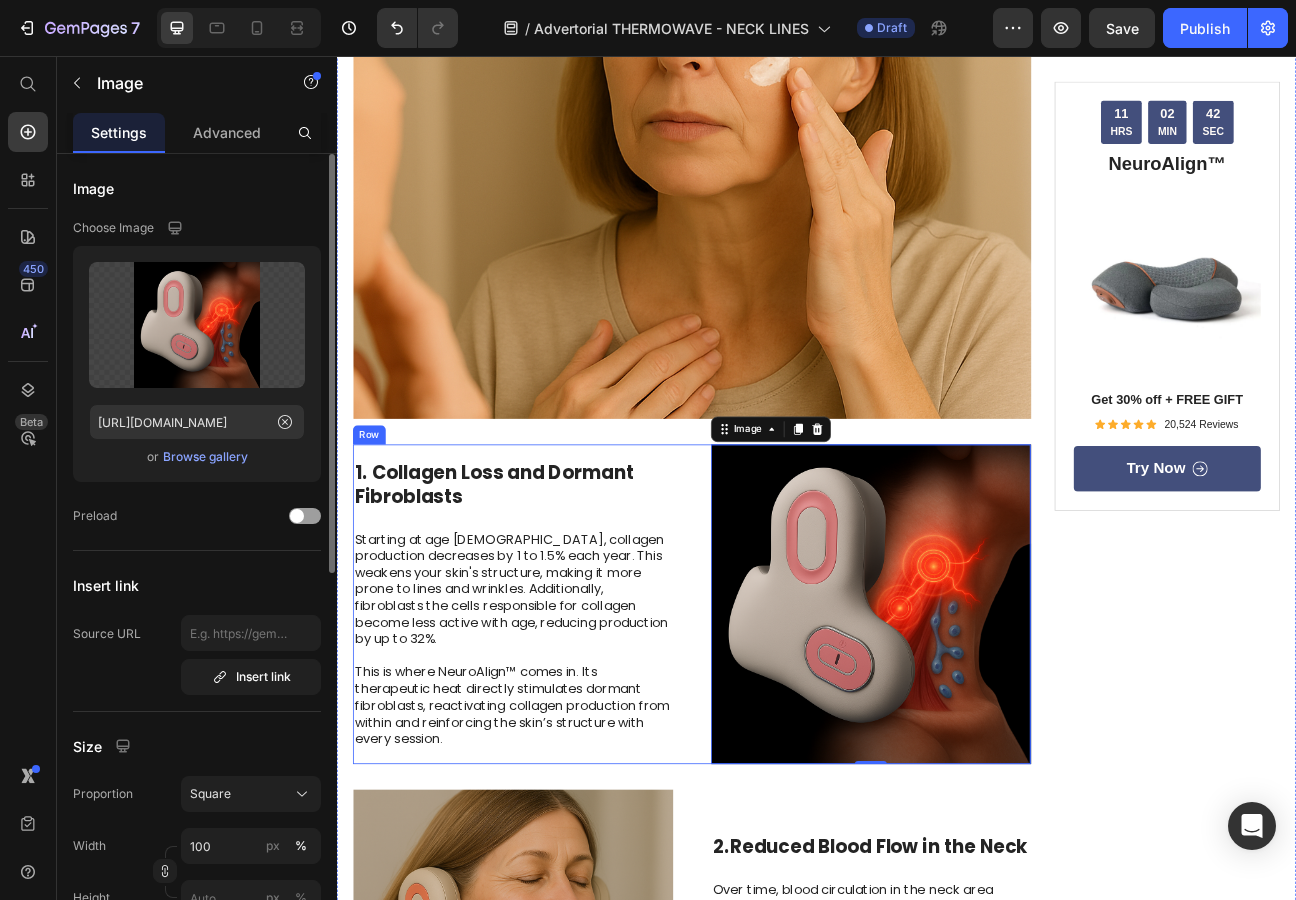 click on "Starting at age [DEMOGRAPHIC_DATA], collagen production decreases by 1 to 1.5% each year. This weakens your skin's structure, making it more prone to lines and wrinkles. Additionally, fibroblasts the cells responsible for collagen become less active with age, reducing production by up to 32%." at bounding box center [557, 724] 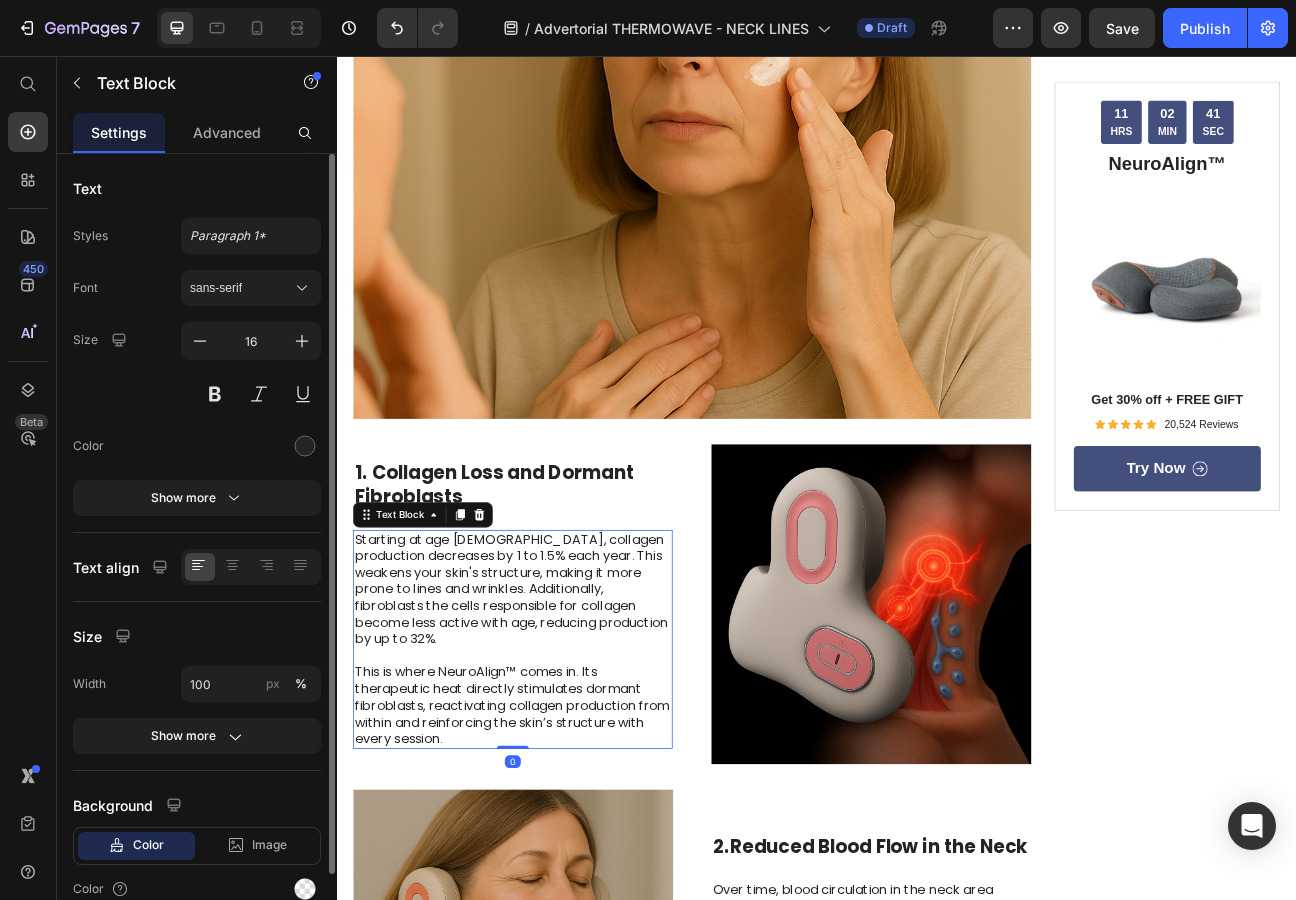 click on "Starting at age [DEMOGRAPHIC_DATA], collagen production decreases by 1 to 1.5% each year. This weakens your skin's structure, making it more prone to lines and wrinkles. Additionally, fibroblasts the cells responsible for collagen become less active with age, reducing production by up to 32%." at bounding box center [557, 724] 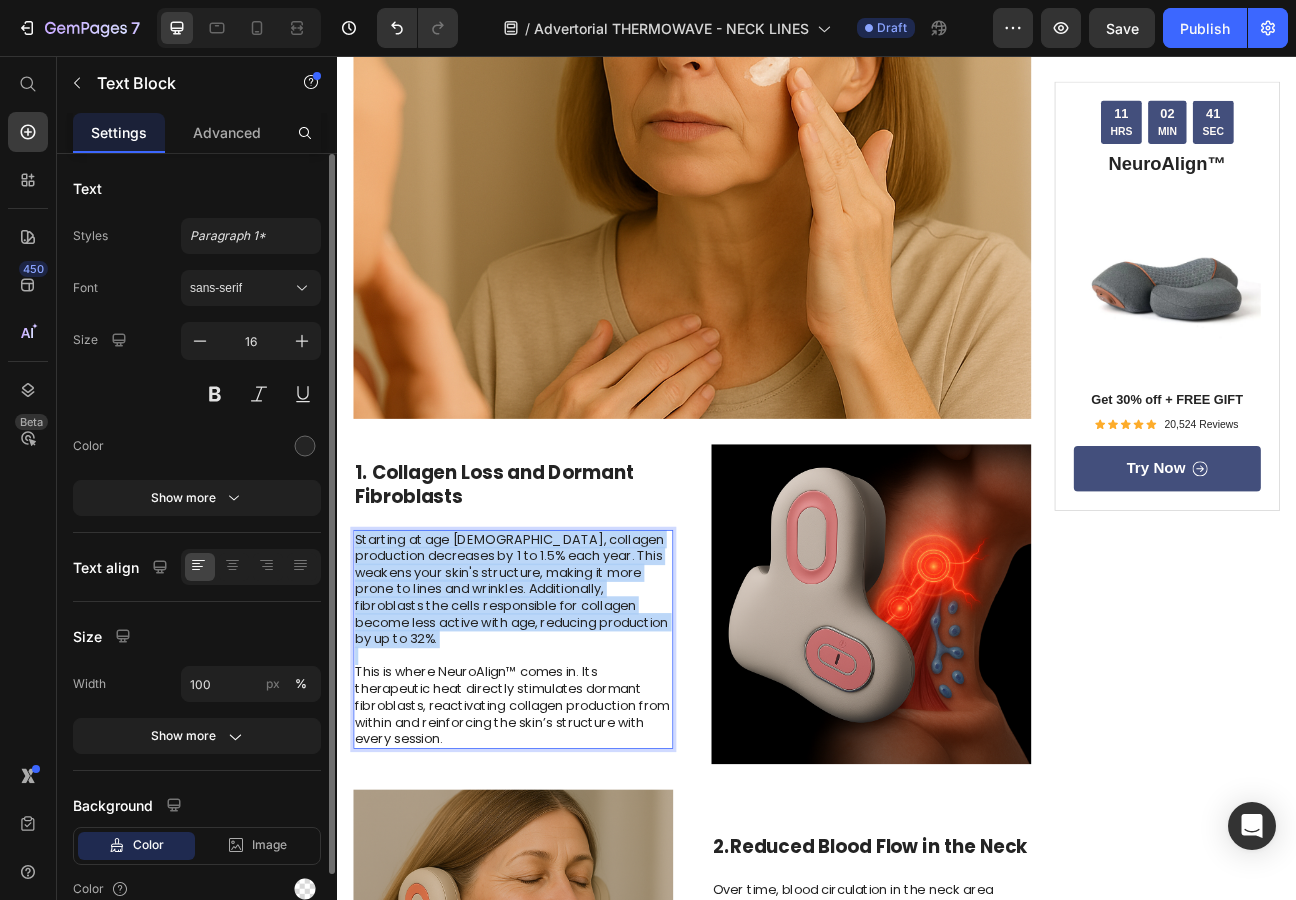 click on "Starting at age [DEMOGRAPHIC_DATA], collagen production decreases by 1 to 1.5% each year. This weakens your skin's structure, making it more prone to lines and wrinkles. Additionally, fibroblasts the cells responsible for collagen become less active with age, reducing production by up to 32%." at bounding box center (557, 724) 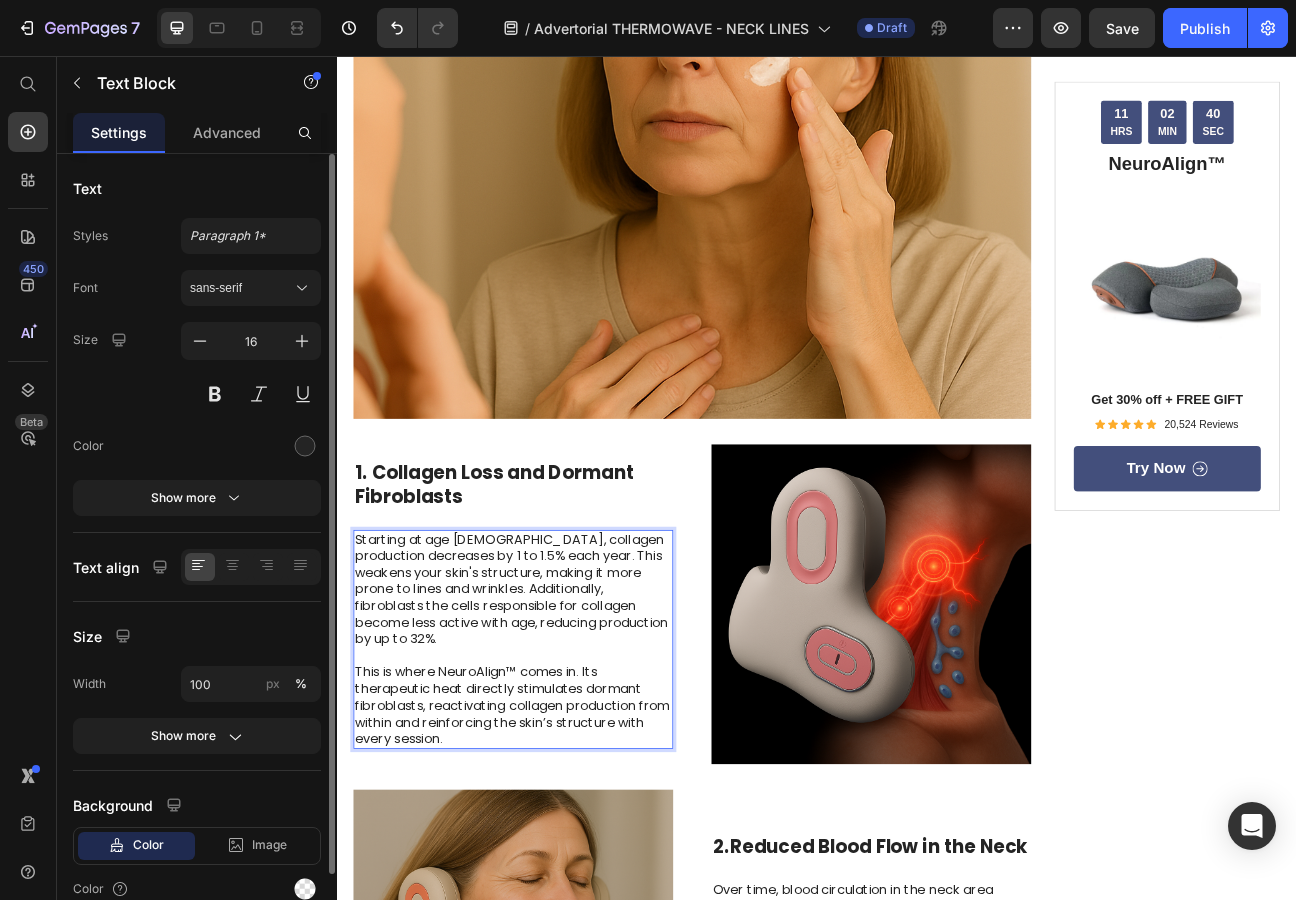 click on "This is where NeuroAlign™ comes in. Its therapeutic heat directly stimulates dormant fibroblasts, reactivating collagen production from within and reinforcing the skin’s structure with every session." at bounding box center (557, 869) 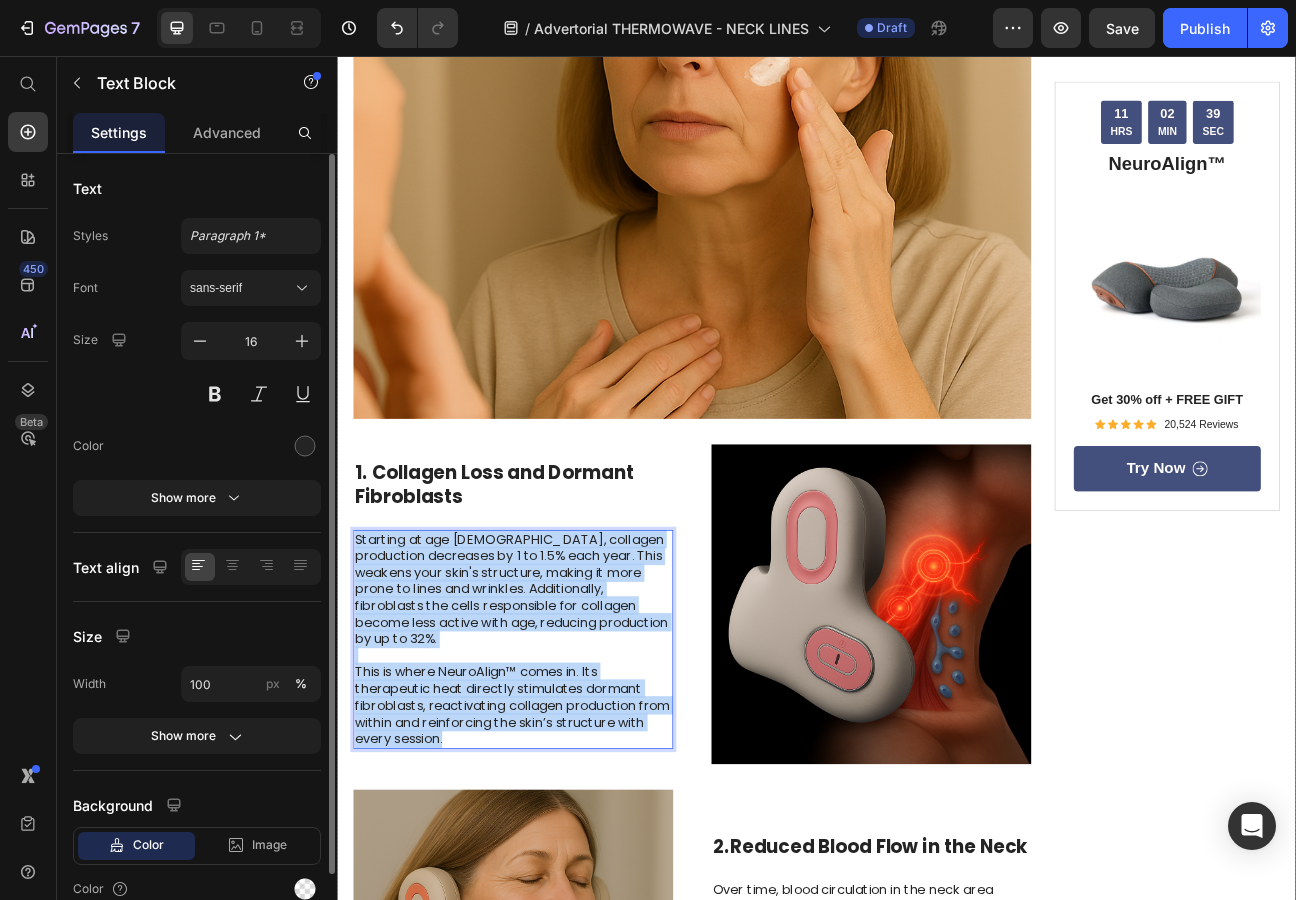 drag, startPoint x: 524, startPoint y: 904, endPoint x: 353, endPoint y: 672, distance: 288.21 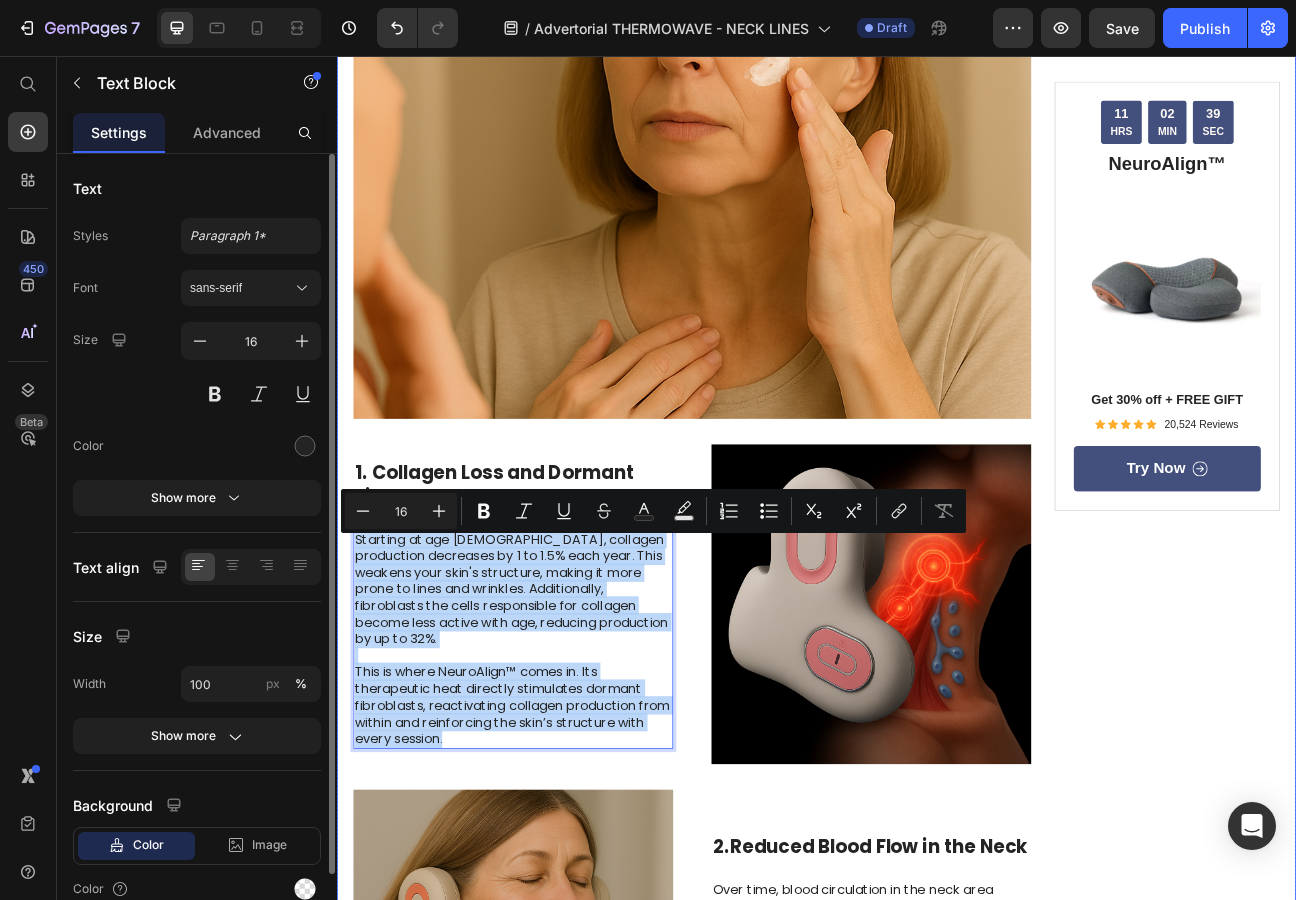 copy on "Starting at age [DEMOGRAPHIC_DATA], collagen production decreases by 1 to 1.5% each year. This weakens your skin's structure, making it more prone to lines and wrinkles. Additionally, fibroblasts the cells responsible for collagen become less active with age, reducing production by up to 32%. This is where NeuroAlign™ comes in. Its therapeutic heat directly stimulates dormant fibroblasts, reactivating collagen production from within and reinforcing the skin’s structure with every session." 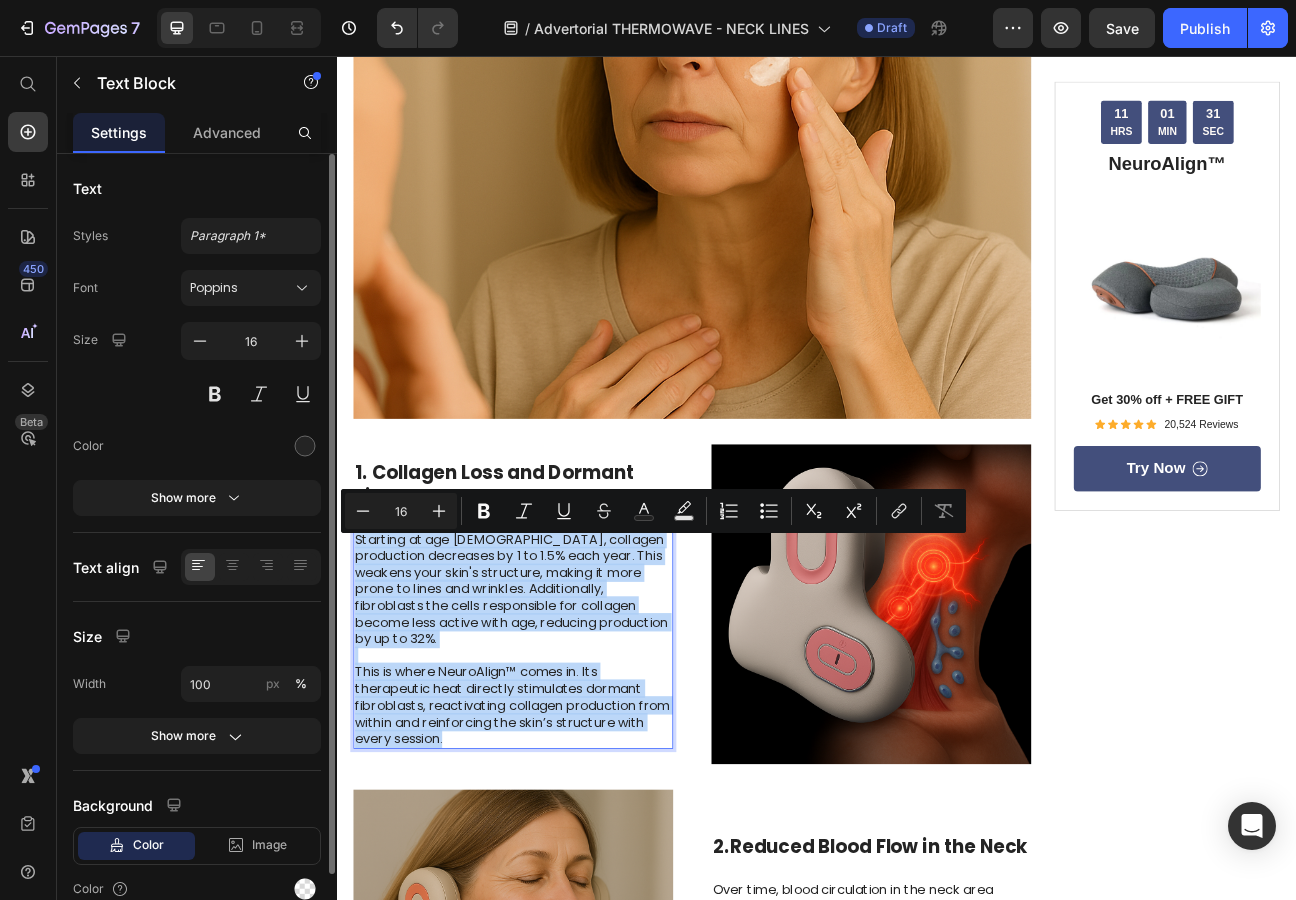 click at bounding box center [1005, 742] 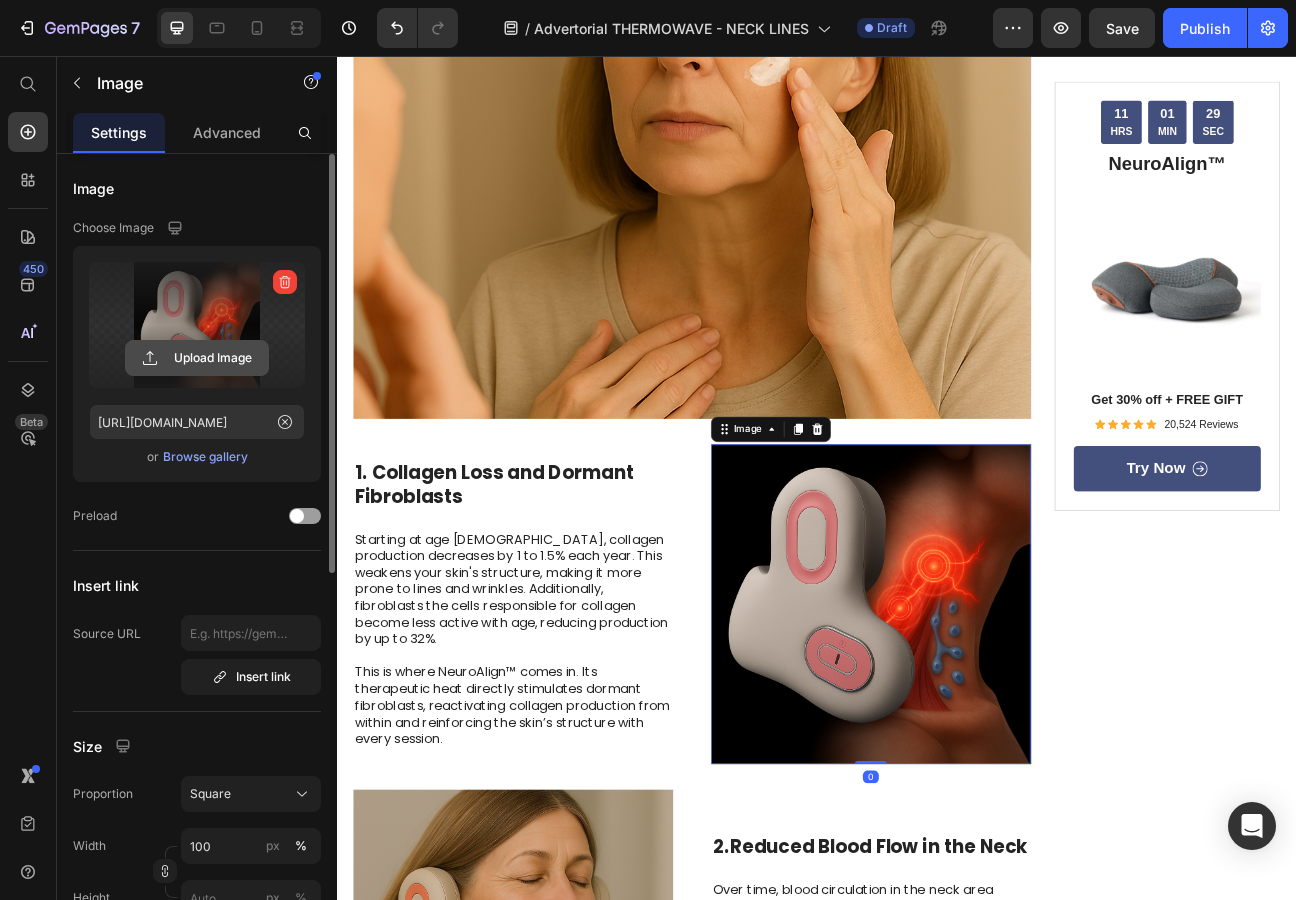 click 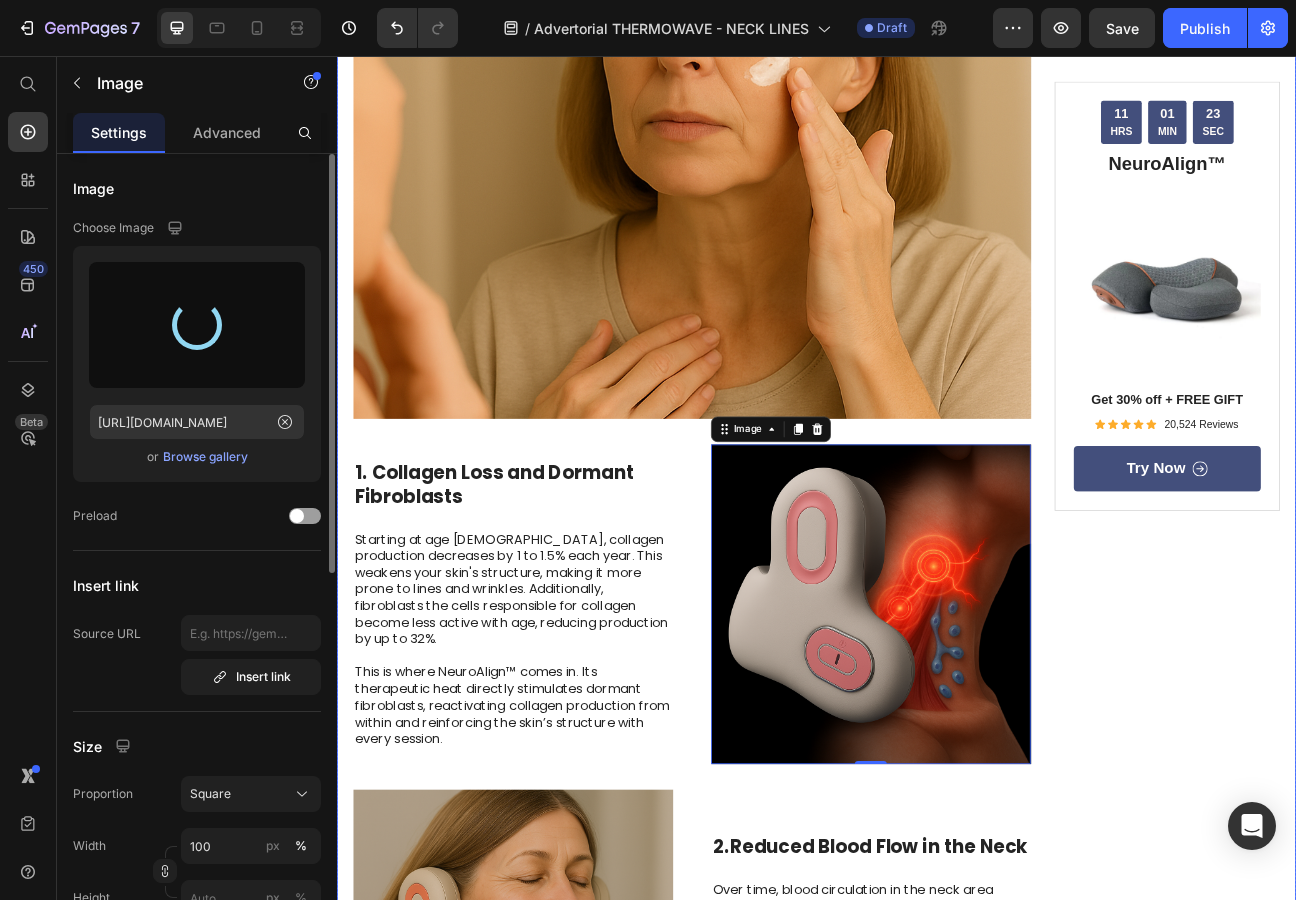 type on "[URL][DOMAIN_NAME]" 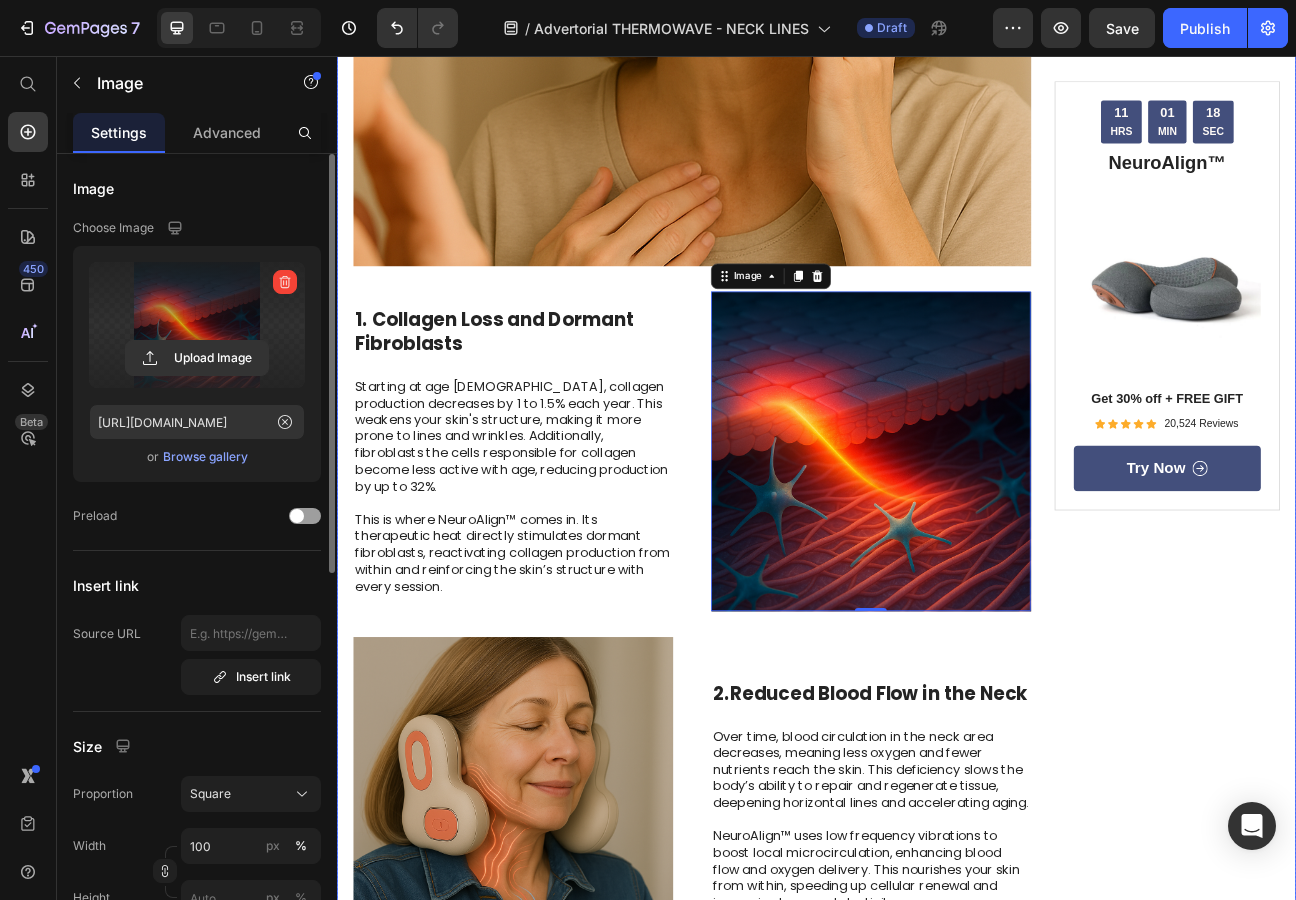scroll, scrollTop: 698, scrollLeft: 0, axis: vertical 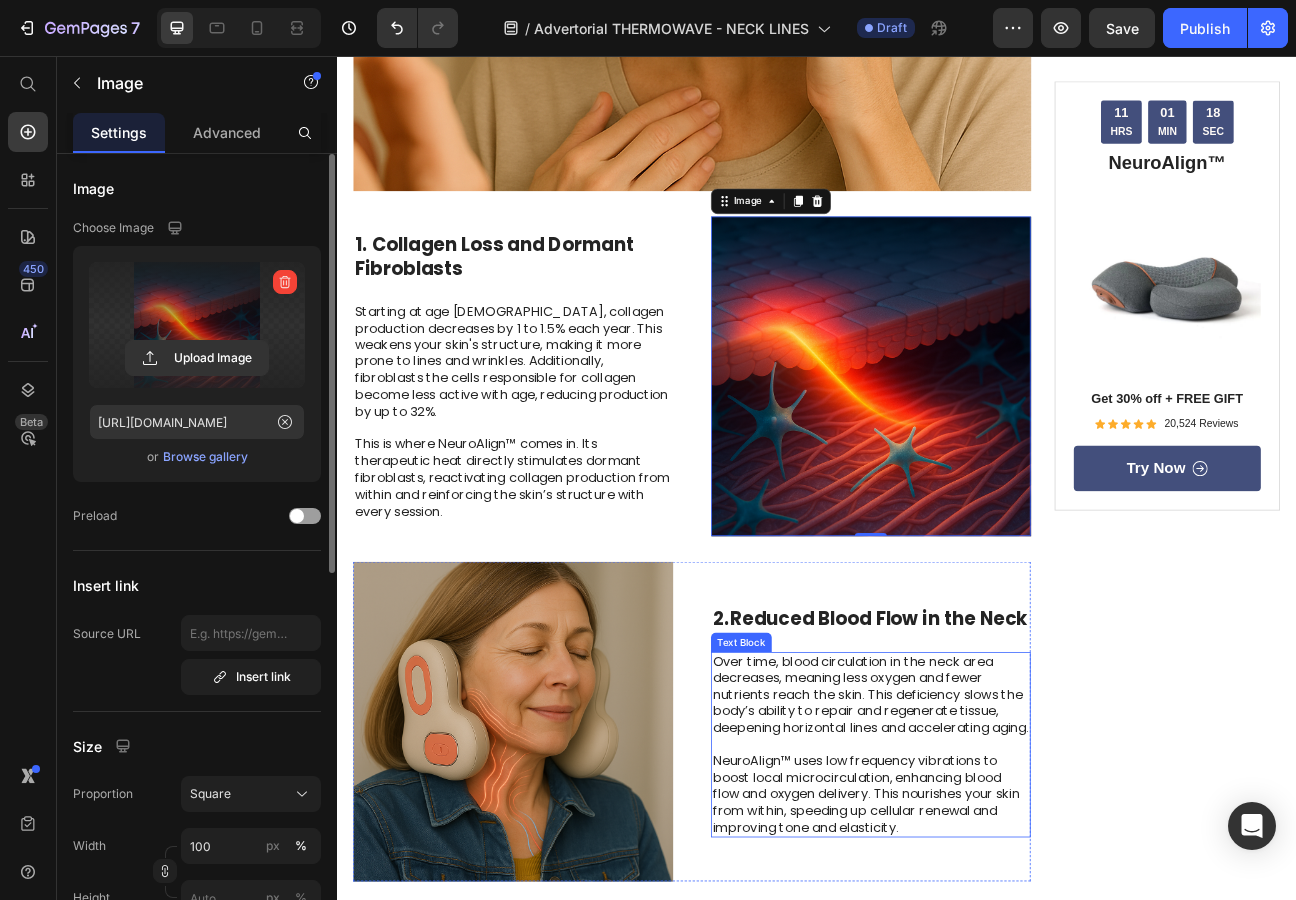 click on "Over time, blood circulation in the neck area decreases, meaning less oxygen and fewer nutrients reach the skin. This deficiency slows the body’s ability to repair and regenerate tissue, deepening horizontal lines and accelerating aging." at bounding box center [1005, 856] 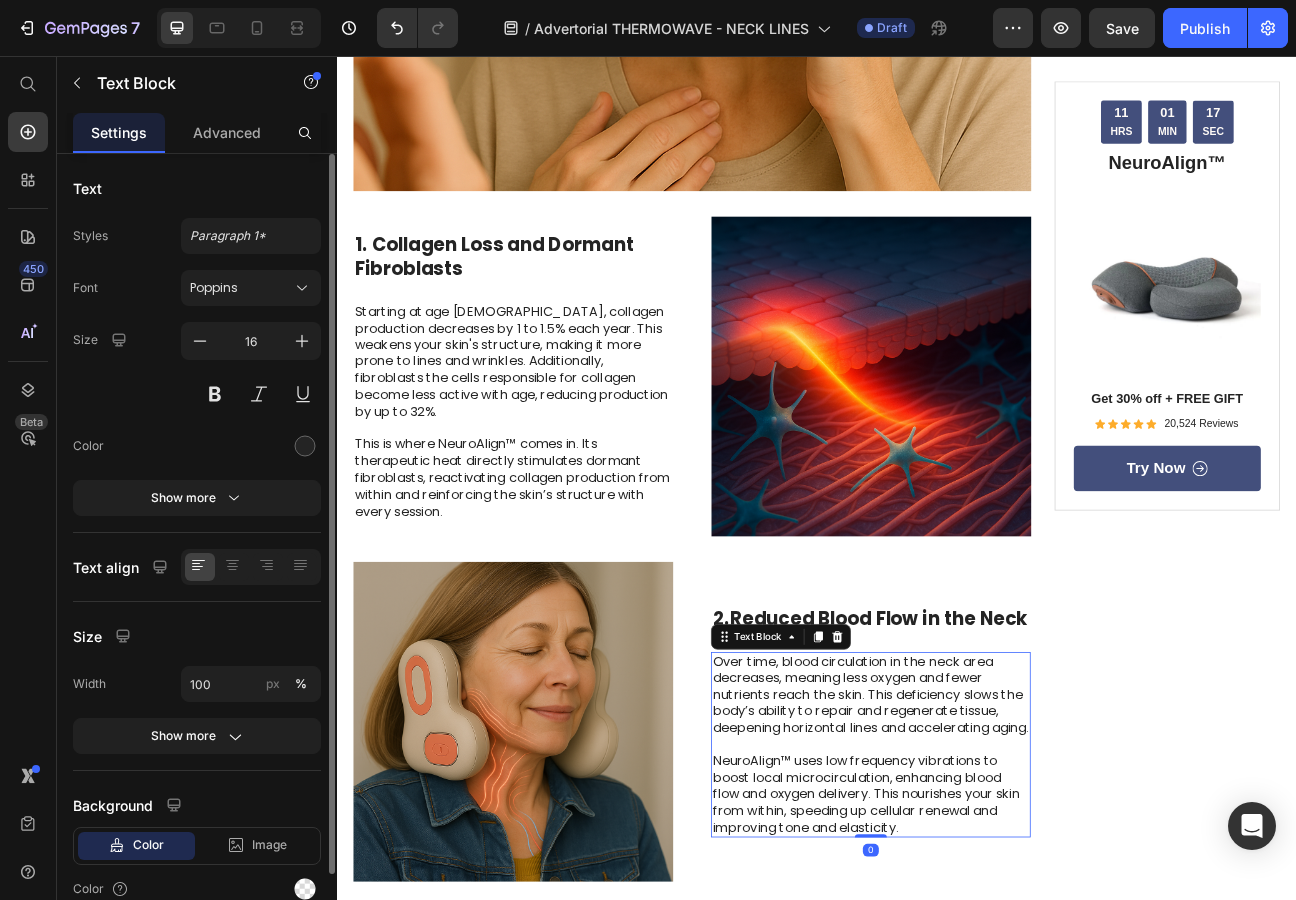 click on "Over time, blood circulation in the neck area decreases, meaning less oxygen and fewer nutrients reach the skin. This deficiency slows the body’s ability to repair and regenerate tissue, deepening horizontal lines and accelerating aging." at bounding box center (1005, 856) 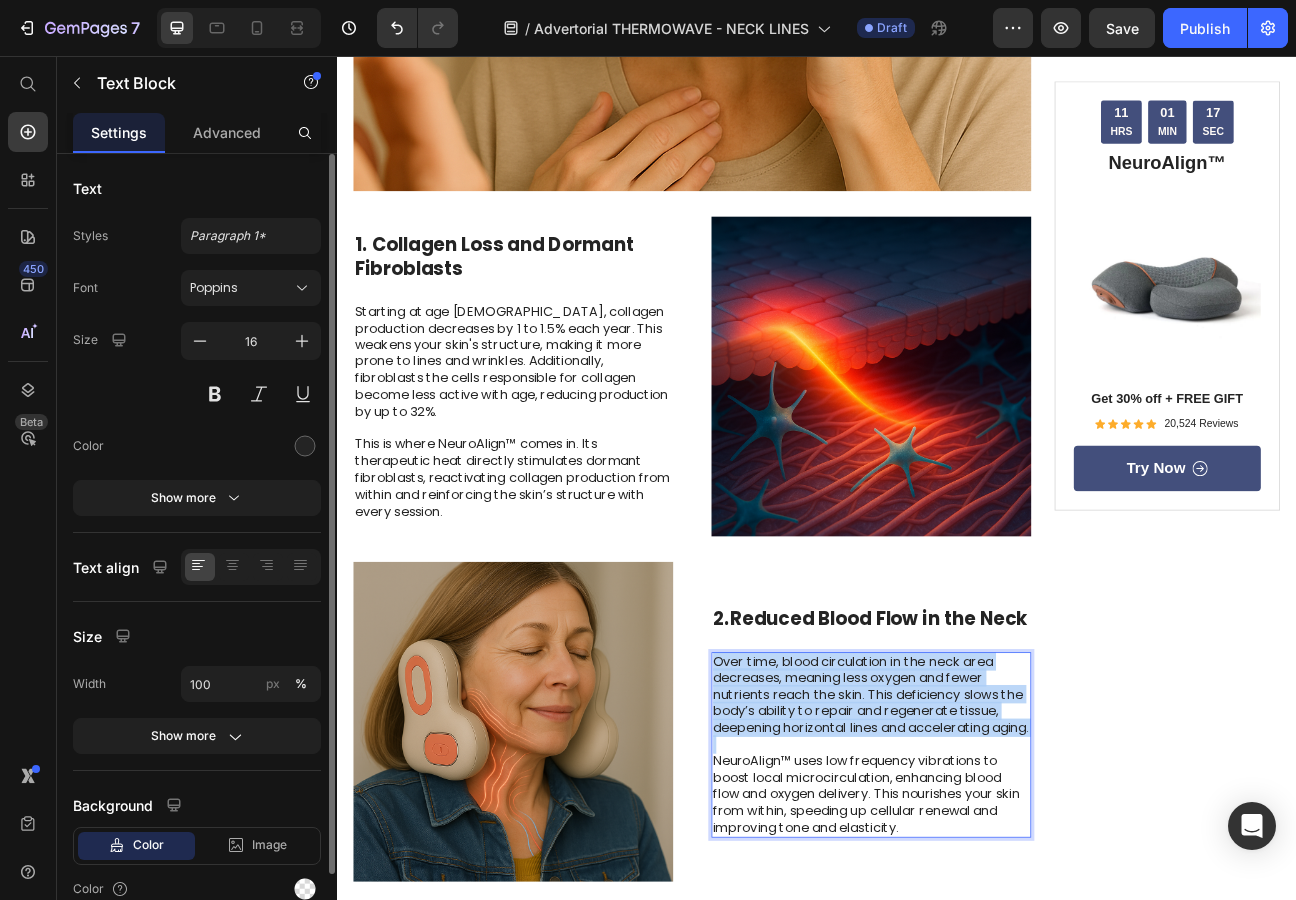 click on "Over time, blood circulation in the neck area decreases, meaning less oxygen and fewer nutrients reach the skin. This deficiency slows the body’s ability to repair and regenerate tissue, deepening horizontal lines and accelerating aging." at bounding box center (1005, 856) 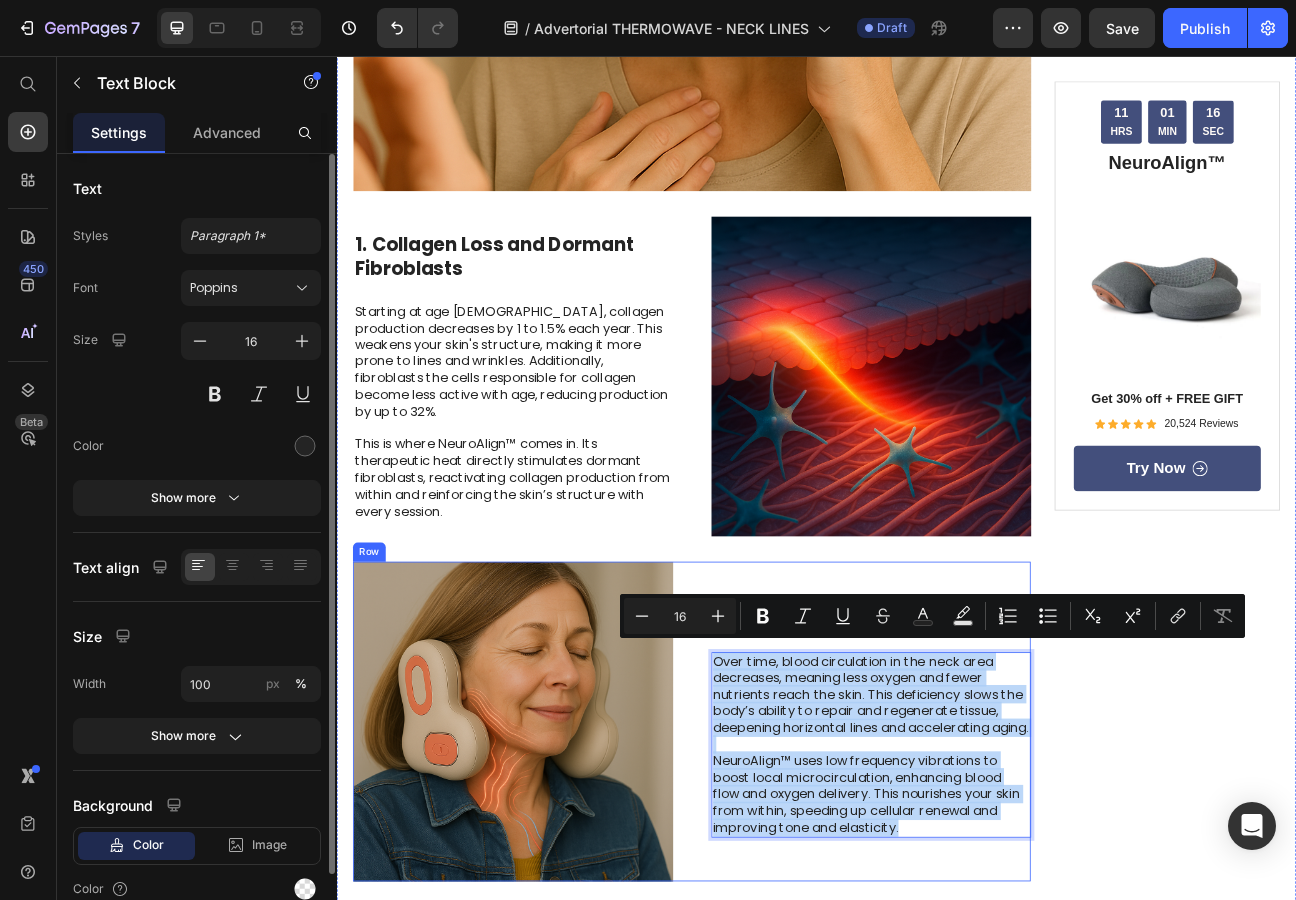 drag, startPoint x: 1048, startPoint y: 1033, endPoint x: 790, endPoint y: 800, distance: 347.6392 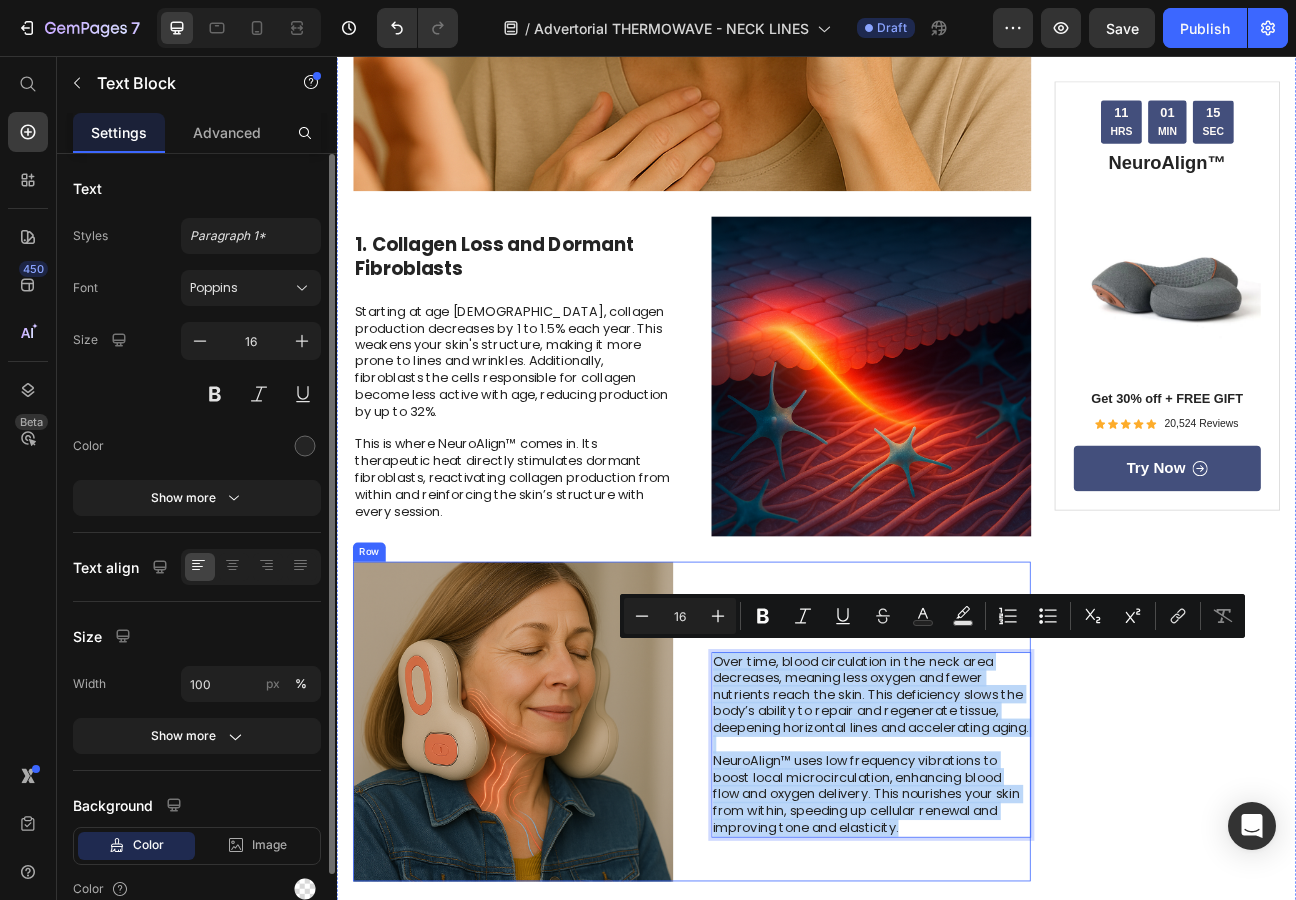 copy on "Over time, blood circulation in the neck area decreases, meaning less oxygen and fewer nutrients reach the skin. This deficiency slows the body’s ability to repair and regenerate tissue, deepening horizontal lines and accelerating aging. NeuroAlign™ uses low frequency vibrations to boost local microcirculation, enhancing blood flow and oxygen delivery. This nourishes your skin from within, speeding up cellular renewal and improving tone and elasticity." 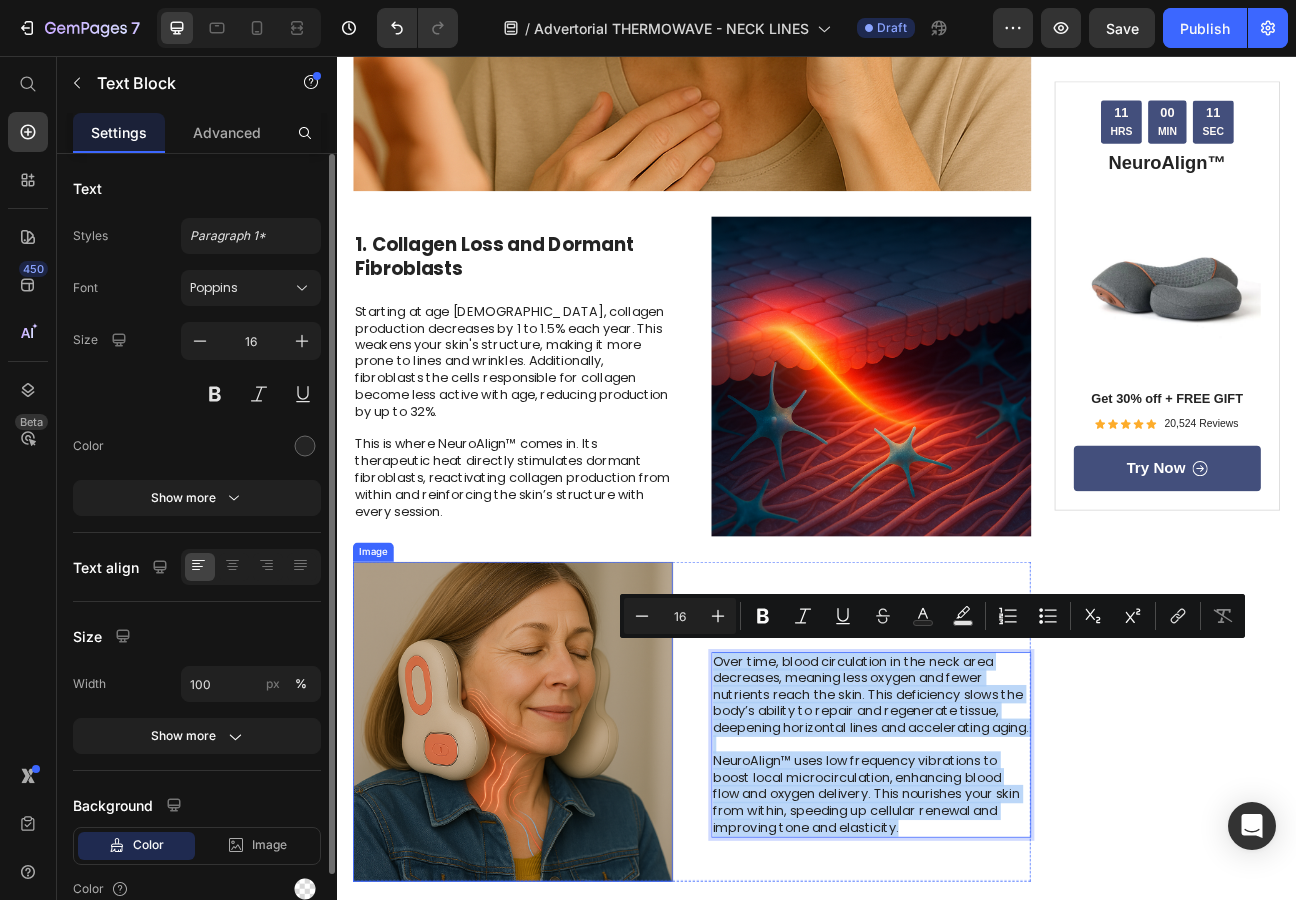 click at bounding box center [557, 889] 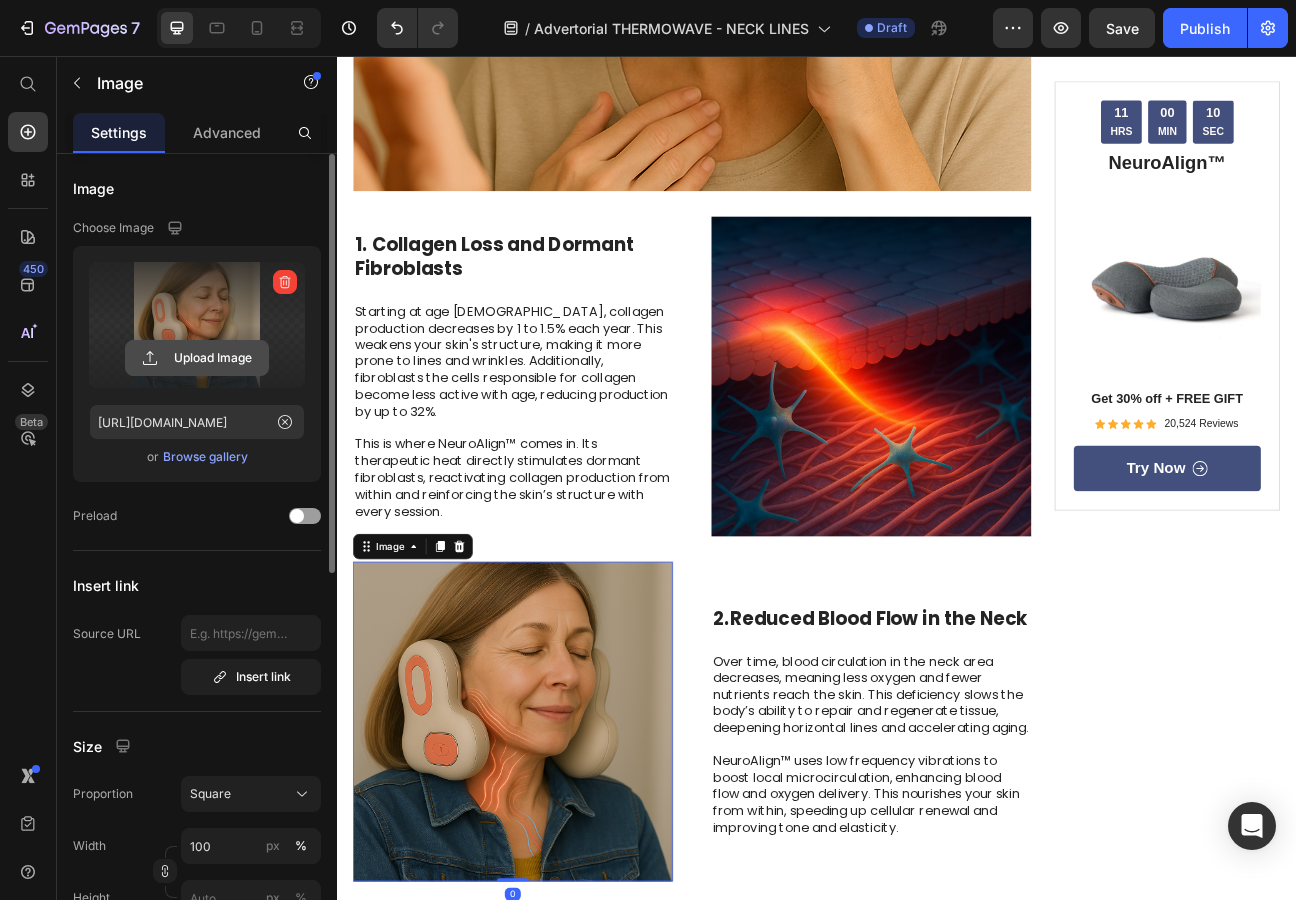 click 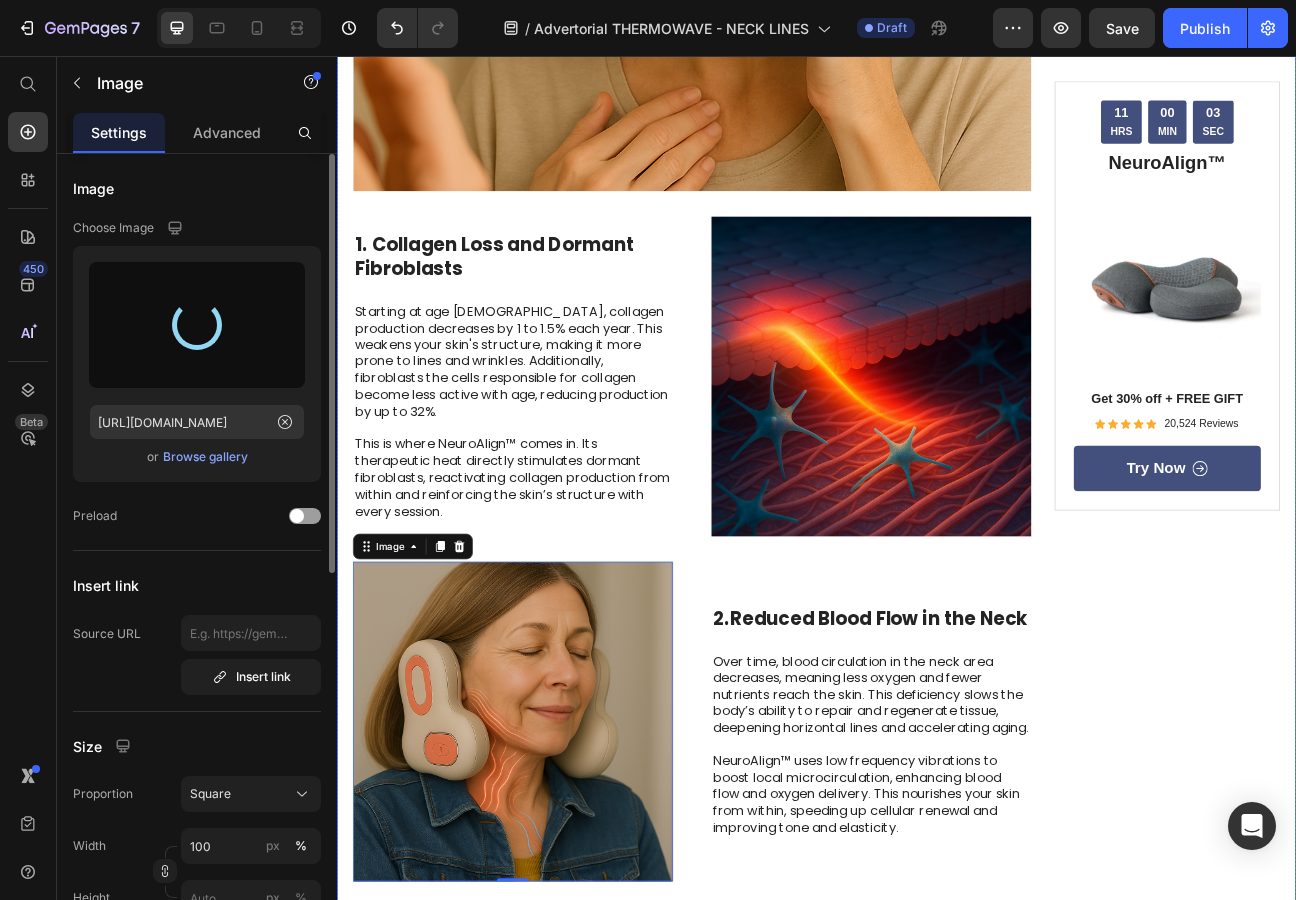 type on "[URL][DOMAIN_NAME]" 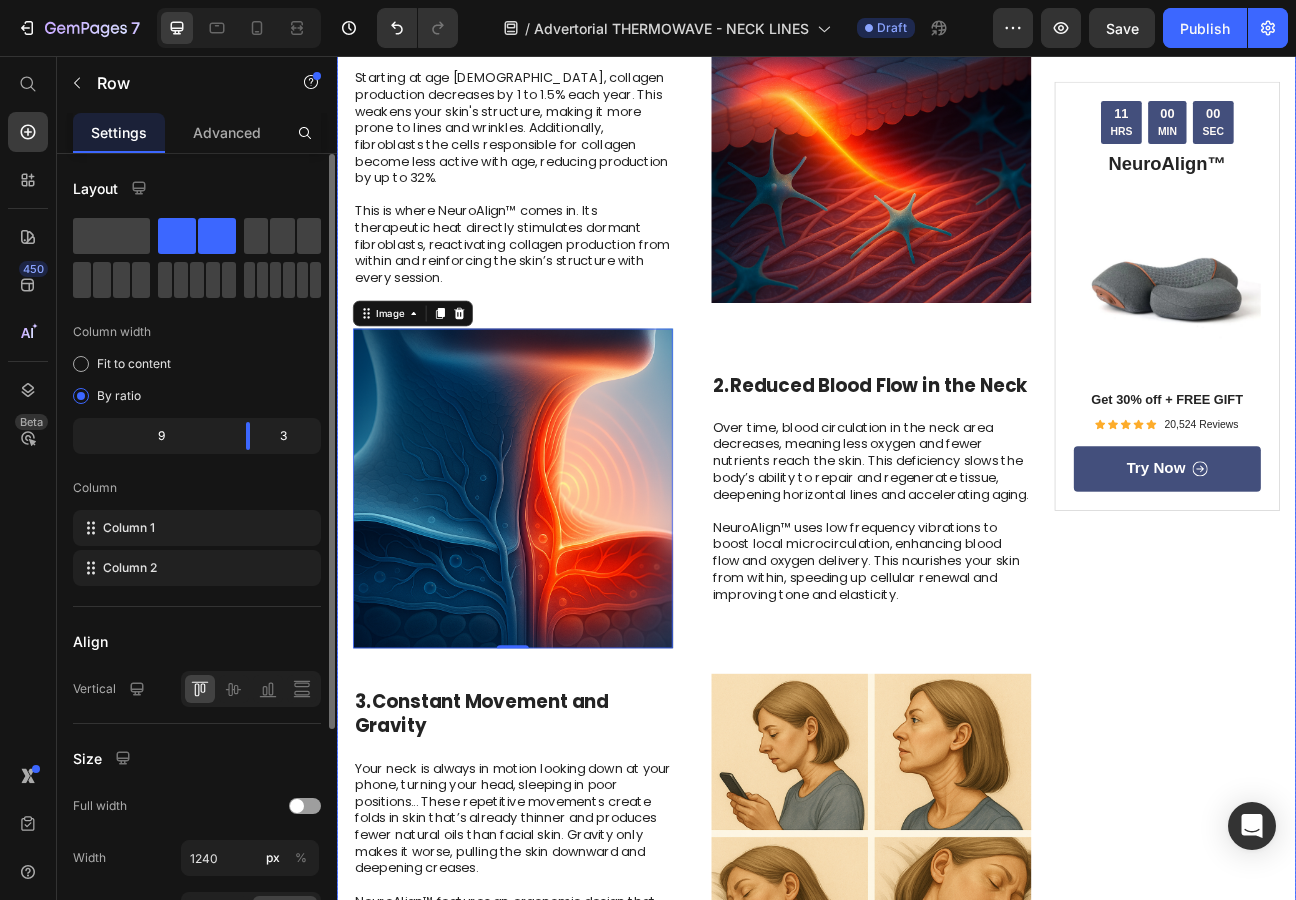 click on "11 HRS 00 MIN 00 SEC Countdown Timer NeuroAlign™ Heading Image Get 30% off + FREE GIFT Text Block Icon Icon Icon Icon Icon Icon List 20,524 Reviews Text Block Row
try now Button Row" at bounding box center (1376, 383) 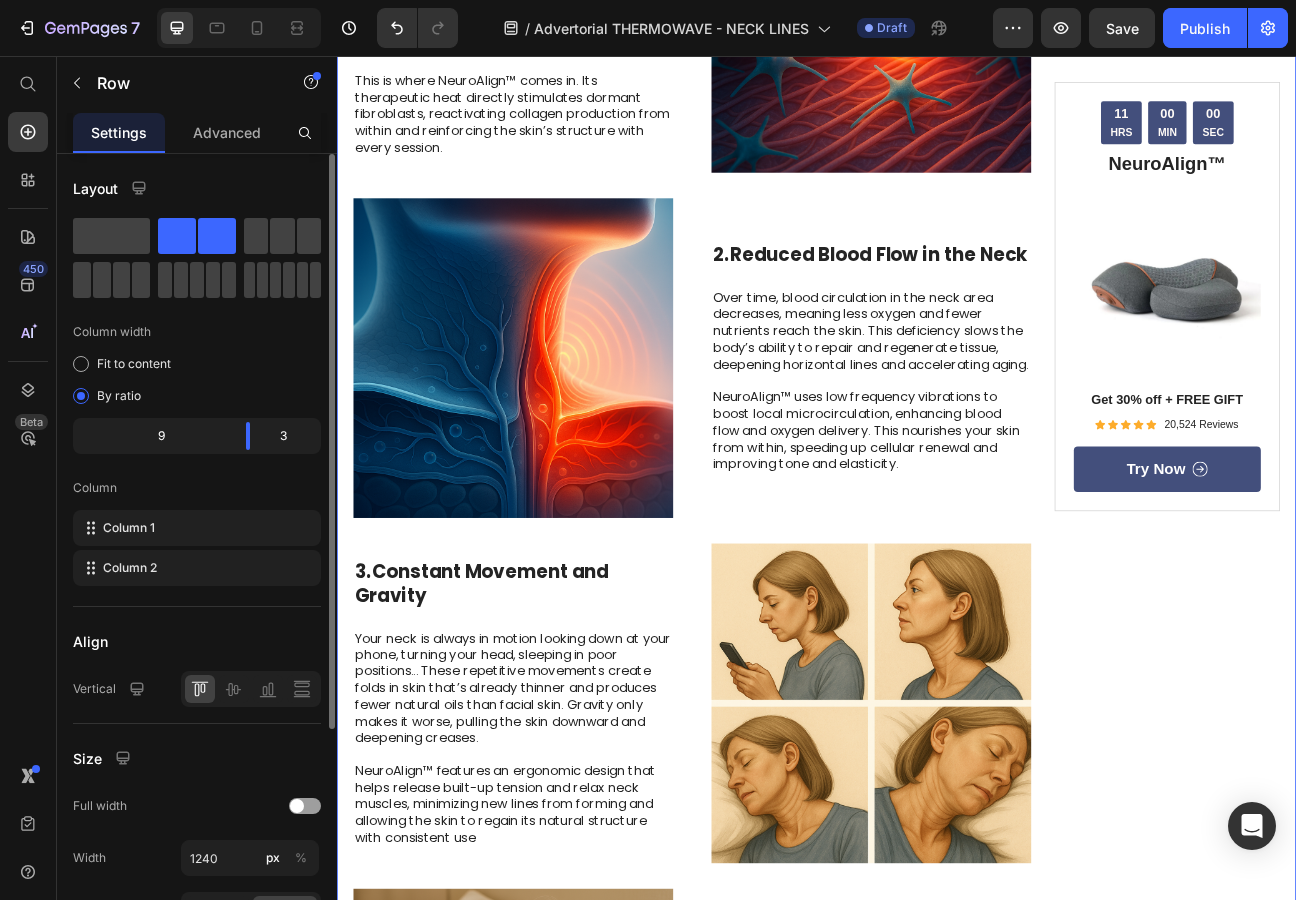 scroll, scrollTop: 1194, scrollLeft: 0, axis: vertical 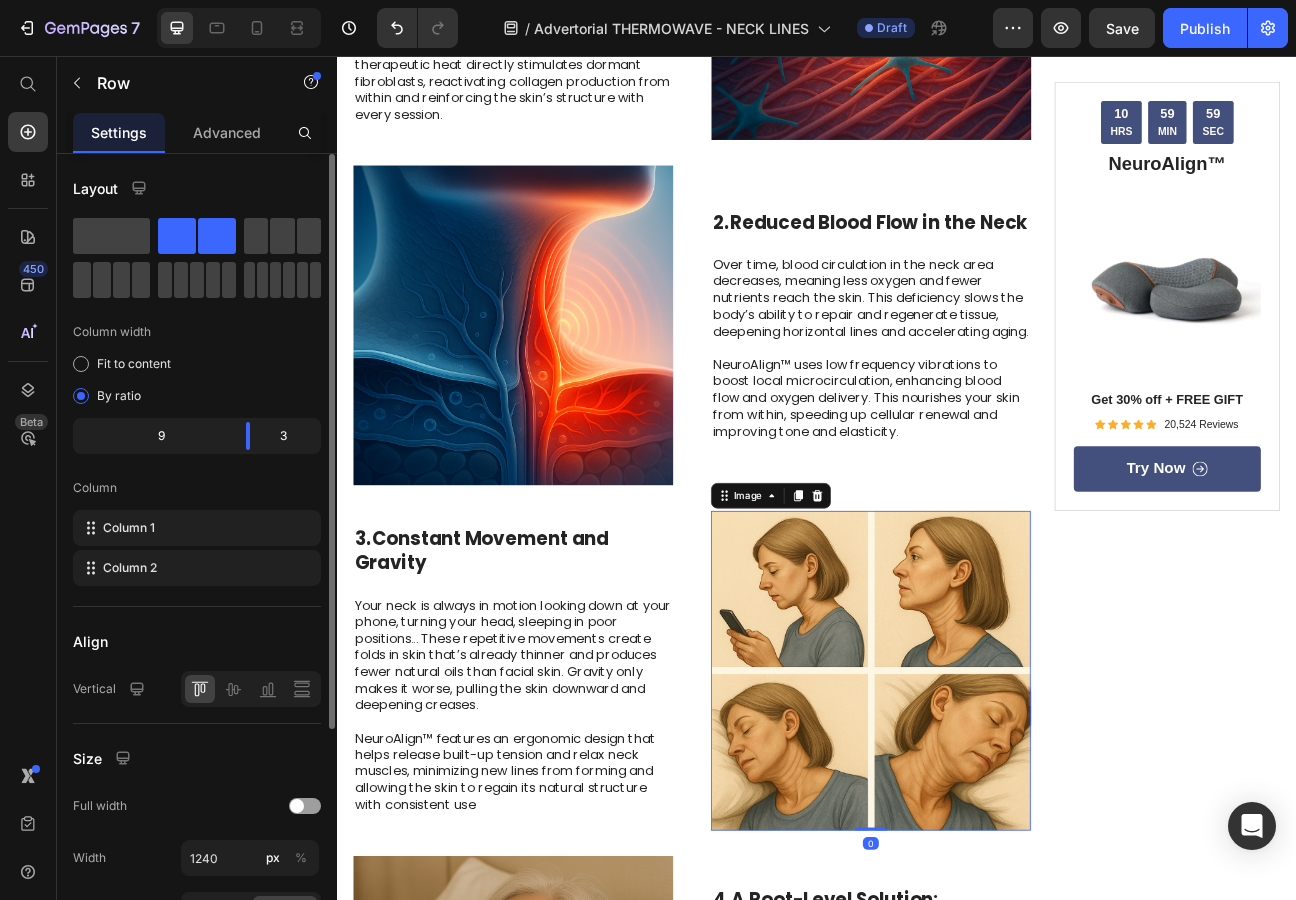 click at bounding box center (1005, 825) 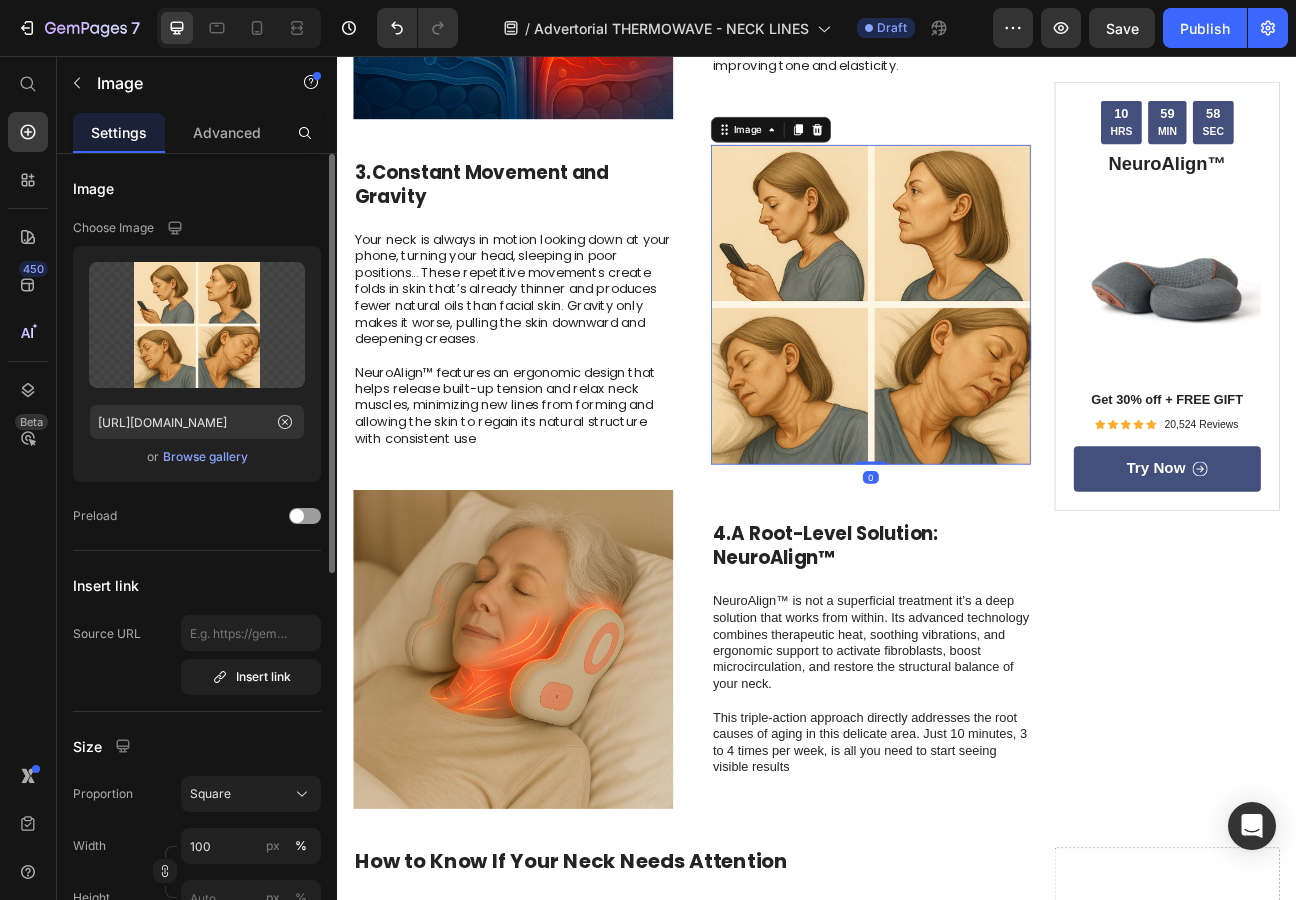 scroll, scrollTop: 1675, scrollLeft: 0, axis: vertical 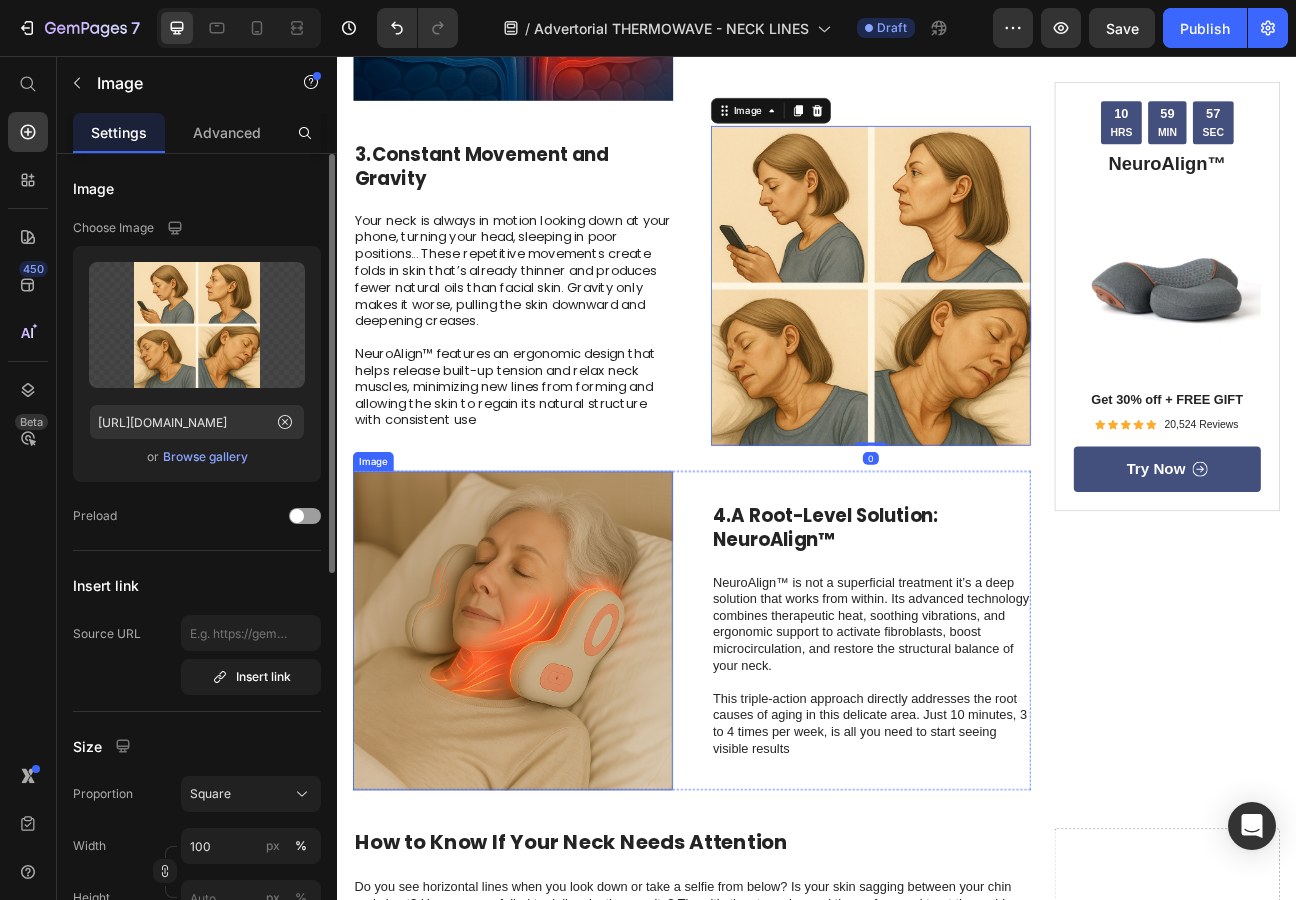 click at bounding box center [557, 776] 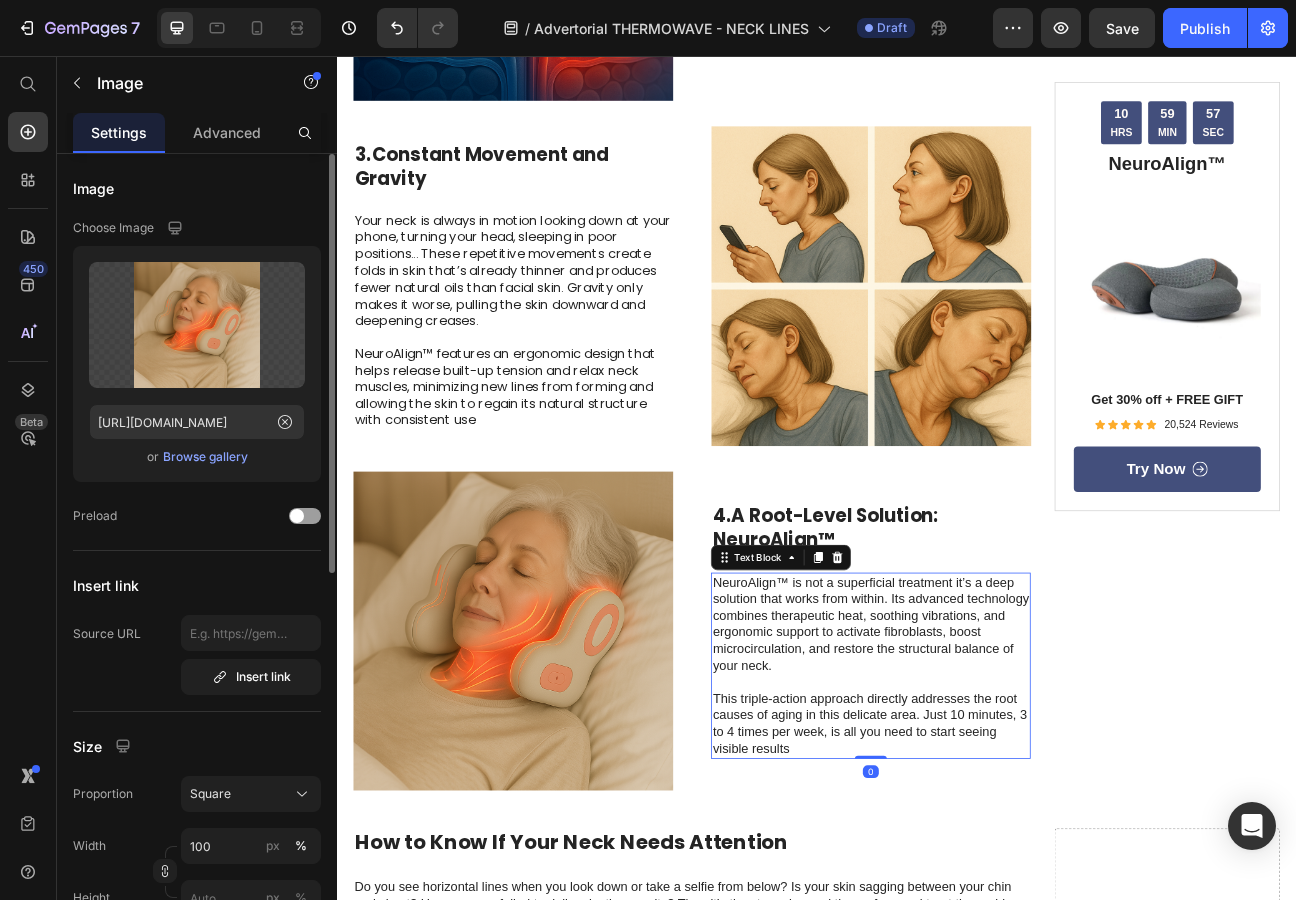 click on "NeuroAlign™ is not a superficial treatment it’s a deep solution that works from within. Its advanced technology combines therapeutic heat, soothing vibrations, and ergonomic support to activate fibroblasts, boost microcirculation, and restore the structural balance of your neck." at bounding box center [1005, 767] 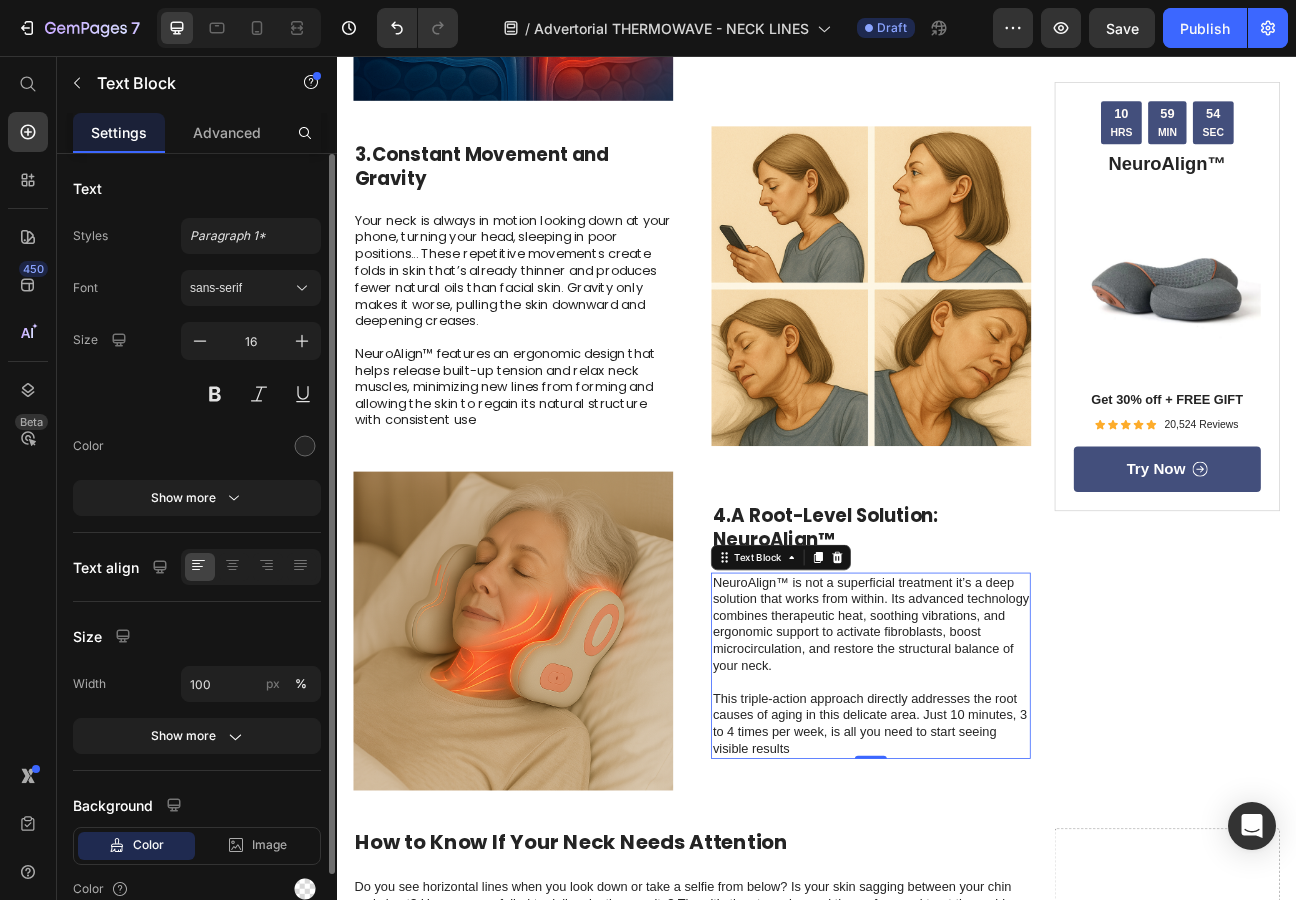 click at bounding box center [557, 776] 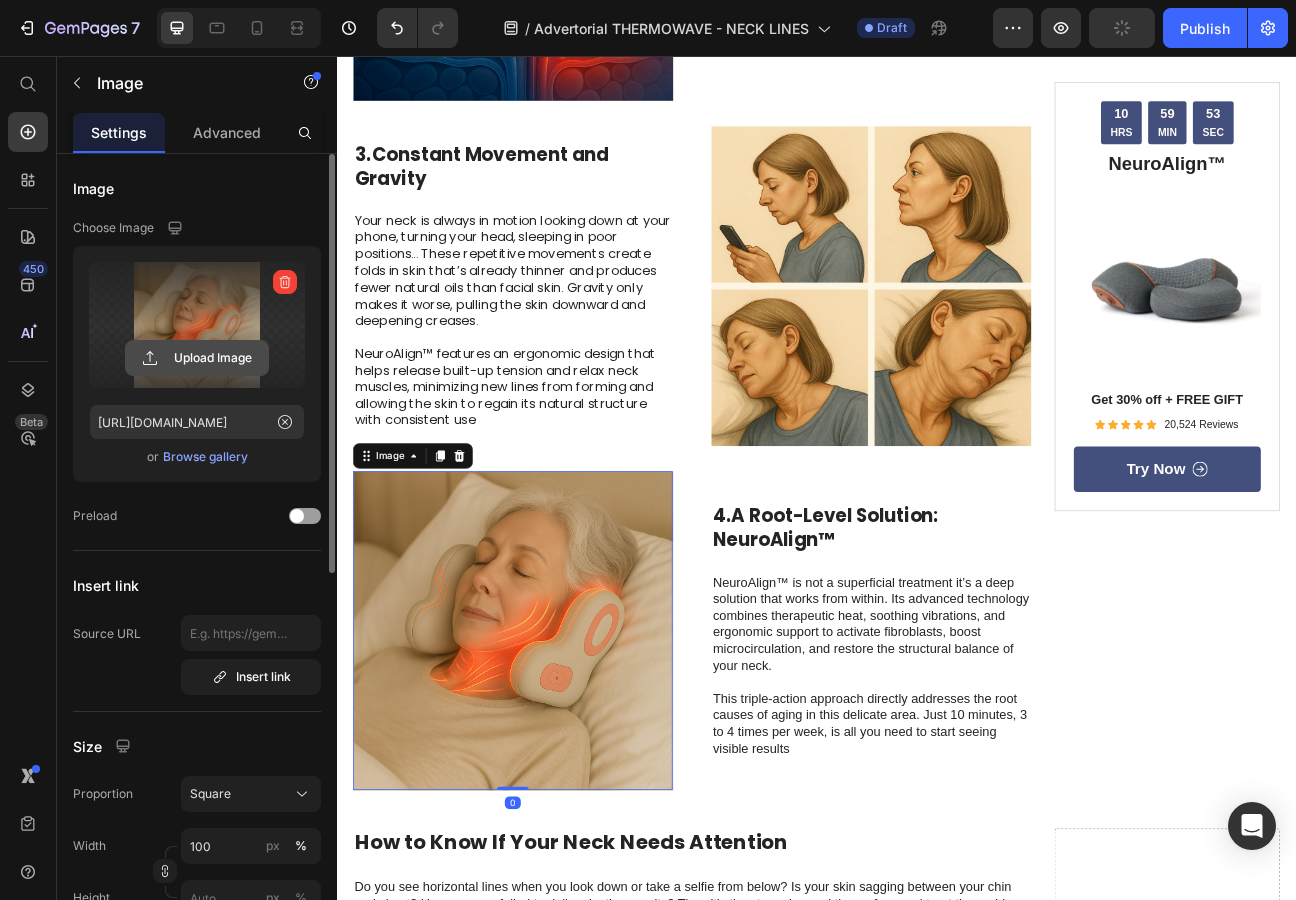 click 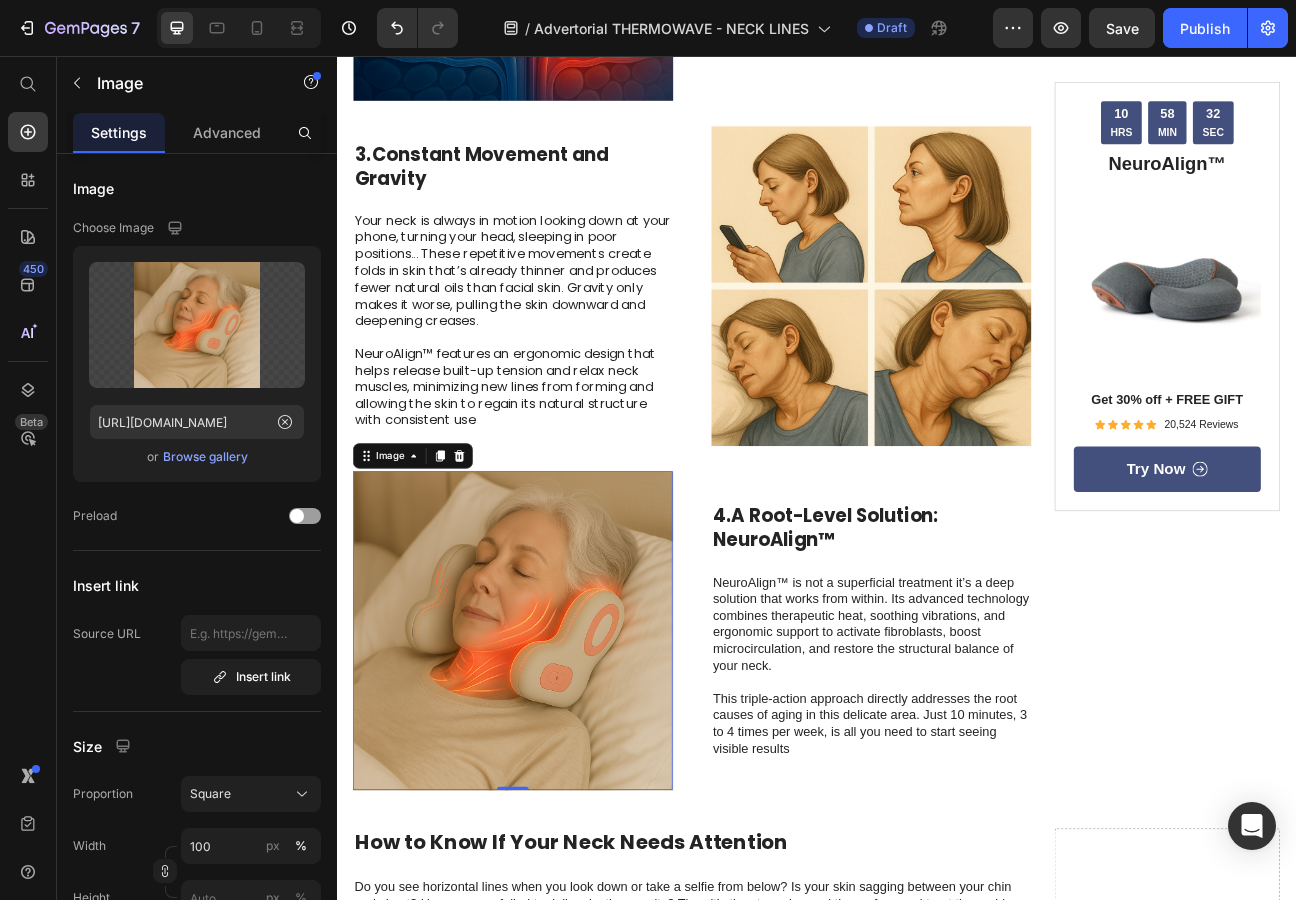 click at bounding box center (557, 776) 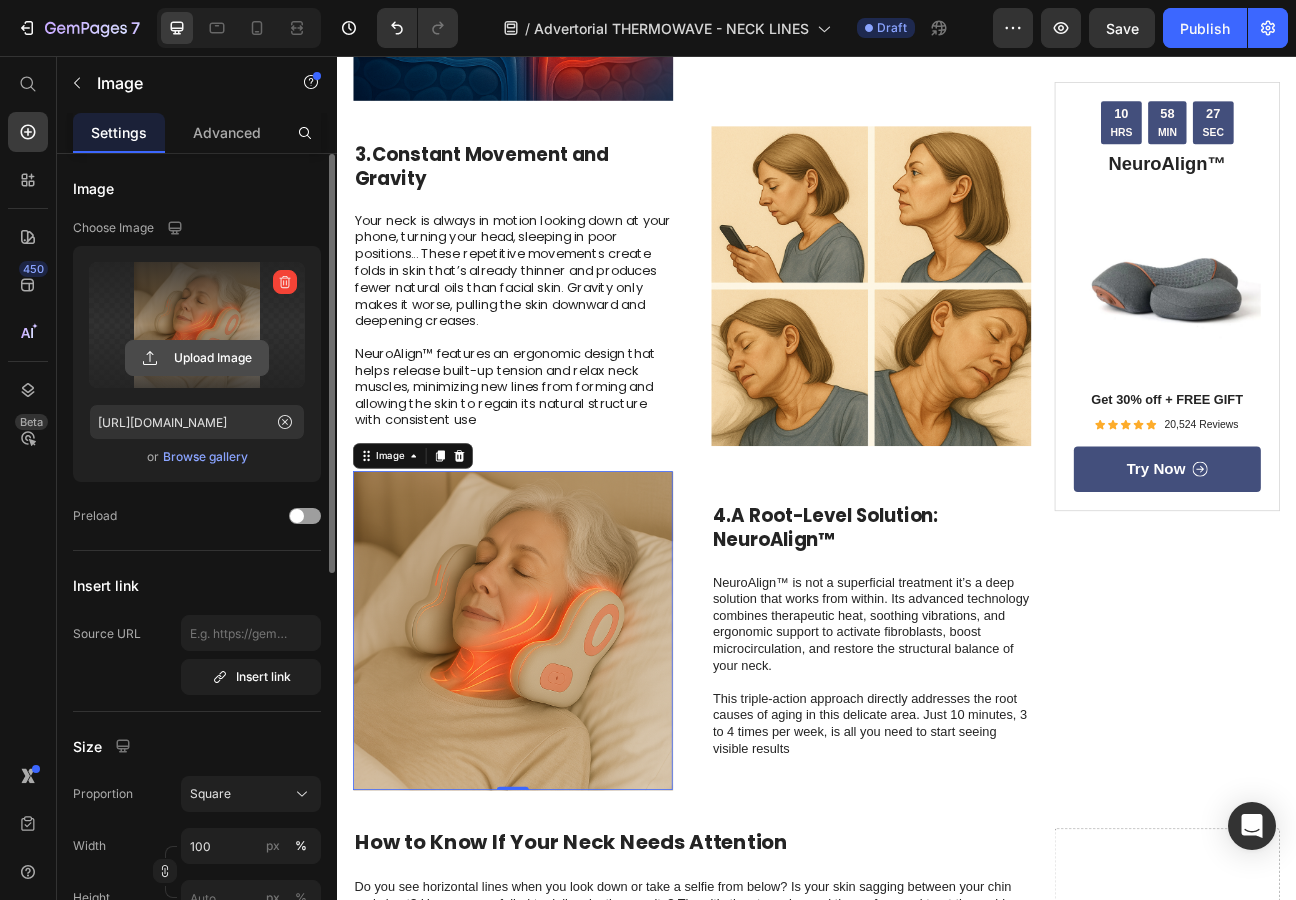 click 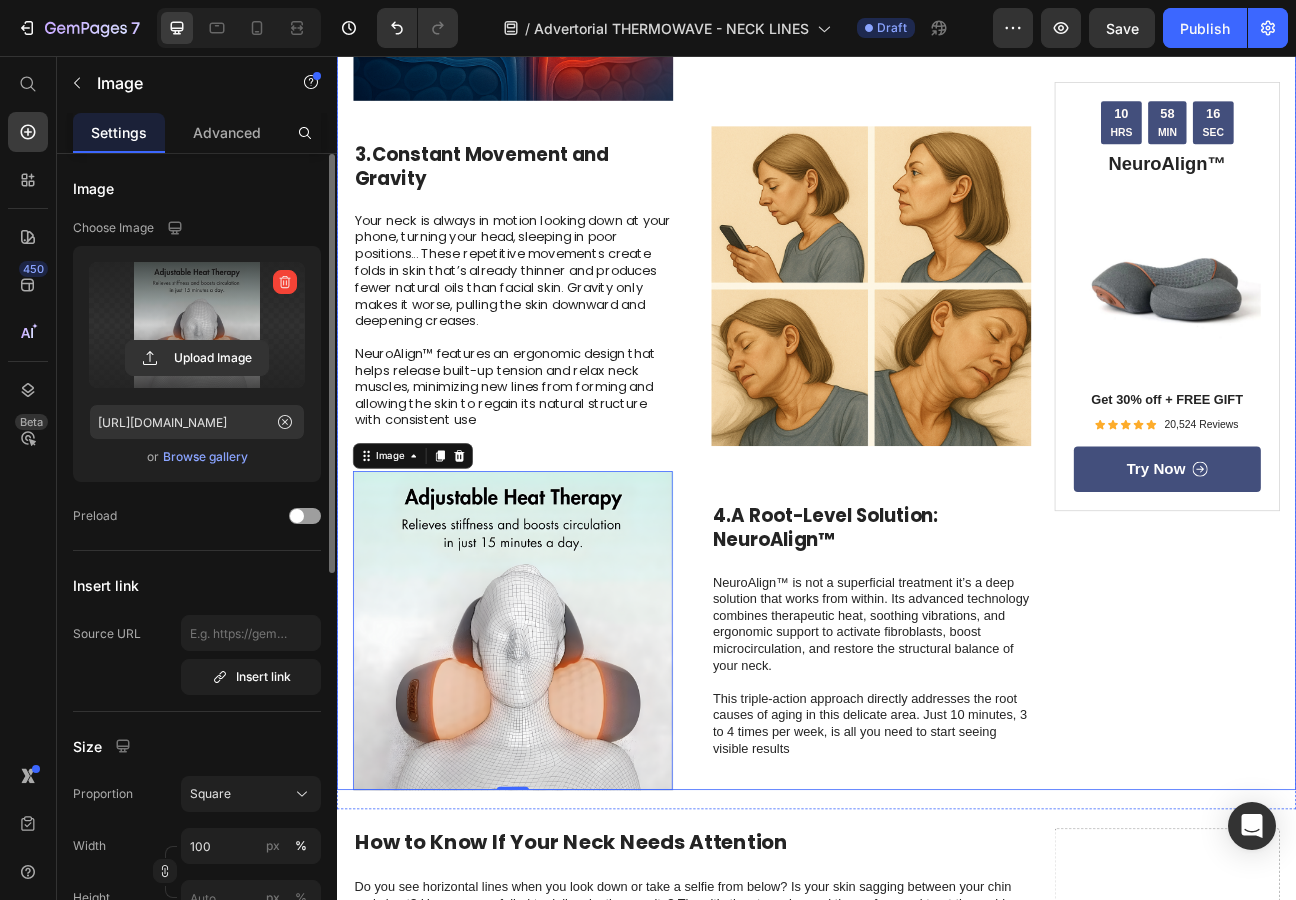 scroll, scrollTop: 1708, scrollLeft: 0, axis: vertical 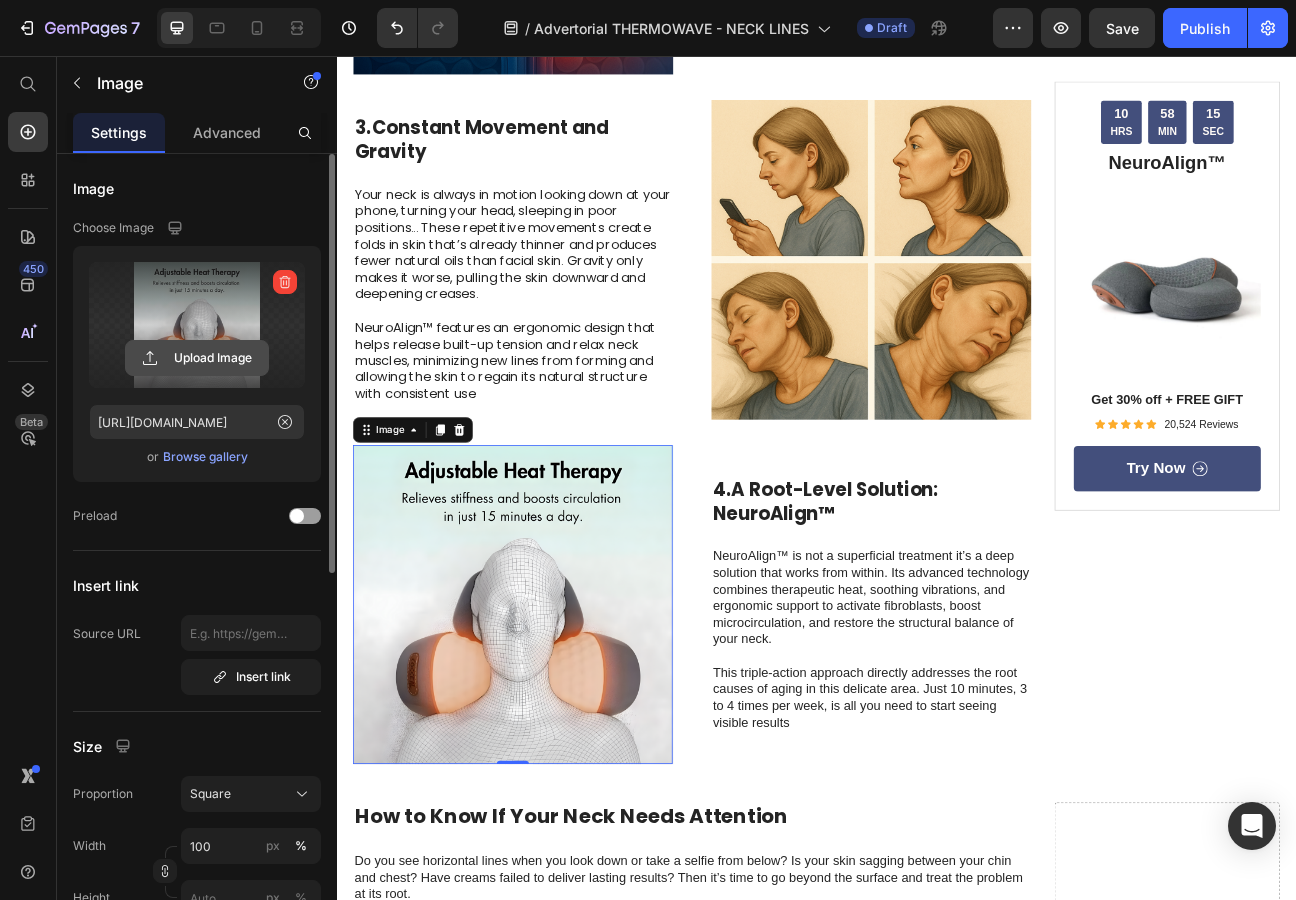 click 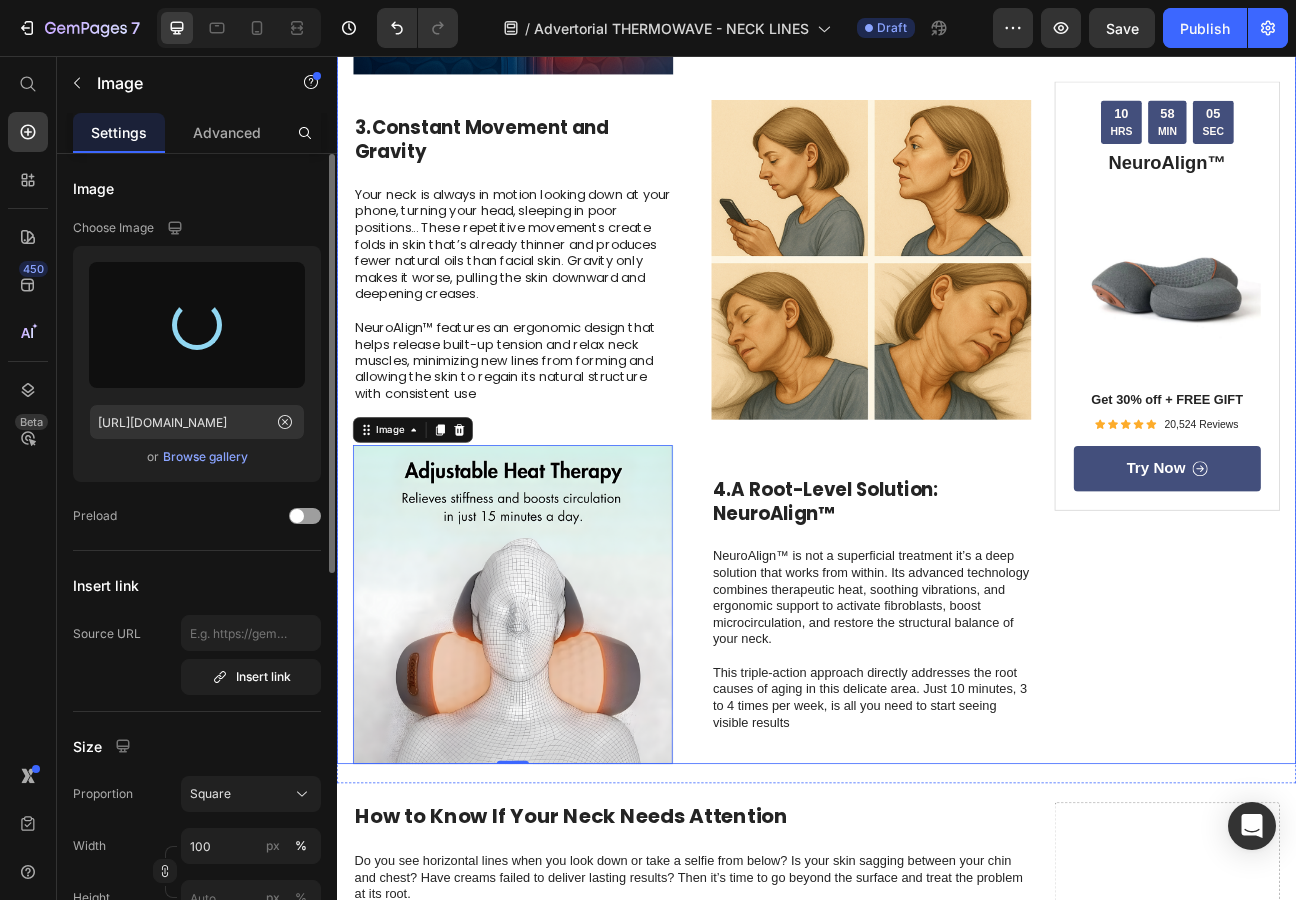 type on "[URL][DOMAIN_NAME]" 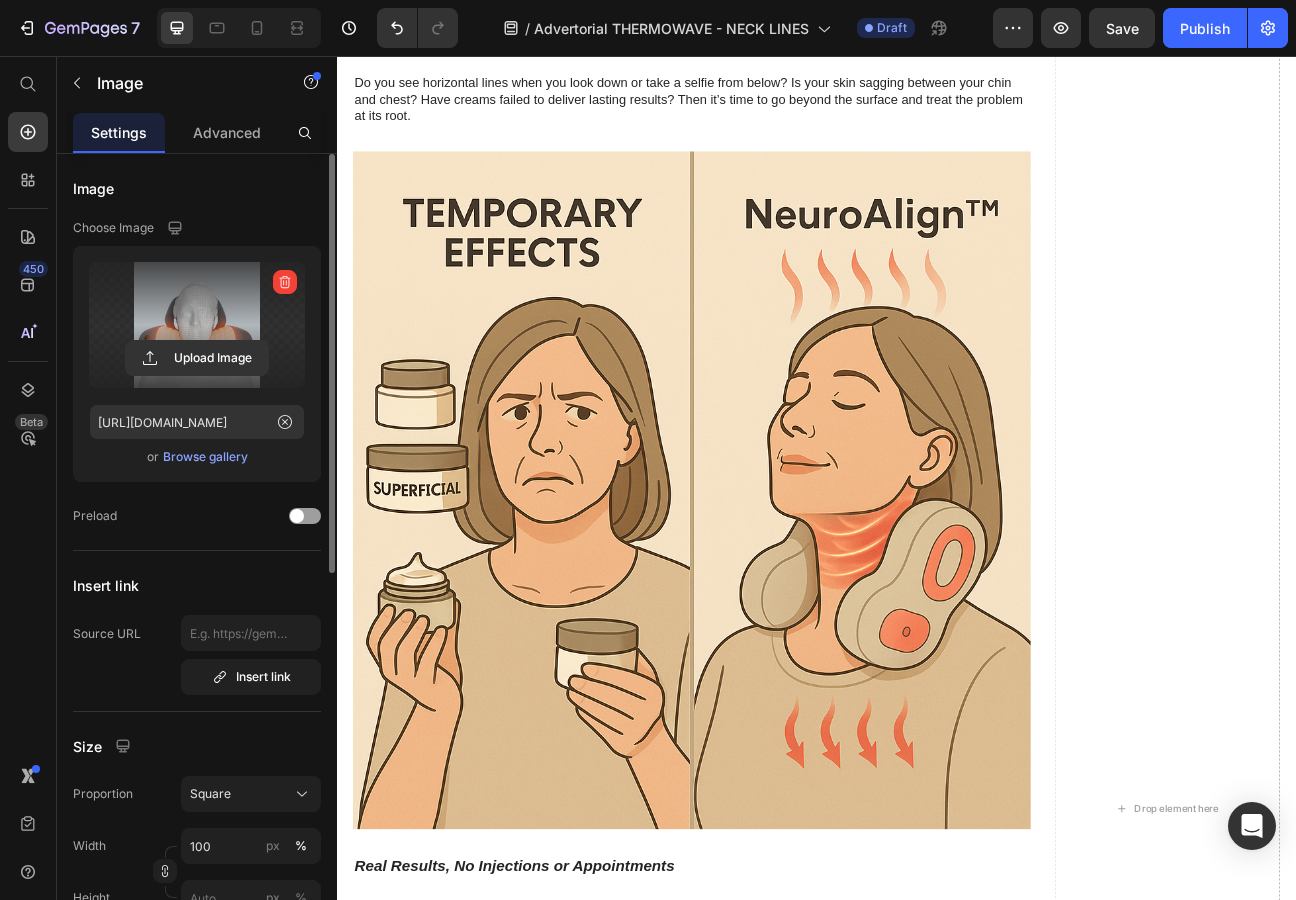 scroll, scrollTop: 2728, scrollLeft: 0, axis: vertical 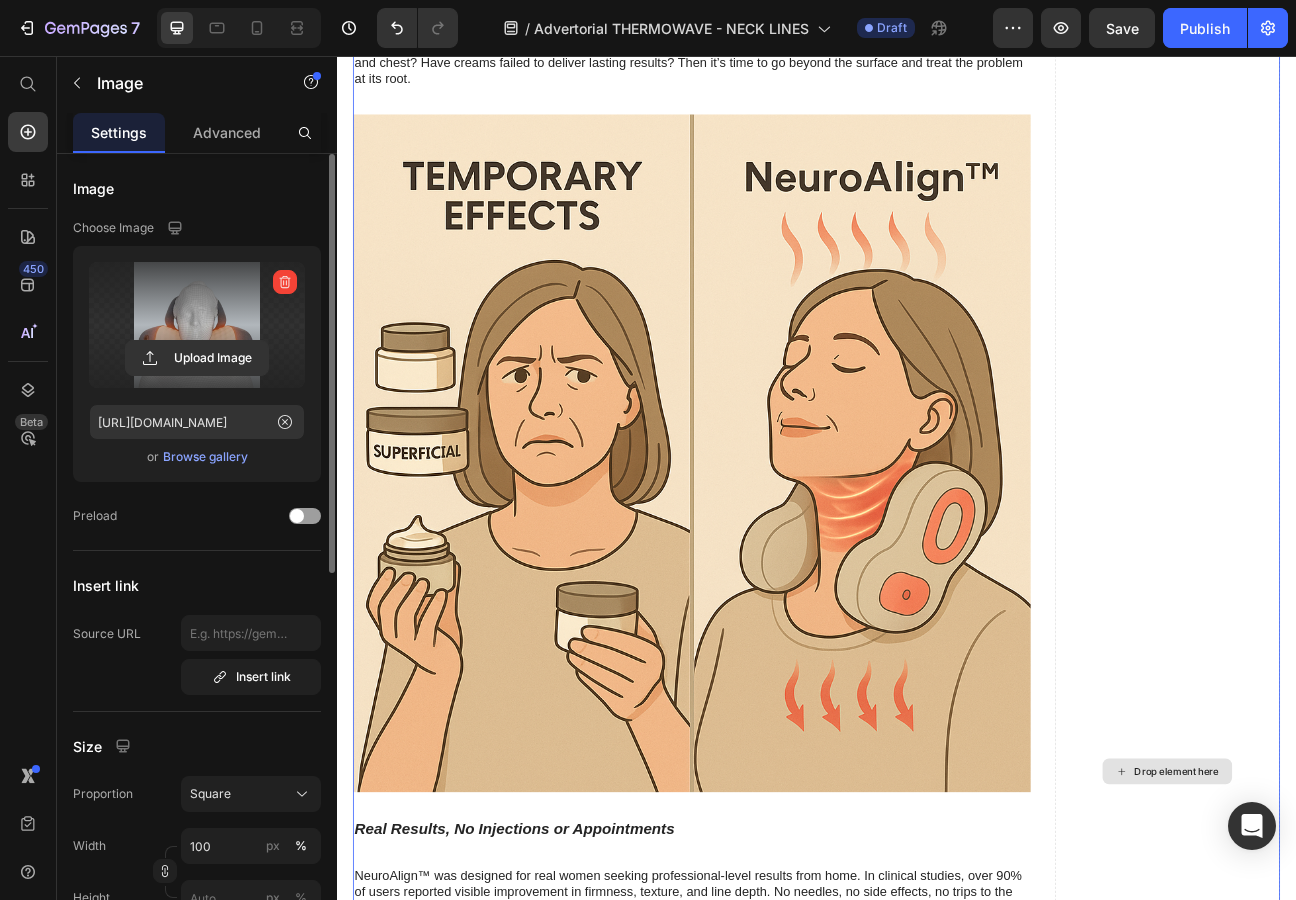 click on "Drop element here" at bounding box center [1376, 950] 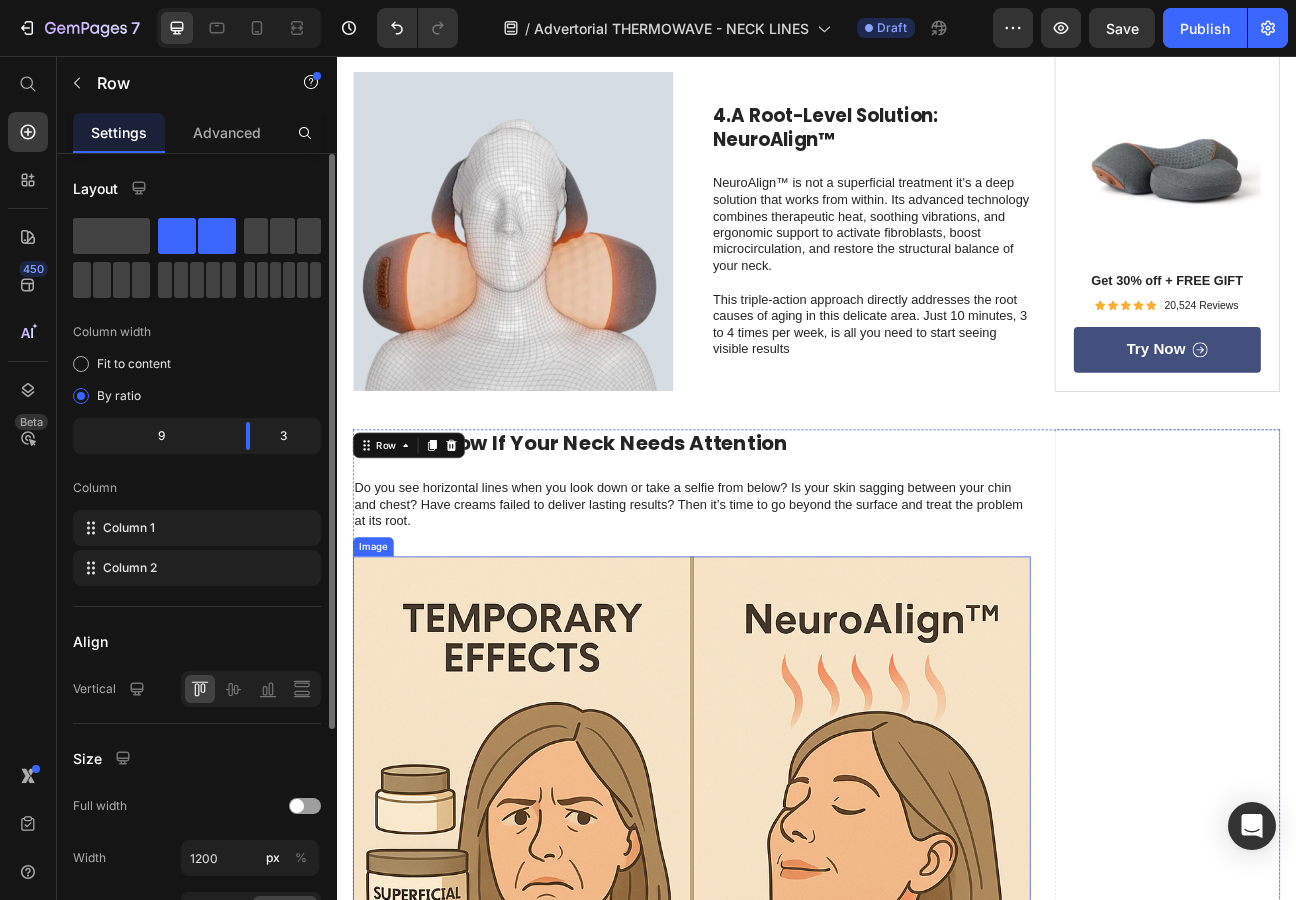 scroll, scrollTop: 2102, scrollLeft: 0, axis: vertical 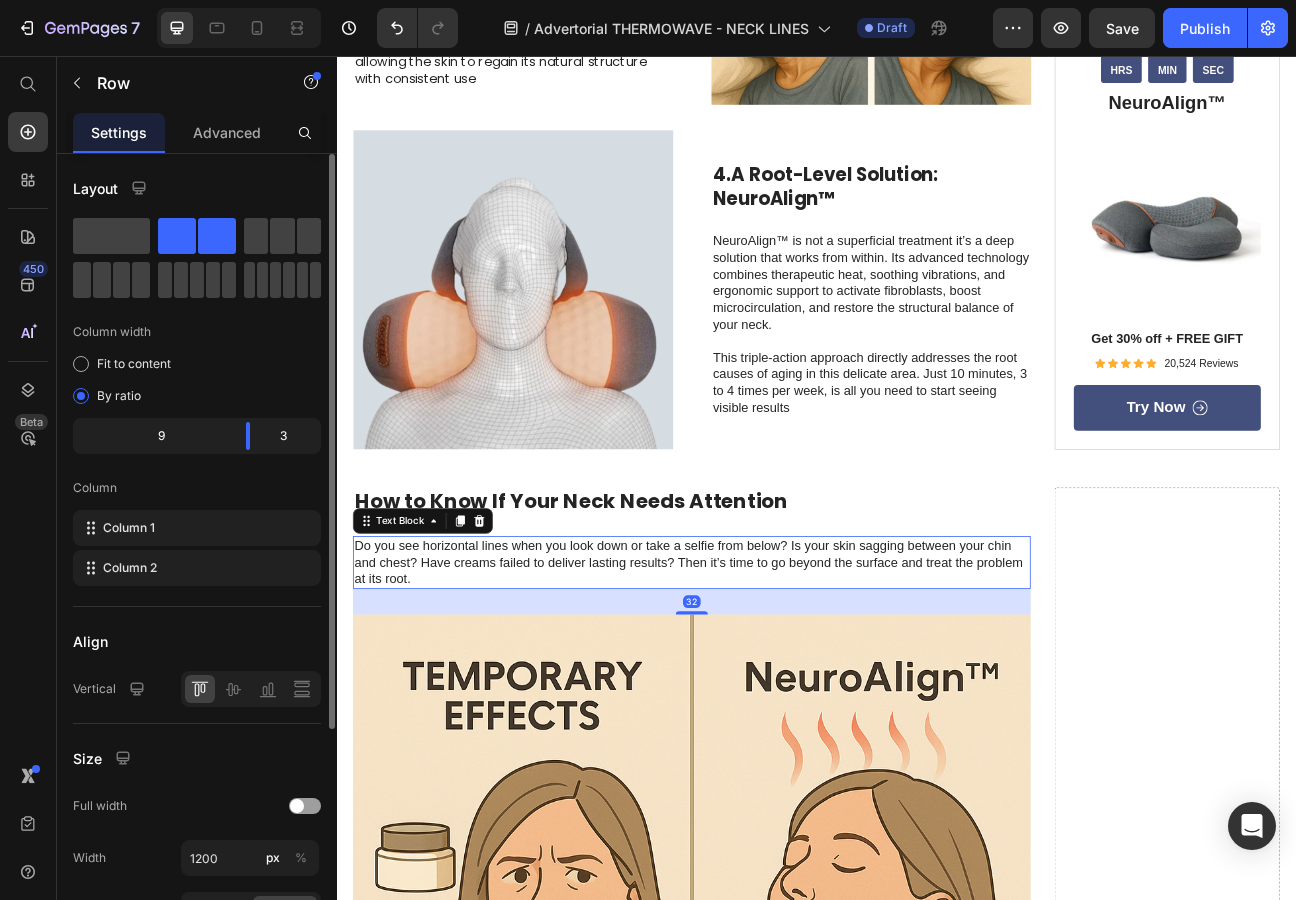 click on "Do you see horizontal lines when you look down or take a selfie from below? Is your skin sagging between your chin and chest? Have creams failed to deliver lasting results? Then it’s time to go beyond the surface and treat the problem at its root." at bounding box center (781, 690) 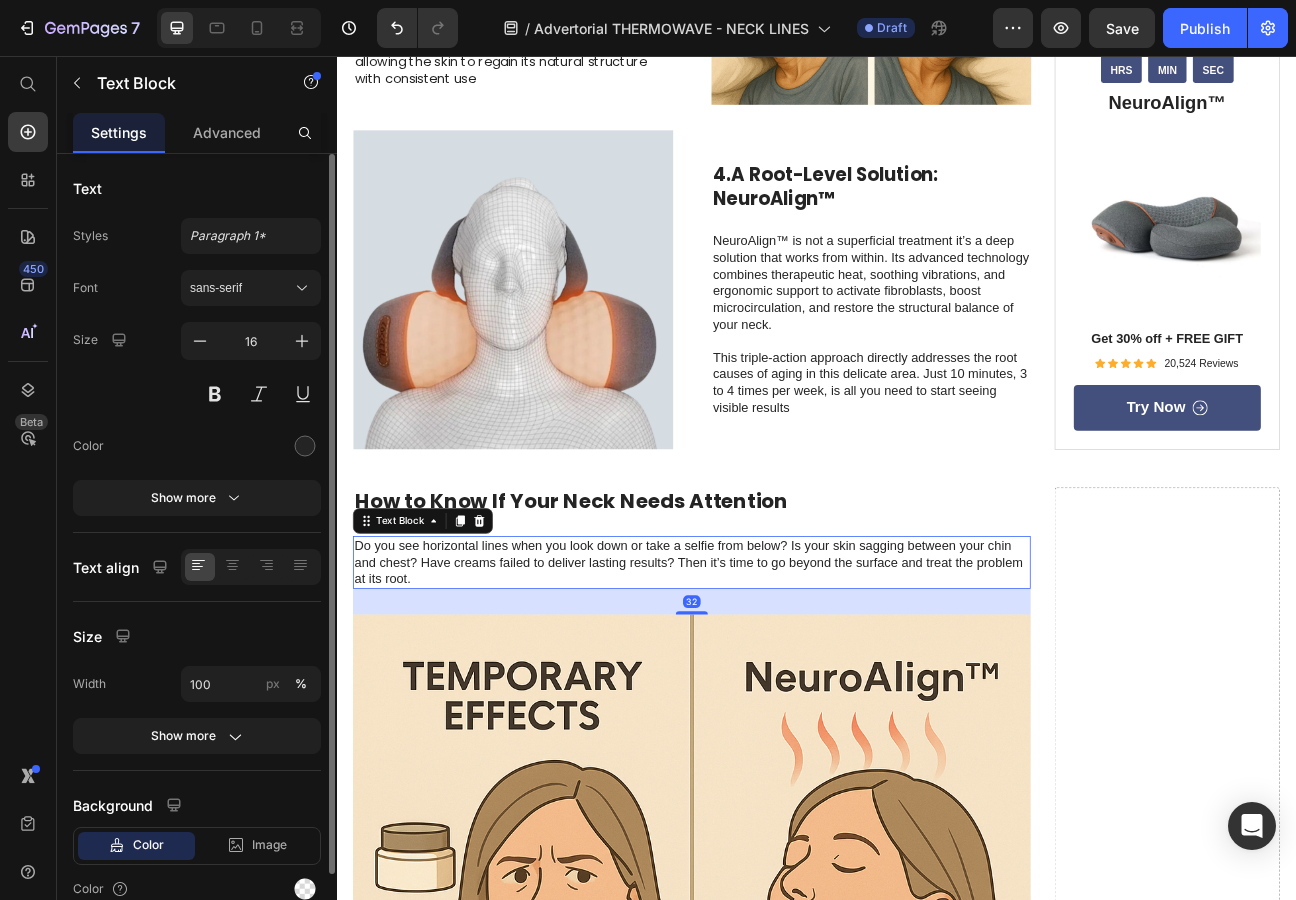 click on "Do you see horizontal lines when you look down or take a selfie from below? Is your skin sagging between your chin and chest? Have creams failed to deliver lasting results? Then it’s time to go beyond the surface and treat the problem at its root." at bounding box center (781, 690) 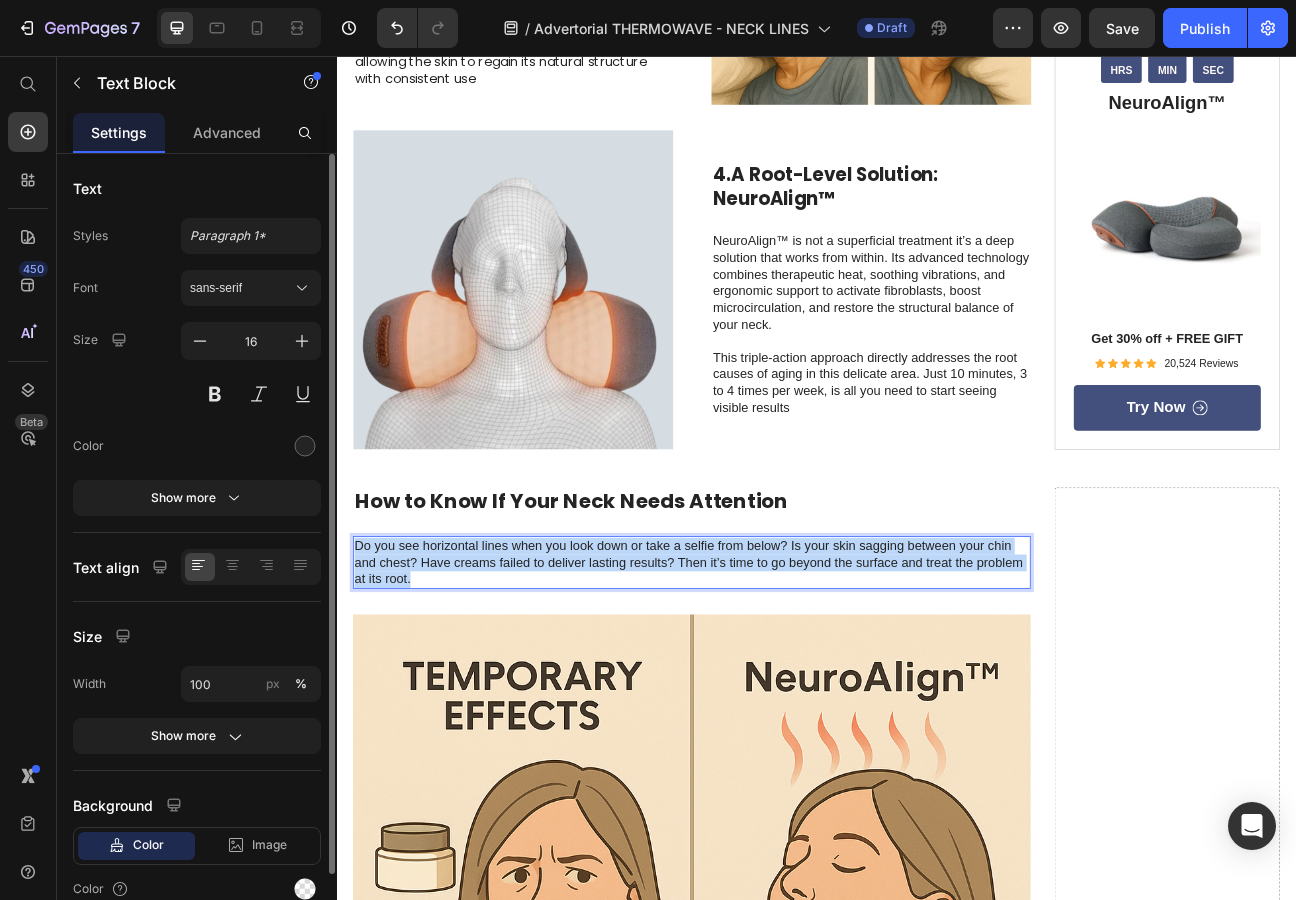 click on "Do you see horizontal lines when you look down or take a selfie from below? Is your skin sagging between your chin and chest? Have creams failed to deliver lasting results? Then it’s time to go beyond the surface and treat the problem at its root." at bounding box center [781, 690] 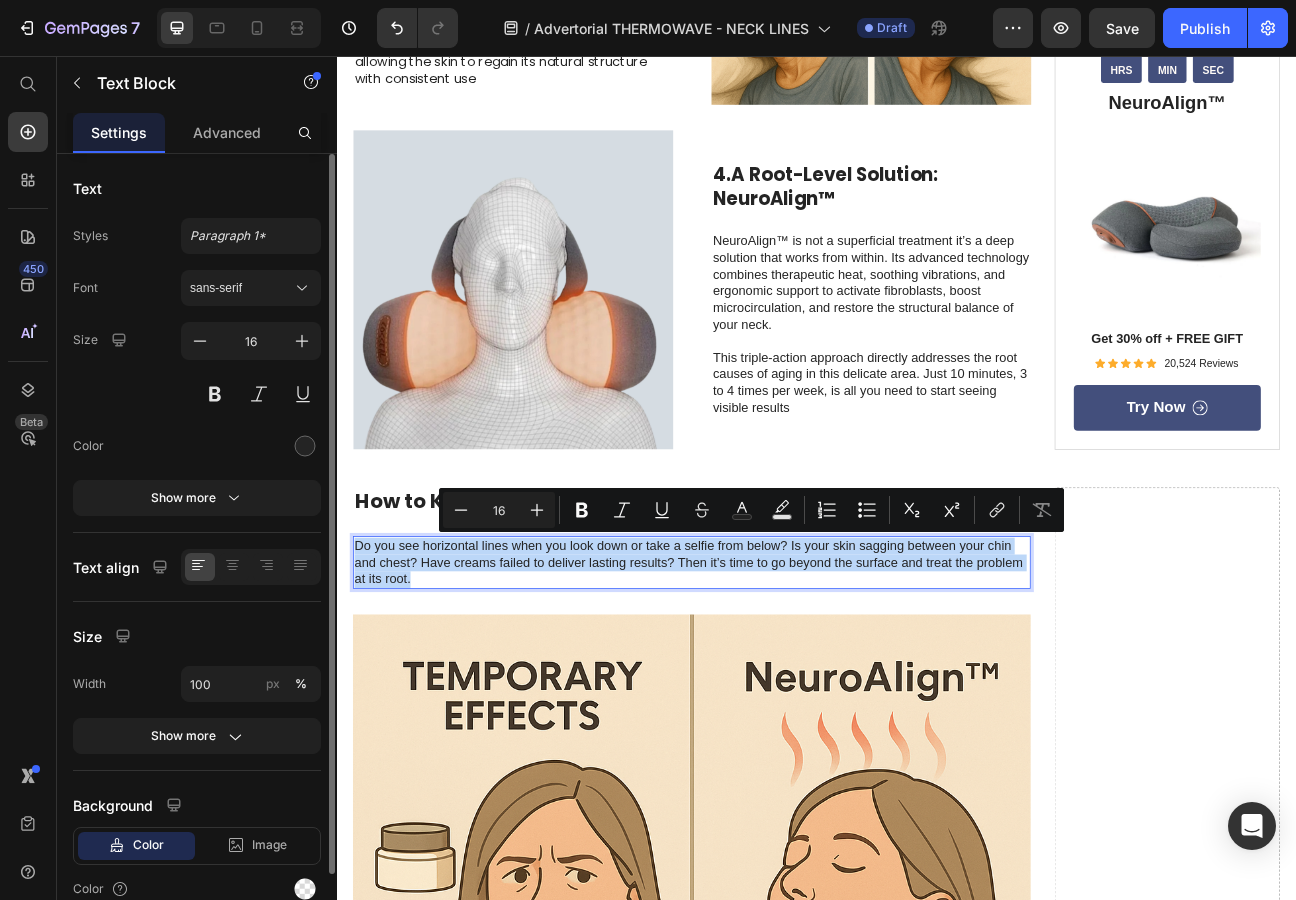 copy on "Do you see horizontal lines when you look down or take a selfie from below? Is your skin sagging between your chin and chest? Have creams failed to deliver lasting results? Then it’s time to go beyond the surface and treat the problem at its root." 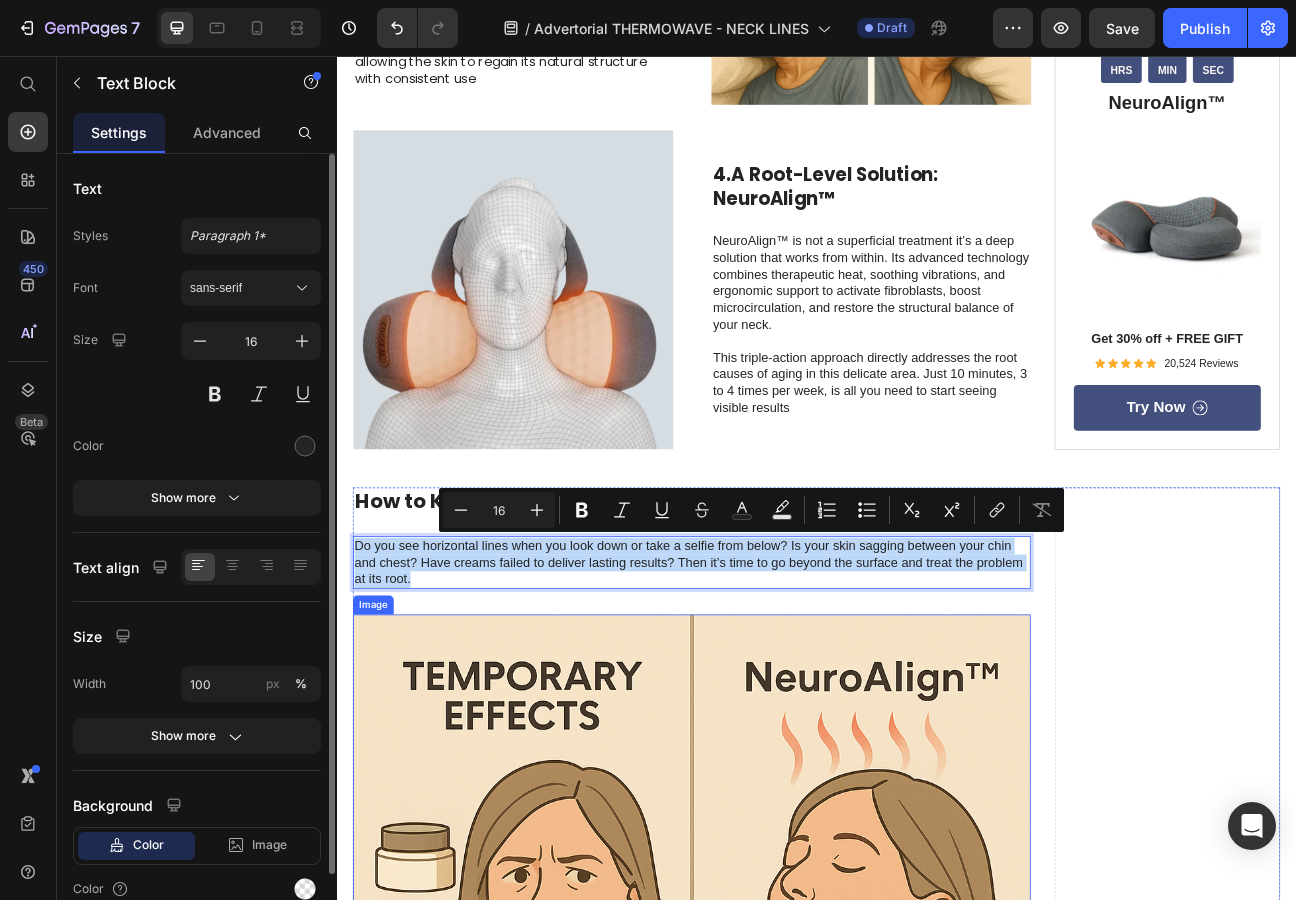 click at bounding box center [781, 1179] 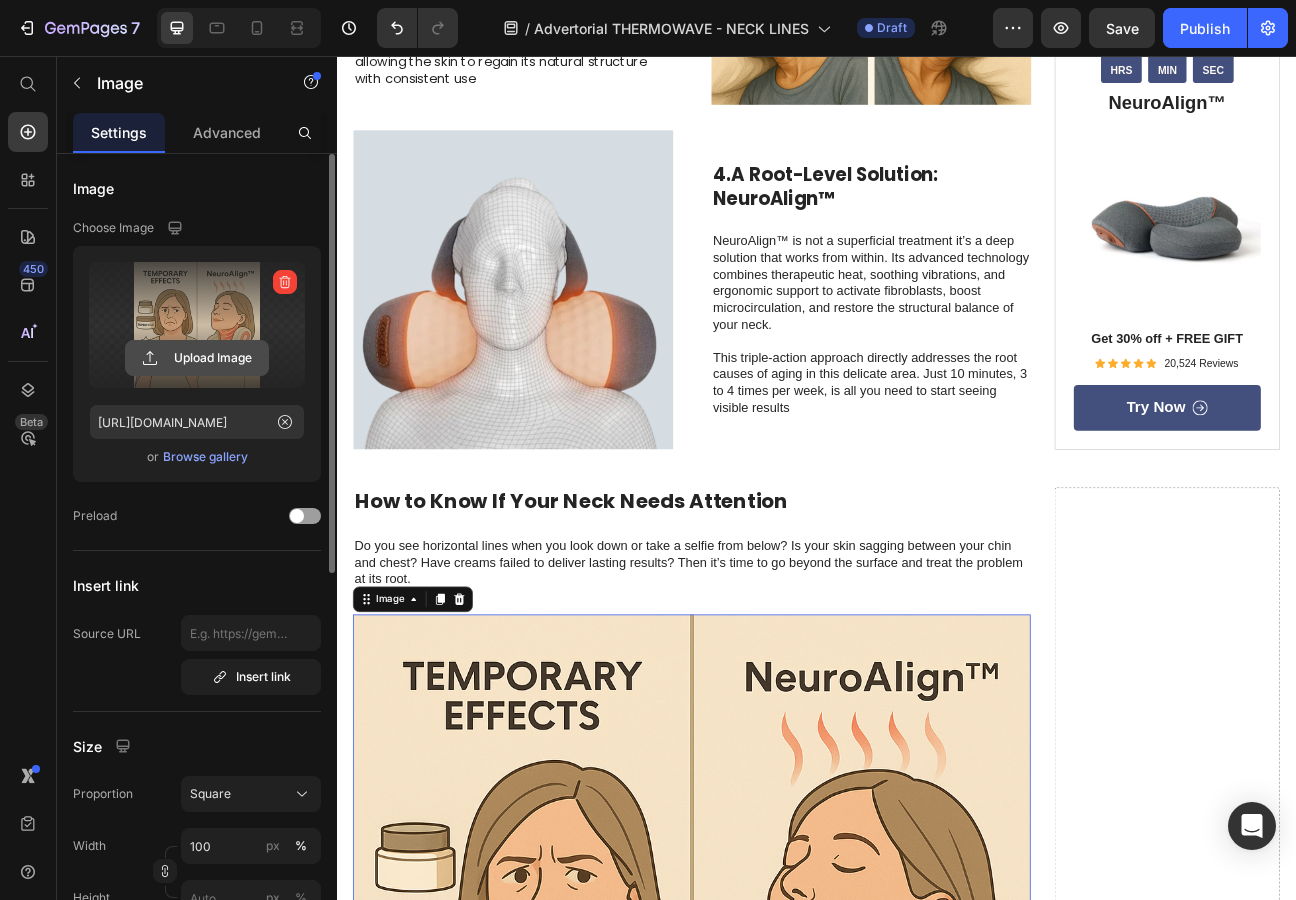 click 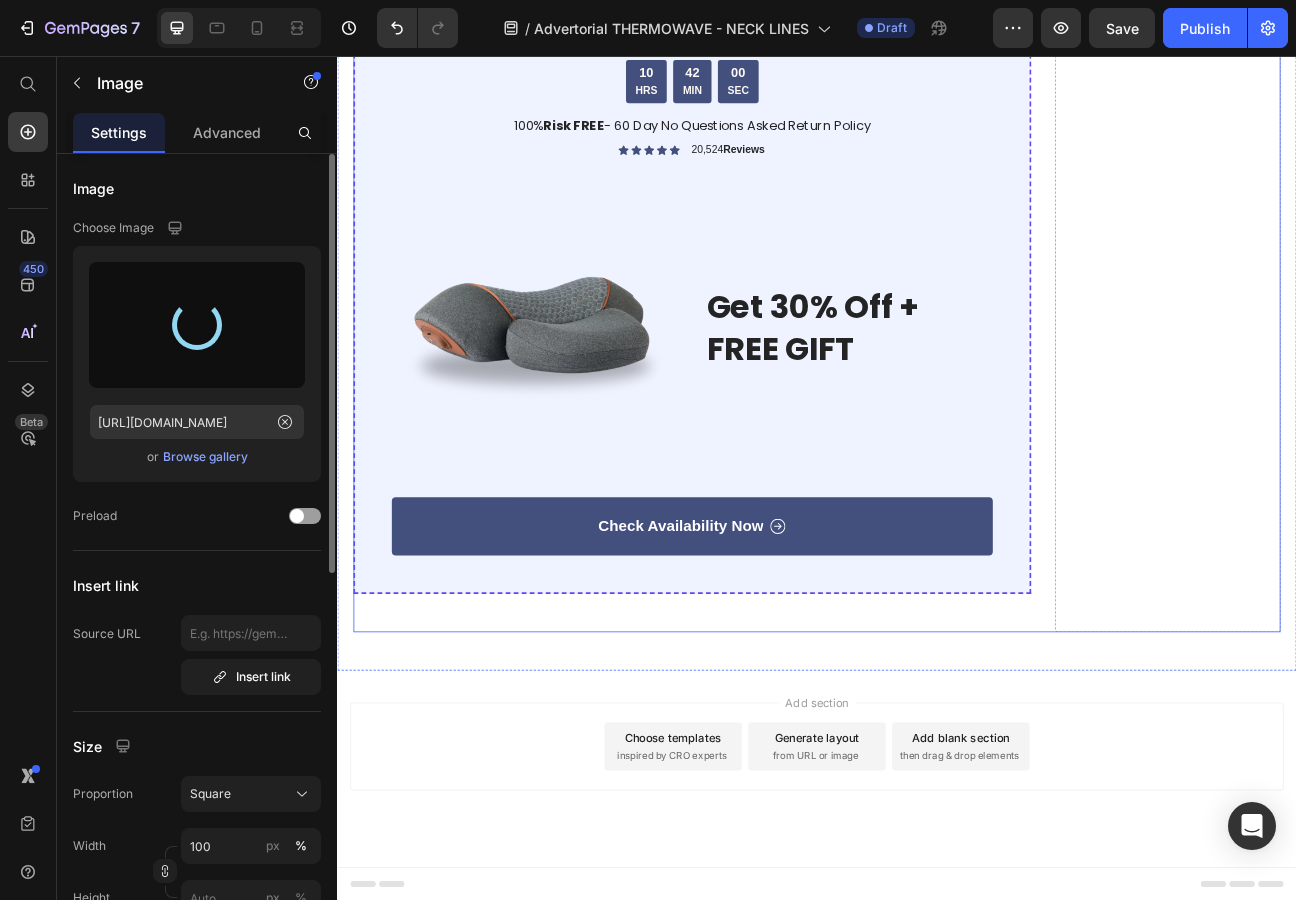 type on "[URL][DOMAIN_NAME]" 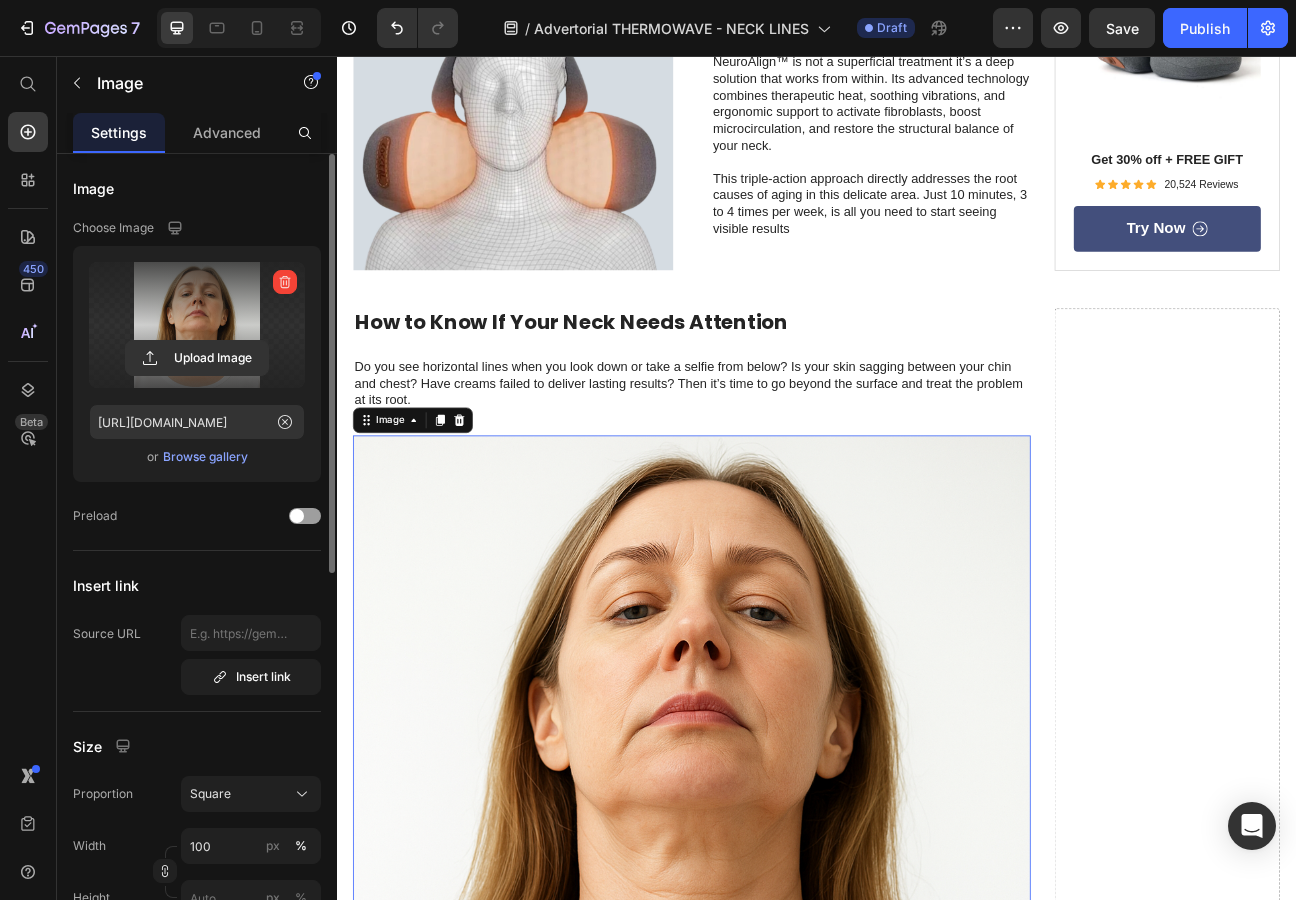 scroll, scrollTop: 2512, scrollLeft: 0, axis: vertical 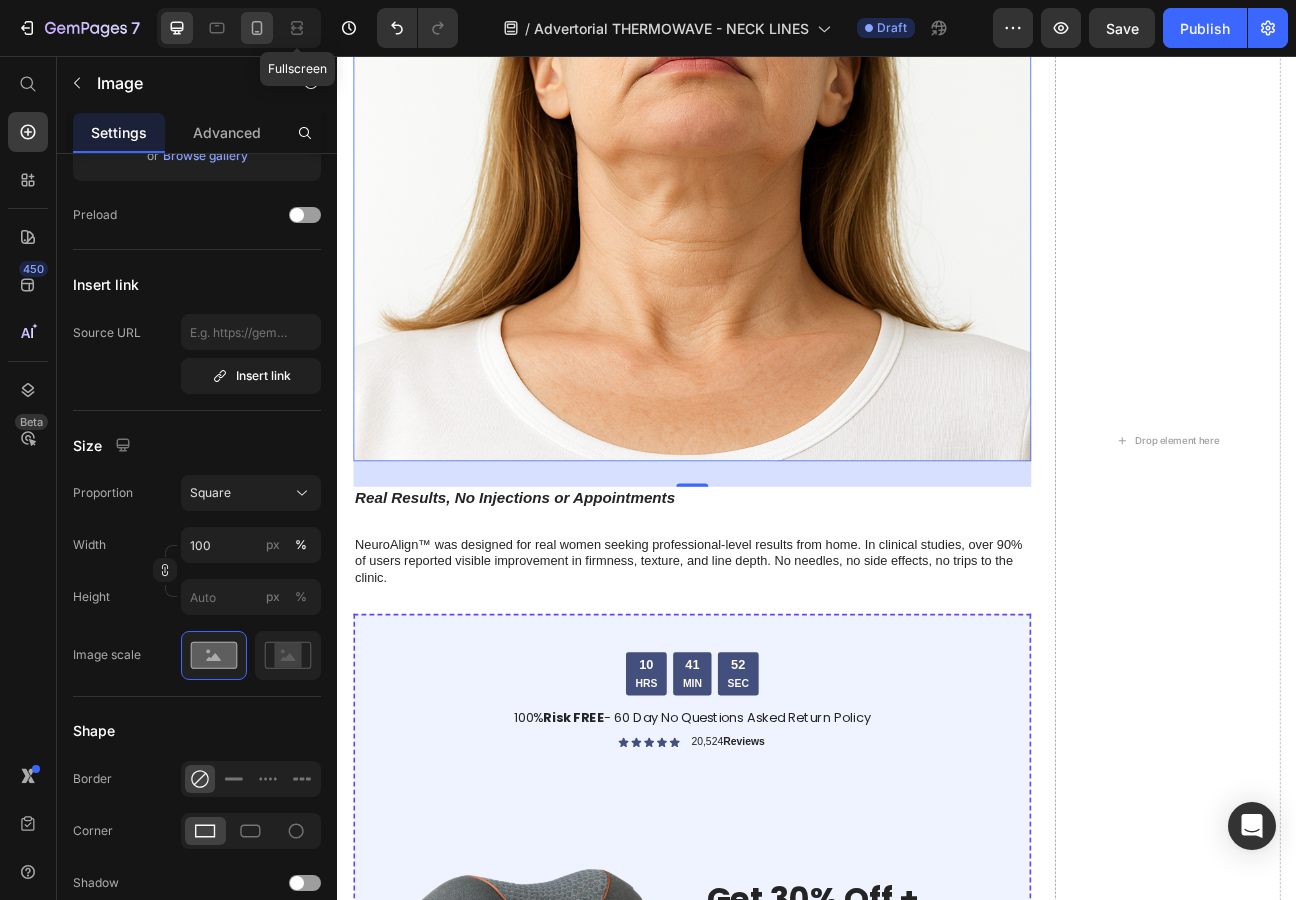 click 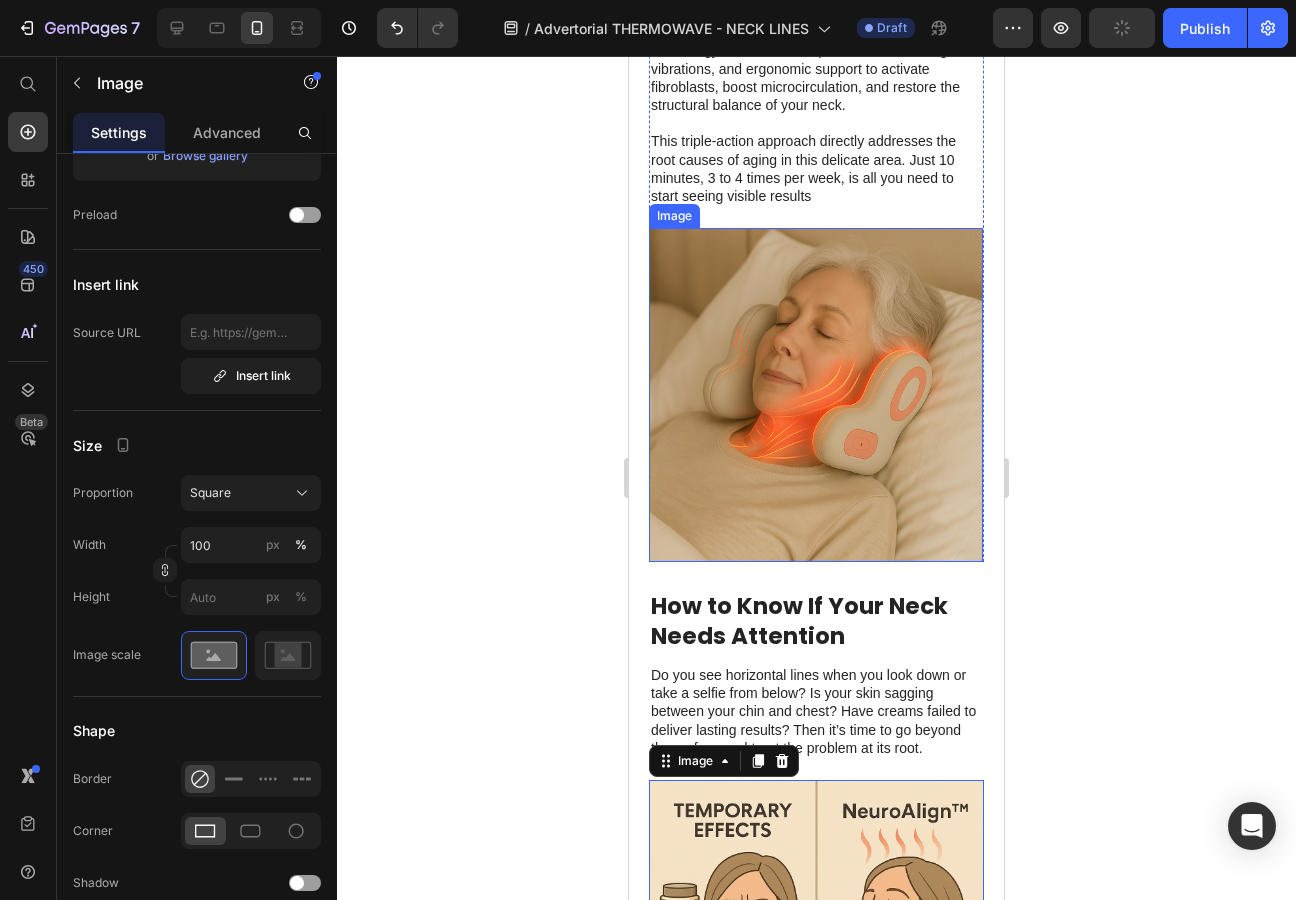 scroll, scrollTop: 3074, scrollLeft: 0, axis: vertical 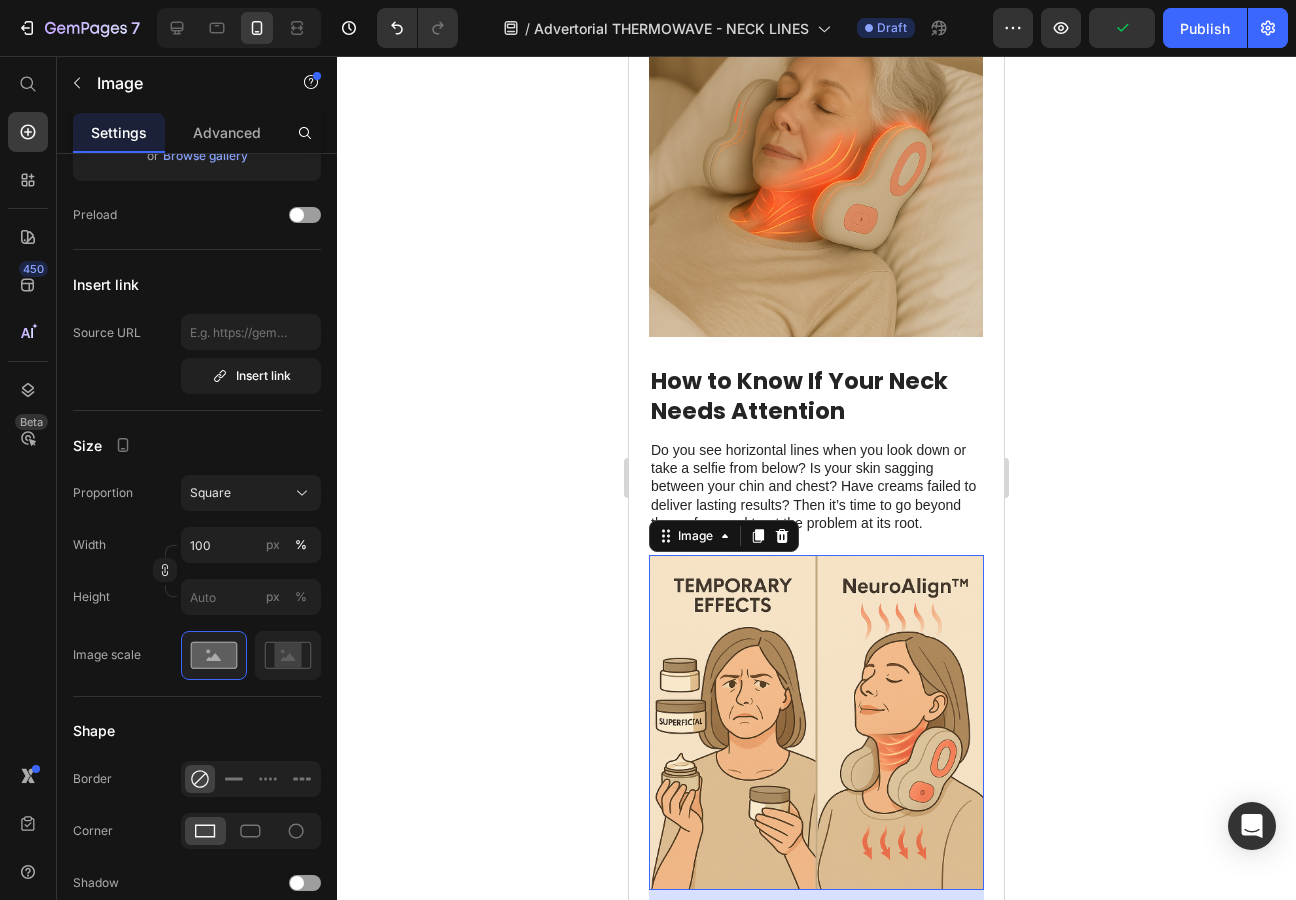 click at bounding box center (816, 722) 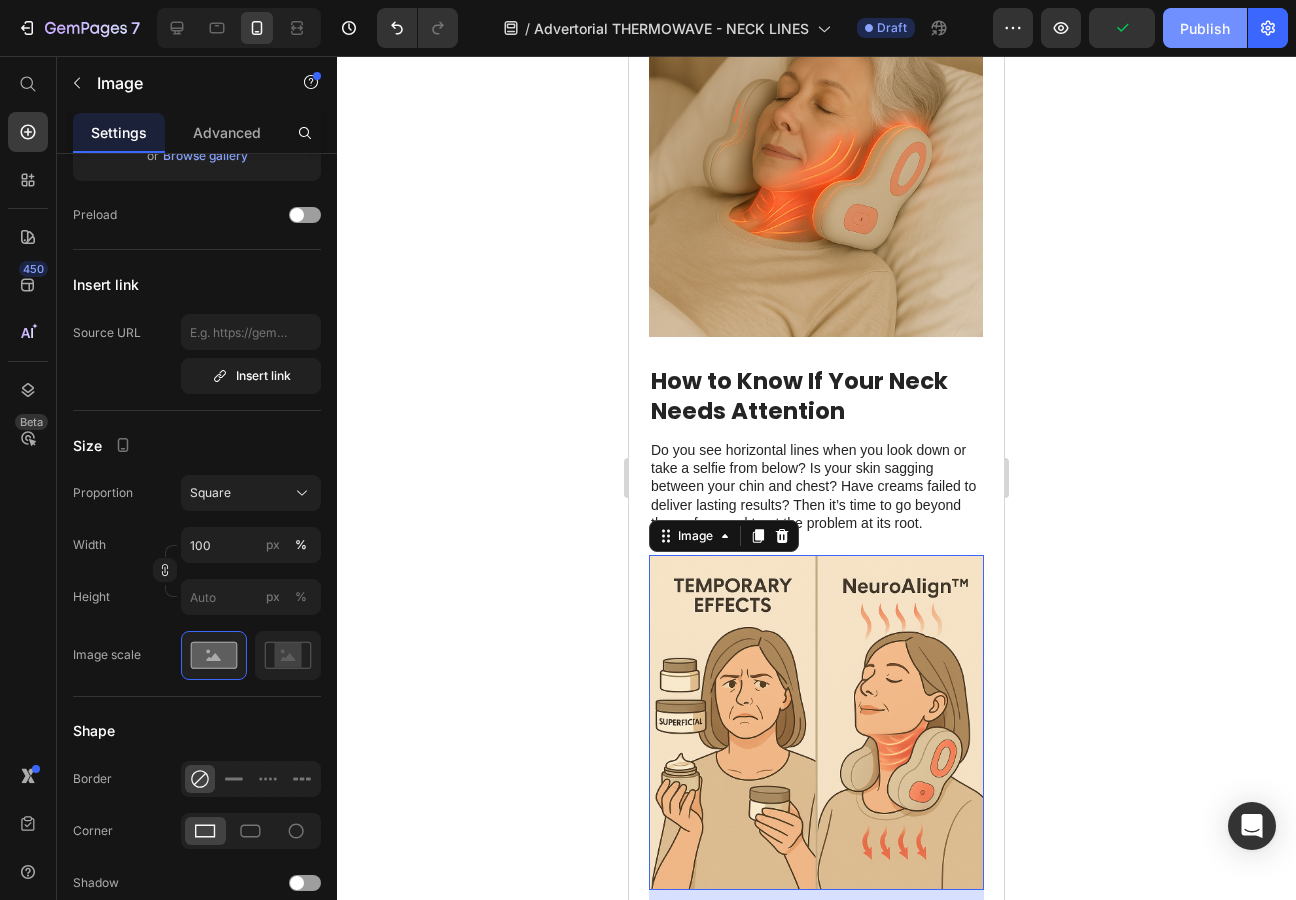 click on "Publish" 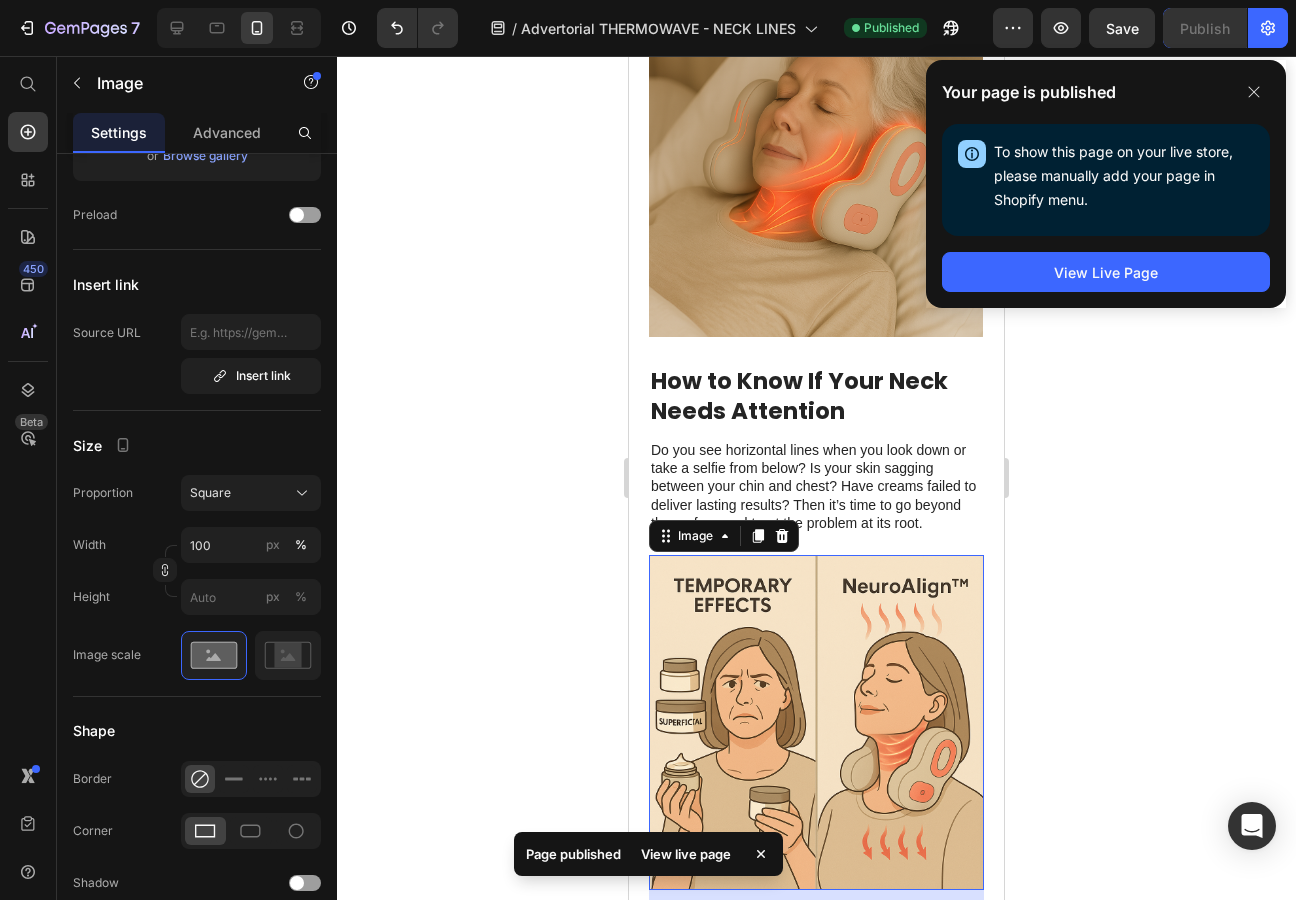click at bounding box center (816, 722) 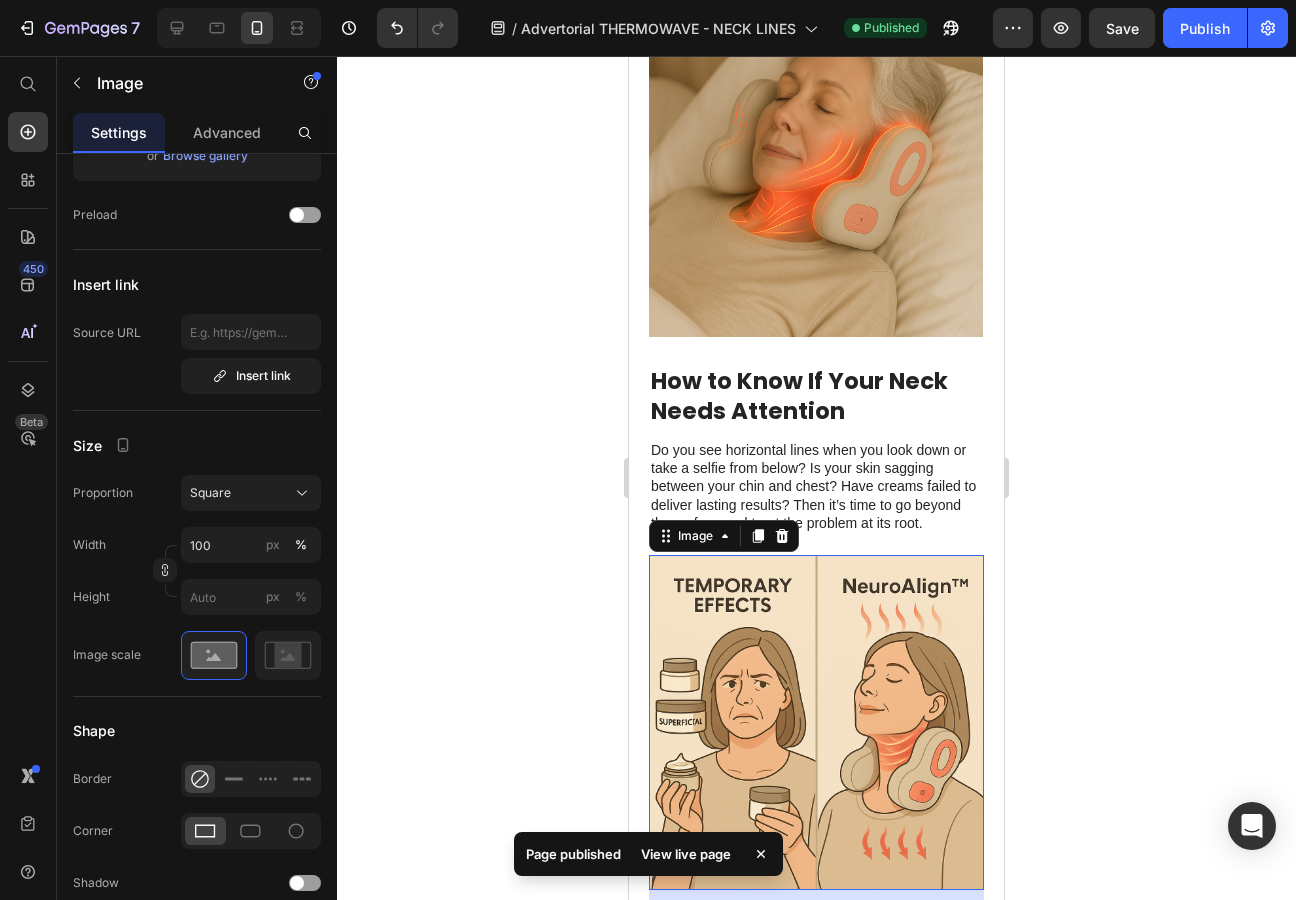 click 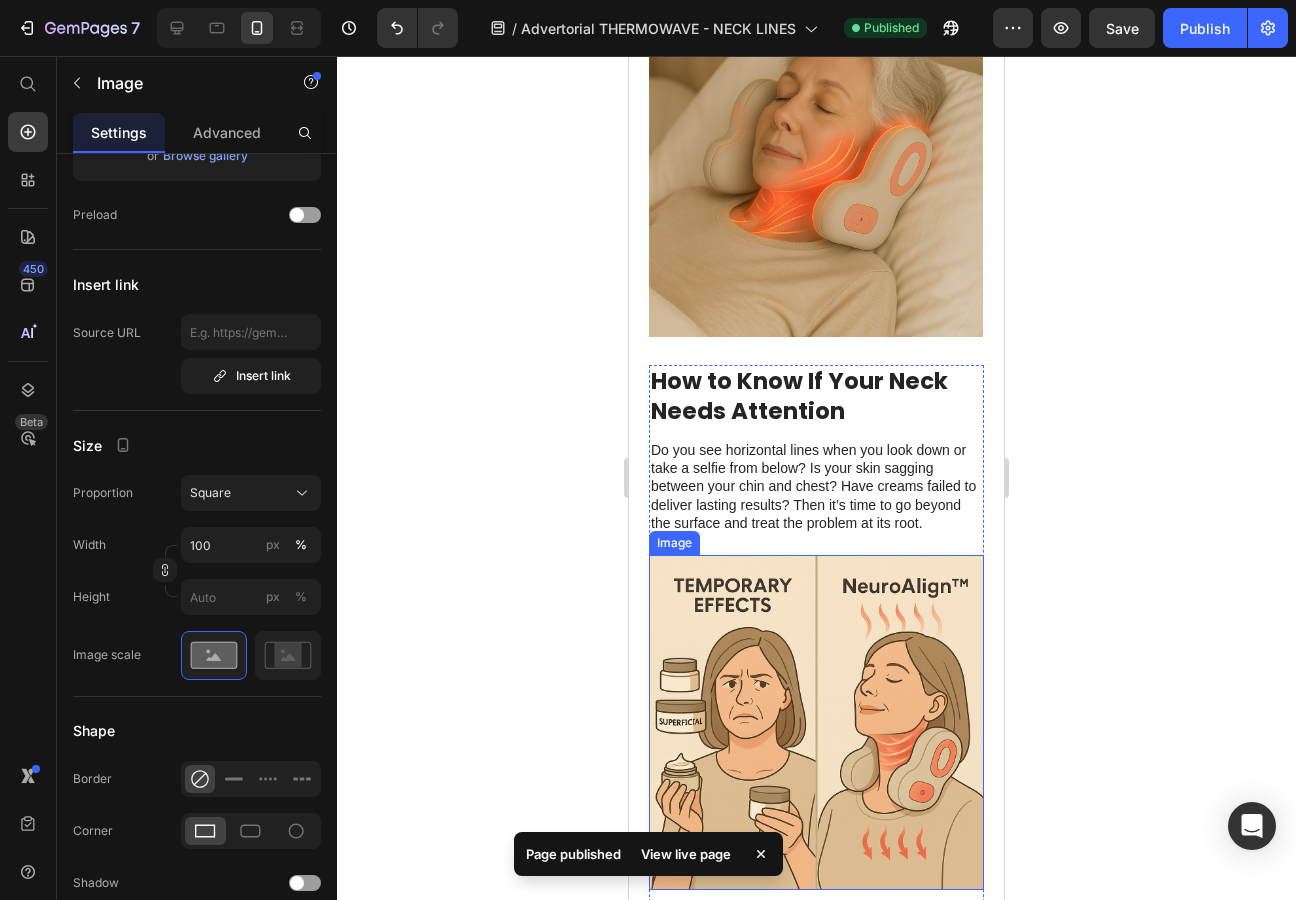 click at bounding box center [816, 722] 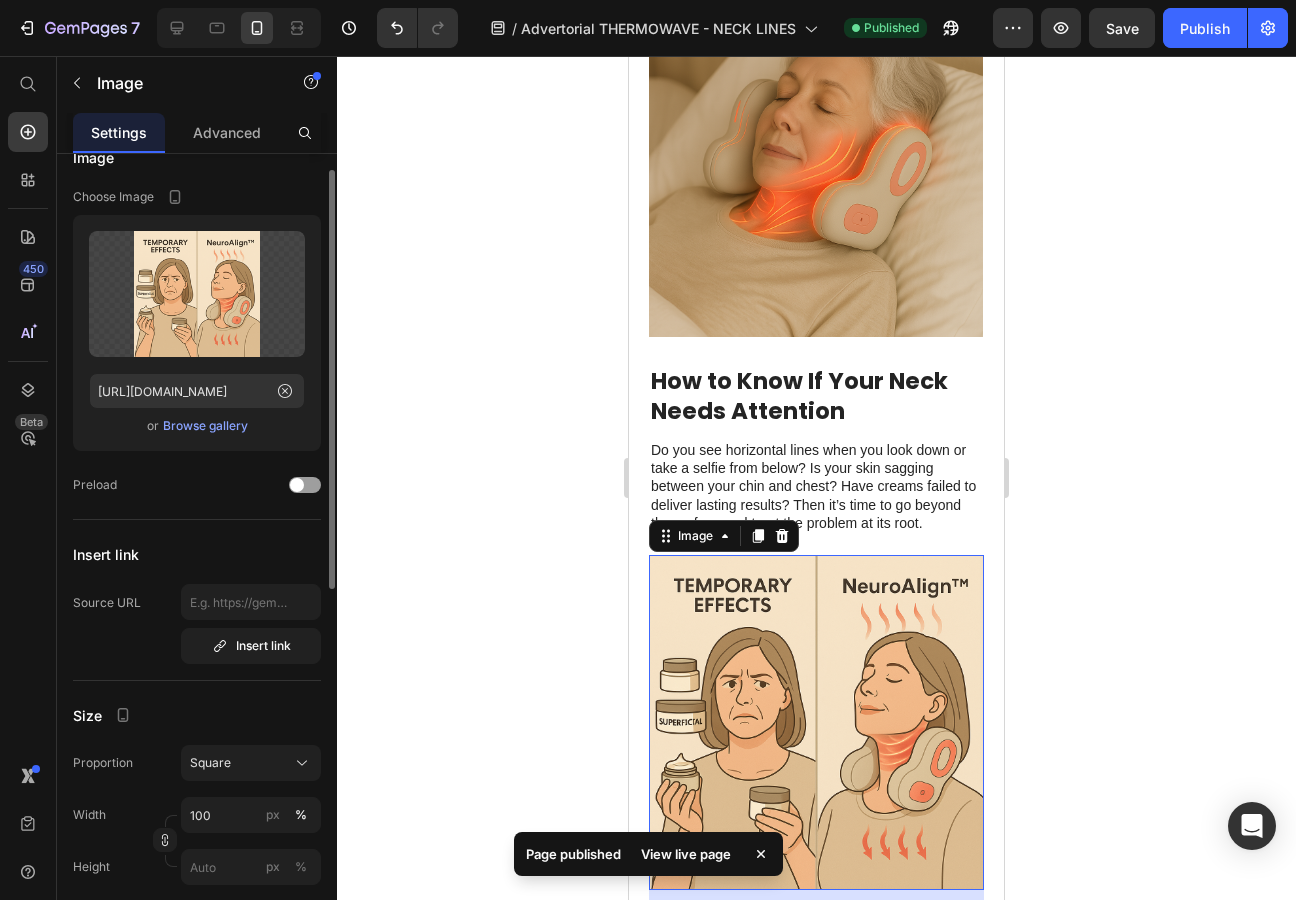 scroll, scrollTop: 0, scrollLeft: 0, axis: both 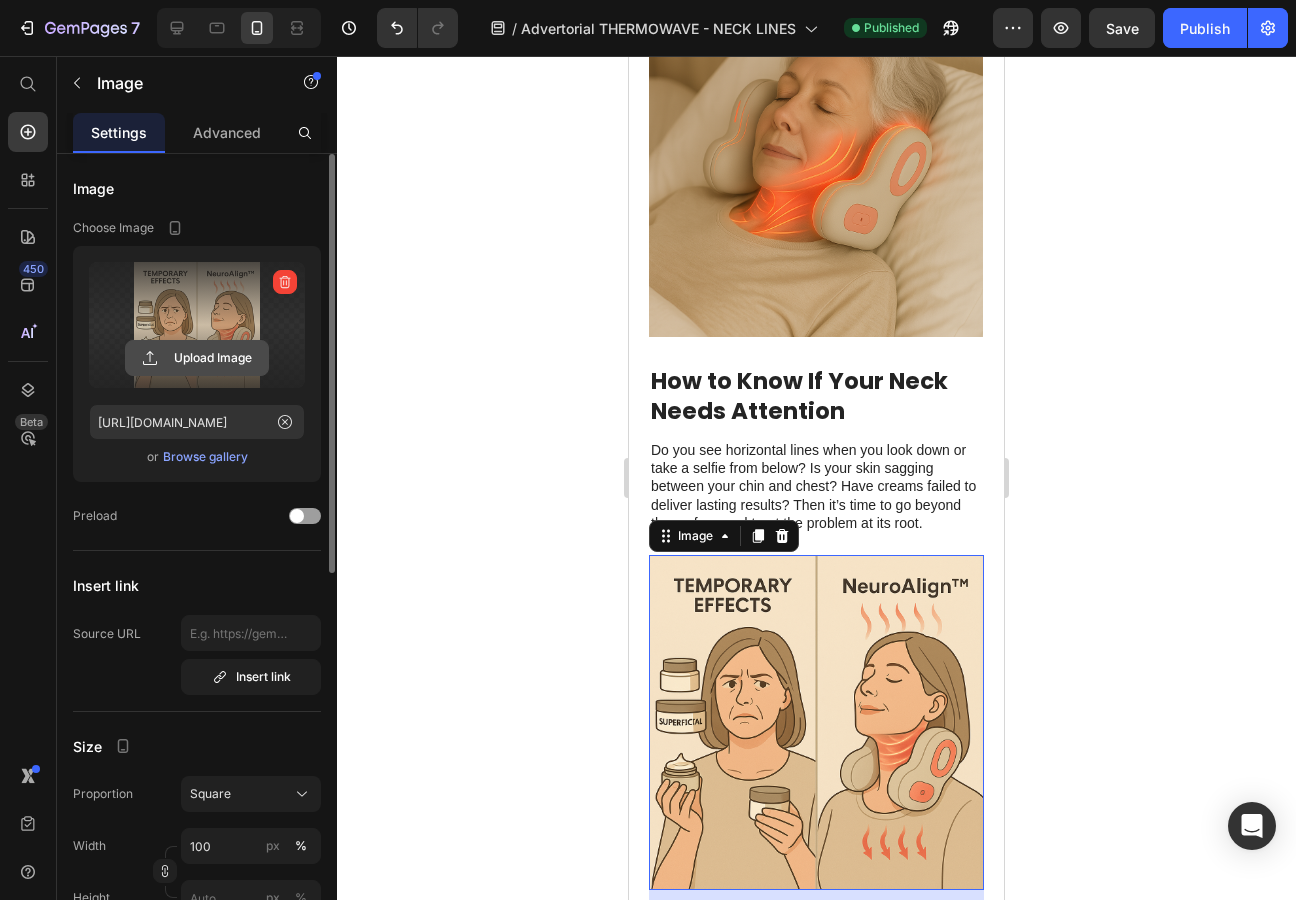 click 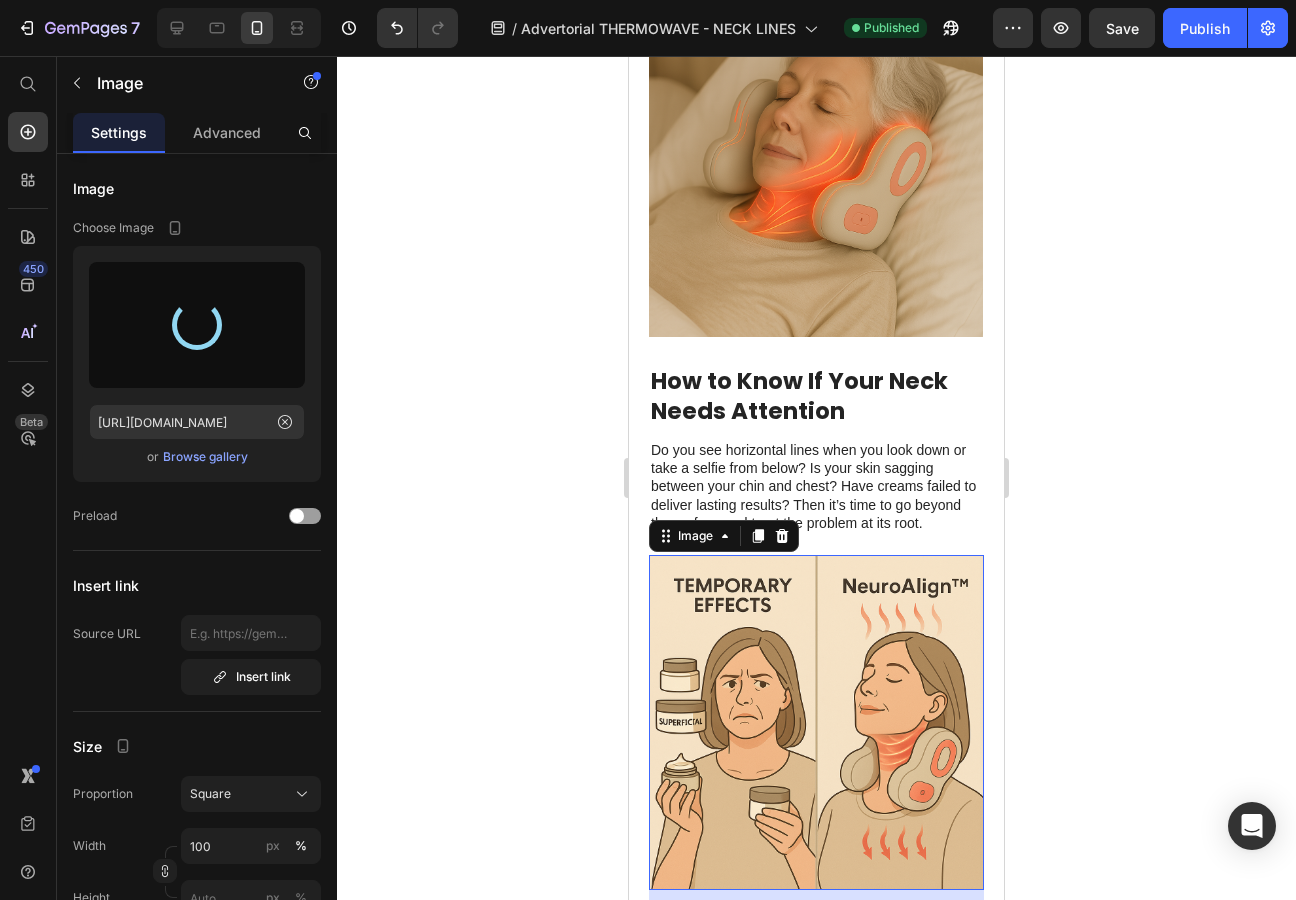 type on "[URL][DOMAIN_NAME]" 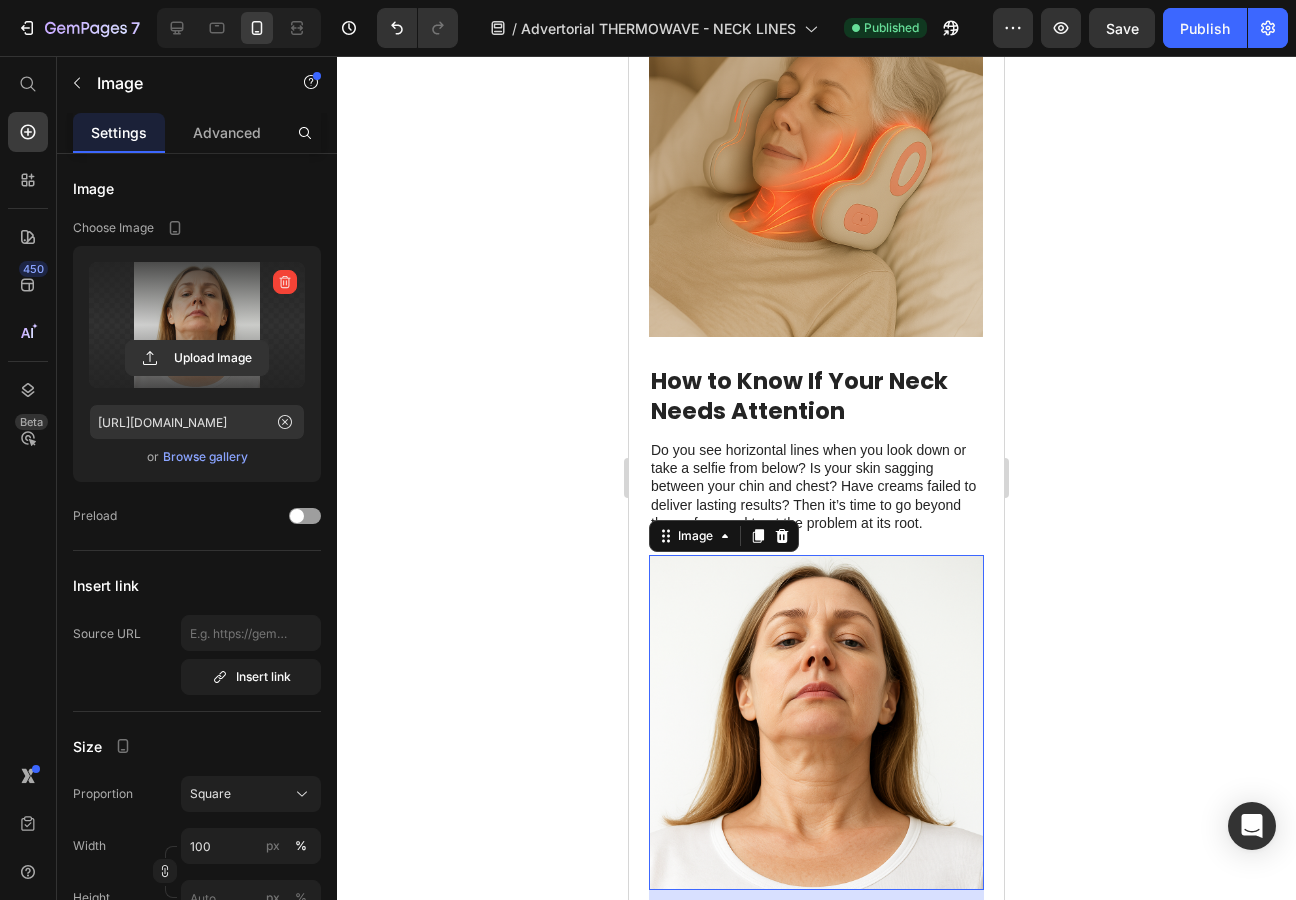 click 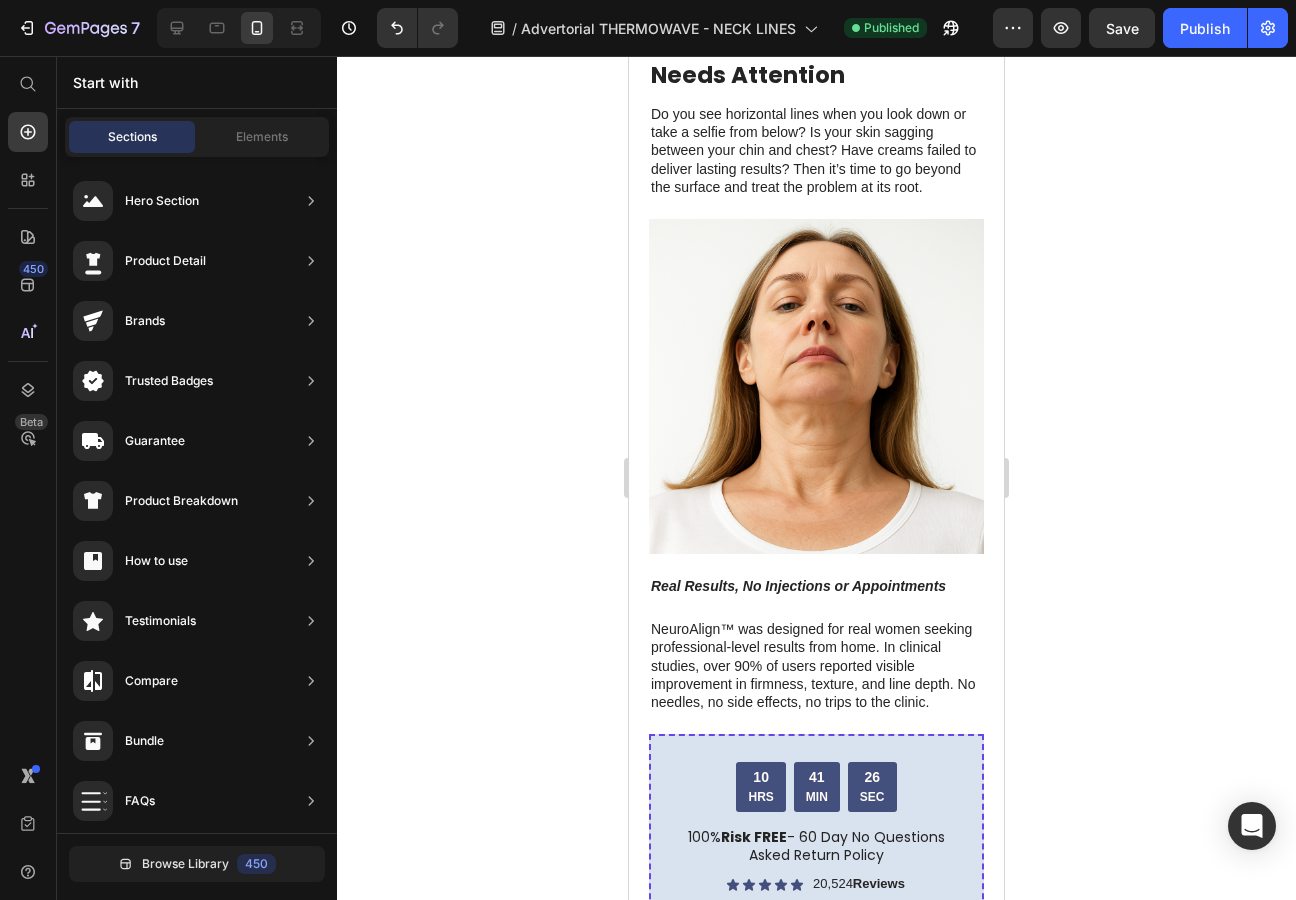 scroll, scrollTop: 2586, scrollLeft: 0, axis: vertical 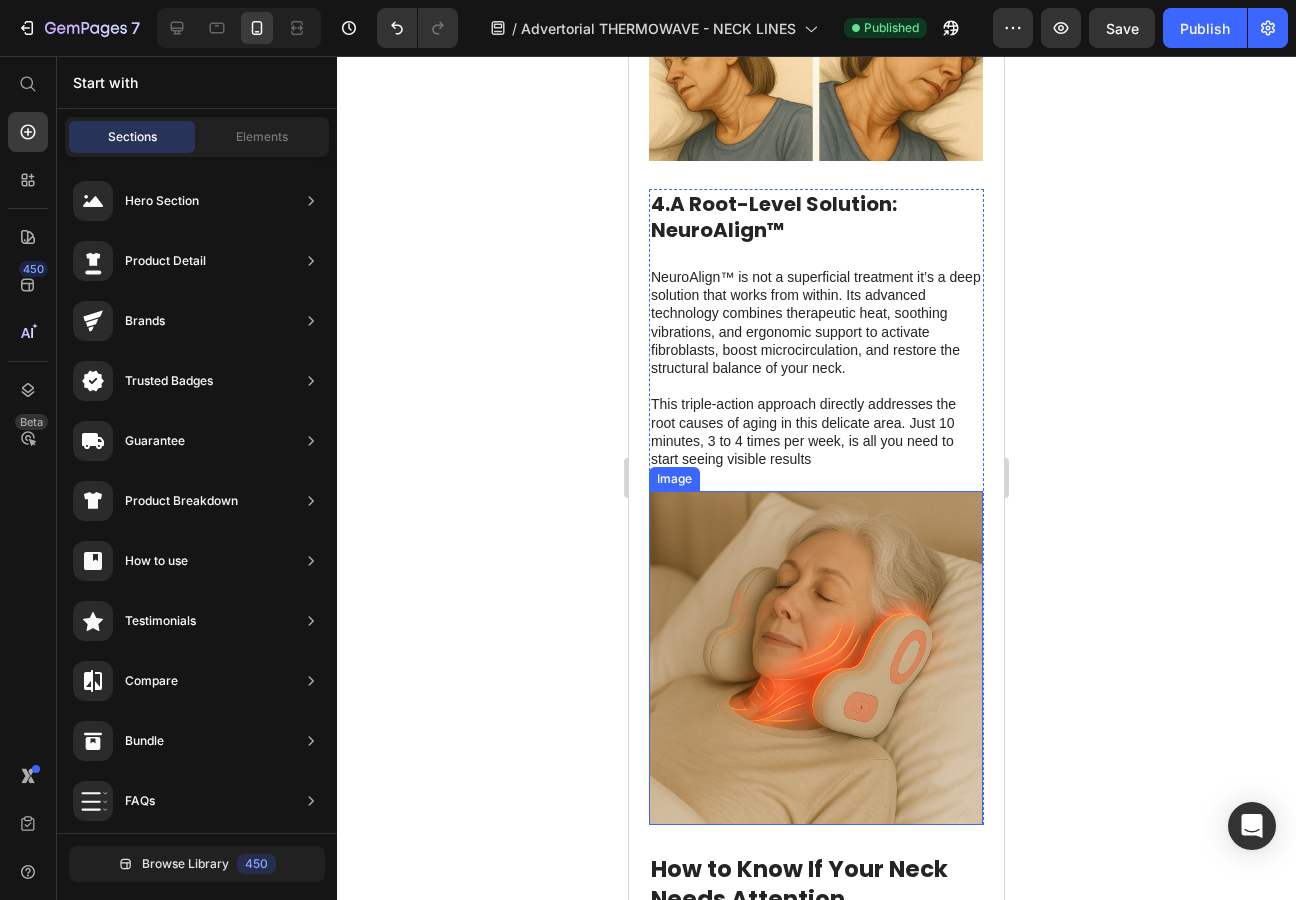 click at bounding box center [816, 658] 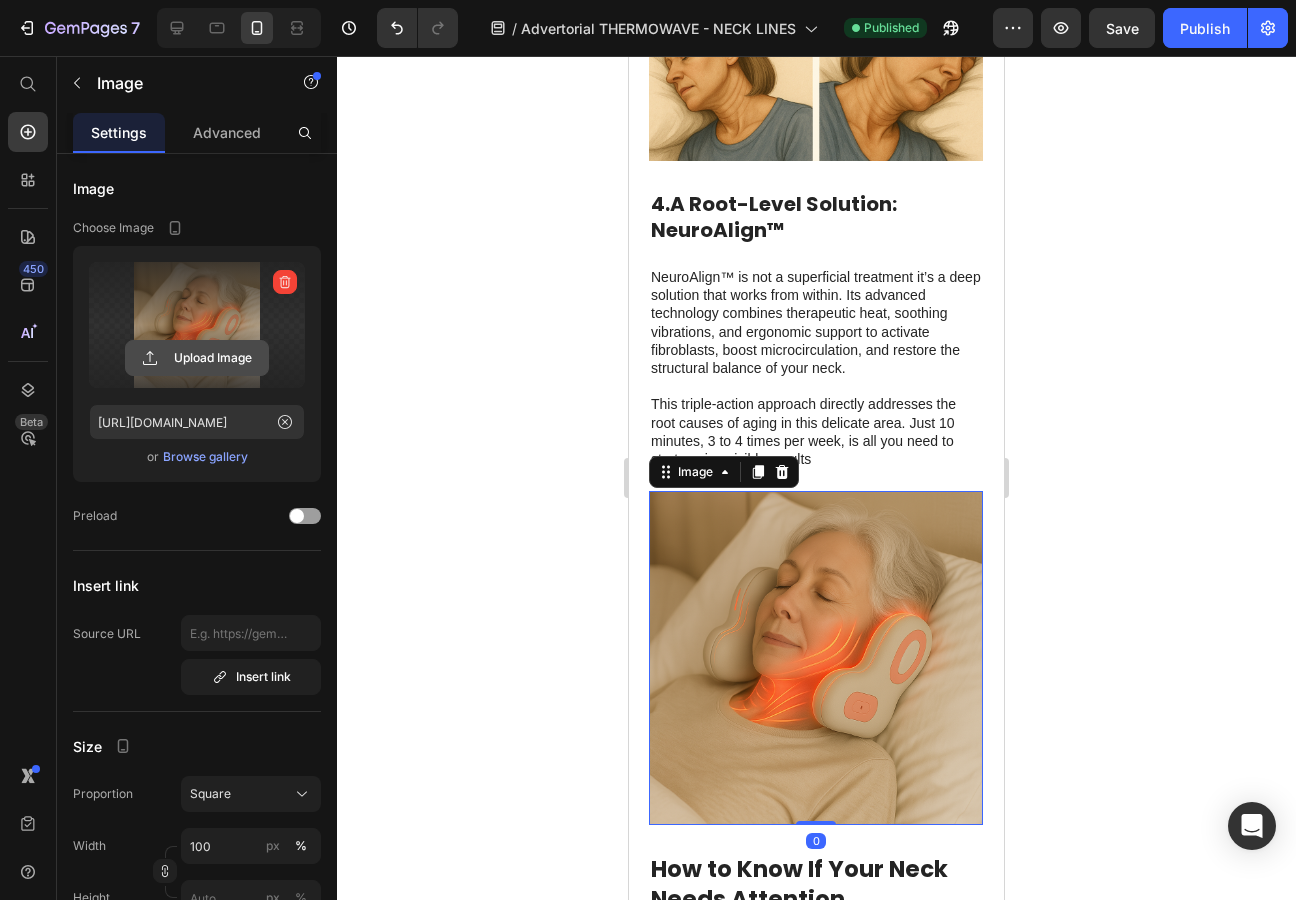click 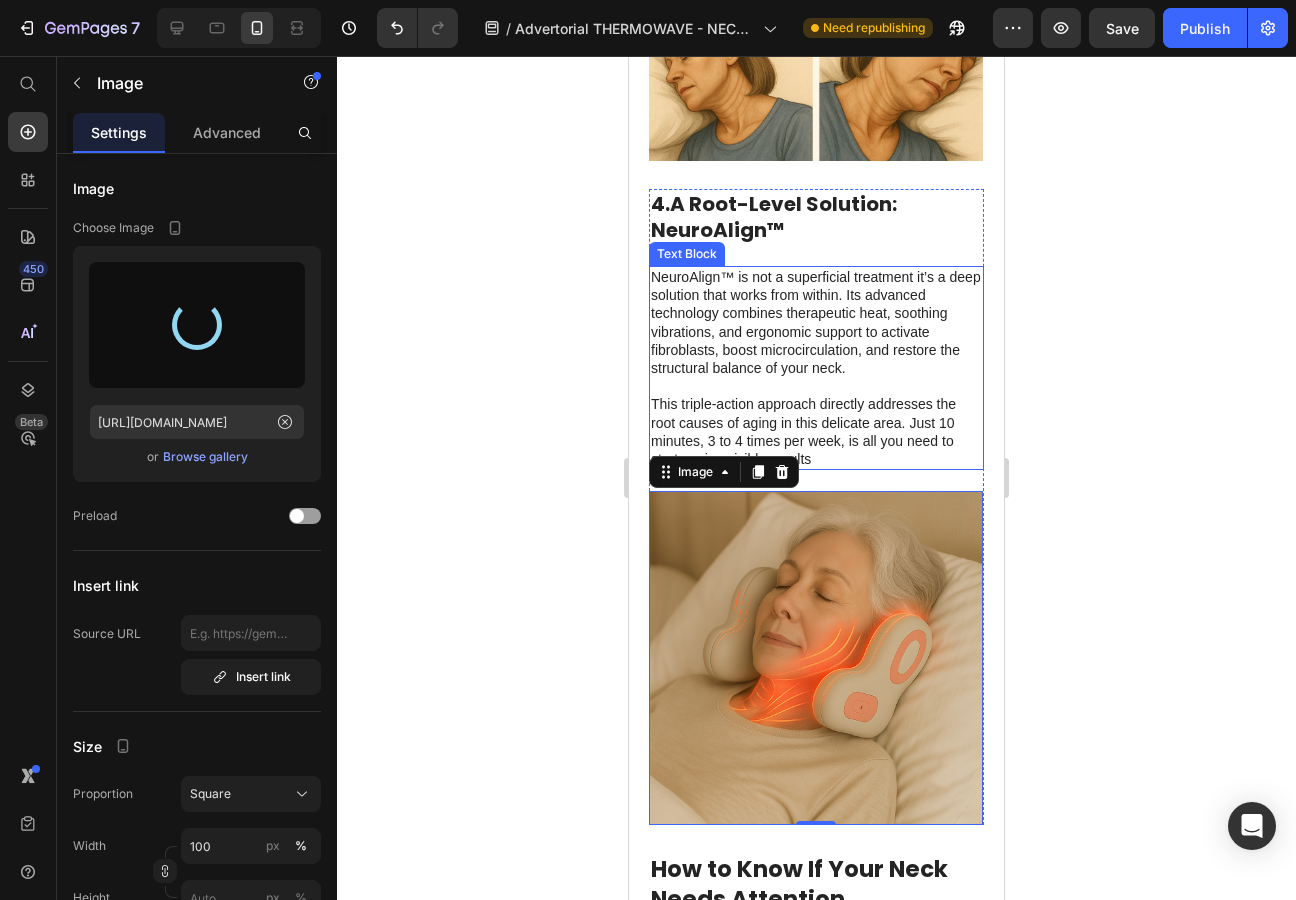 type on "[URL][DOMAIN_NAME]" 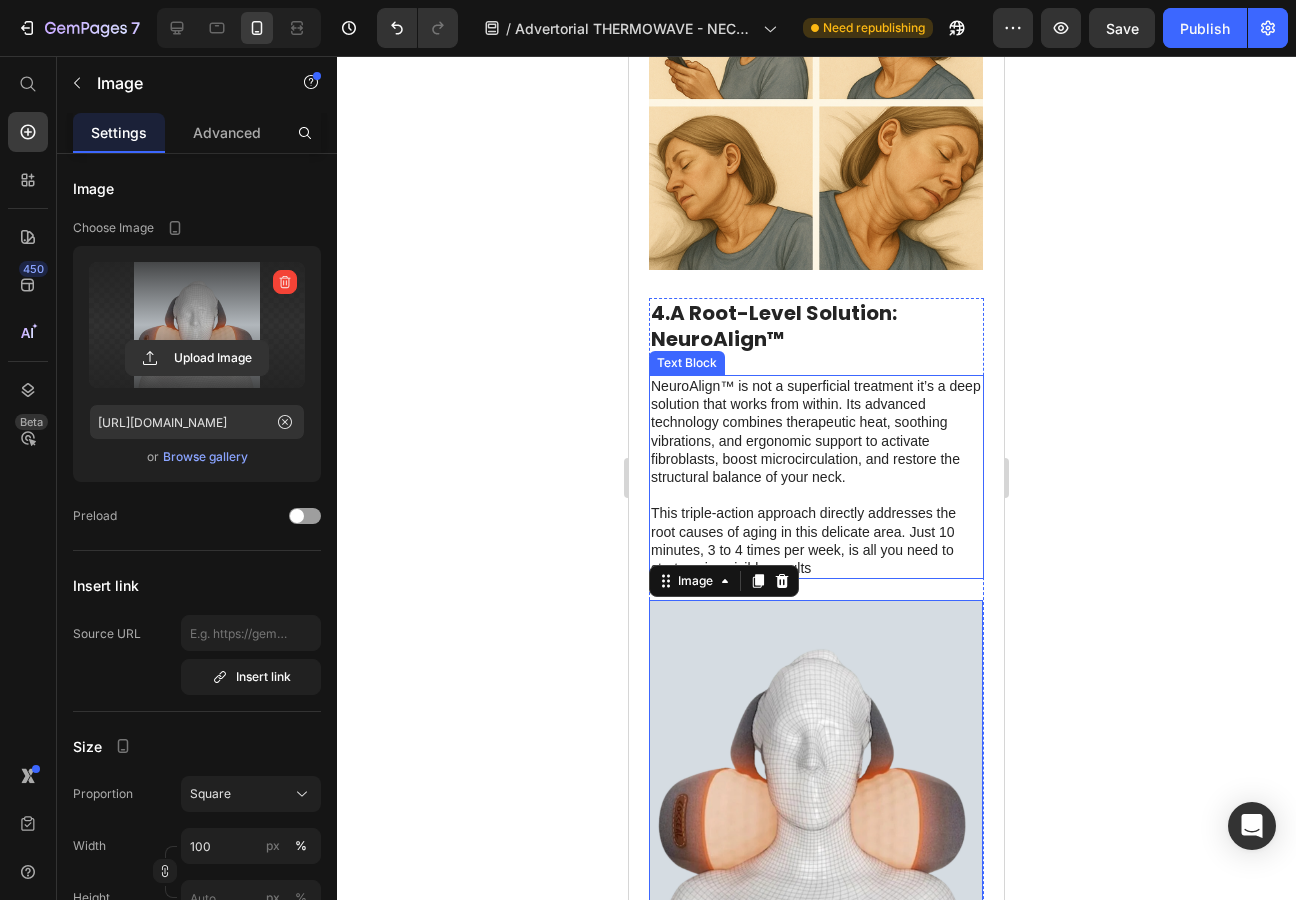 scroll, scrollTop: 2362, scrollLeft: 0, axis: vertical 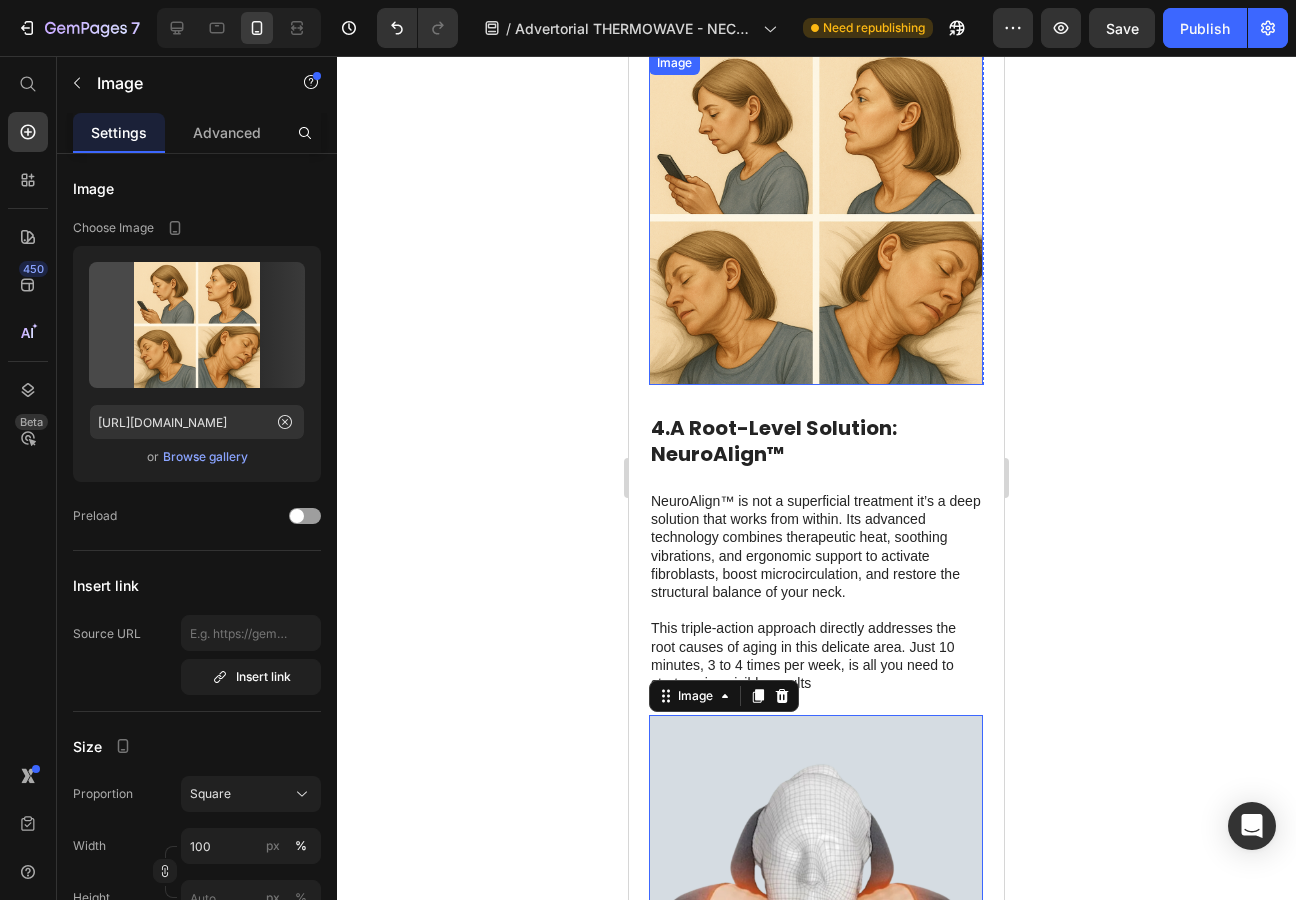 click at bounding box center [816, 218] 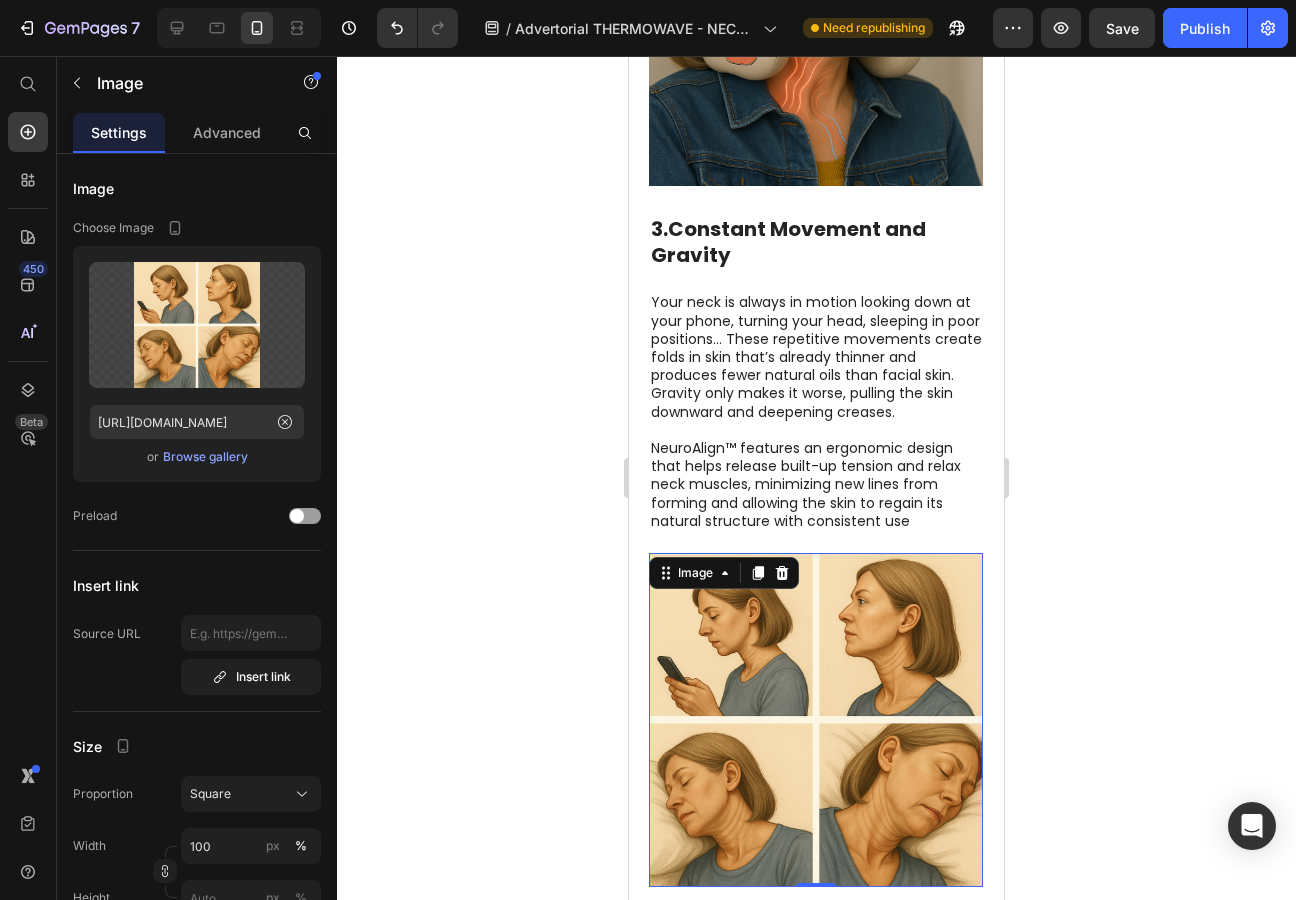 scroll, scrollTop: 1613, scrollLeft: 0, axis: vertical 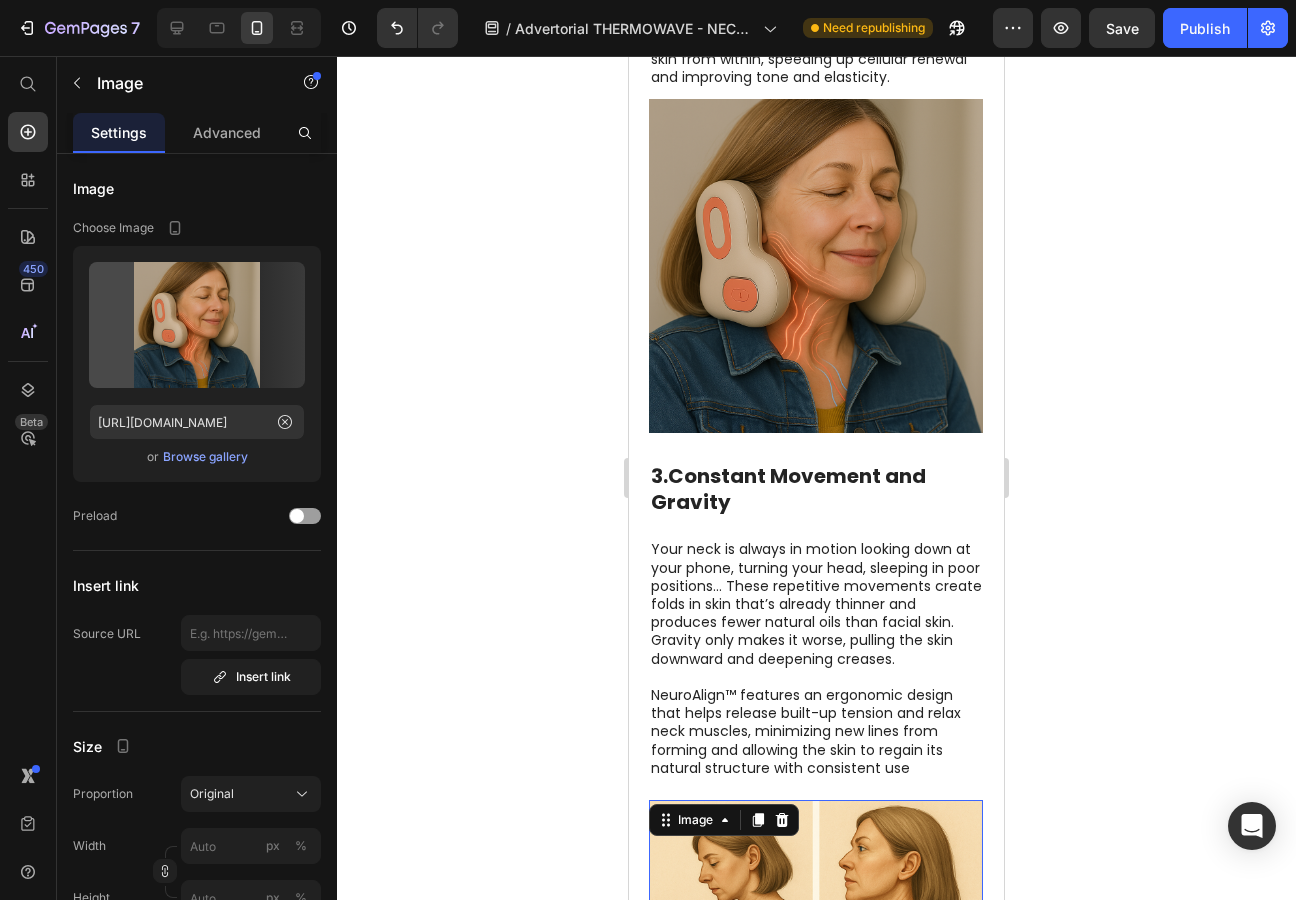 click at bounding box center (816, 266) 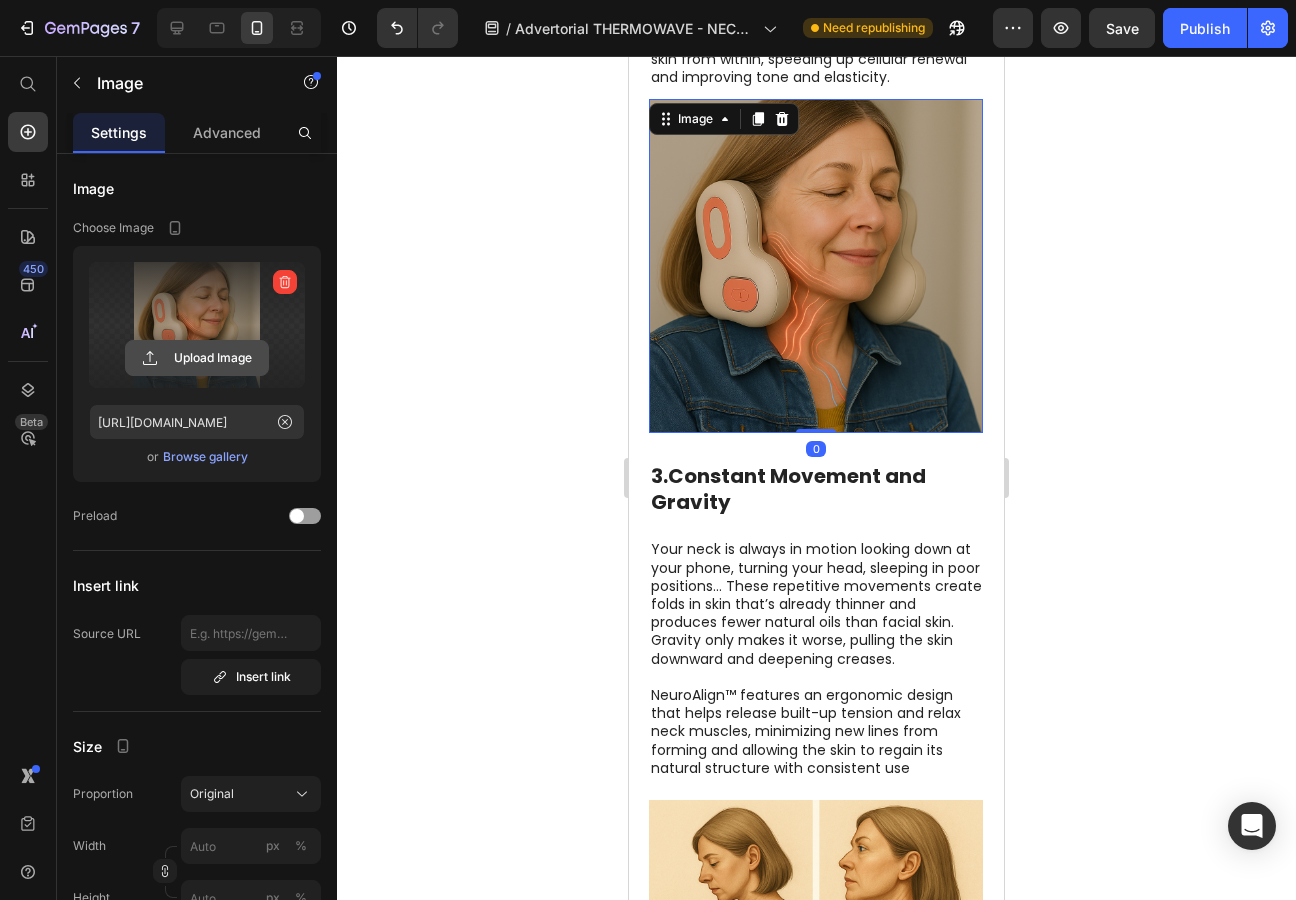 click 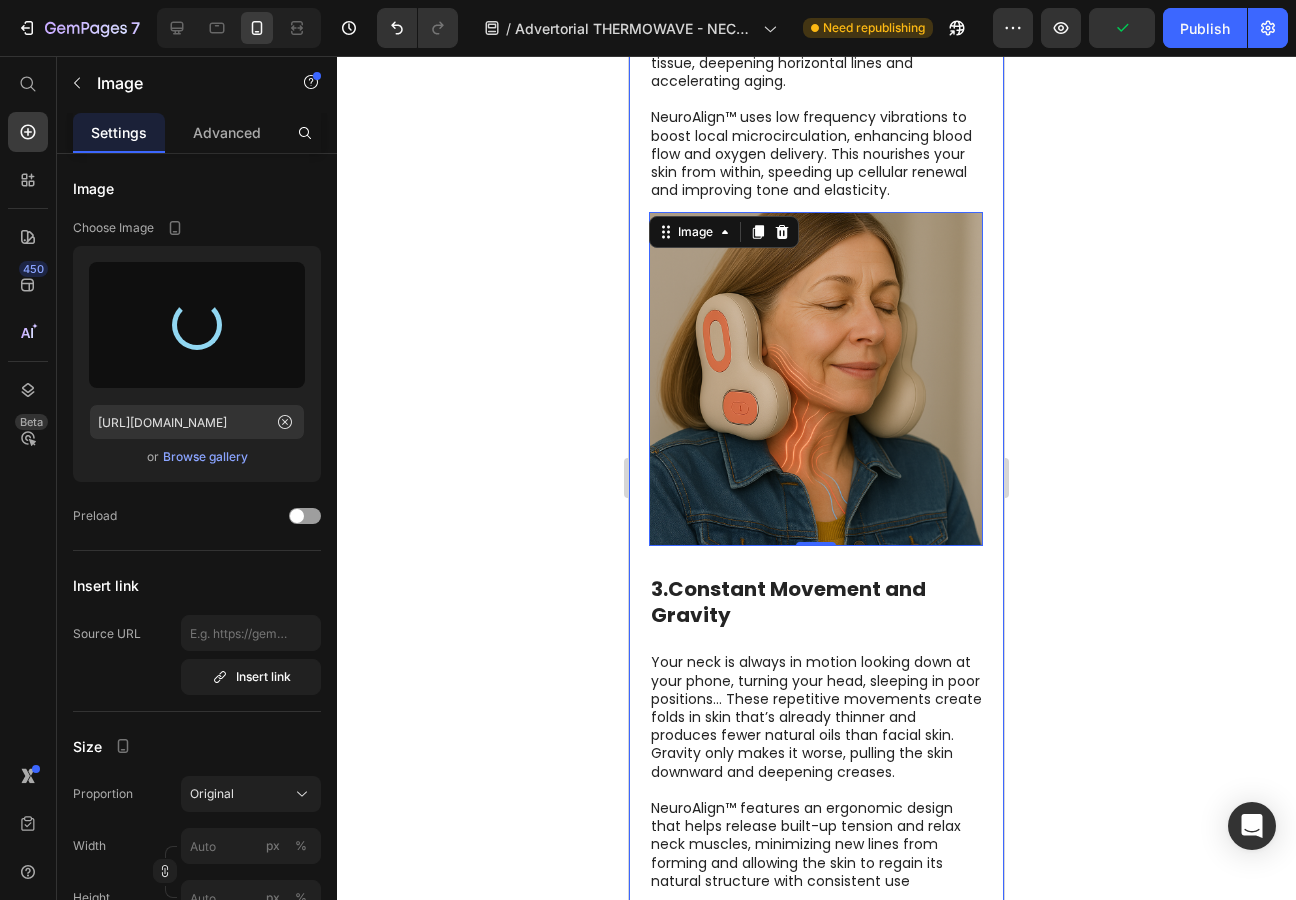 type on "[URL][DOMAIN_NAME]" 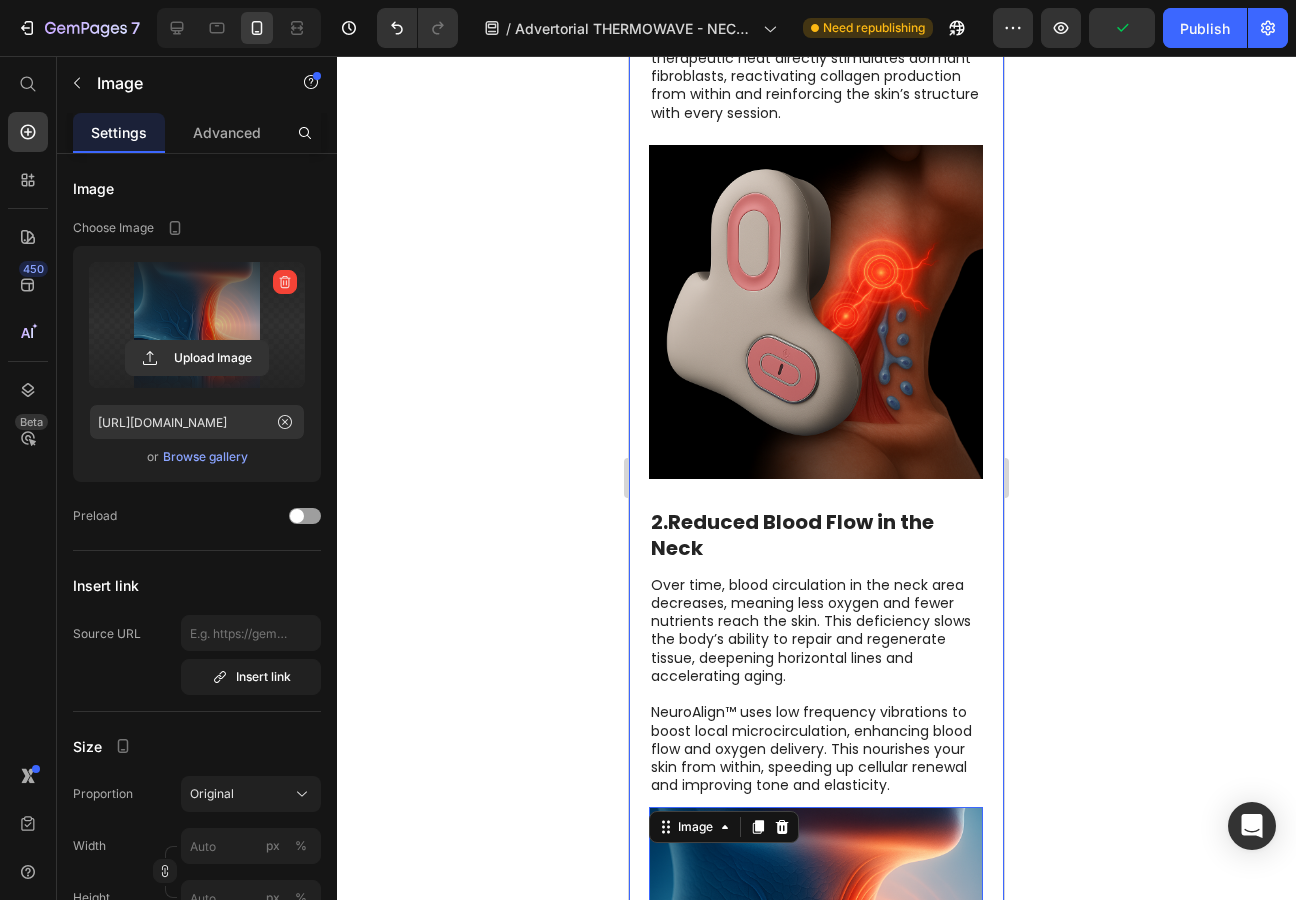 scroll, scrollTop: 878, scrollLeft: 0, axis: vertical 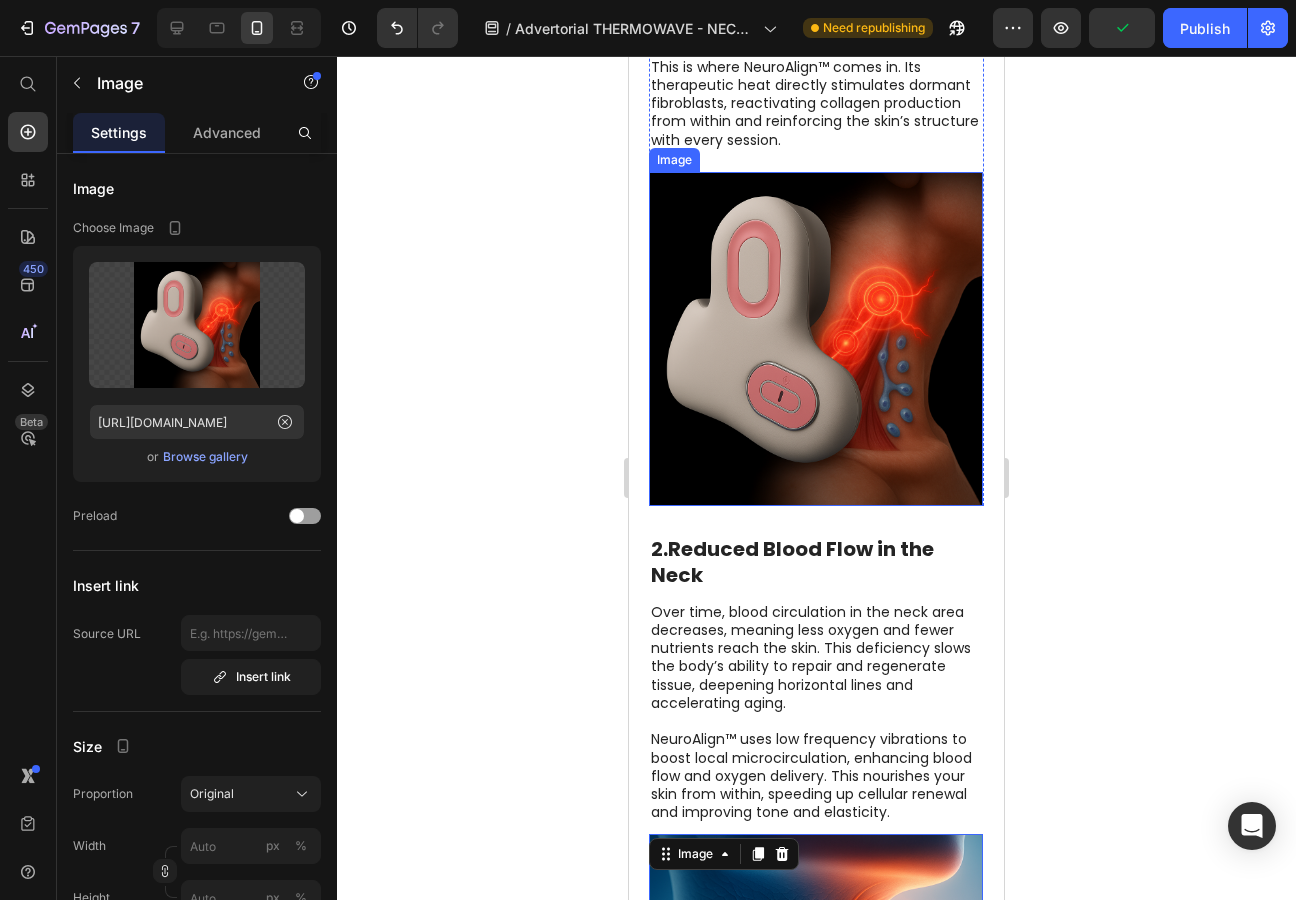 click at bounding box center [816, 339] 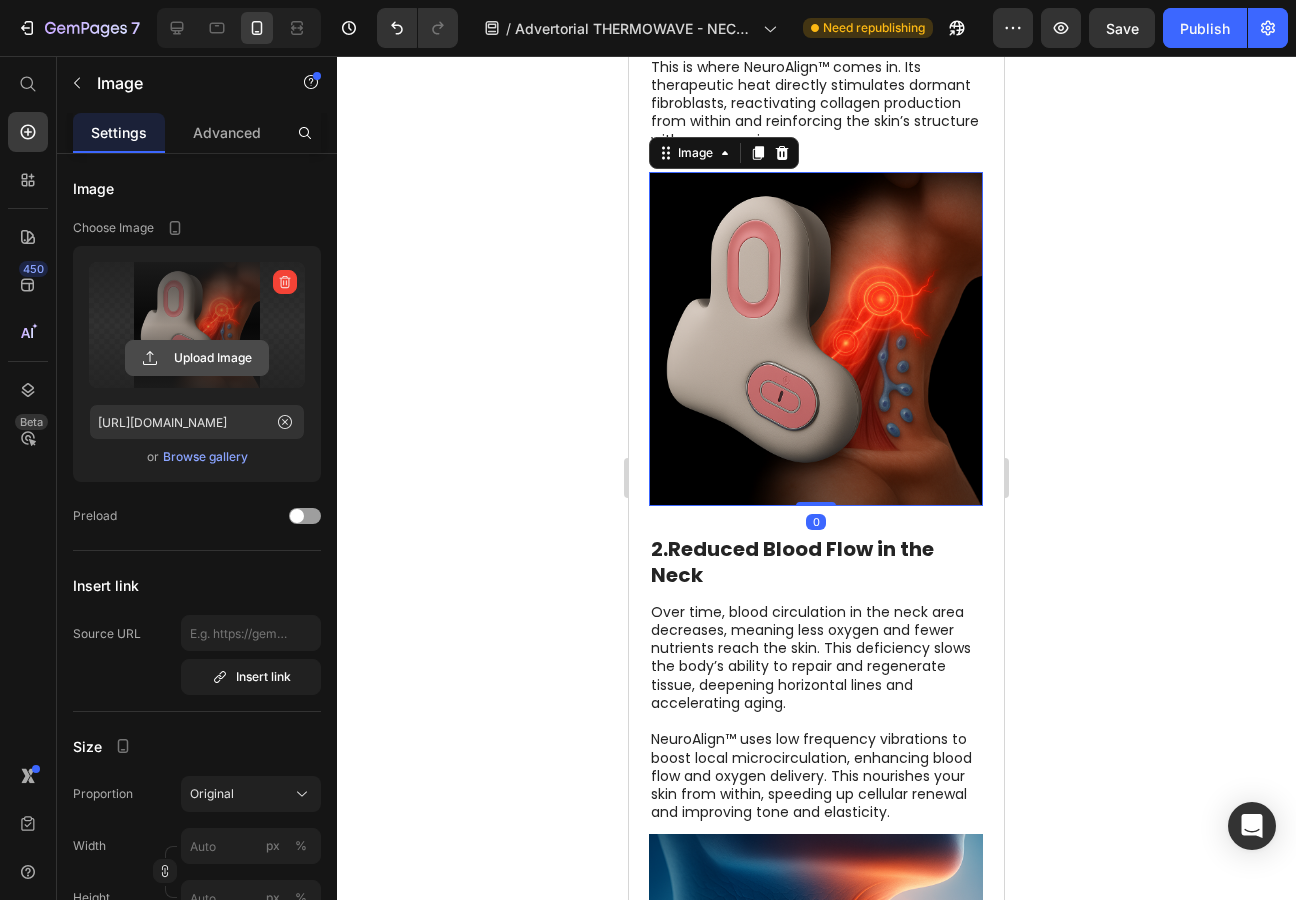 click 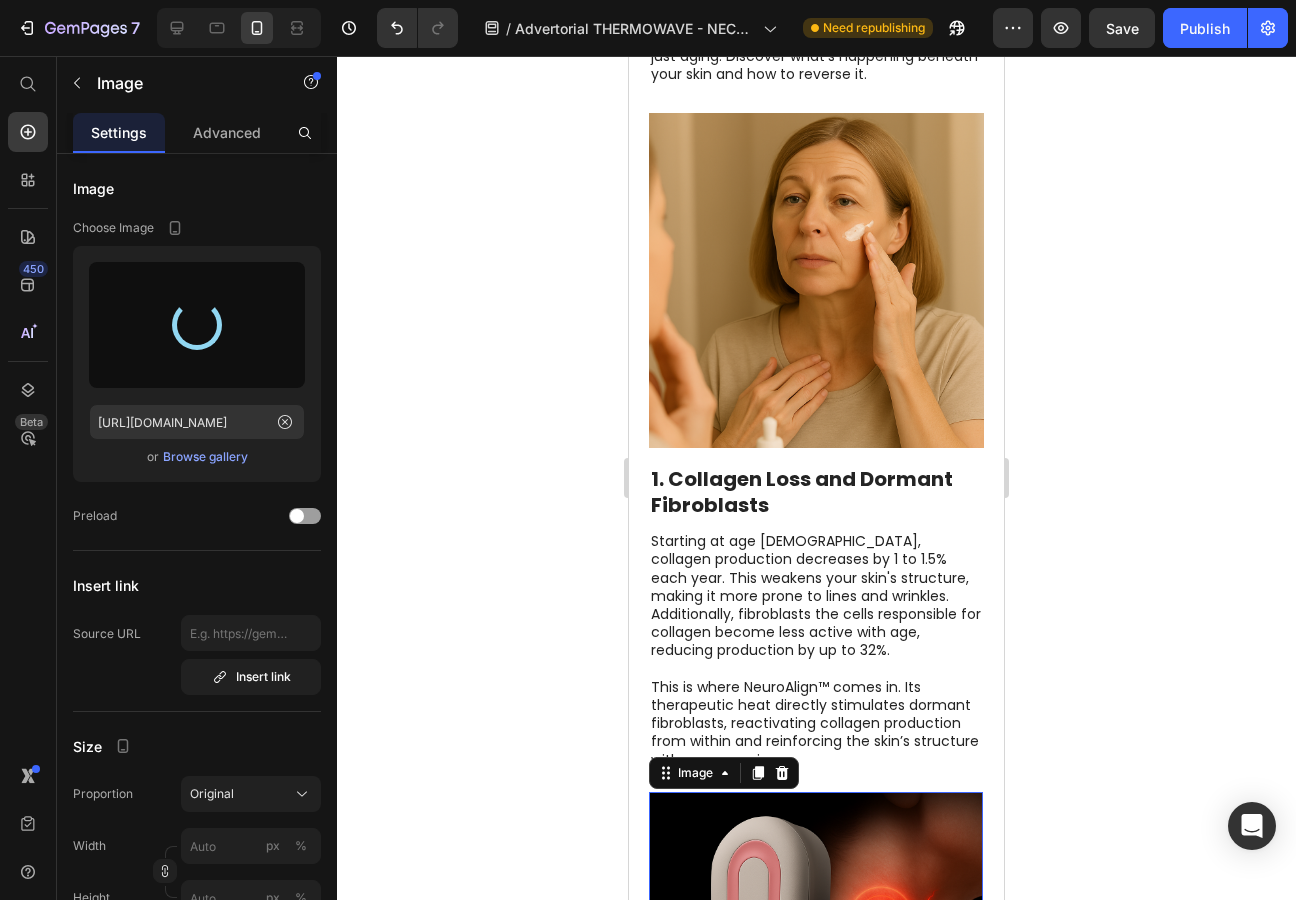 type on "[URL][DOMAIN_NAME]" 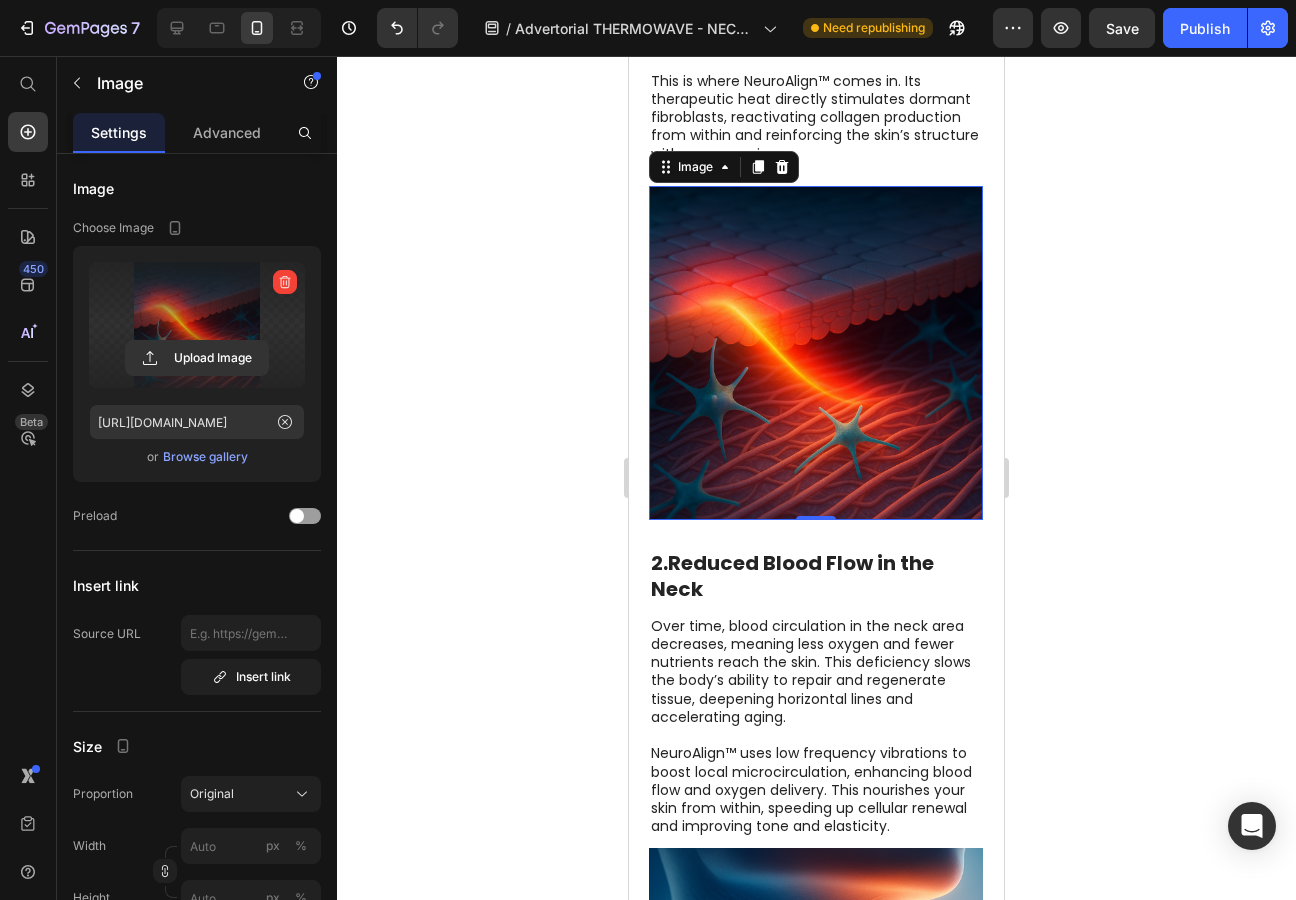 scroll, scrollTop: 1268, scrollLeft: 0, axis: vertical 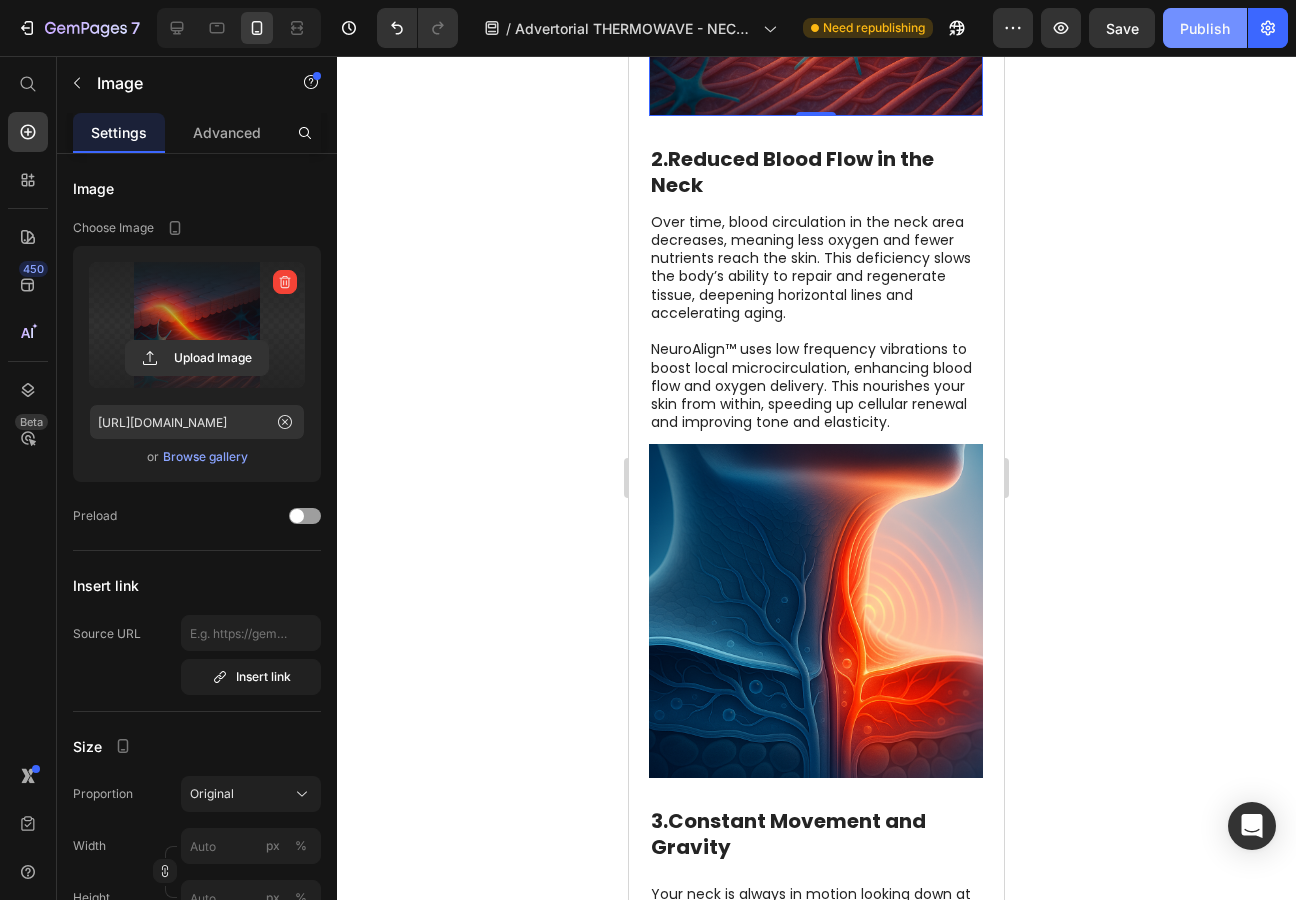 click on "Publish" at bounding box center (1205, 28) 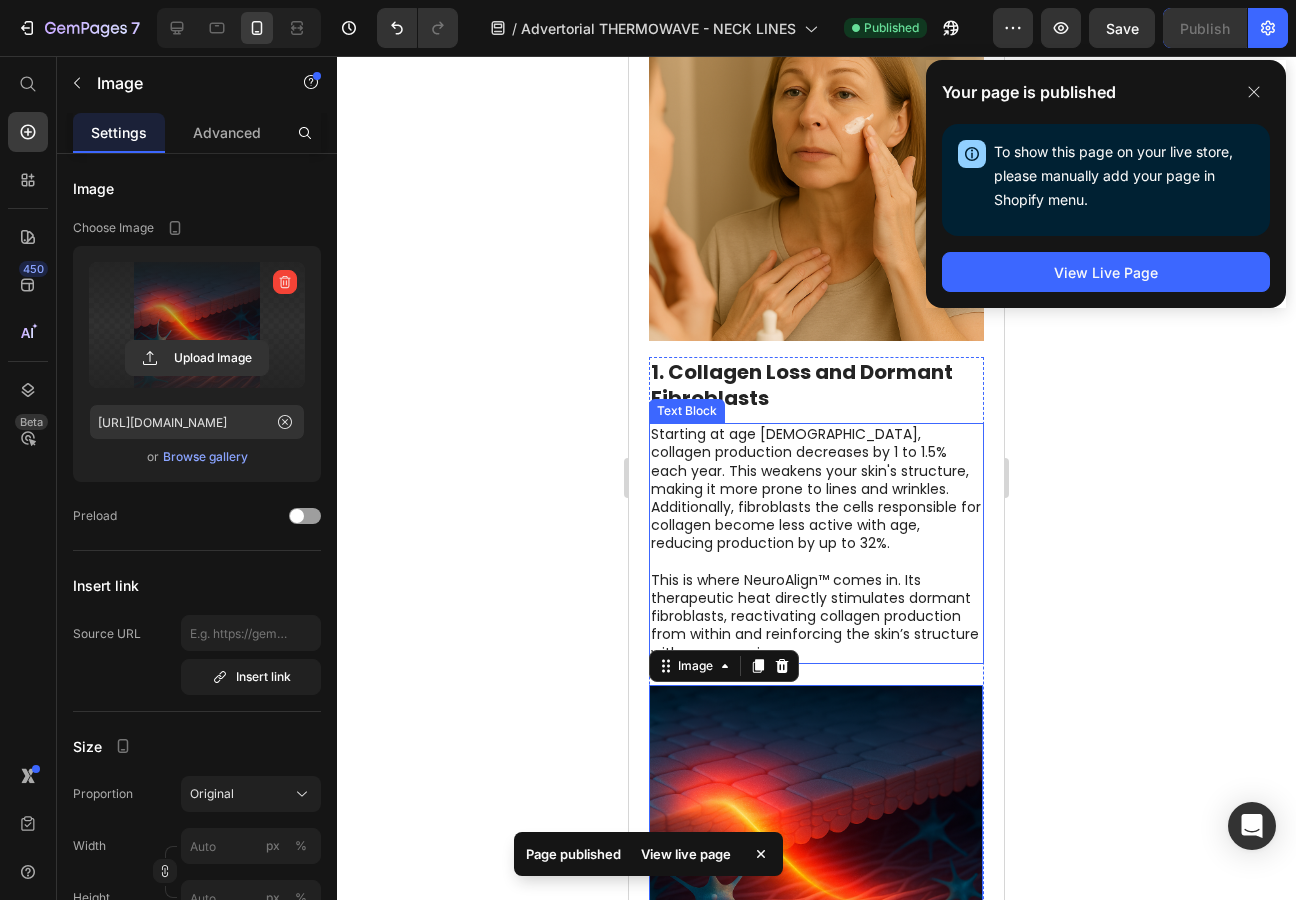 scroll, scrollTop: 401, scrollLeft: 0, axis: vertical 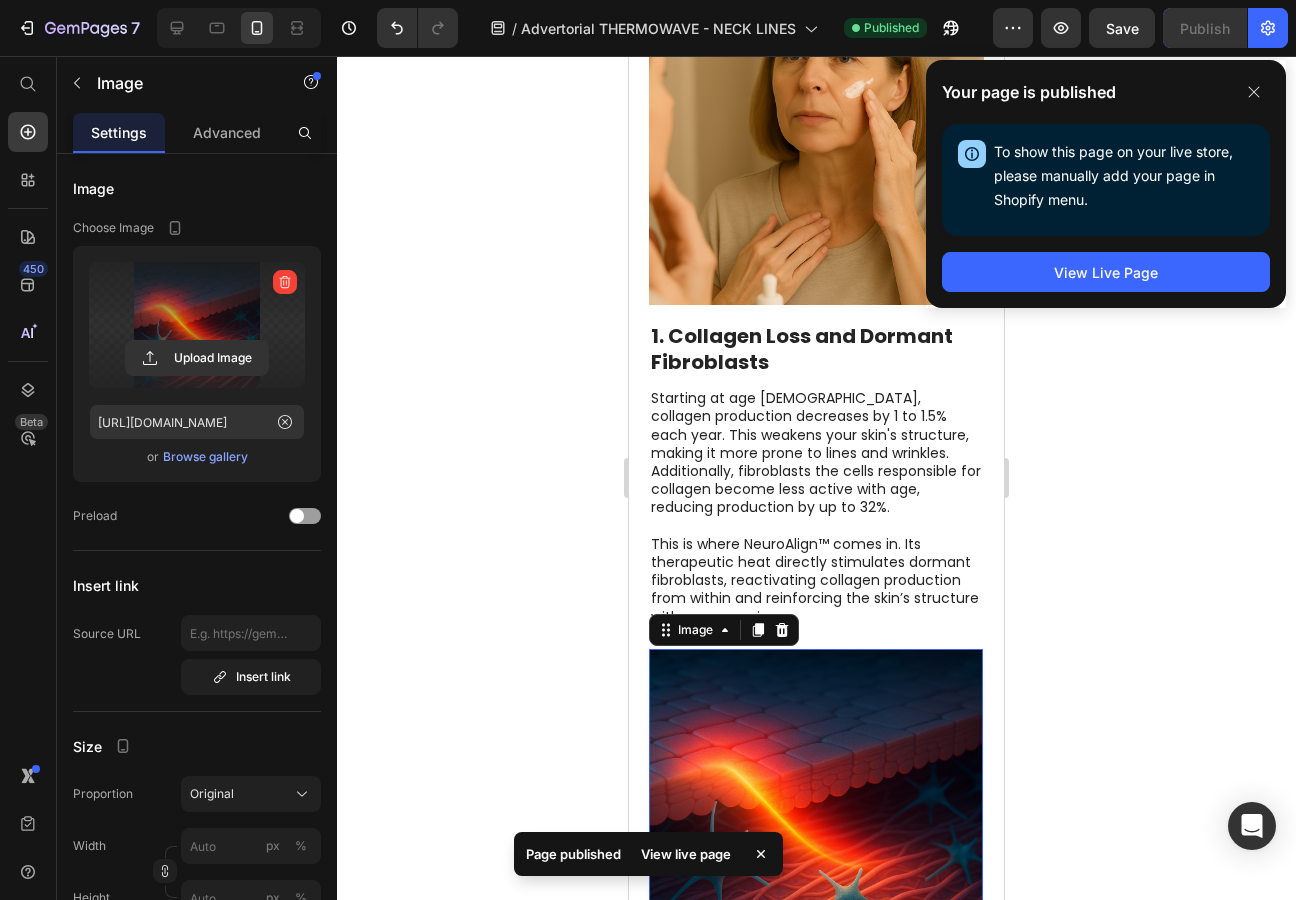 click 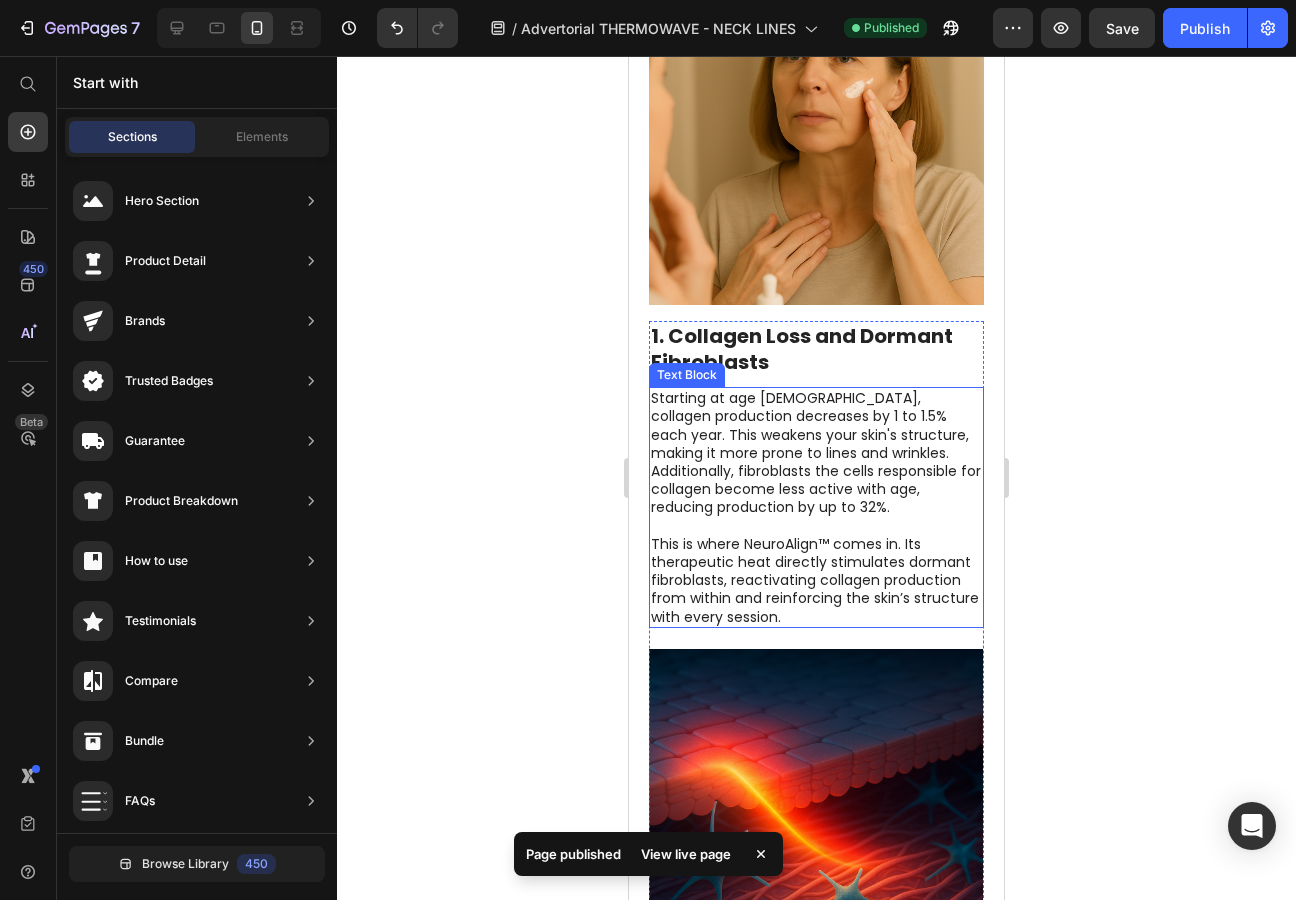 click on "This is where NeuroAlign™ comes in. Its therapeutic heat directly stimulates dormant fibroblasts, reactivating collagen production from within and reinforcing the skin’s structure with every session." at bounding box center [816, 580] 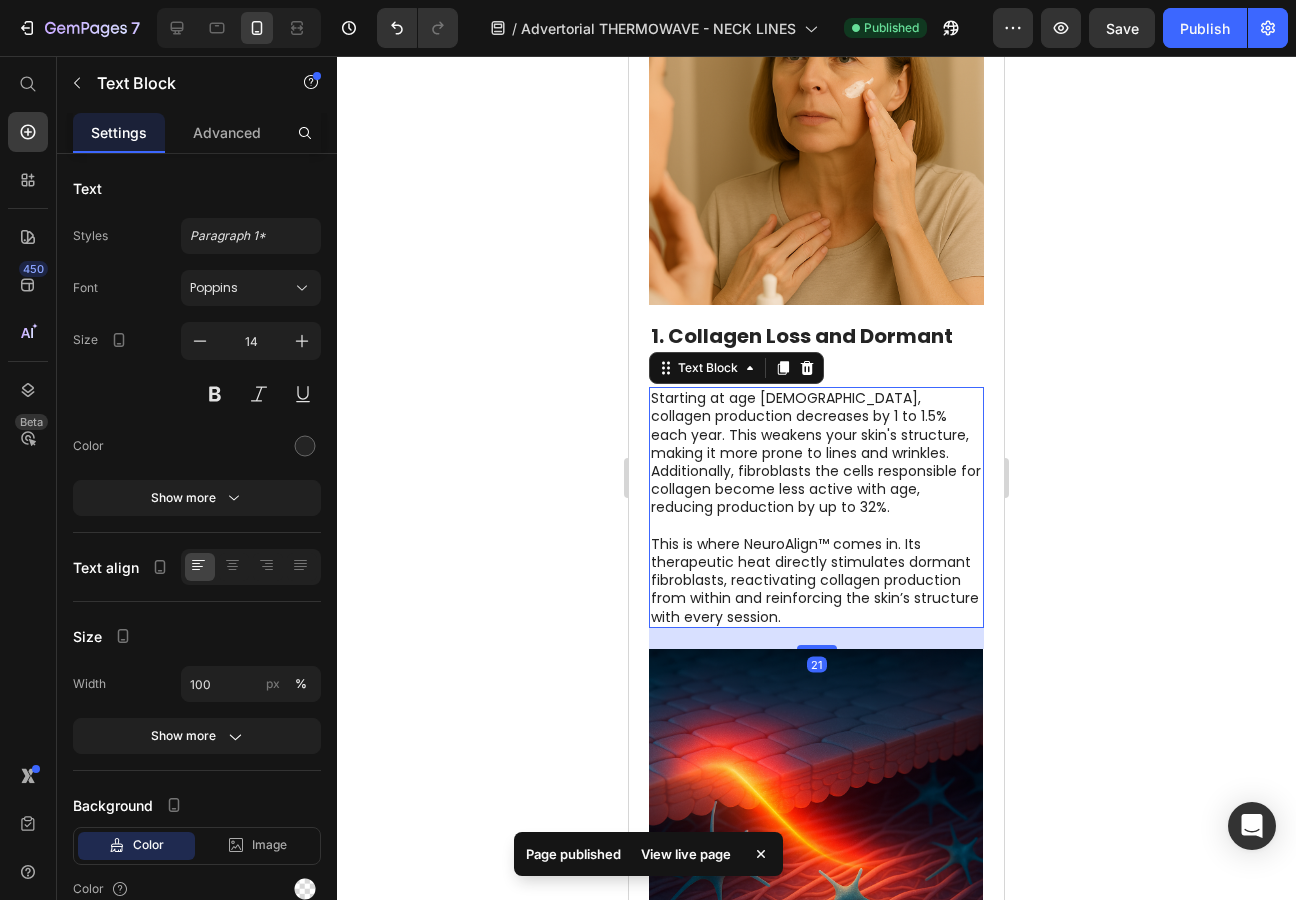 click on "This is where NeuroAlign™ comes in. Its therapeutic heat directly stimulates dormant fibroblasts, reactivating collagen production from within and reinforcing the skin’s structure with every session." at bounding box center [816, 580] 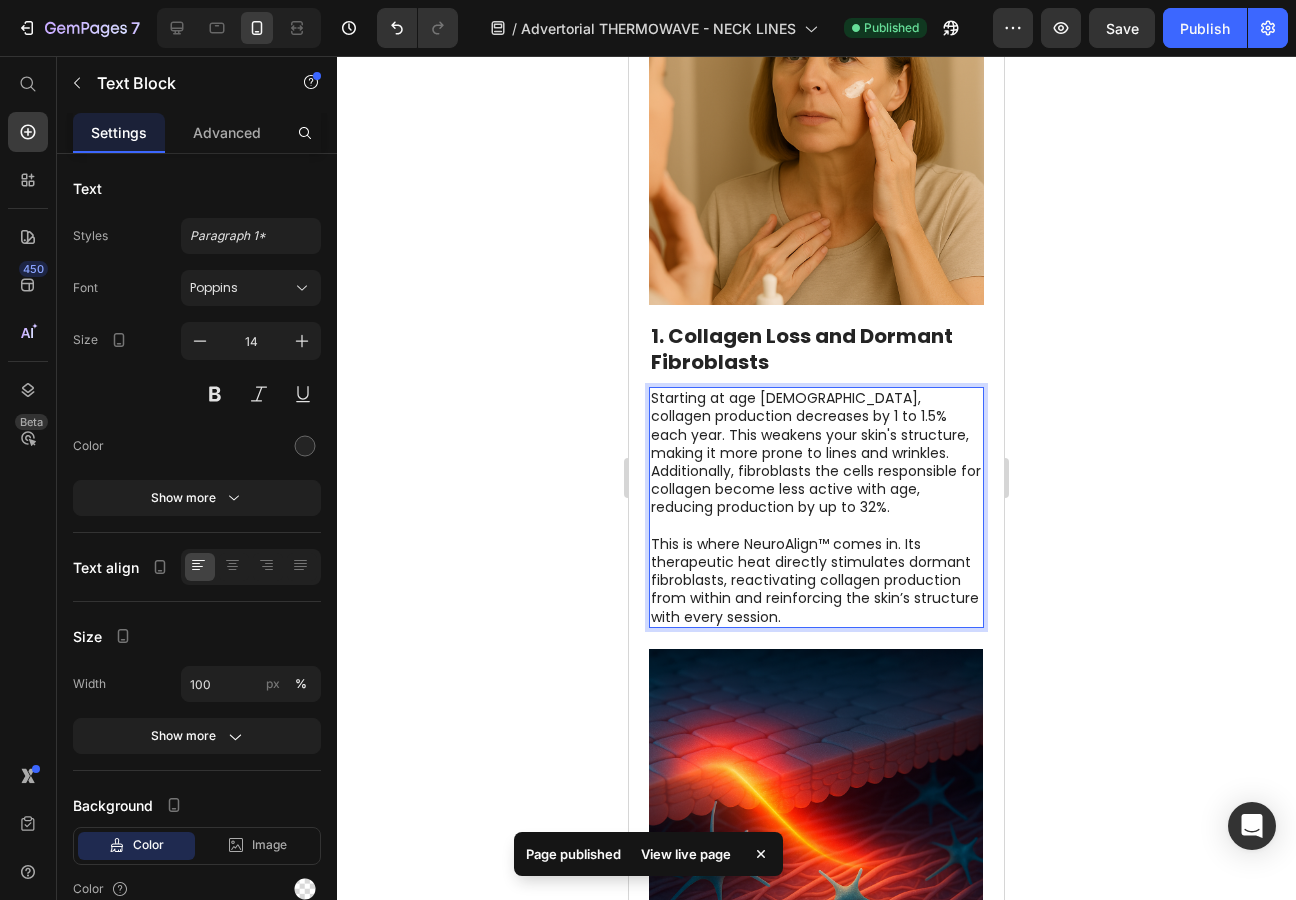 click on "This is where NeuroAlign™ comes in. Its therapeutic heat directly stimulates dormant fibroblasts, reactivating collagen production from within and reinforcing the skin’s structure with every session." at bounding box center [816, 580] 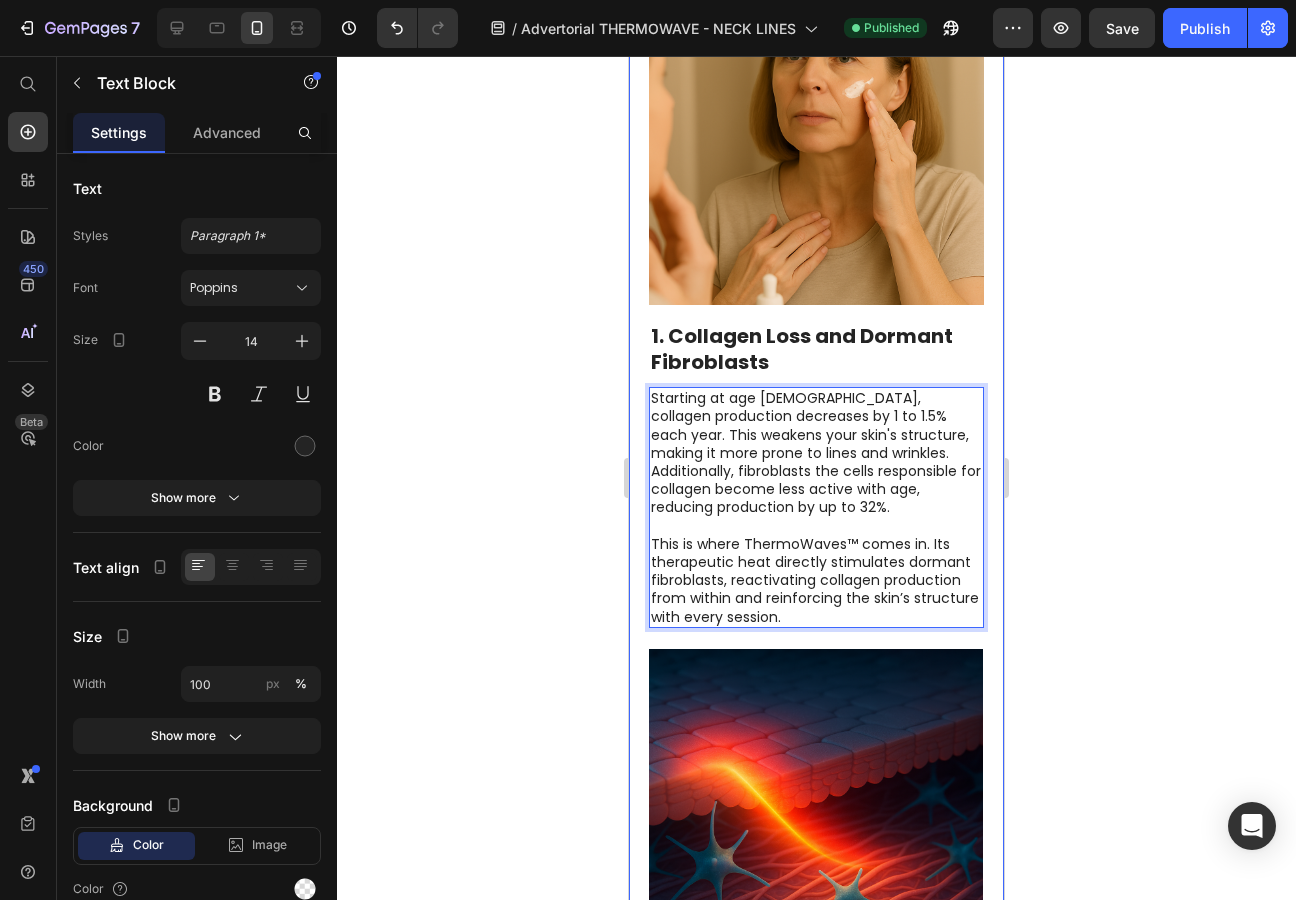 click 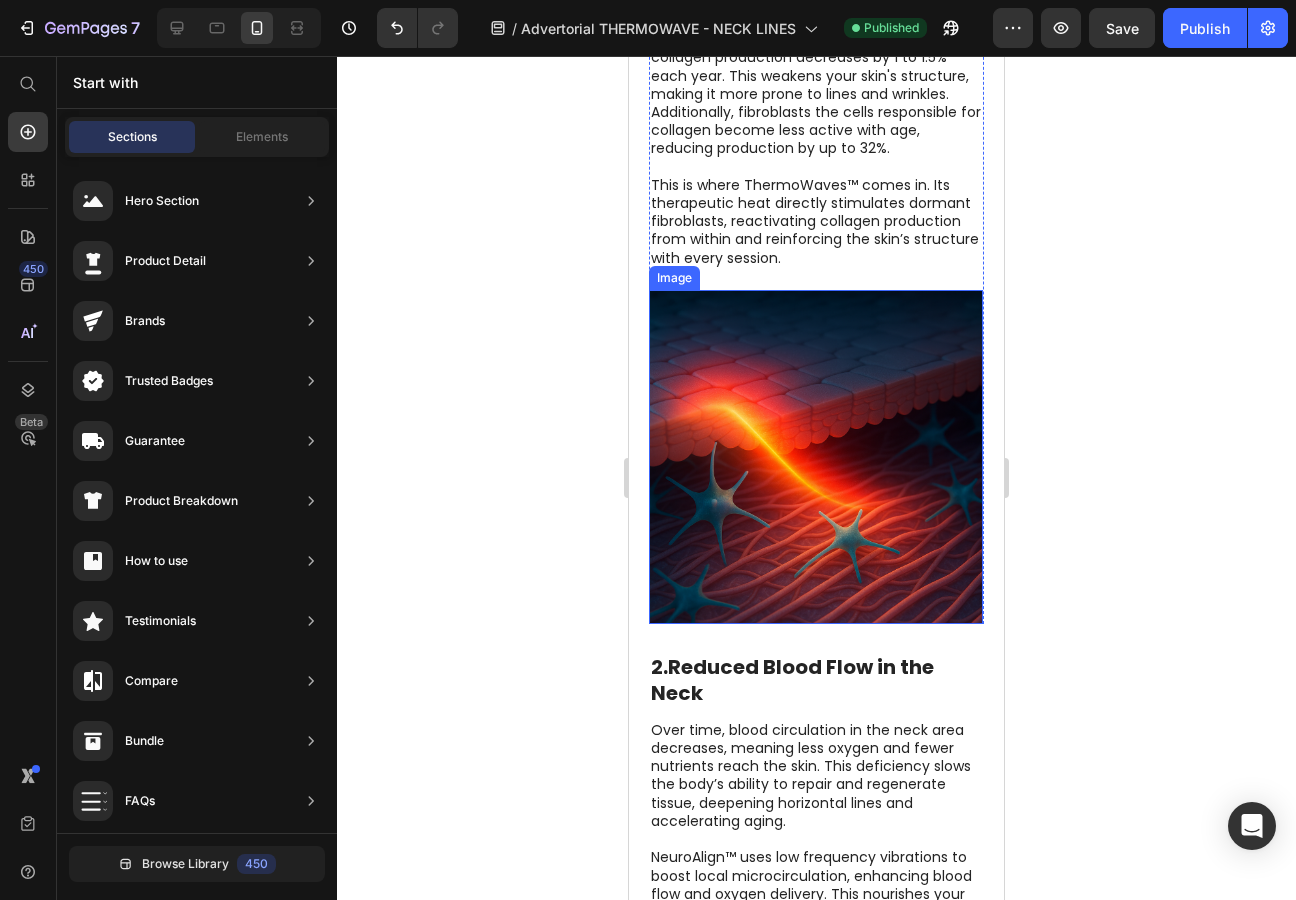 scroll, scrollTop: 615, scrollLeft: 0, axis: vertical 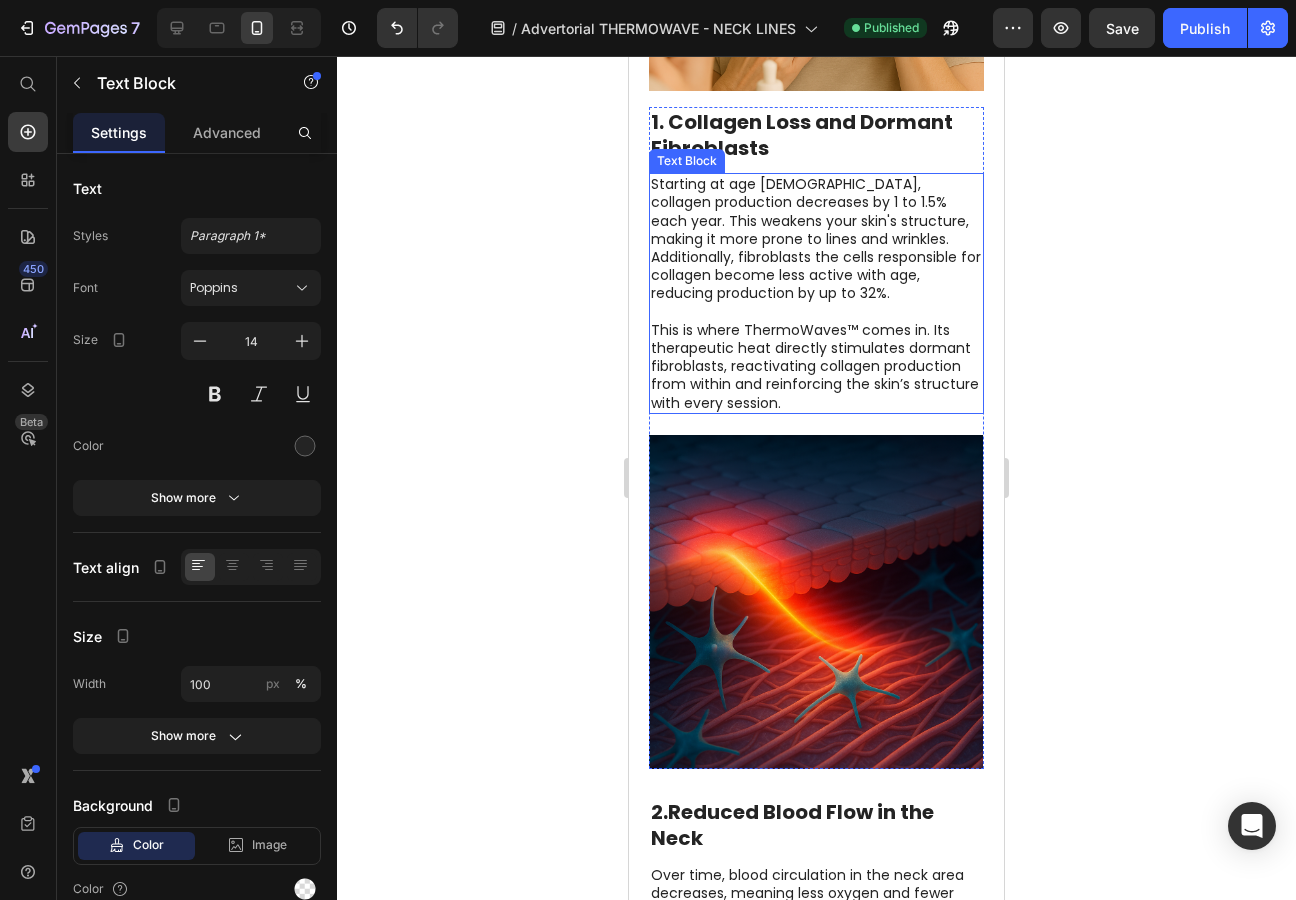 click on "This is where ThermoWaves™ comes in. Its therapeutic heat directly stimulates dormant fibroblasts, reactivating collagen production from within and reinforcing the skin’s structure with every session." at bounding box center (816, 366) 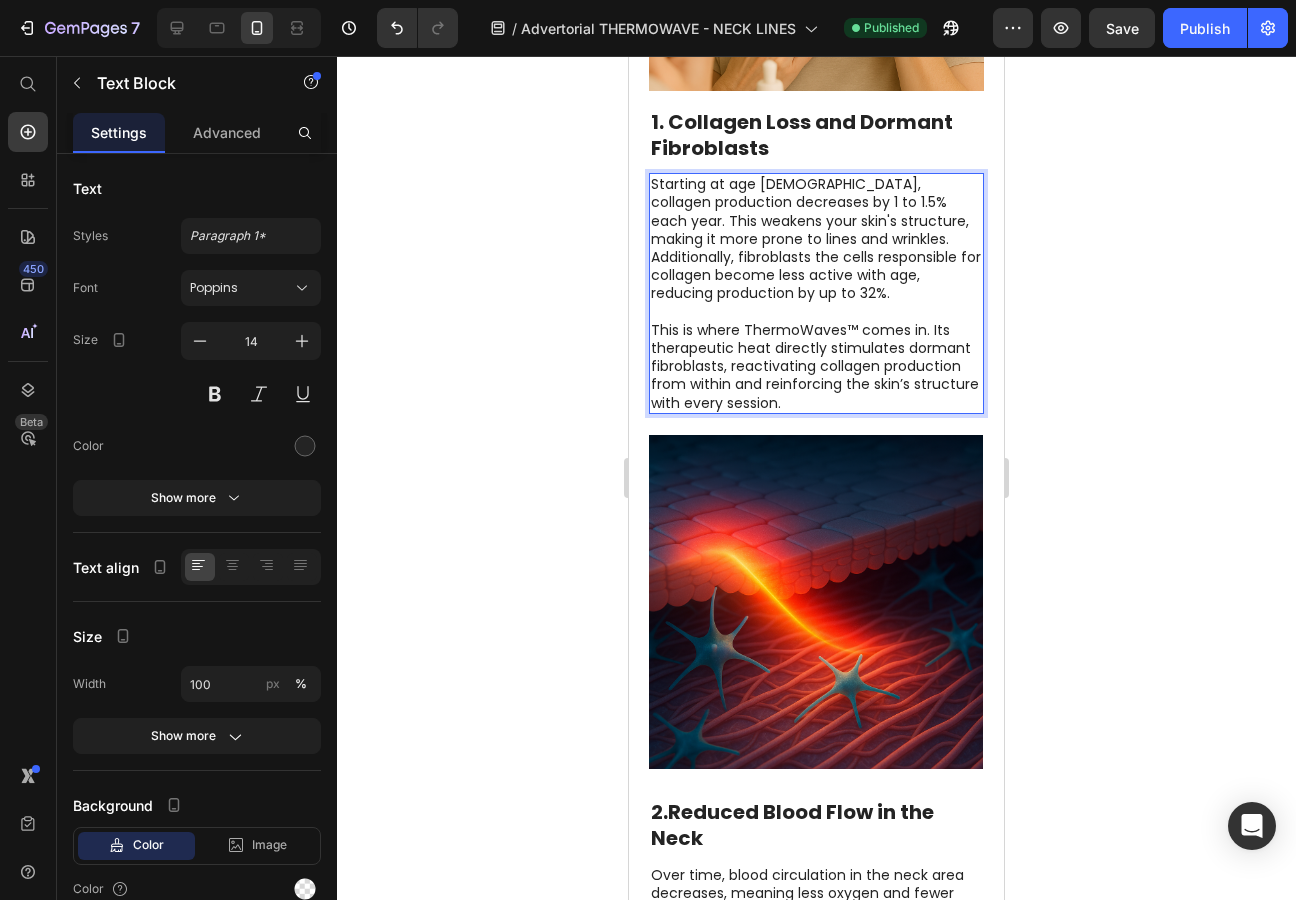 click on "This is where ThermoWaves™ comes in. Its therapeutic heat directly stimulates dormant fibroblasts, reactivating collagen production from within and reinforcing the skin’s structure with every session." at bounding box center [816, 366] 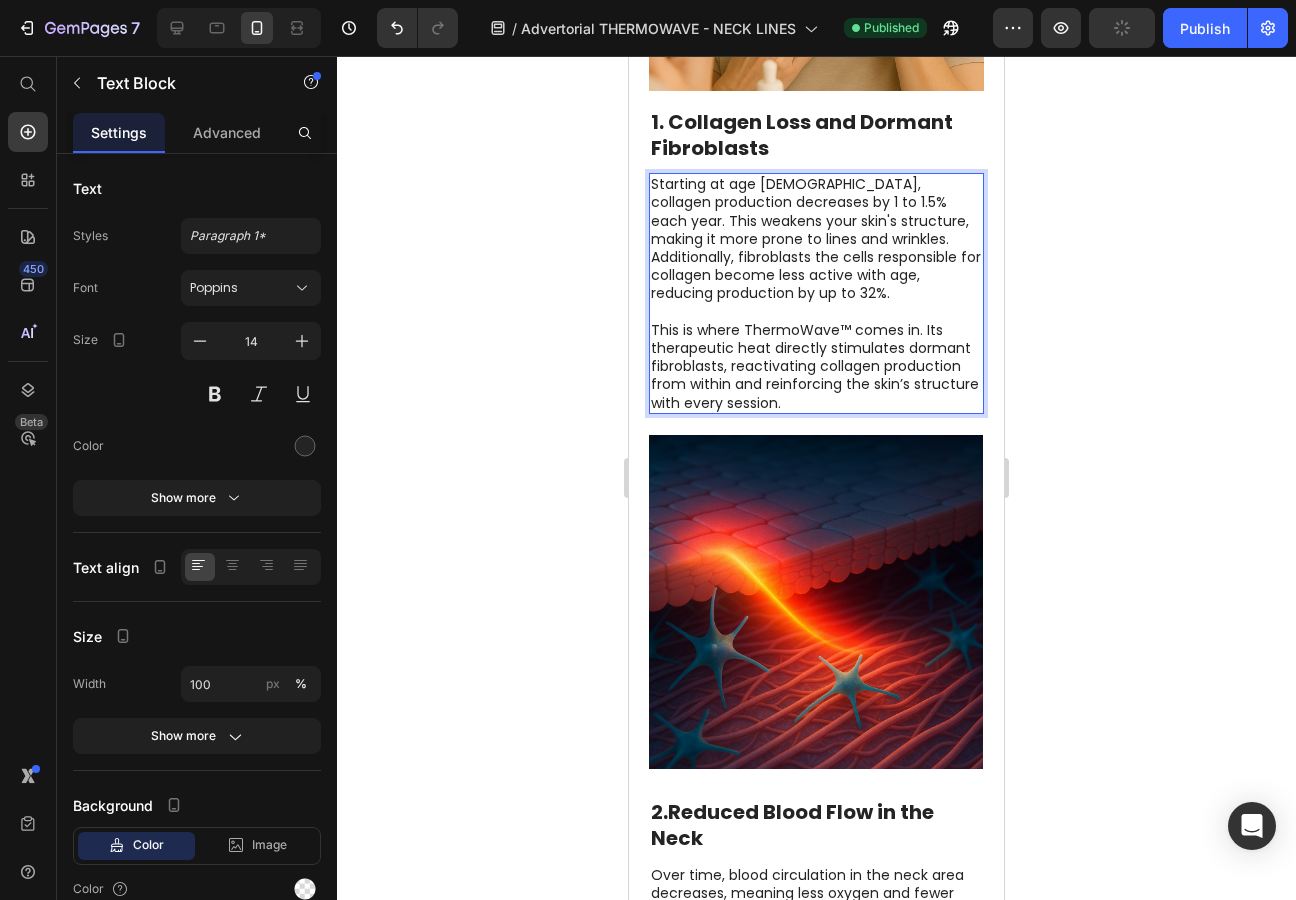 click 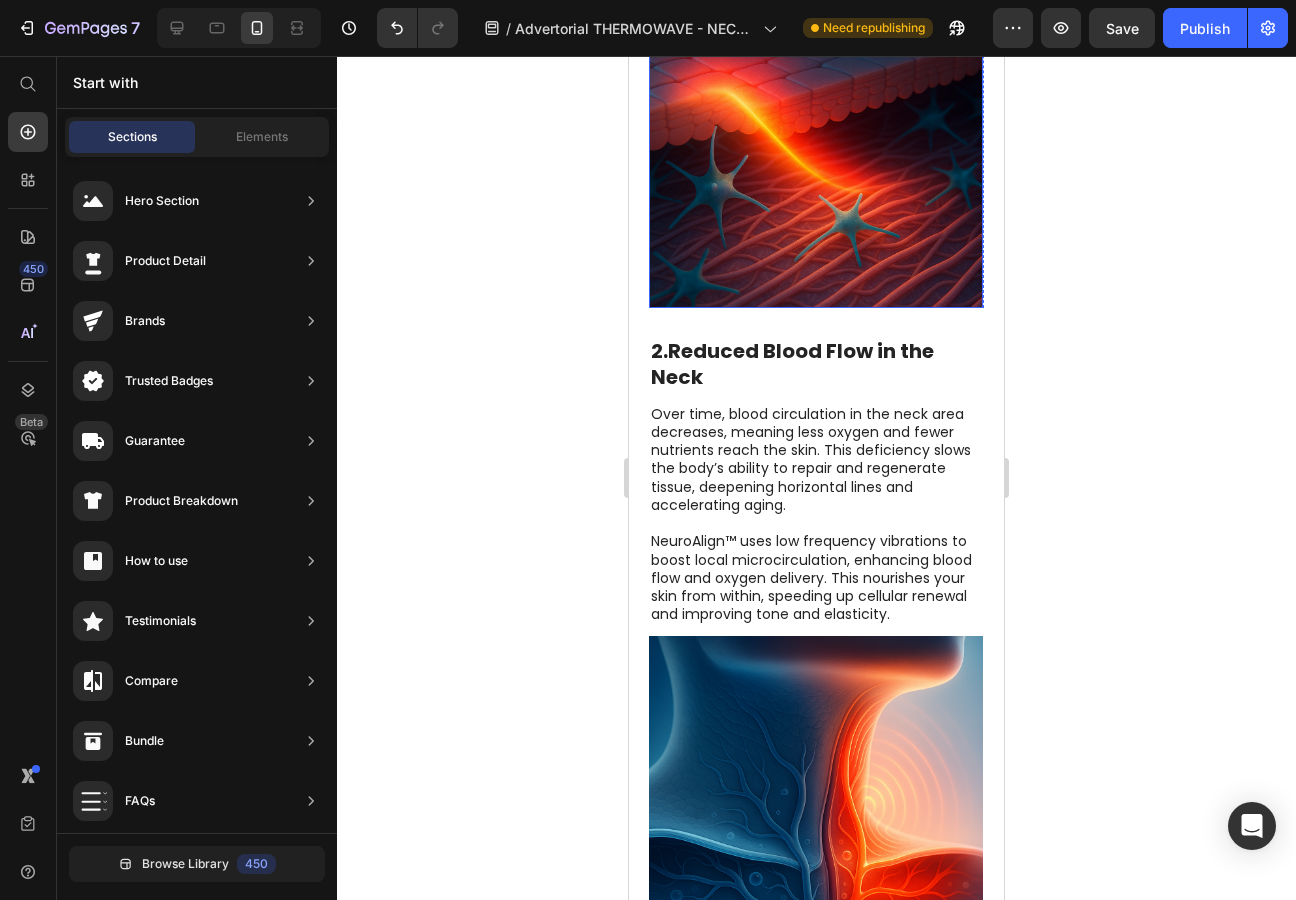 scroll, scrollTop: 1085, scrollLeft: 0, axis: vertical 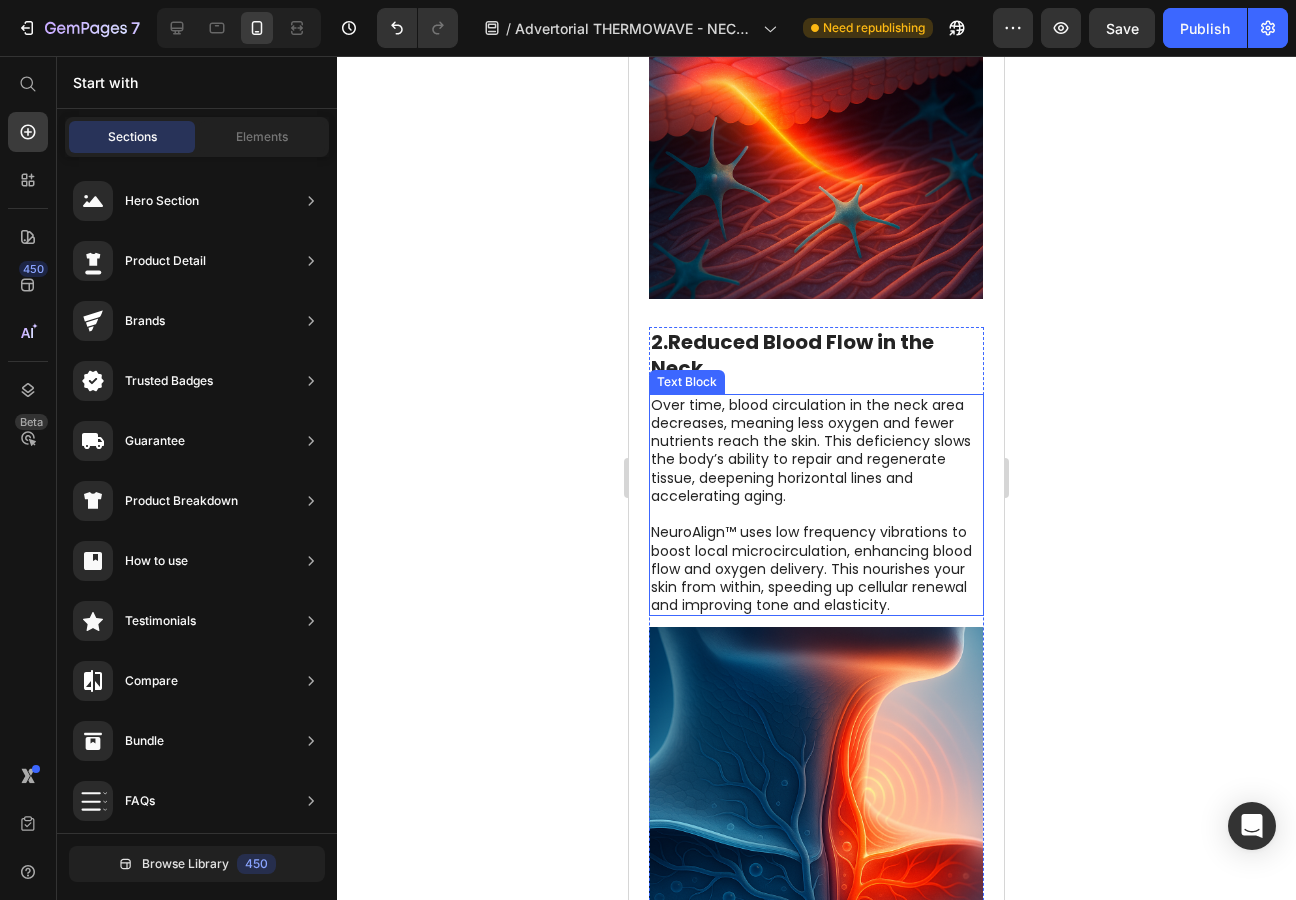 click on "NeuroAlign™ uses low frequency vibrations to boost local microcirculation, enhancing blood flow and oxygen delivery. This nourishes your skin from within, speeding up cellular renewal and improving tone and elasticity." at bounding box center [816, 568] 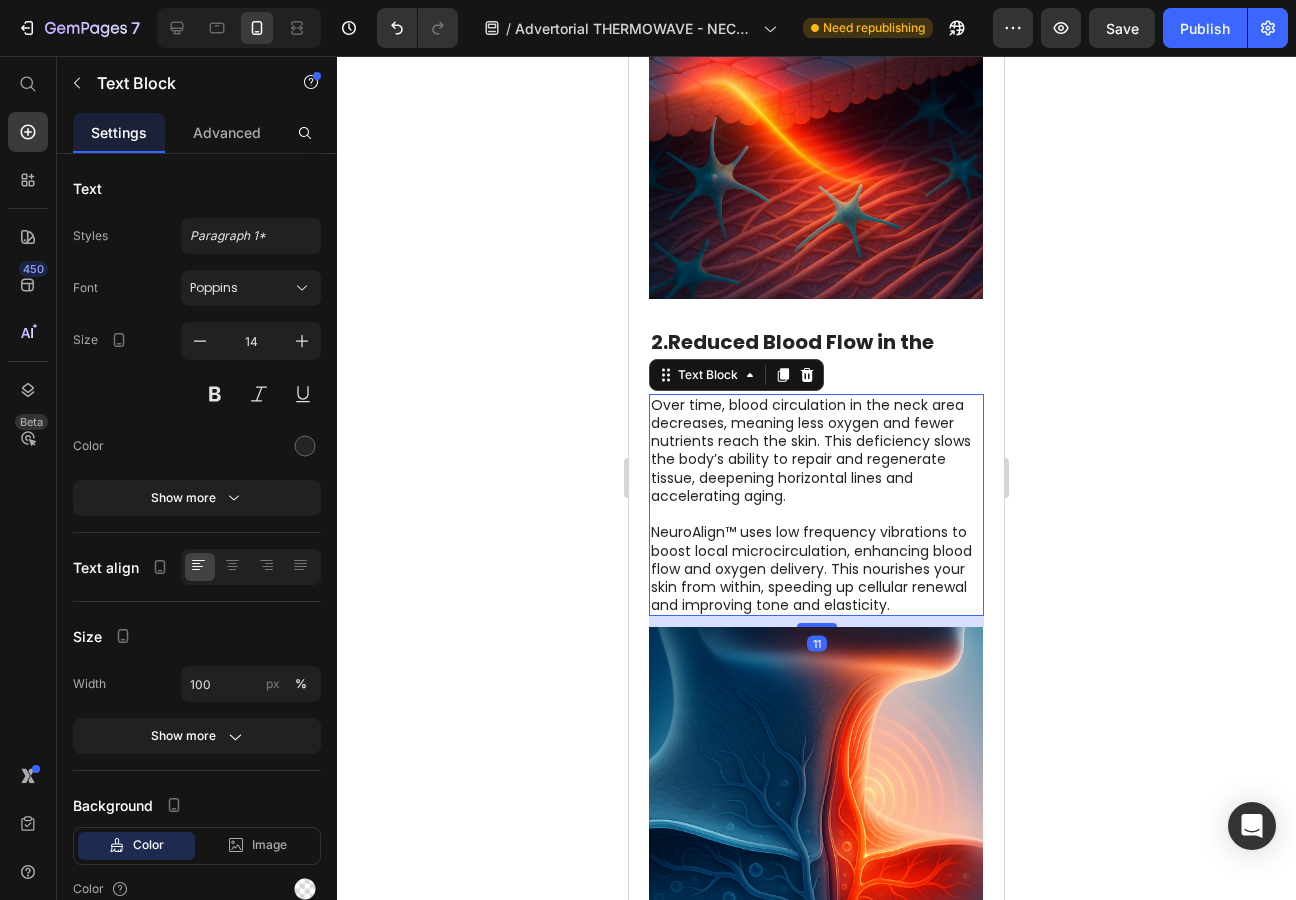 click on "NeuroAlign™ uses low frequency vibrations to boost local microcirculation, enhancing blood flow and oxygen delivery. This nourishes your skin from within, speeding up cellular renewal and improving tone and elasticity." at bounding box center [816, 568] 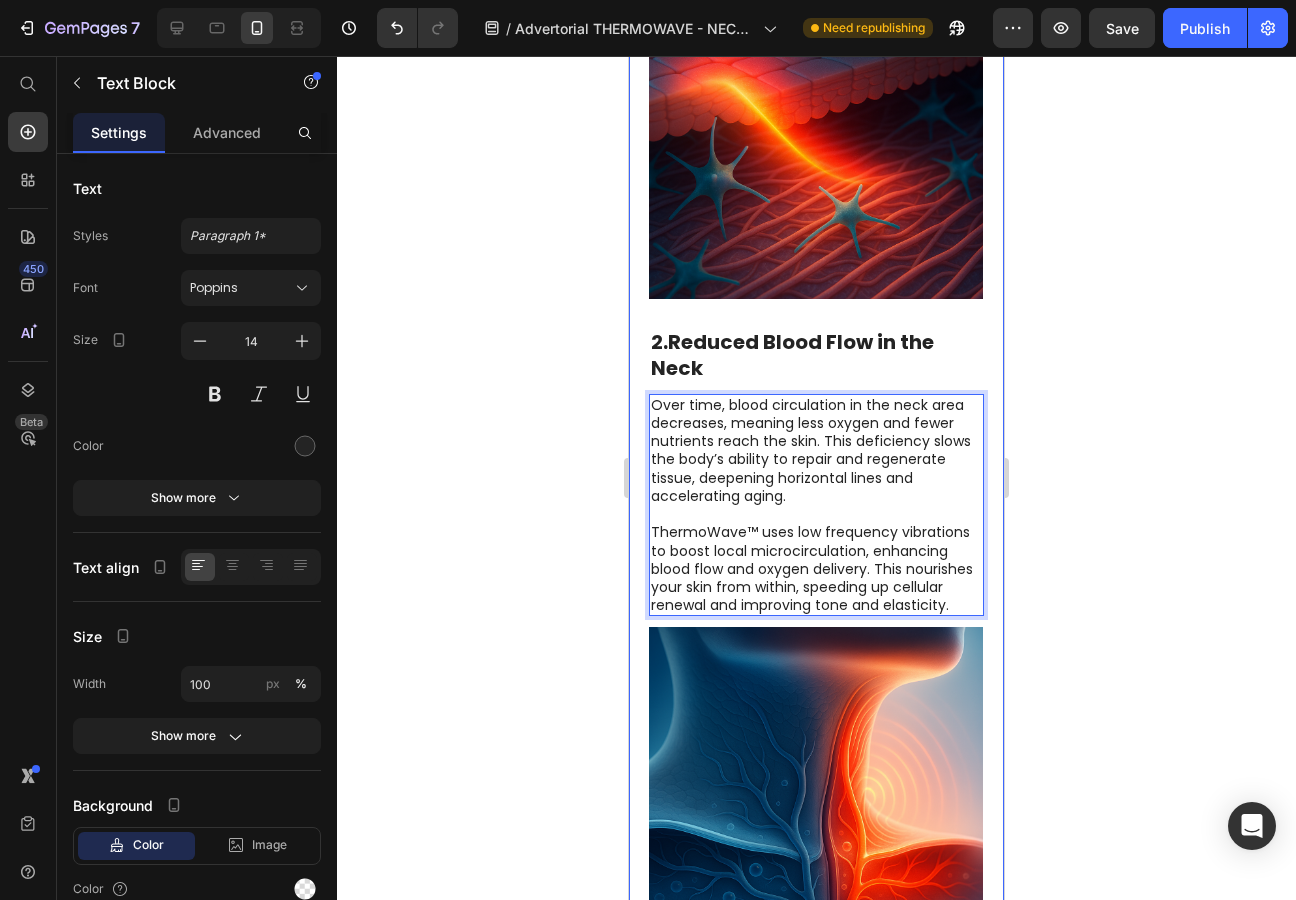 click 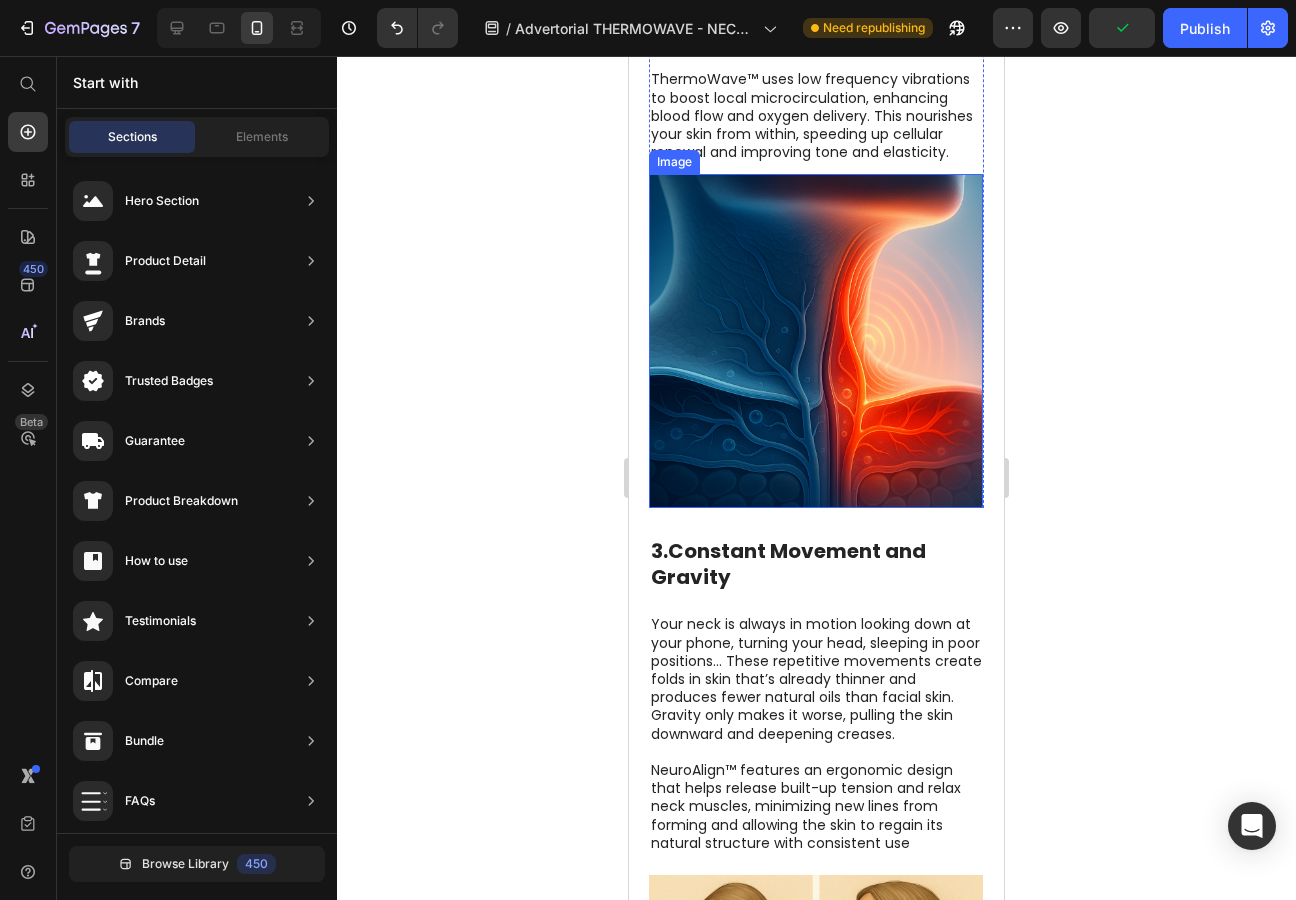 scroll, scrollTop: 1744, scrollLeft: 0, axis: vertical 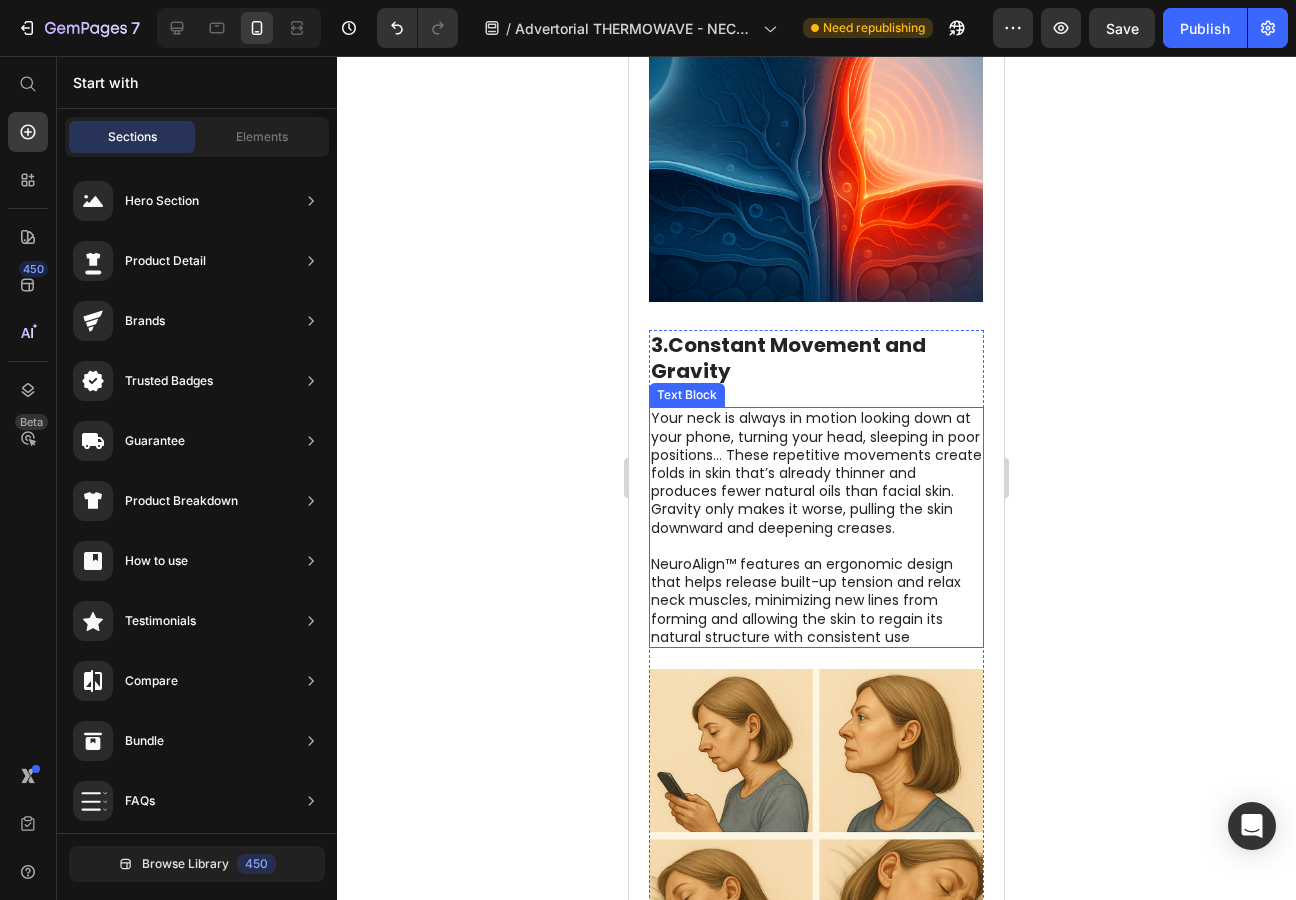 click at bounding box center (816, 546) 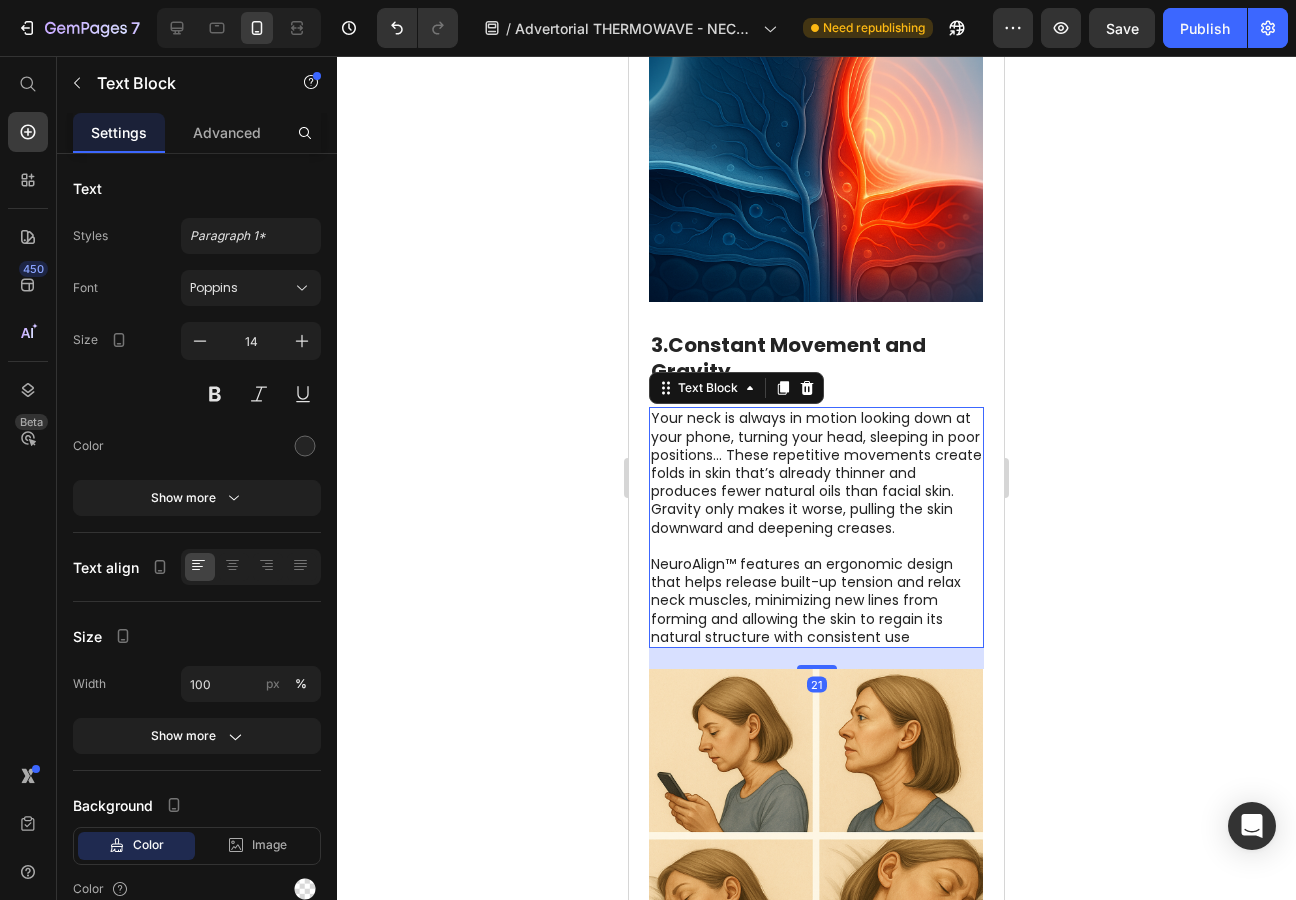 click on "NeuroAlign™ features an ergonomic design that helps release built-up tension and relax neck muscles, minimizing new lines from forming and allowing the skin to regain its natural structure with consistent use" at bounding box center (816, 600) 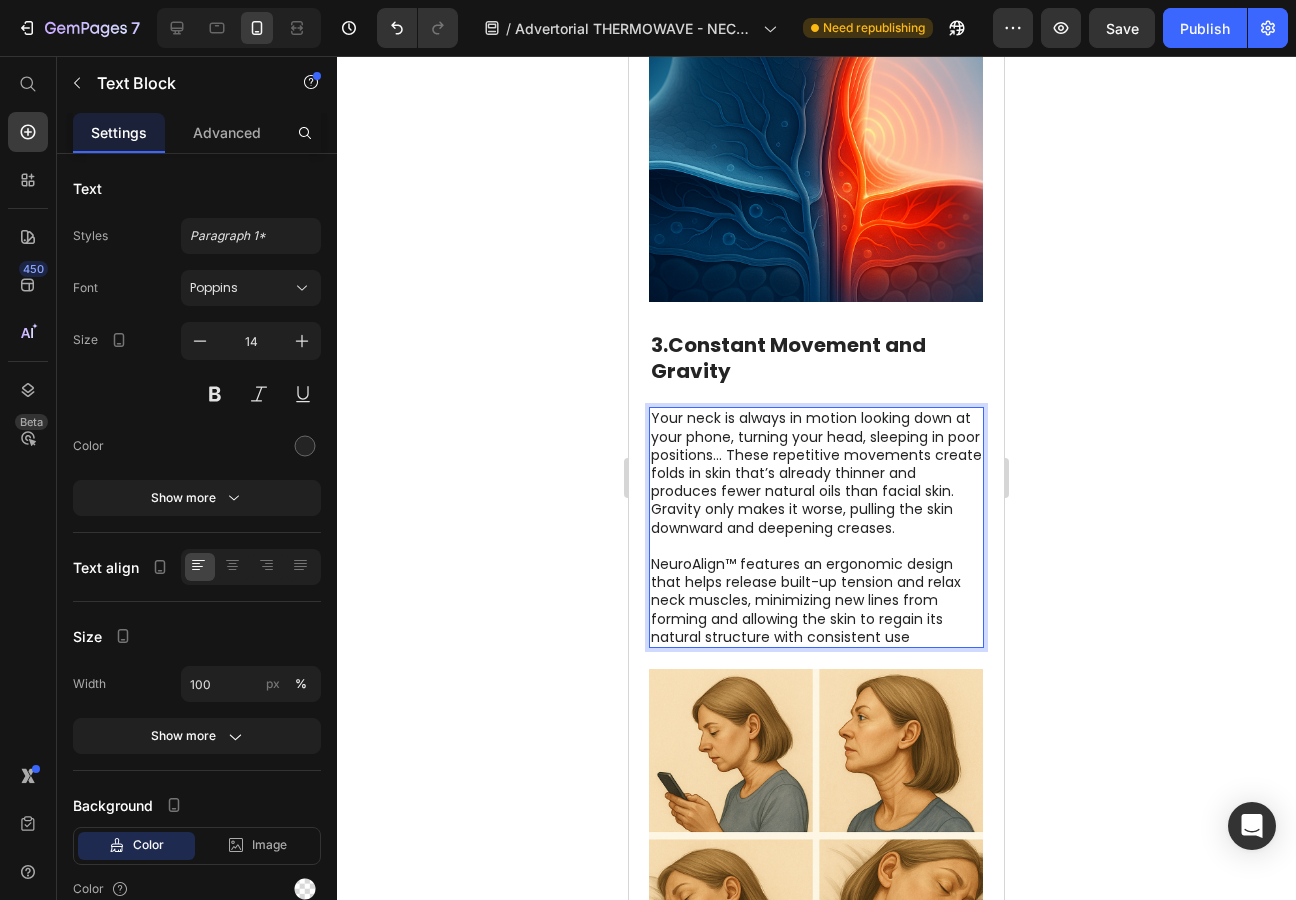 click on "NeuroAlign™ features an ergonomic design that helps release built-up tension and relax neck muscles, minimizing new lines from forming and allowing the skin to regain its natural structure with consistent use" at bounding box center [816, 600] 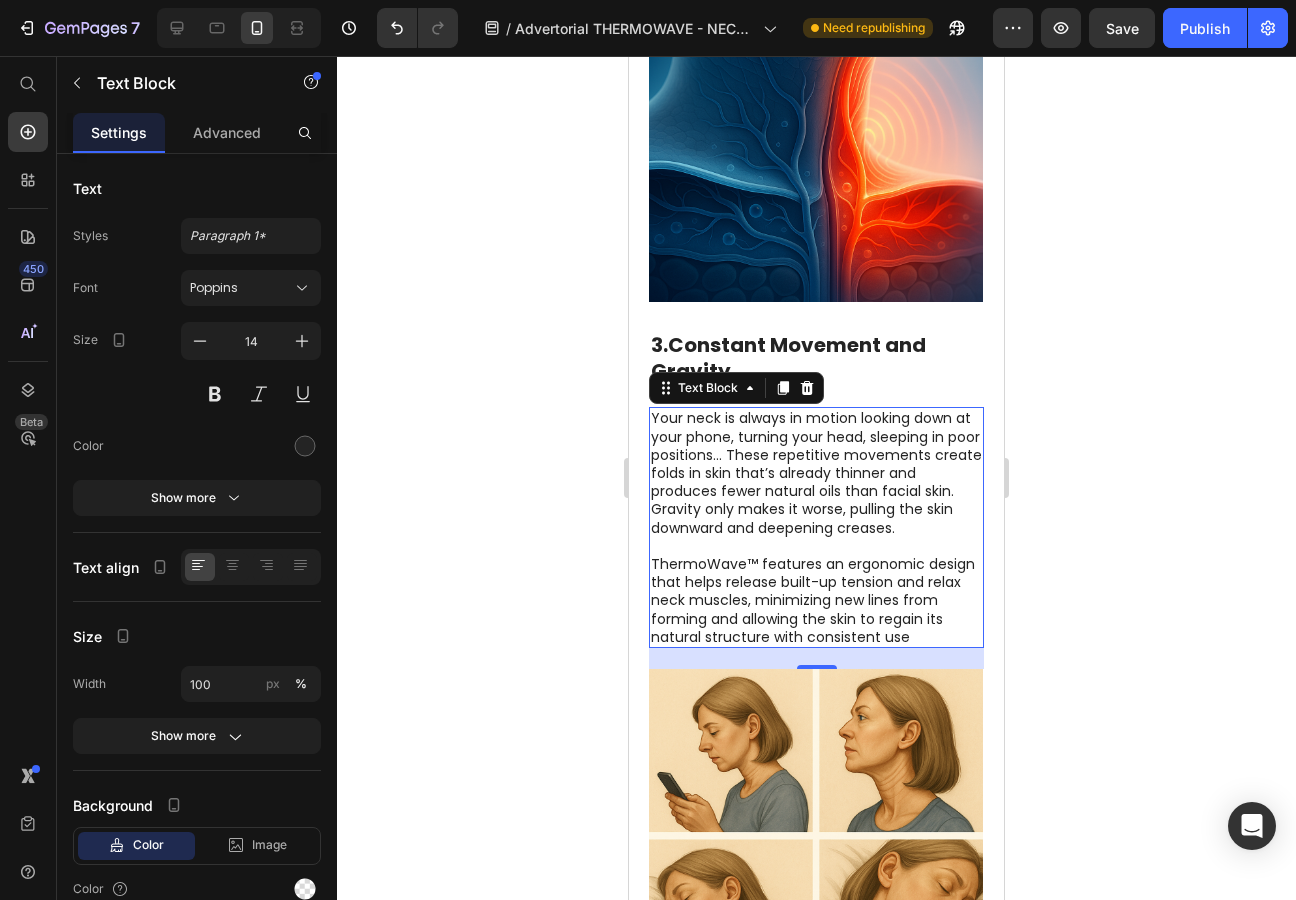 click 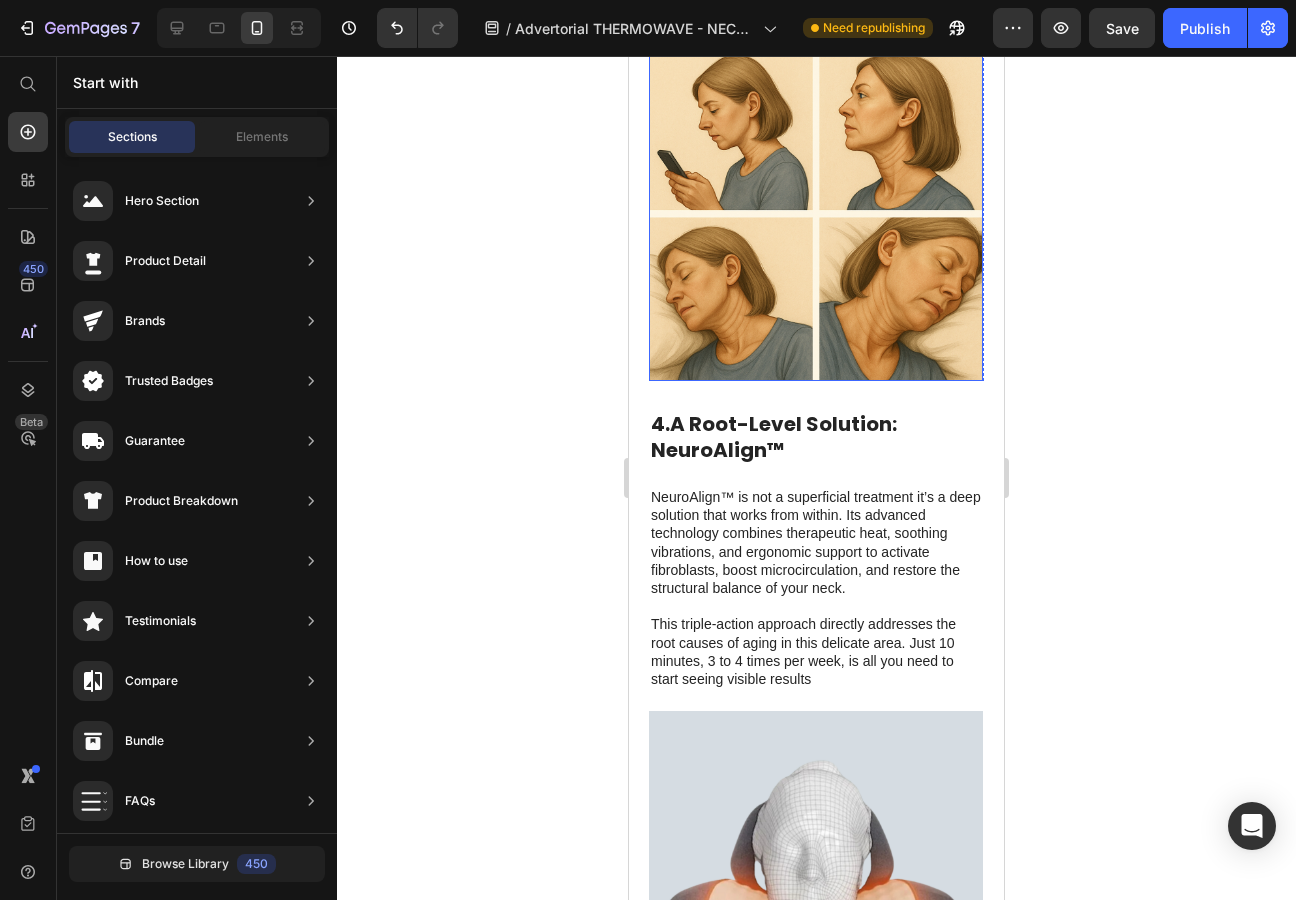 scroll, scrollTop: 2502, scrollLeft: 0, axis: vertical 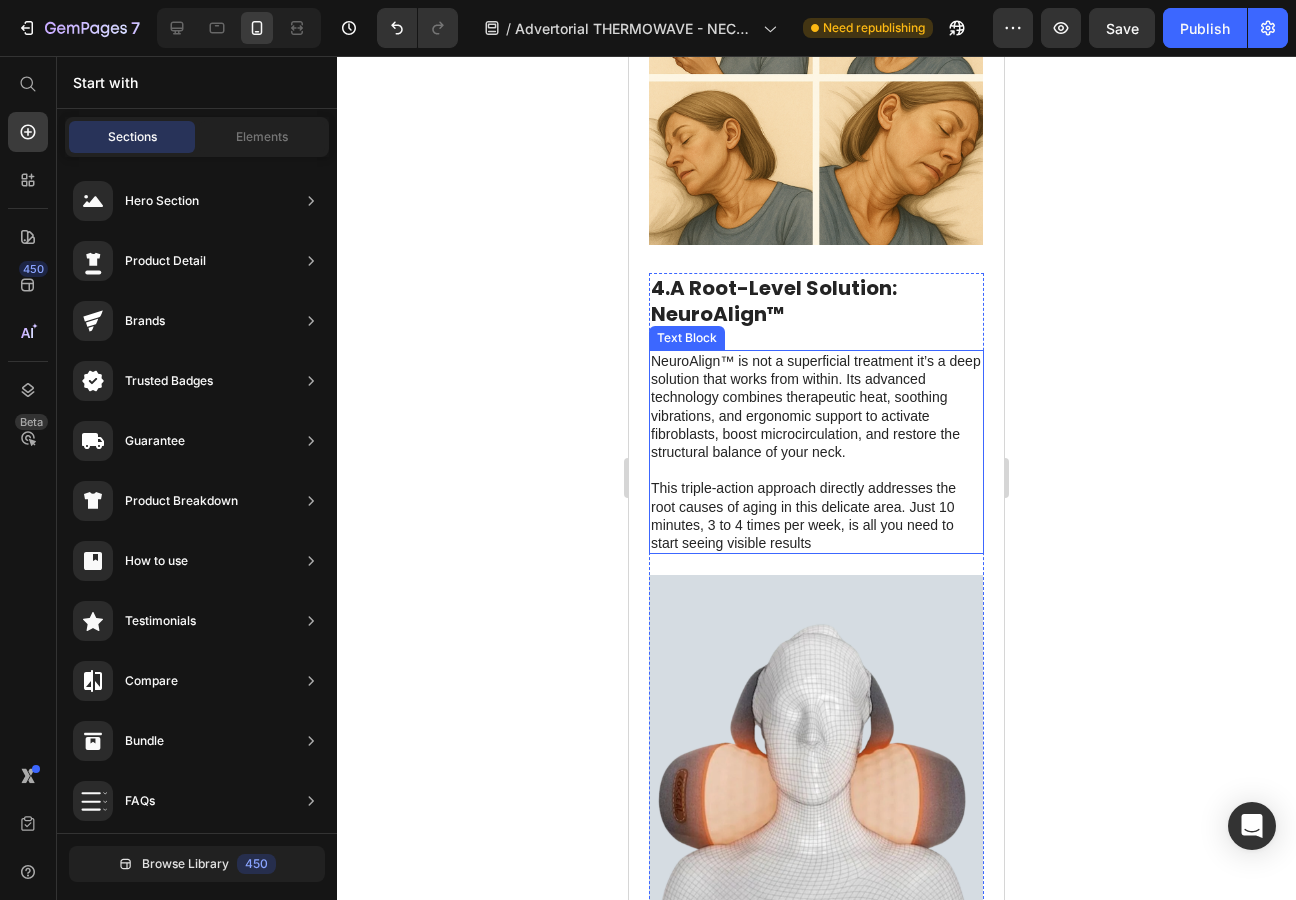 click on "NeuroAlign™ is not a superficial treatment it’s a deep solution that works from within. Its advanced technology combines therapeutic heat, soothing vibrations, and ergonomic support to activate fibroblasts, boost microcirculation, and restore the structural balance of your neck." at bounding box center [816, 406] 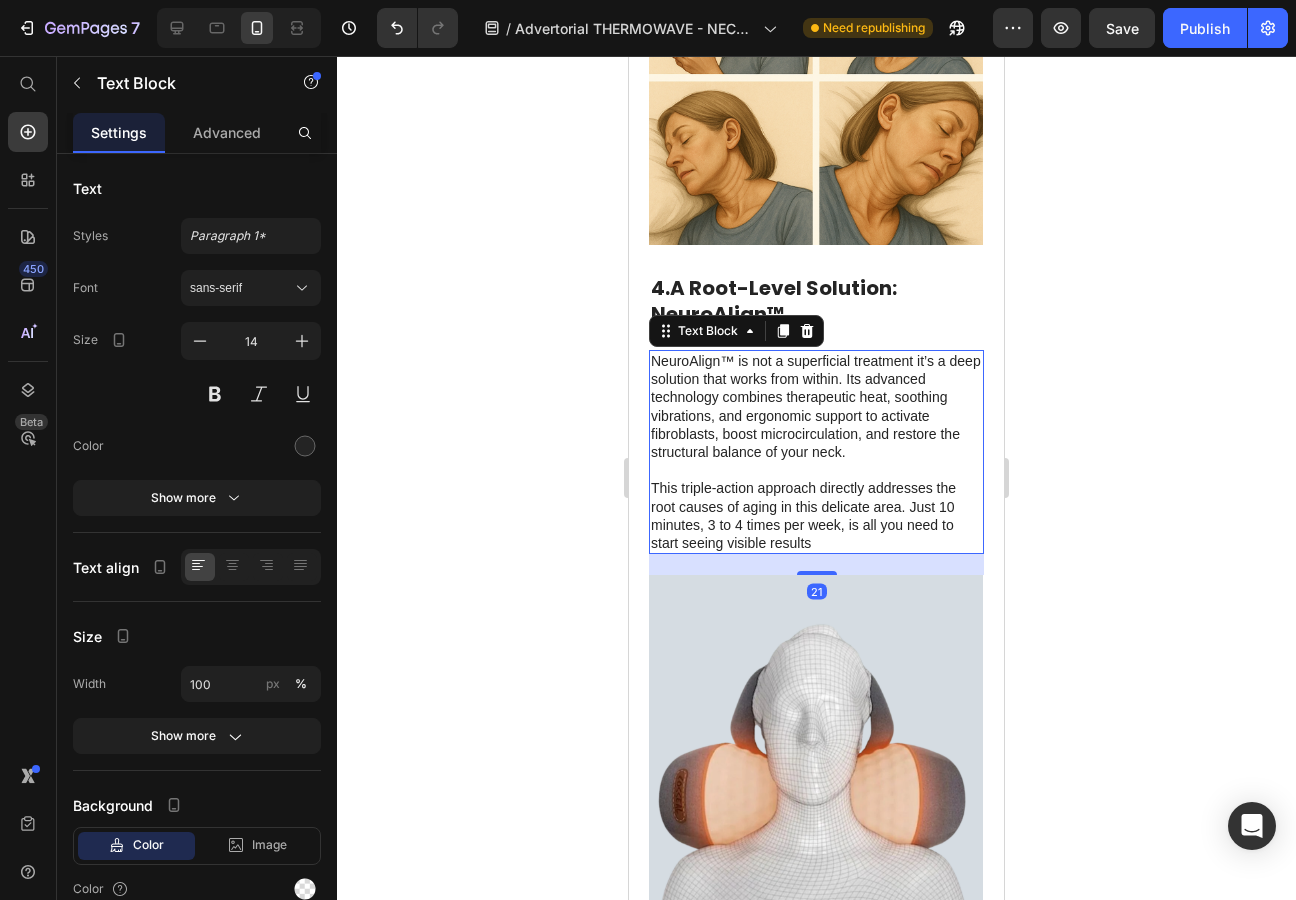 click on "NeuroAlign™ is not a superficial treatment it’s a deep solution that works from within. Its advanced technology combines therapeutic heat, soothing vibrations, and ergonomic support to activate fibroblasts, boost microcirculation, and restore the structural balance of your neck." at bounding box center (816, 406) 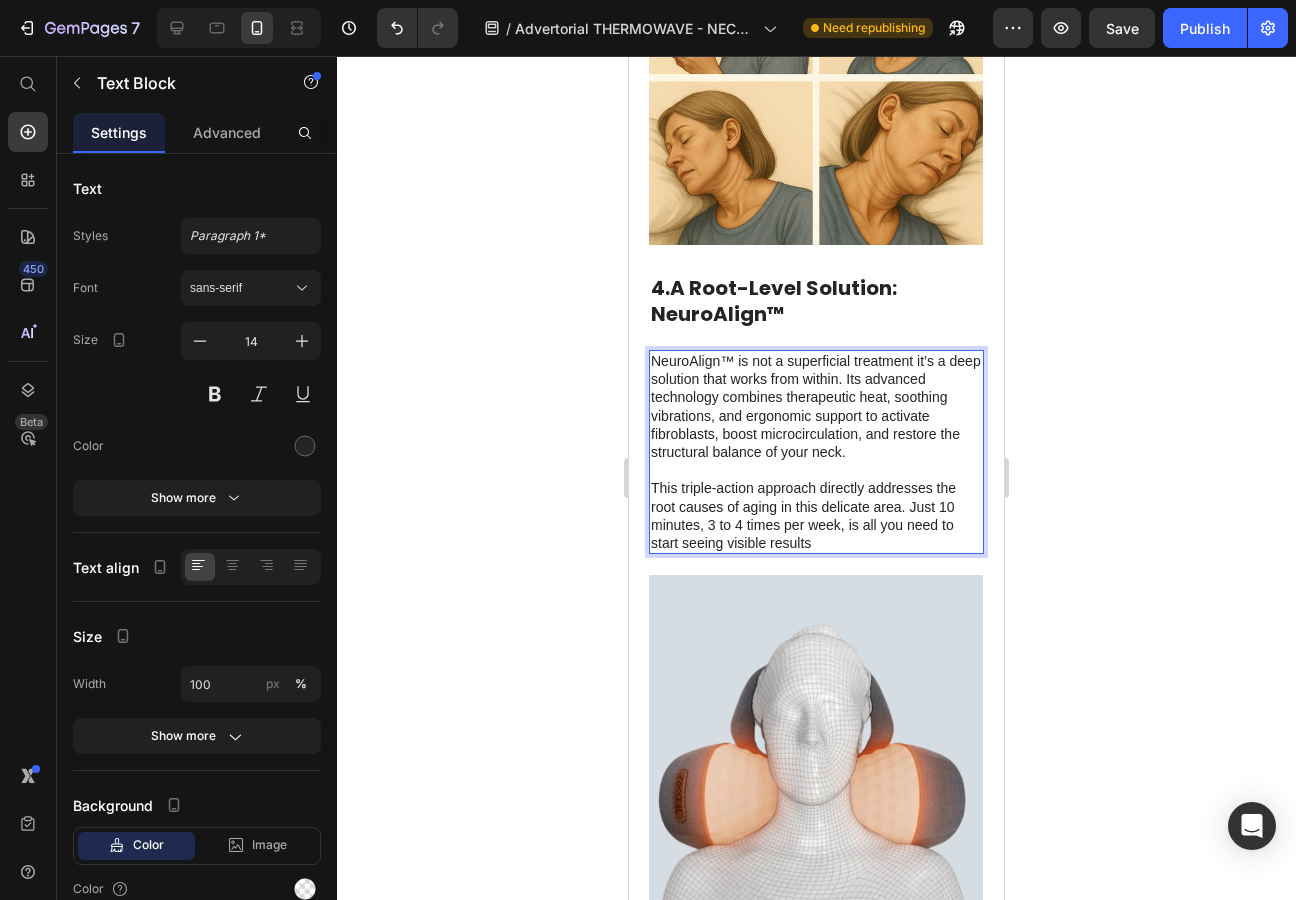 click on "NeuroAlign™ is not a superficial treatment it’s a deep solution that works from within. Its advanced technology combines therapeutic heat, soothing vibrations, and ergonomic support to activate fibroblasts, boost microcirculation, and restore the structural balance of your neck." at bounding box center [816, 406] 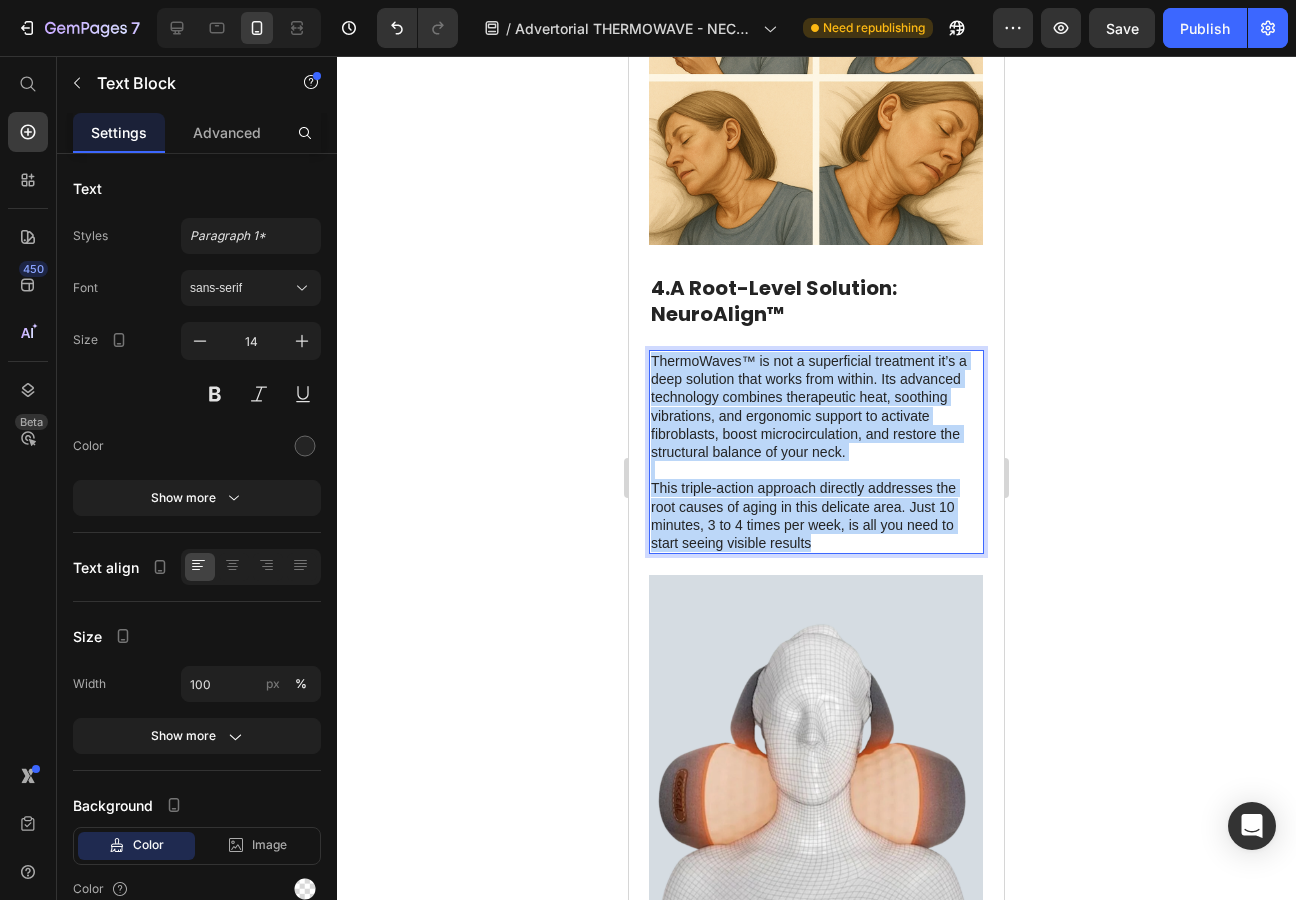 drag, startPoint x: 838, startPoint y: 542, endPoint x: 652, endPoint y: 357, distance: 262.33755 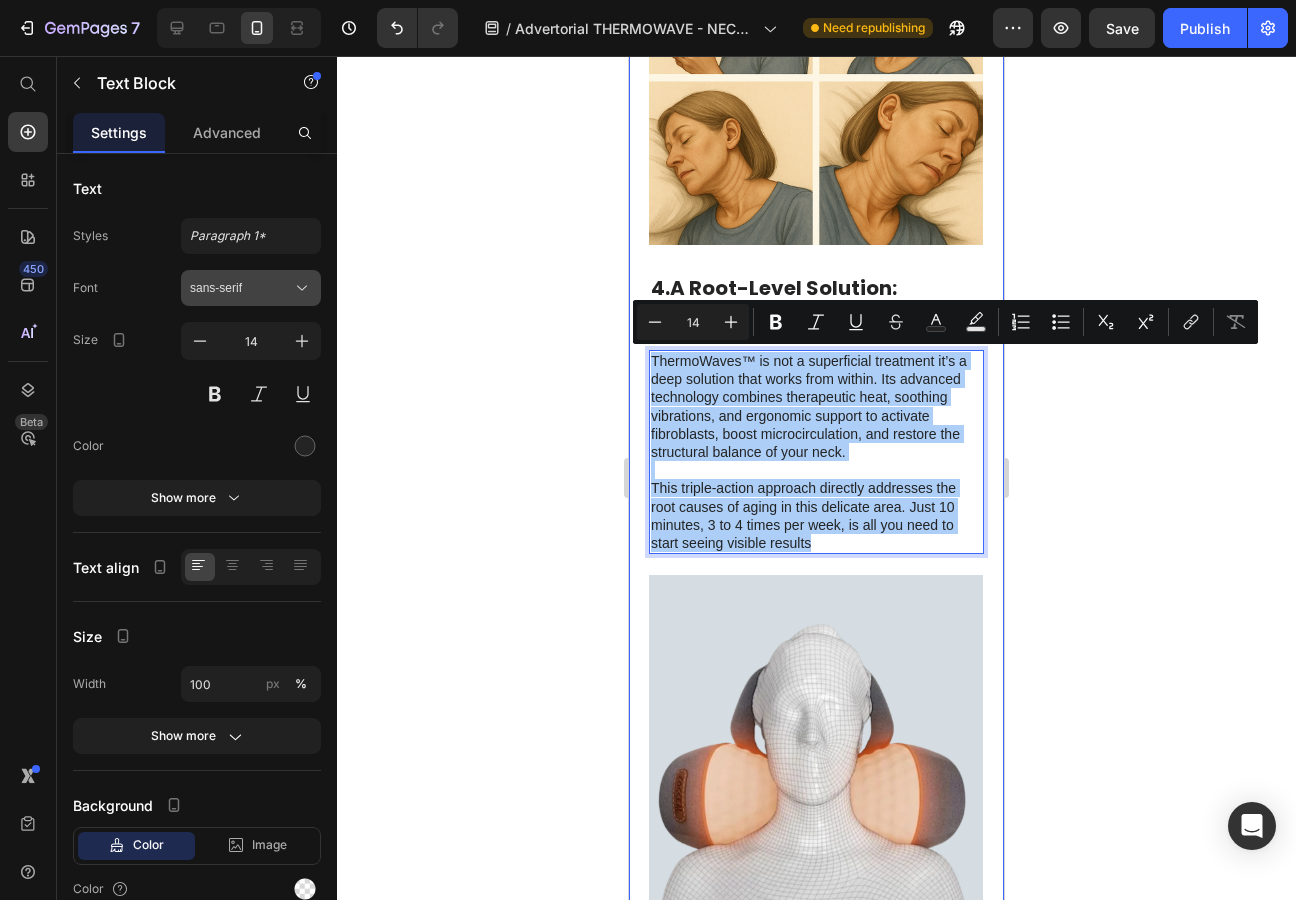 click on "sans-serif" at bounding box center (251, 288) 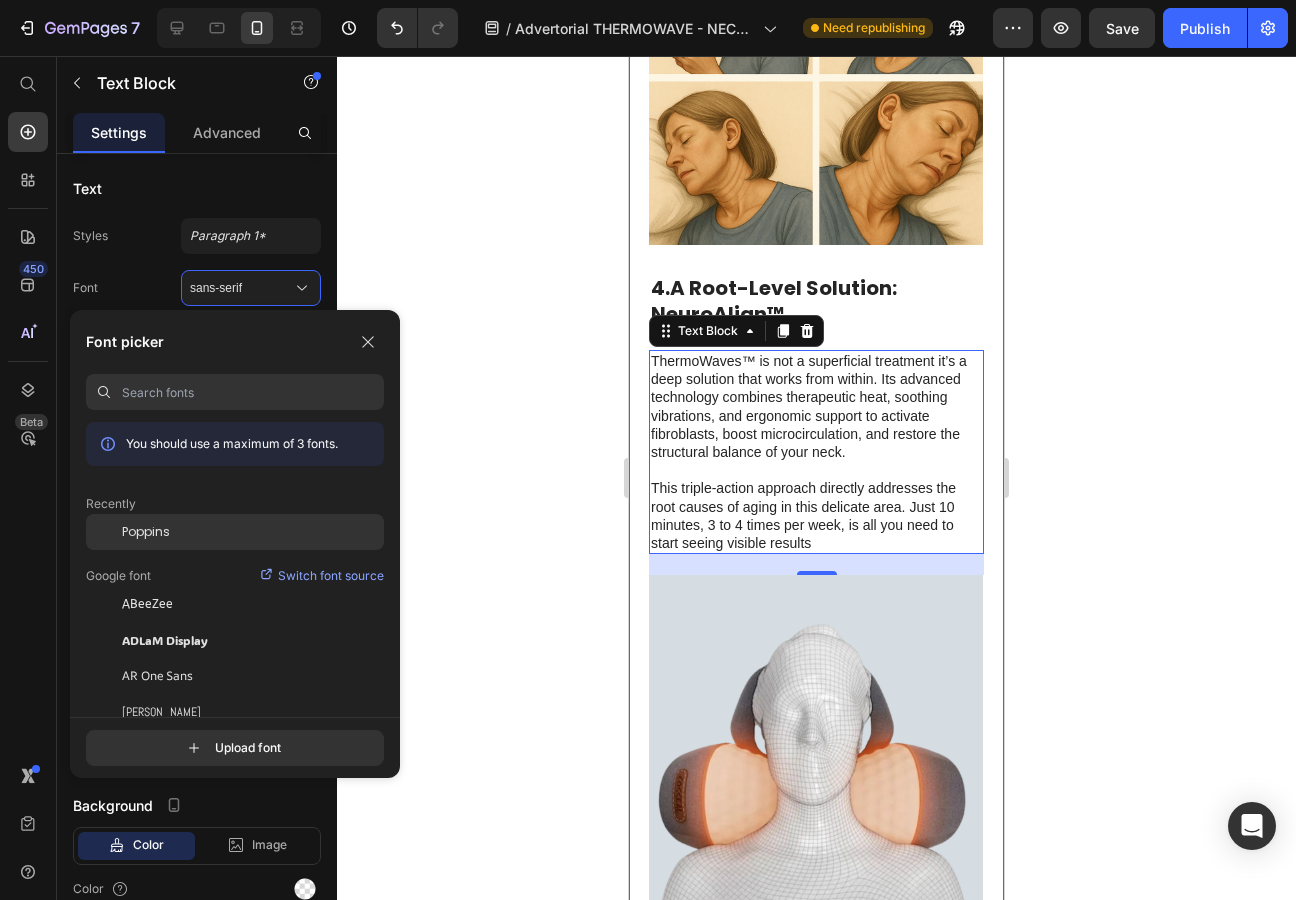 click on "Poppins" 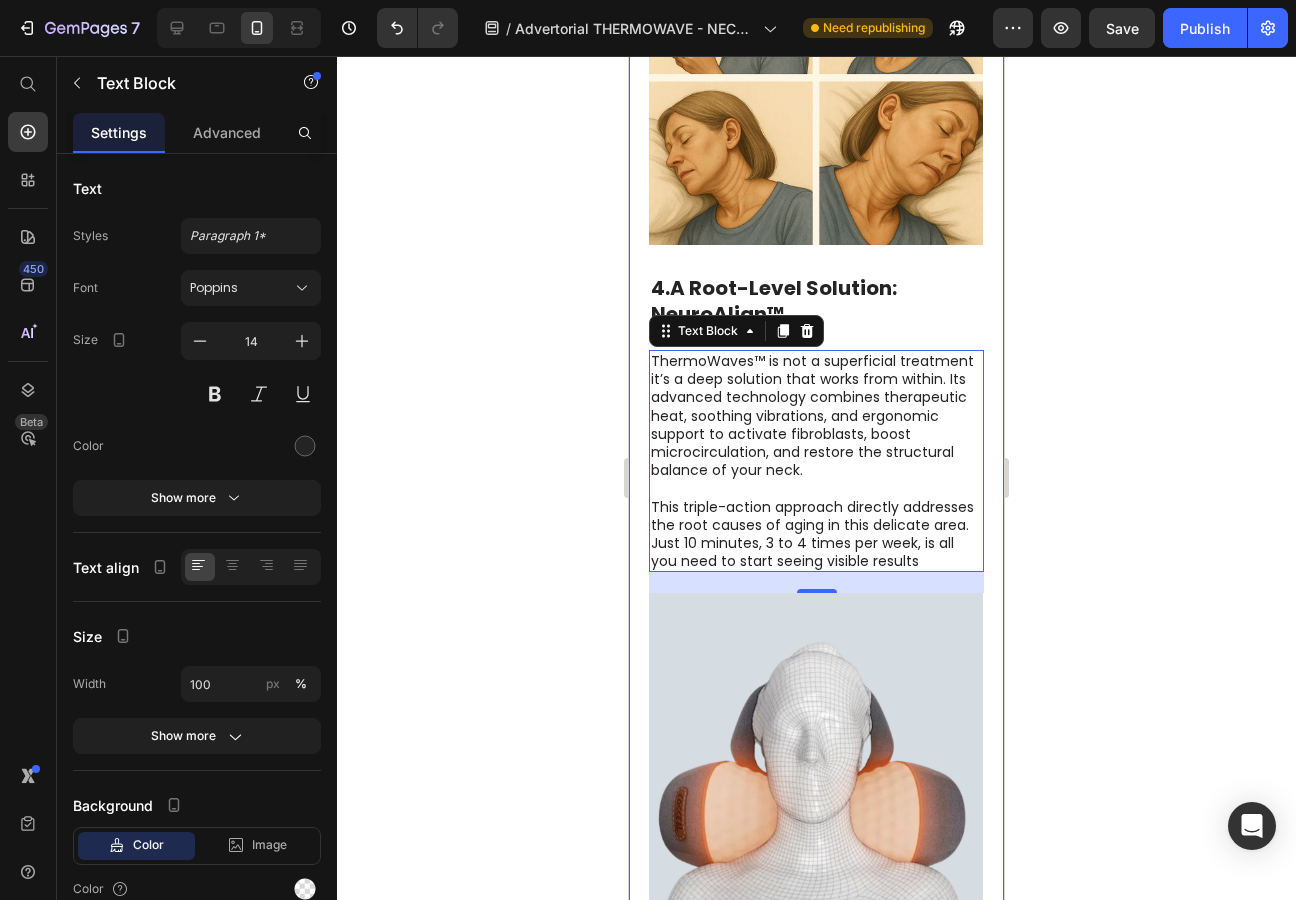 click 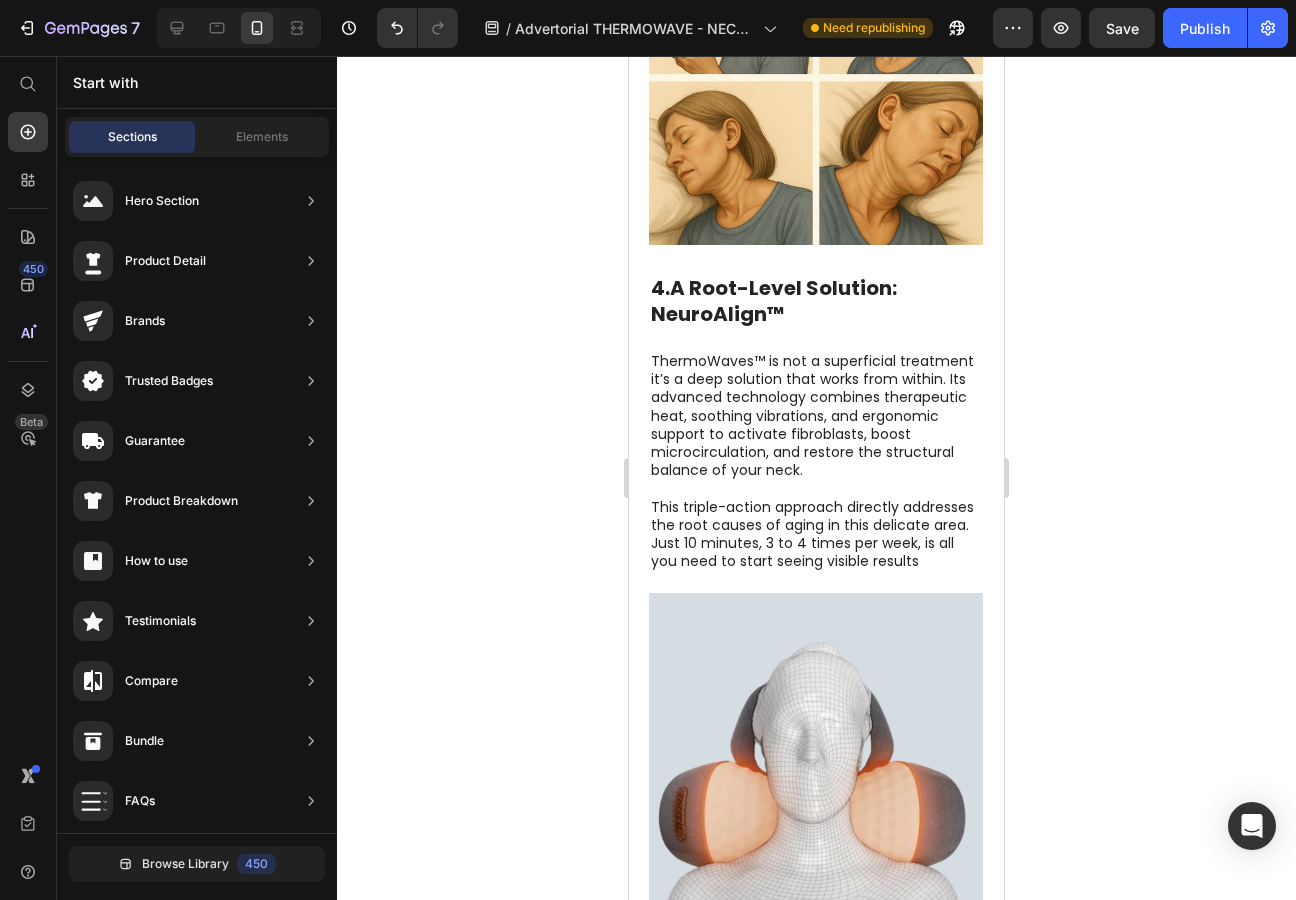 click 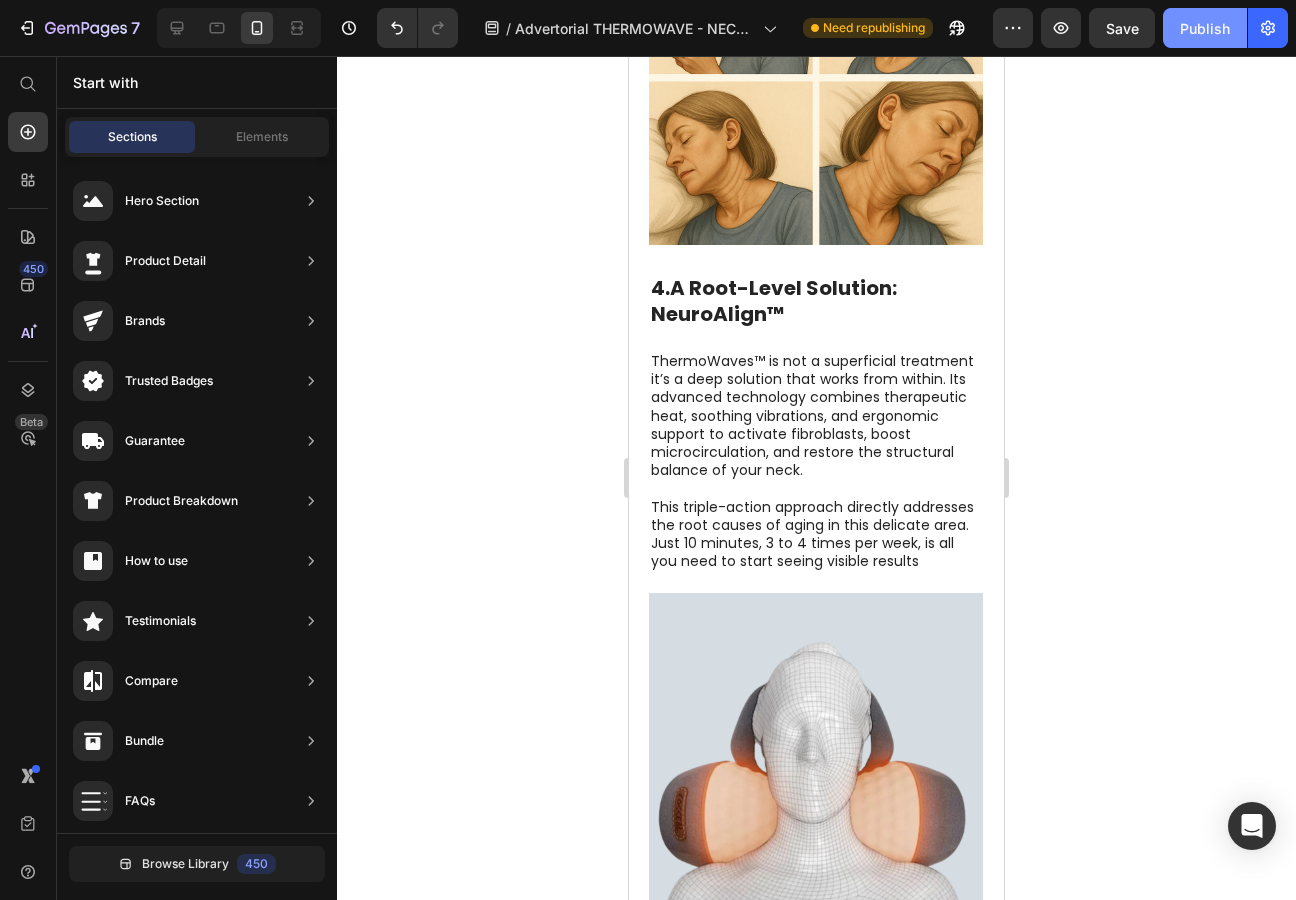 click on "Publish" 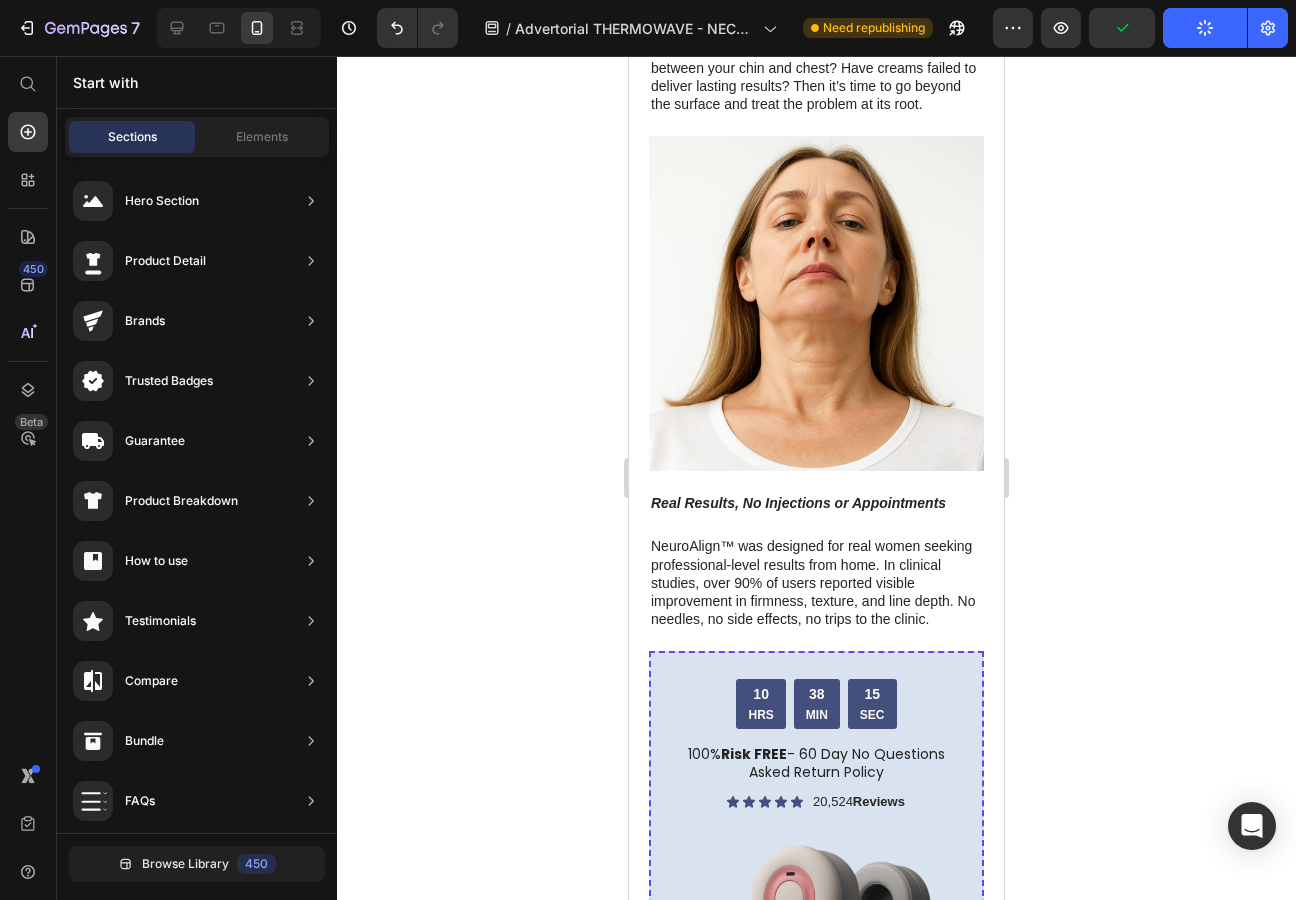 scroll, scrollTop: 3795, scrollLeft: 0, axis: vertical 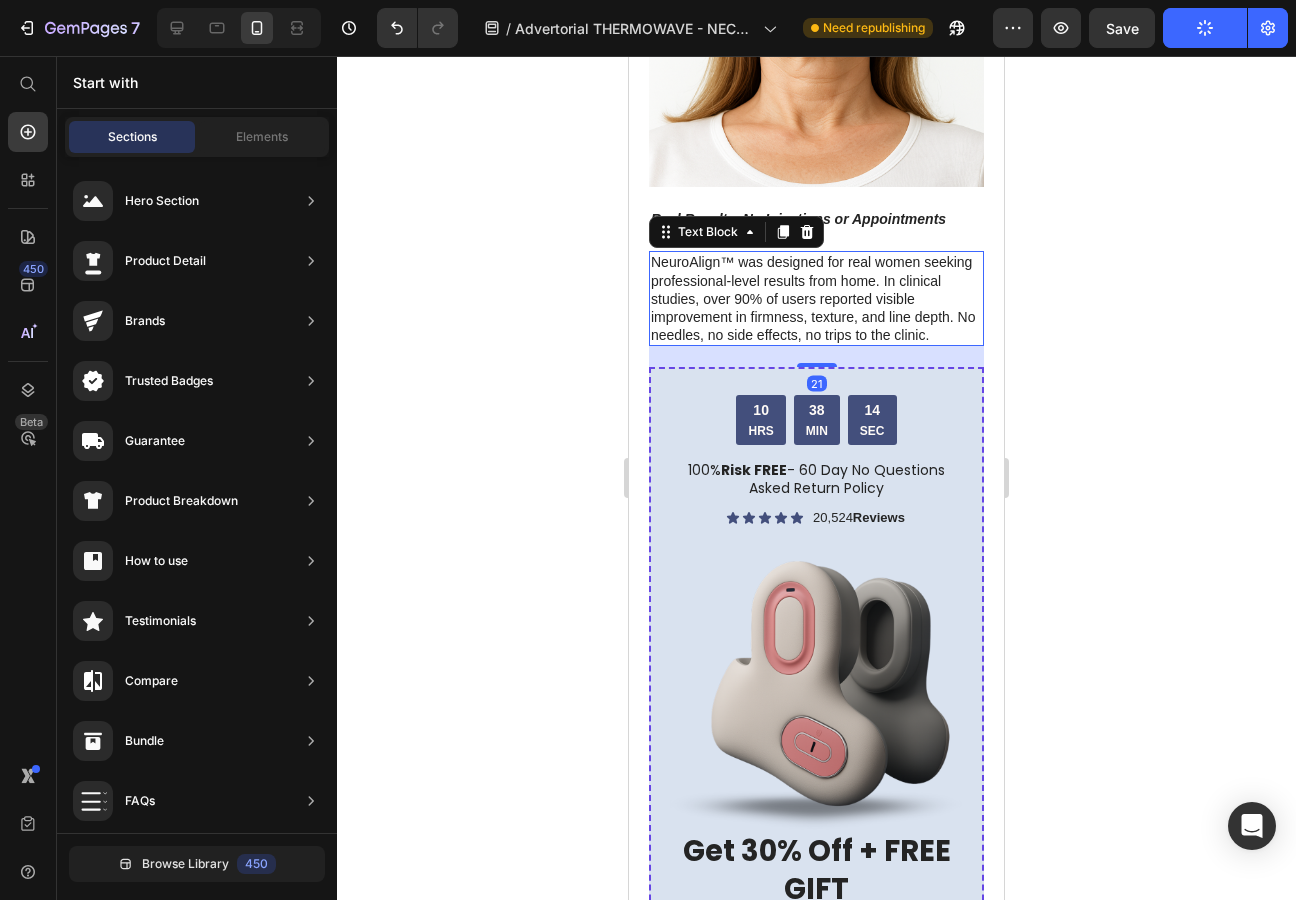 click on "NeuroAlign™ was designed for real women seeking professional-level results from home. In clinical studies, over 90% of users reported visible improvement in firmness, texture, and line depth. No needles, no side effects, no trips to the clinic." at bounding box center (816, 298) 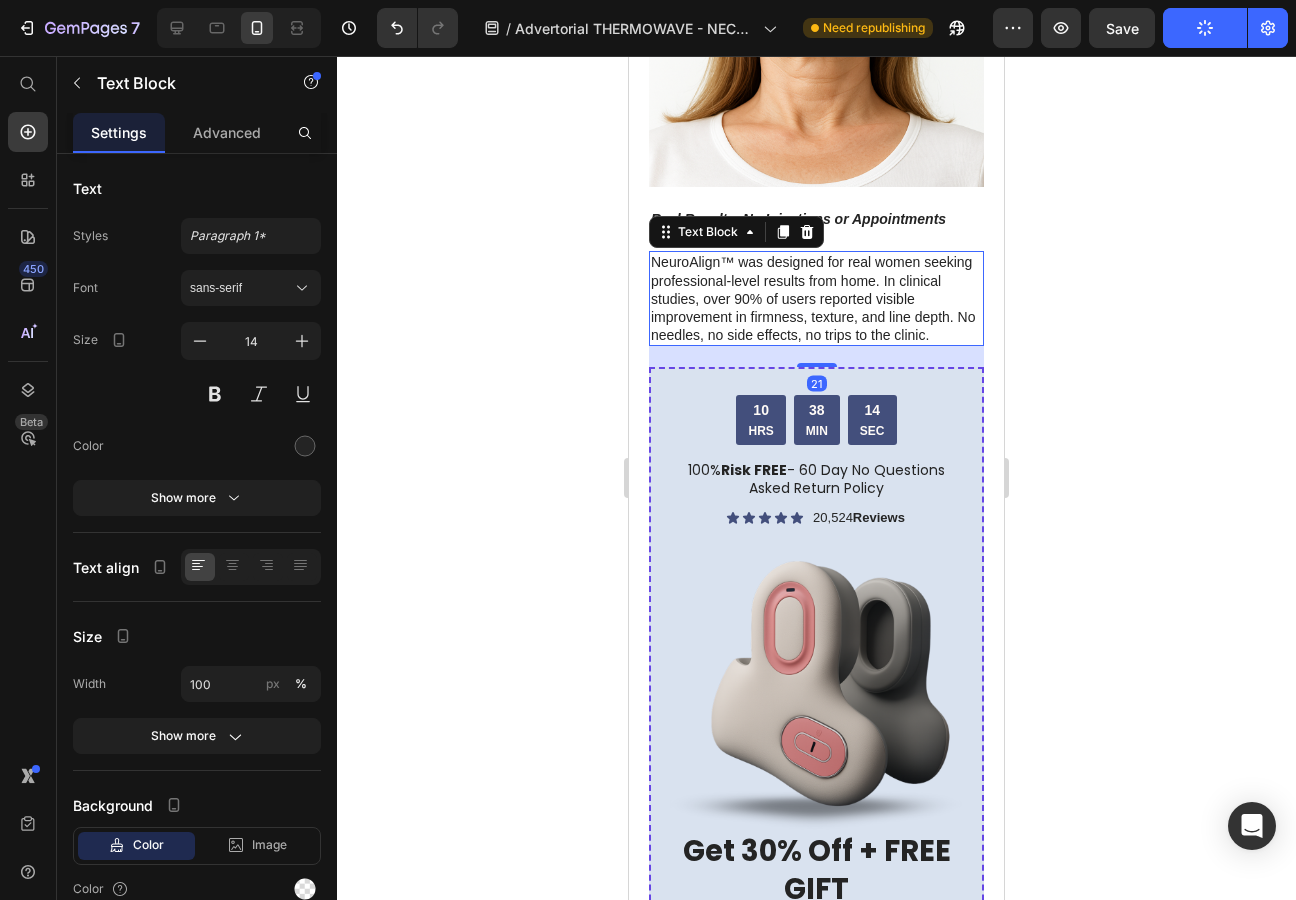 click on "NeuroAlign™ was designed for real women seeking professional-level results from home. In clinical studies, over 90% of users reported visible improvement in firmness, texture, and line depth. No needles, no side effects, no trips to the clinic." at bounding box center (816, 298) 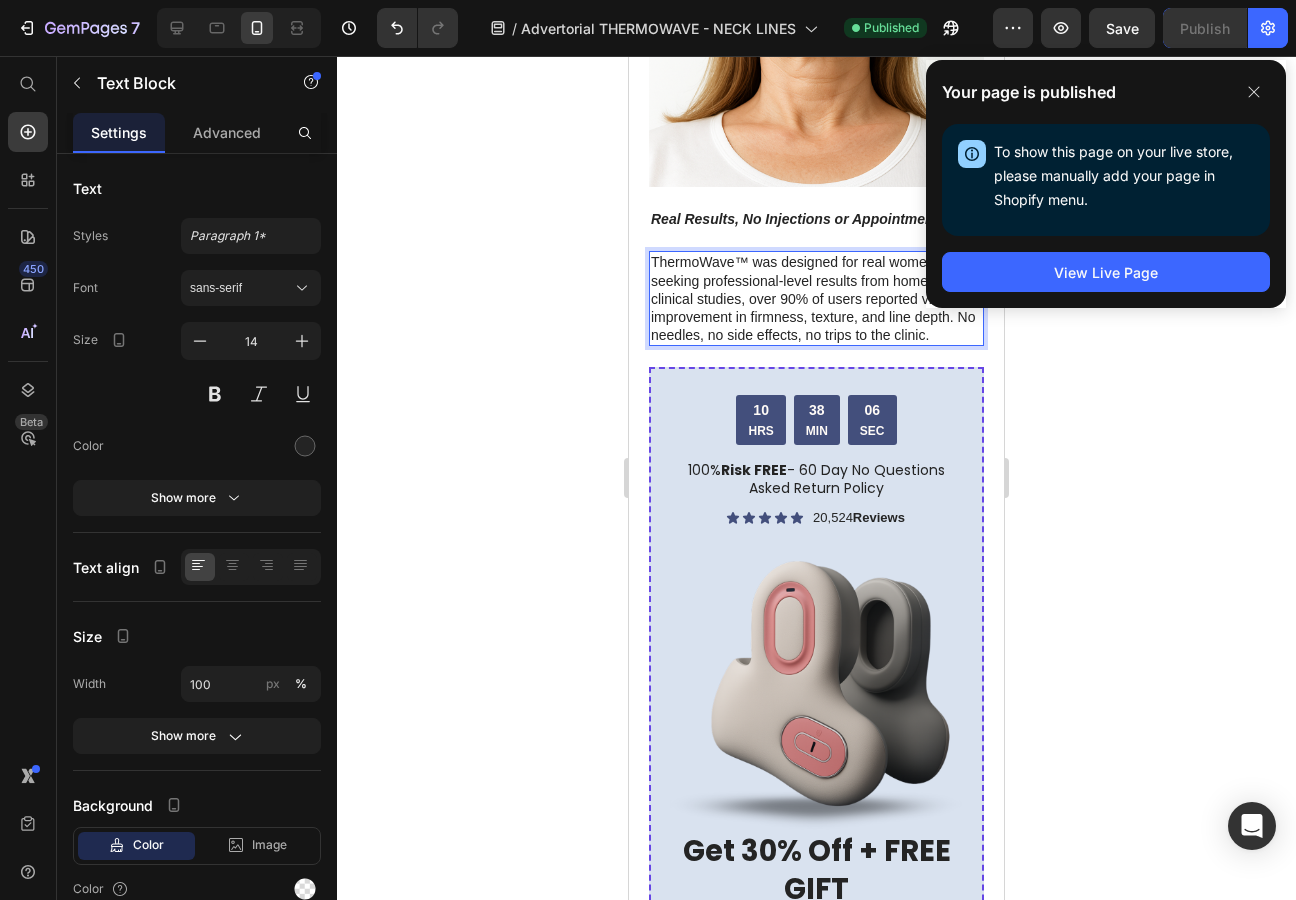 click 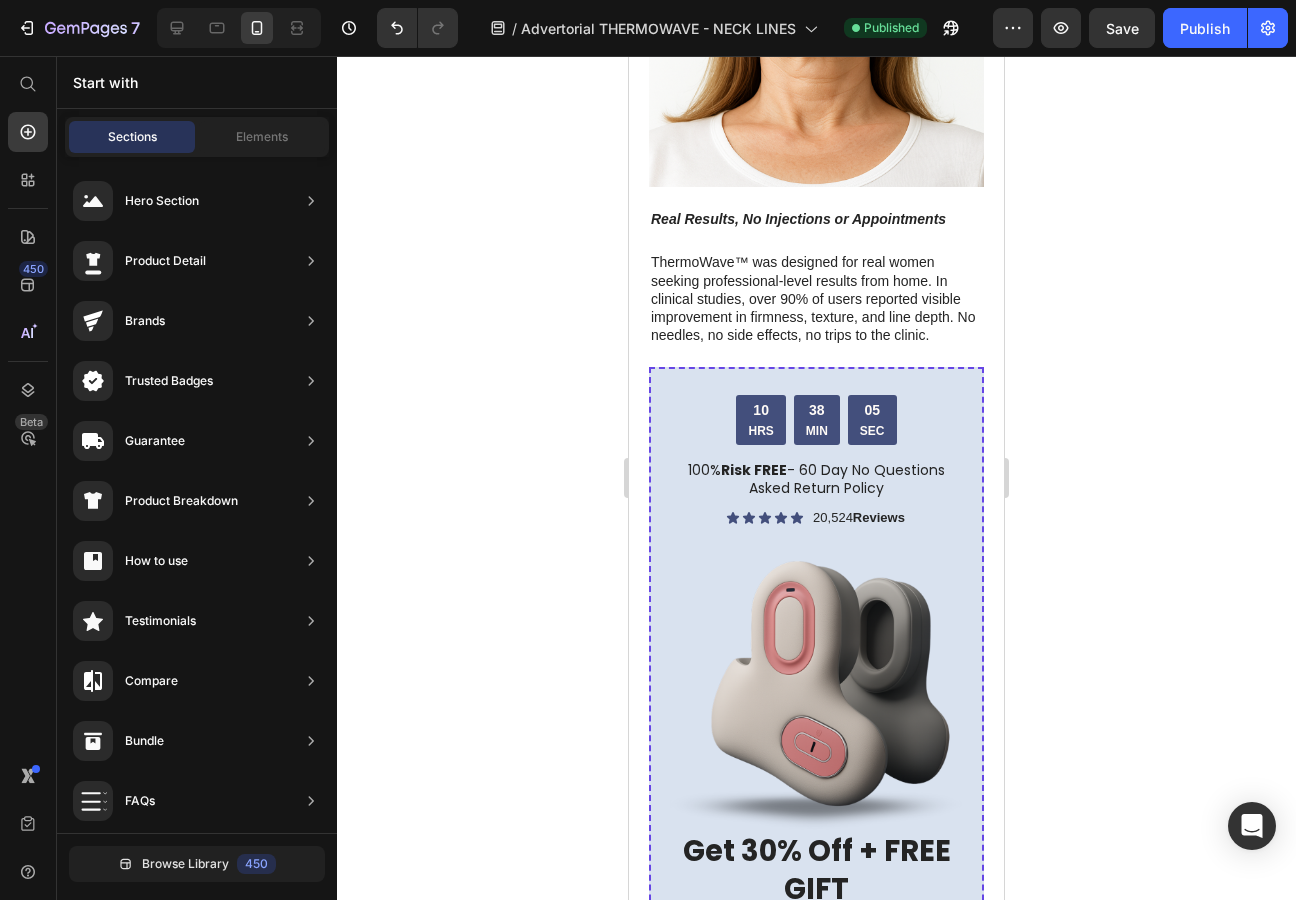 click on "7  Version history  /  Advertorial THERMOWAVE - NECK LINES Published Preview  Save   Publish" 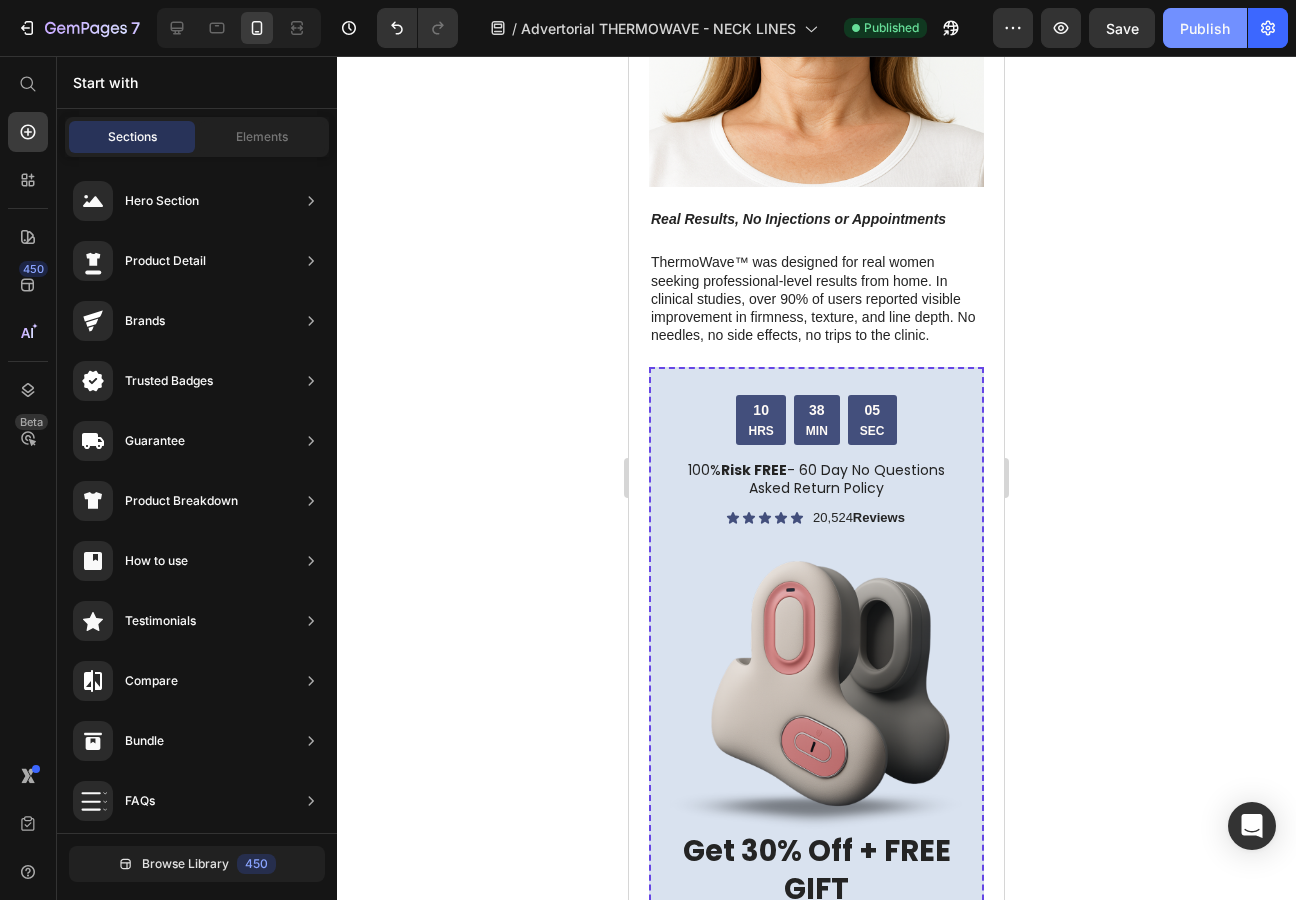 click on "Publish" at bounding box center [1205, 28] 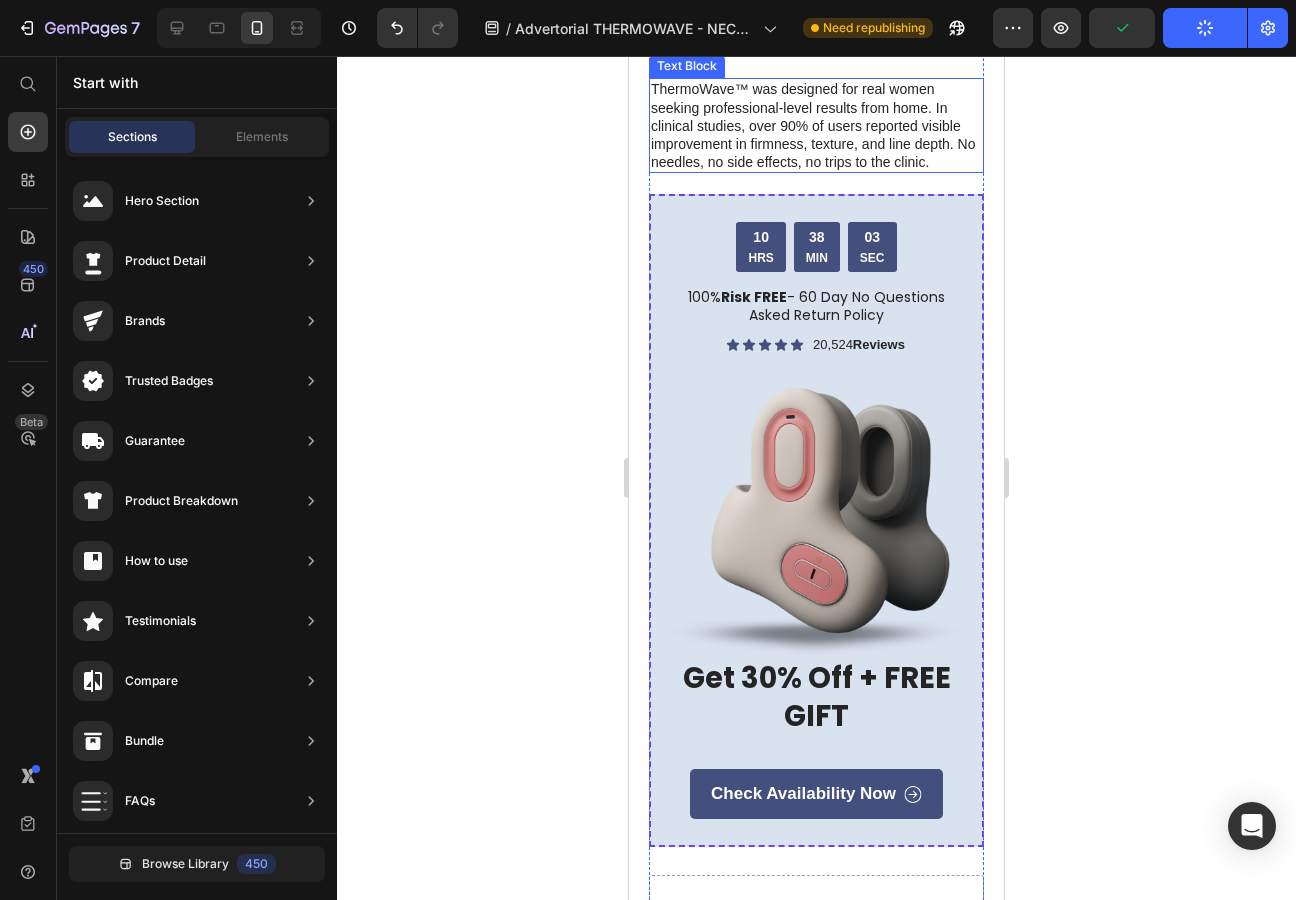 scroll, scrollTop: 3400, scrollLeft: 0, axis: vertical 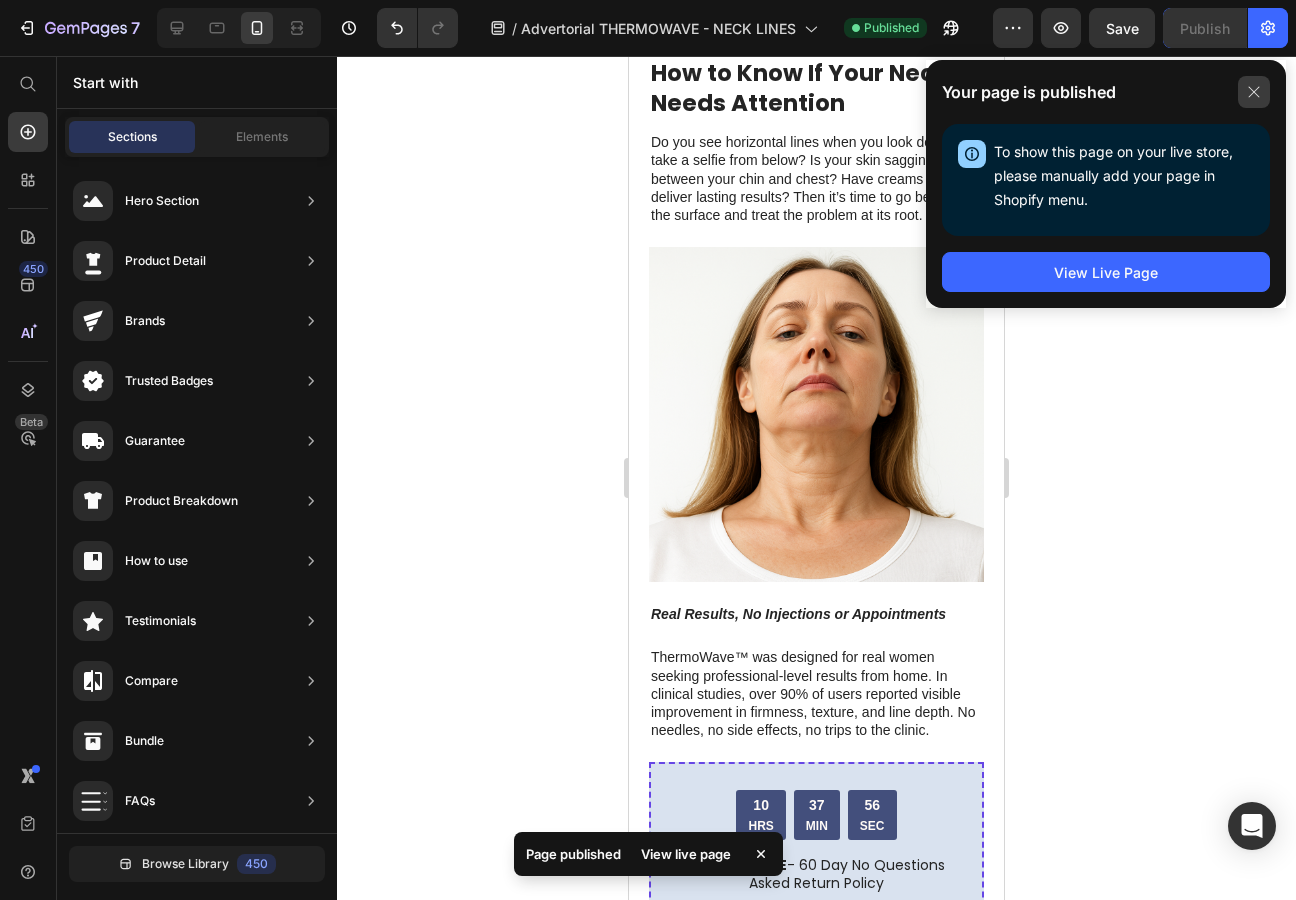 click 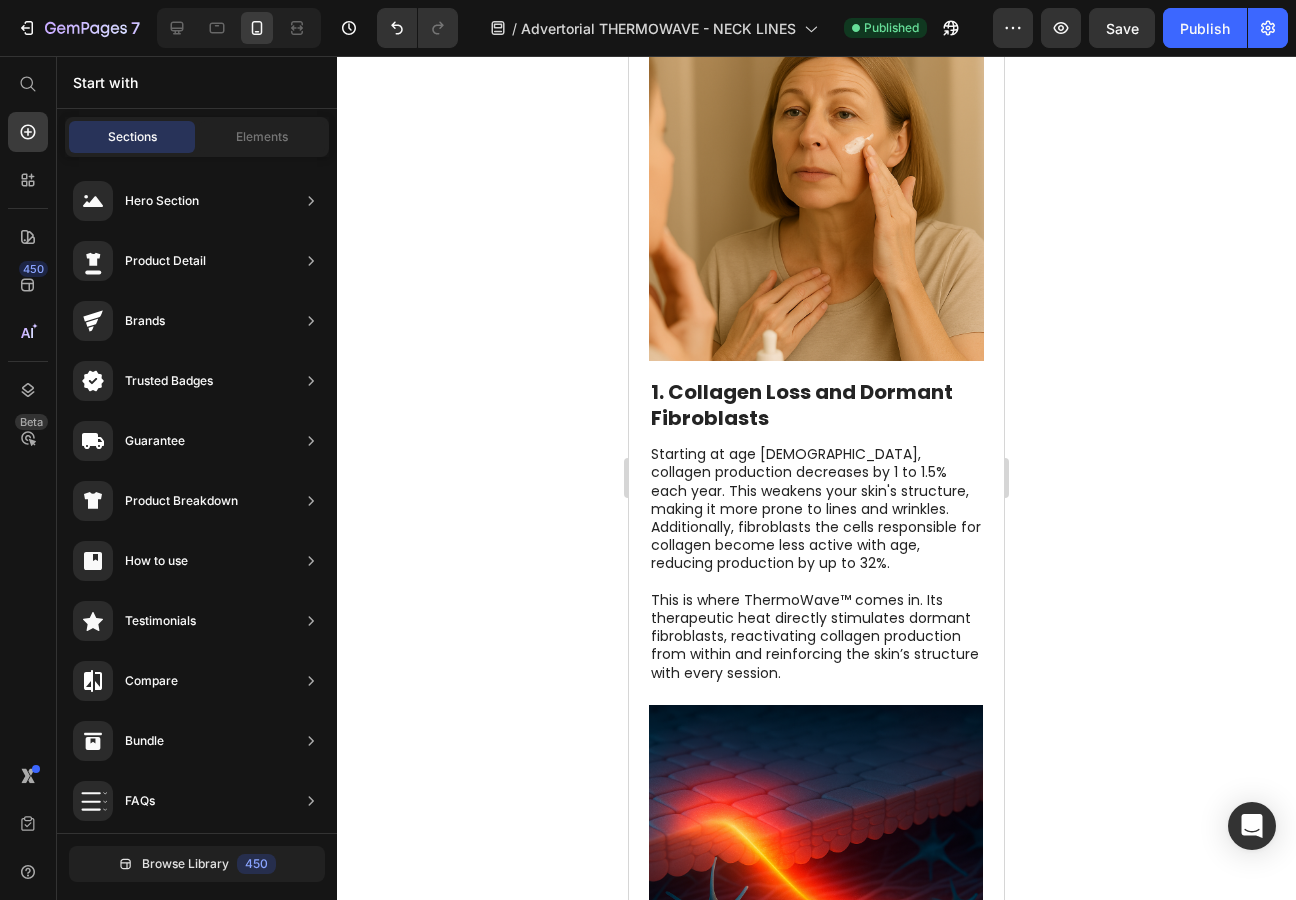 scroll, scrollTop: 0, scrollLeft: 0, axis: both 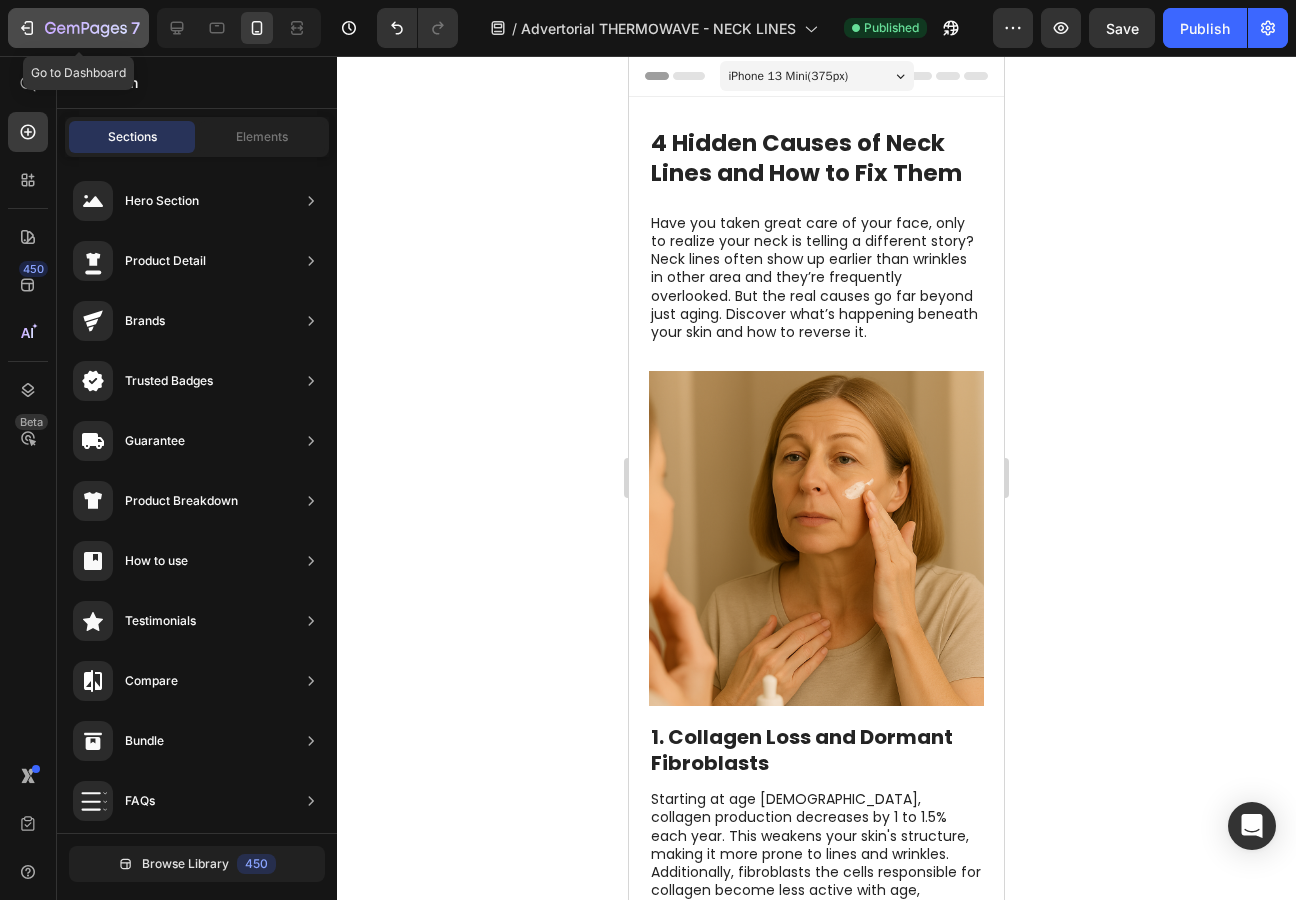 click on "7" 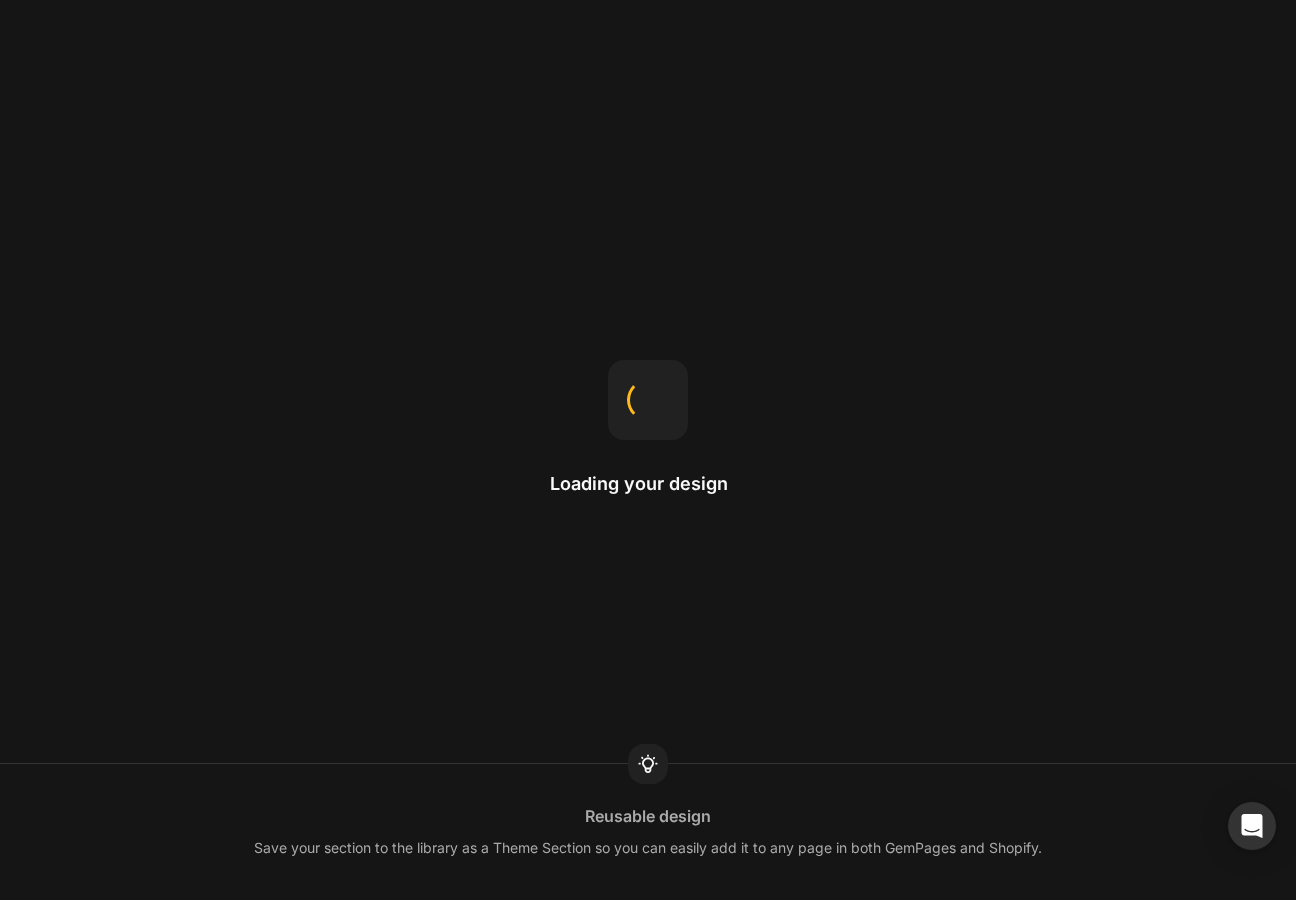 scroll, scrollTop: 0, scrollLeft: 0, axis: both 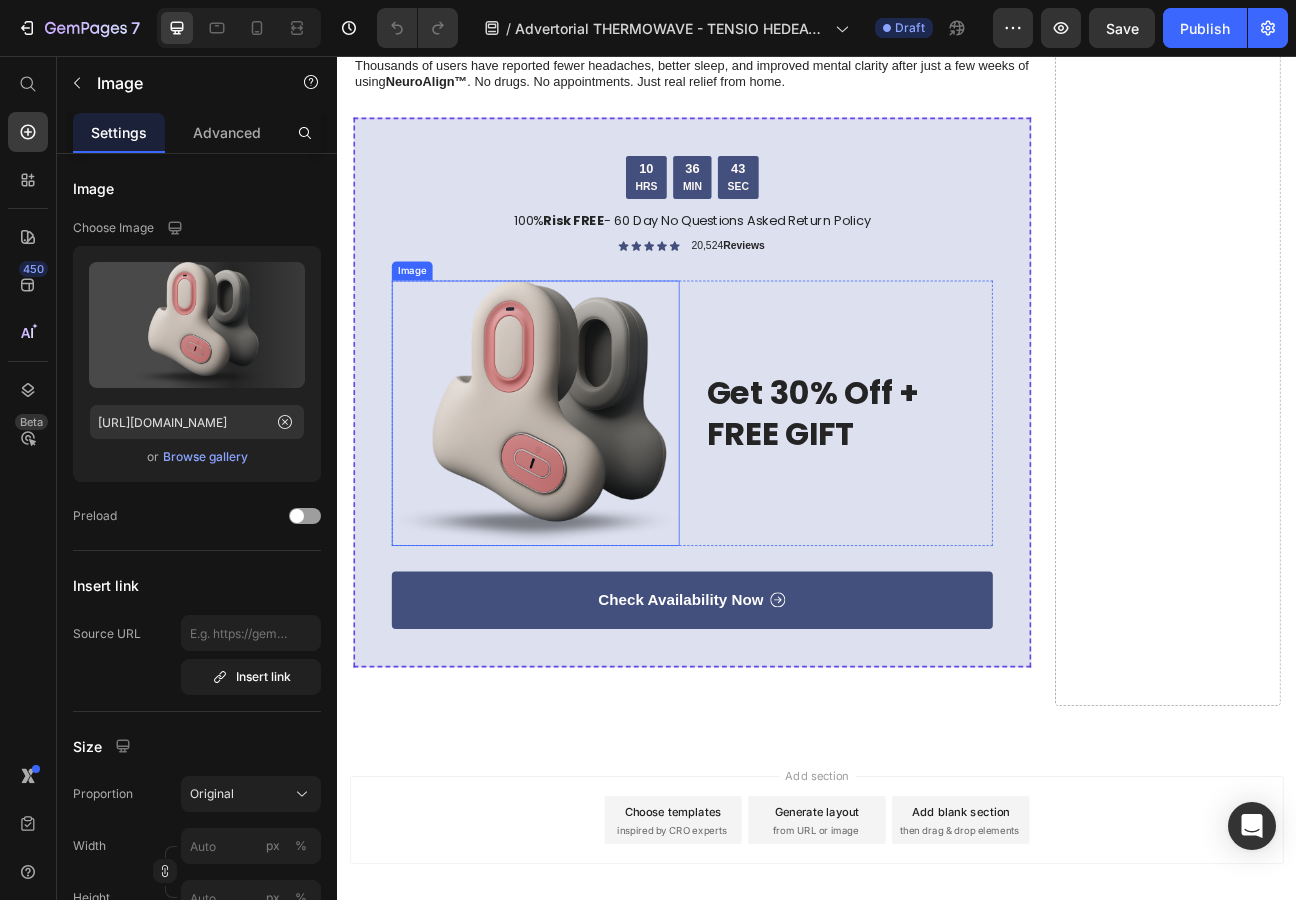 click at bounding box center (585, 503) 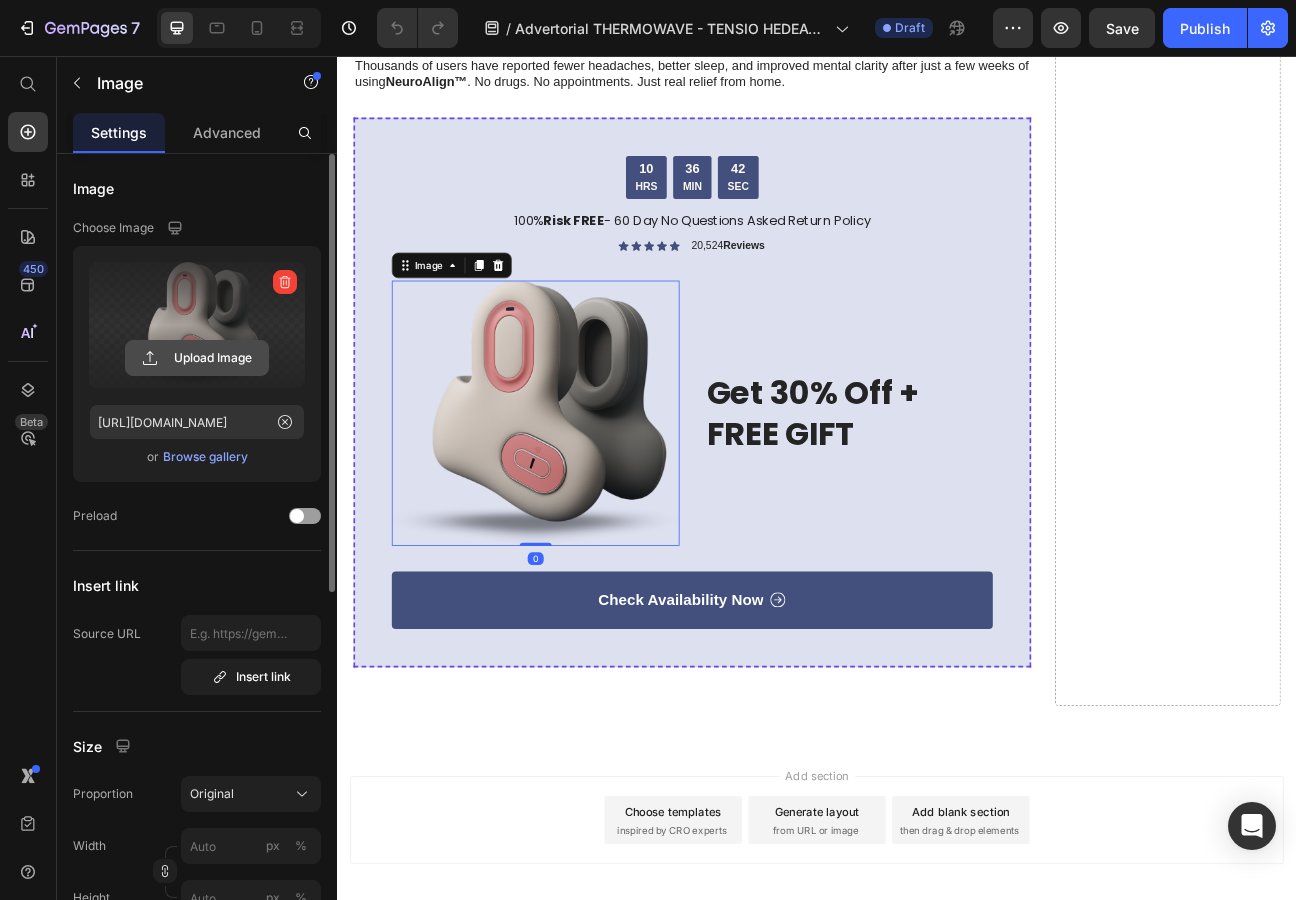 click 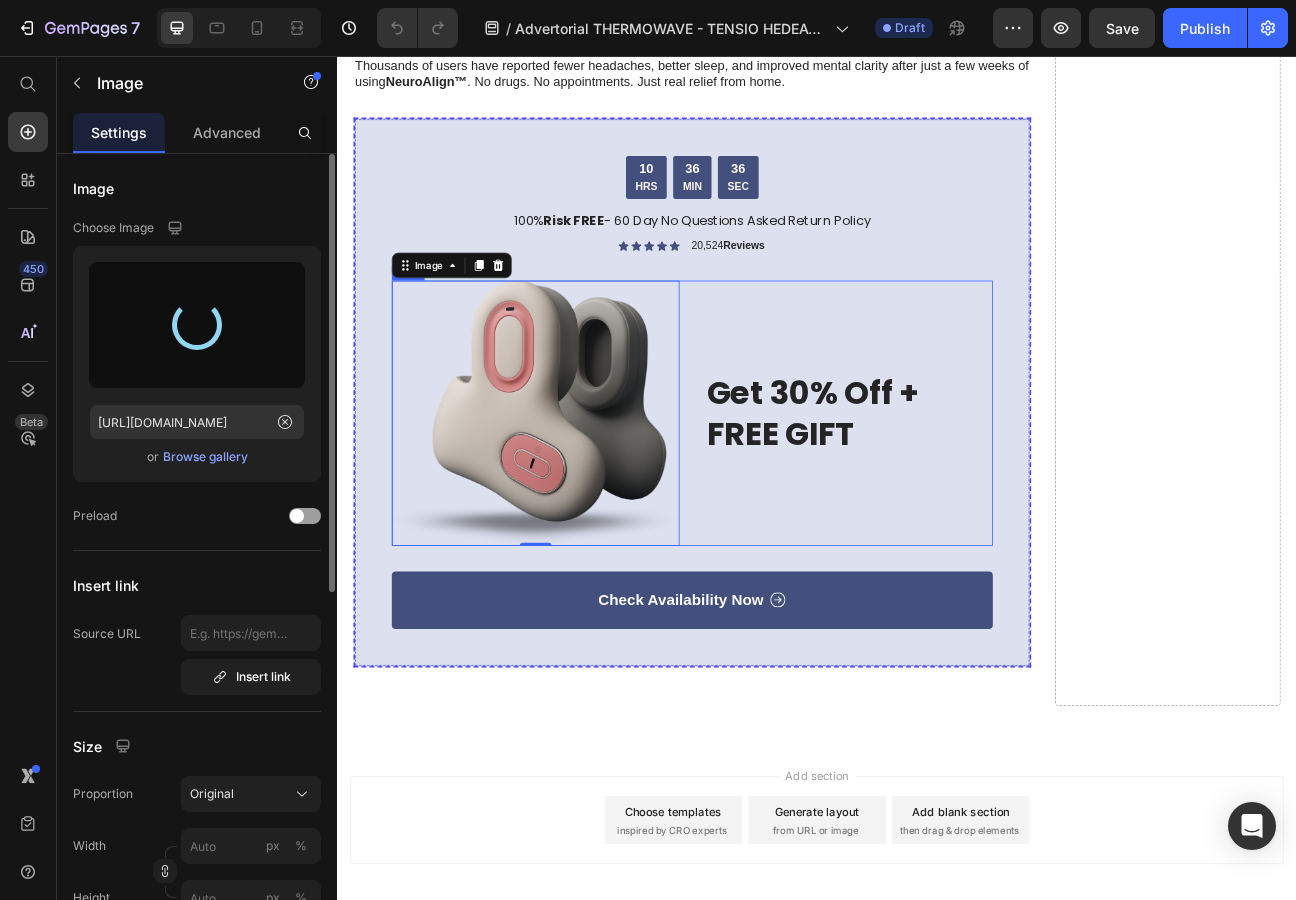 type on "[URL][DOMAIN_NAME]" 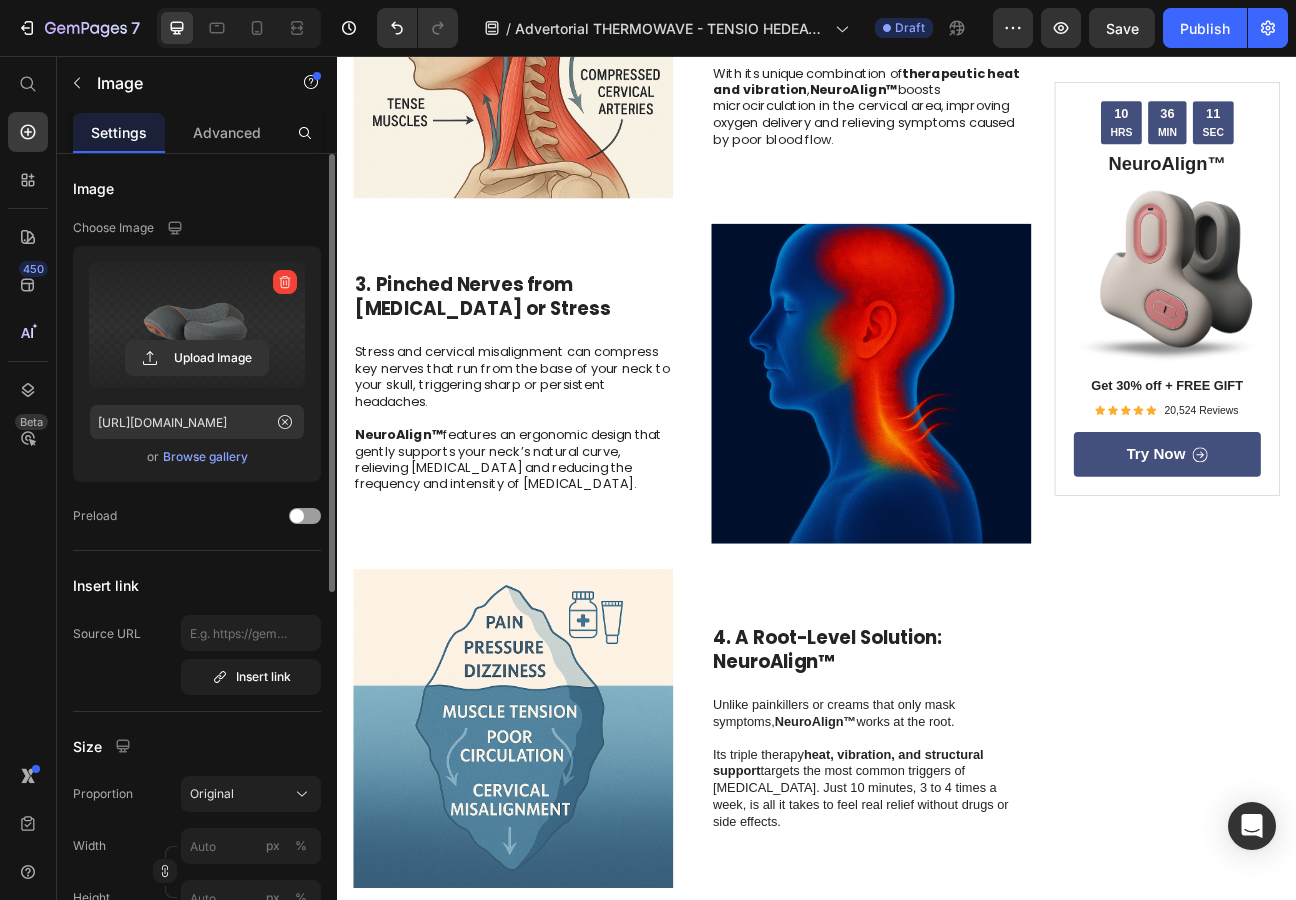 scroll, scrollTop: 1510, scrollLeft: 0, axis: vertical 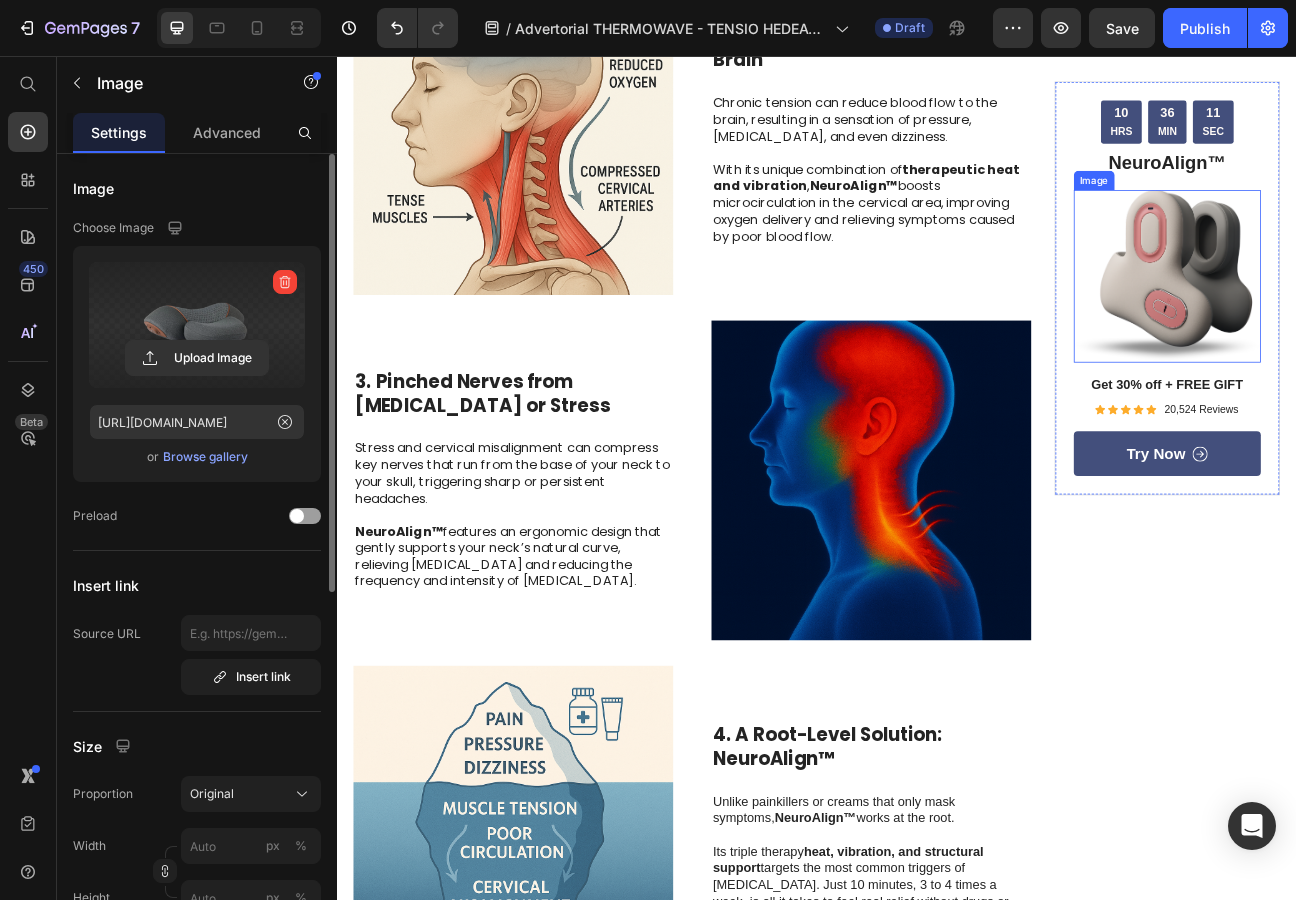 click at bounding box center (1376, 332) 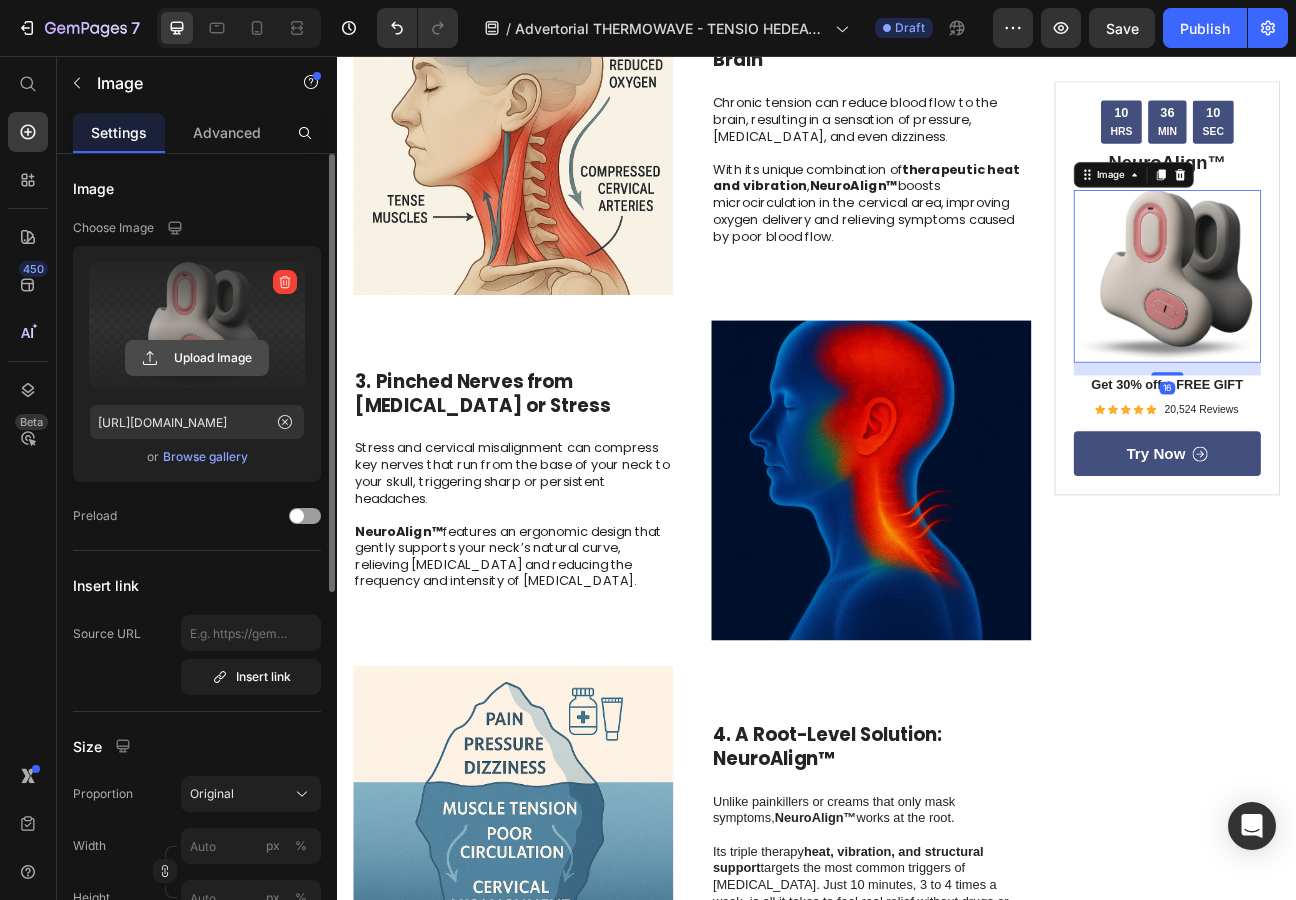 click 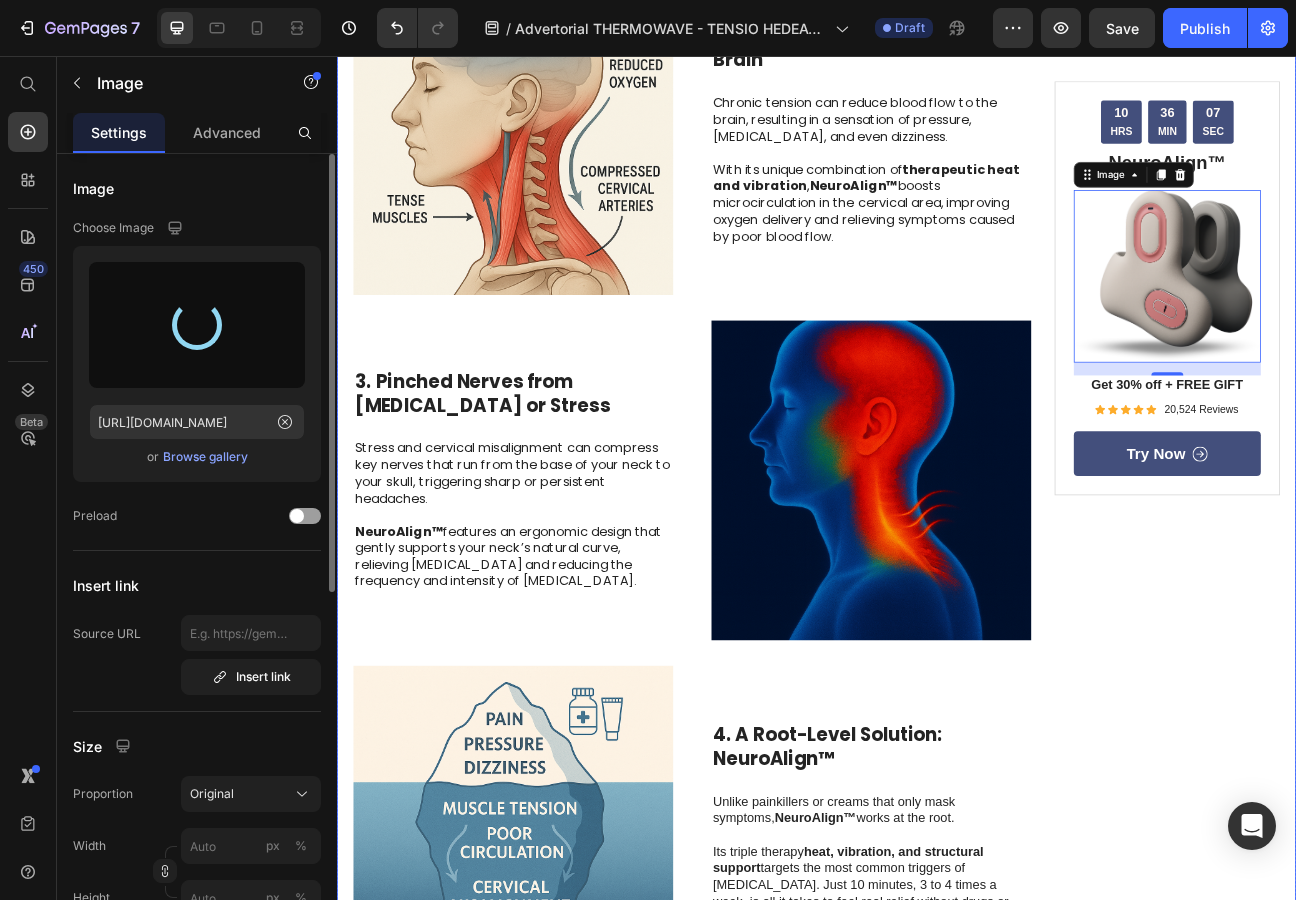 type on "[URL][DOMAIN_NAME]" 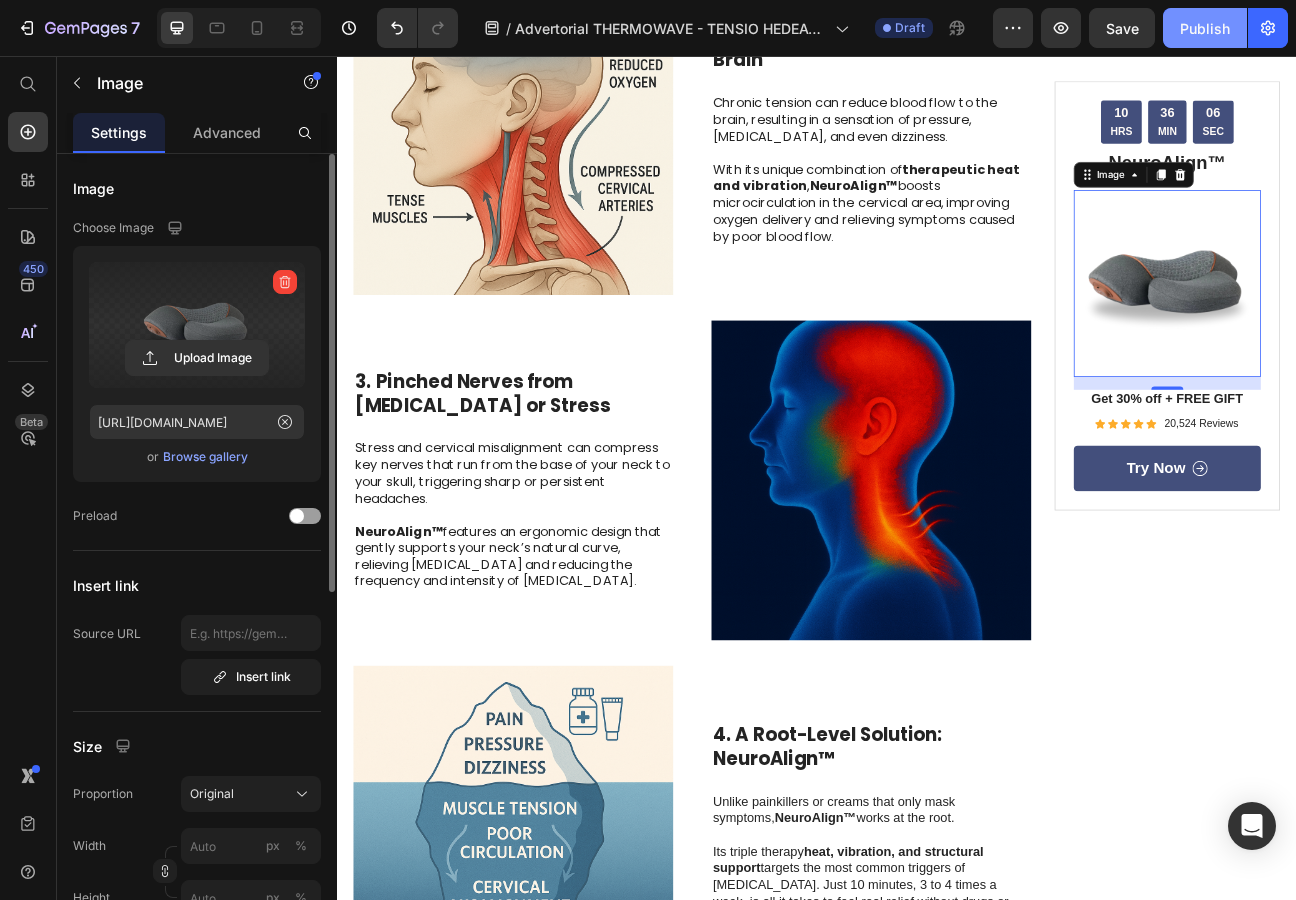 click on "Publish" at bounding box center [1205, 28] 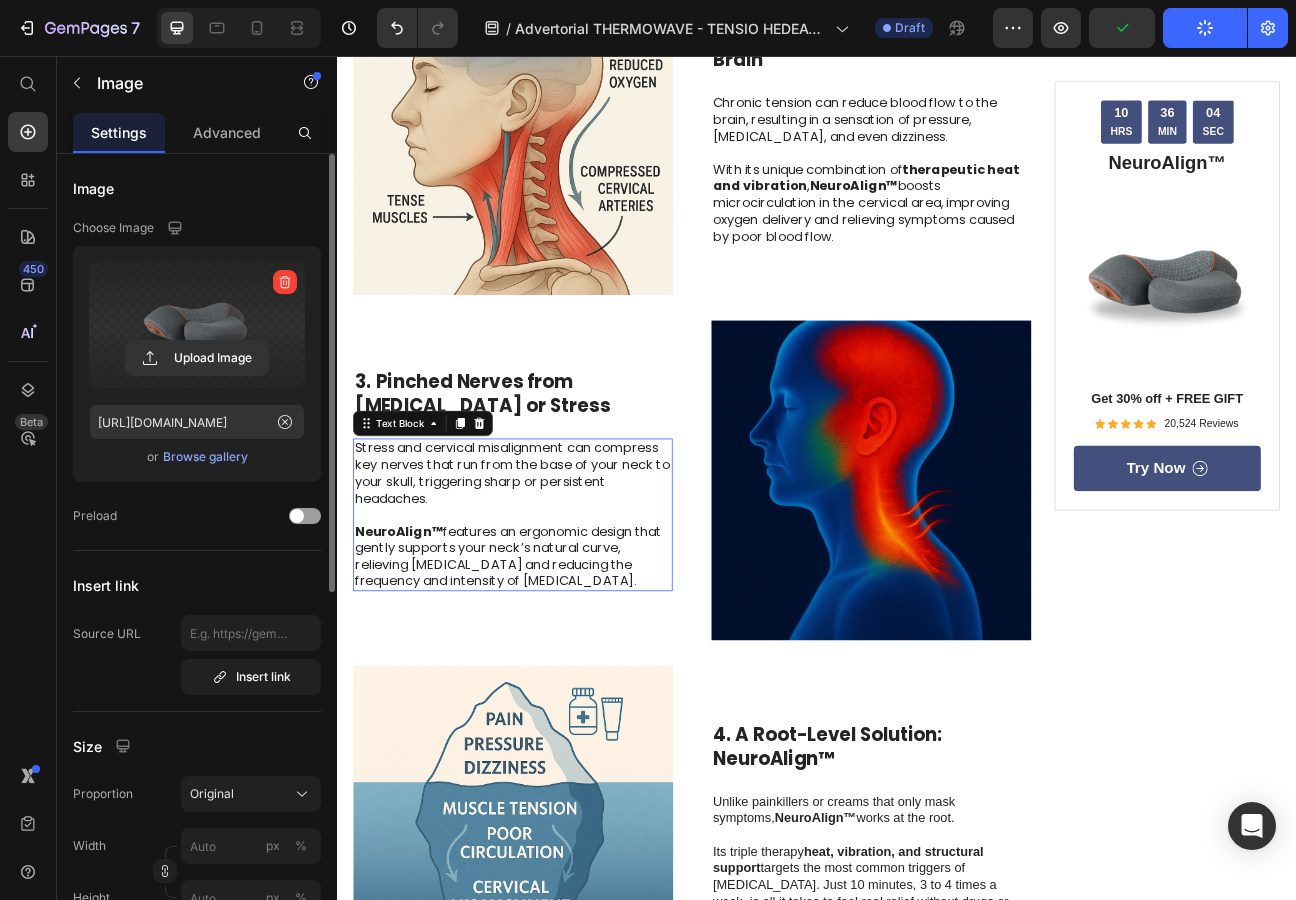 click on "NeuroAlign™  features an ergonomic design that gently supports your neck’s natural curve, relieving nerve compression and reducing the frequency and intensity of tension headaches." at bounding box center [557, 672] 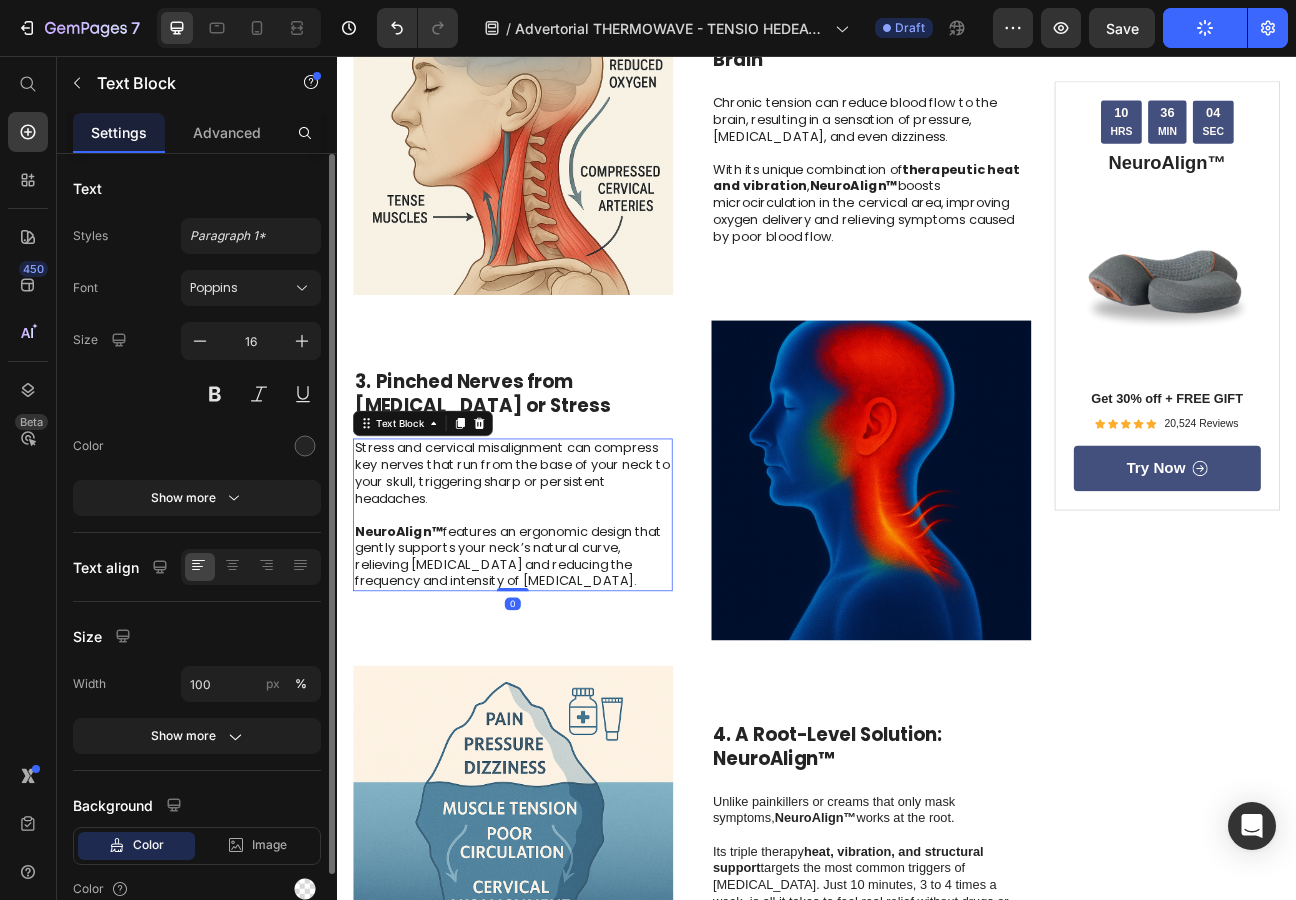scroll, scrollTop: 1585, scrollLeft: 0, axis: vertical 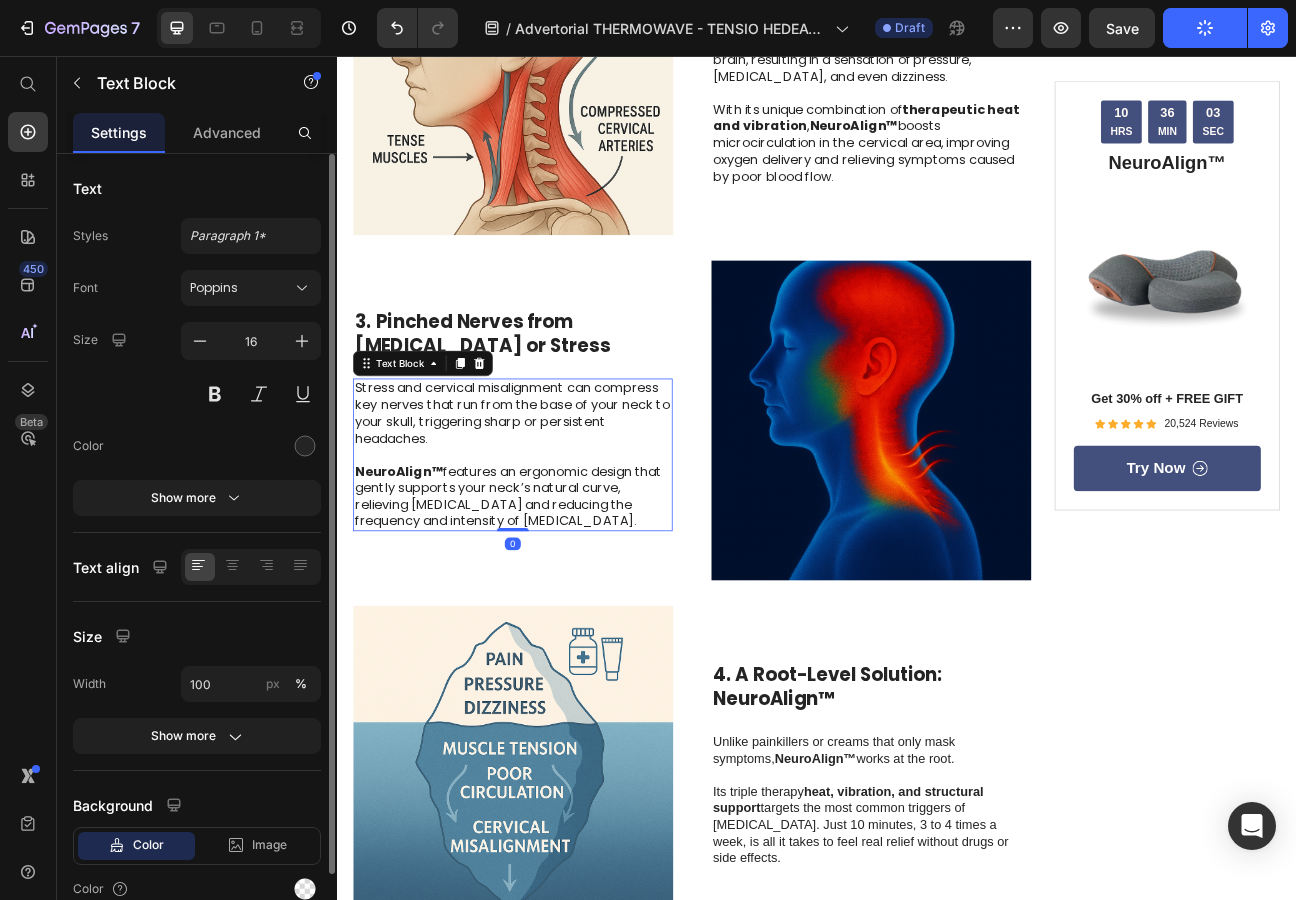 click on "NeuroAlign™  features an ergonomic design that gently supports your neck’s natural curve, relieving nerve compression and reducing the frequency and intensity of tension headaches." at bounding box center [557, 597] 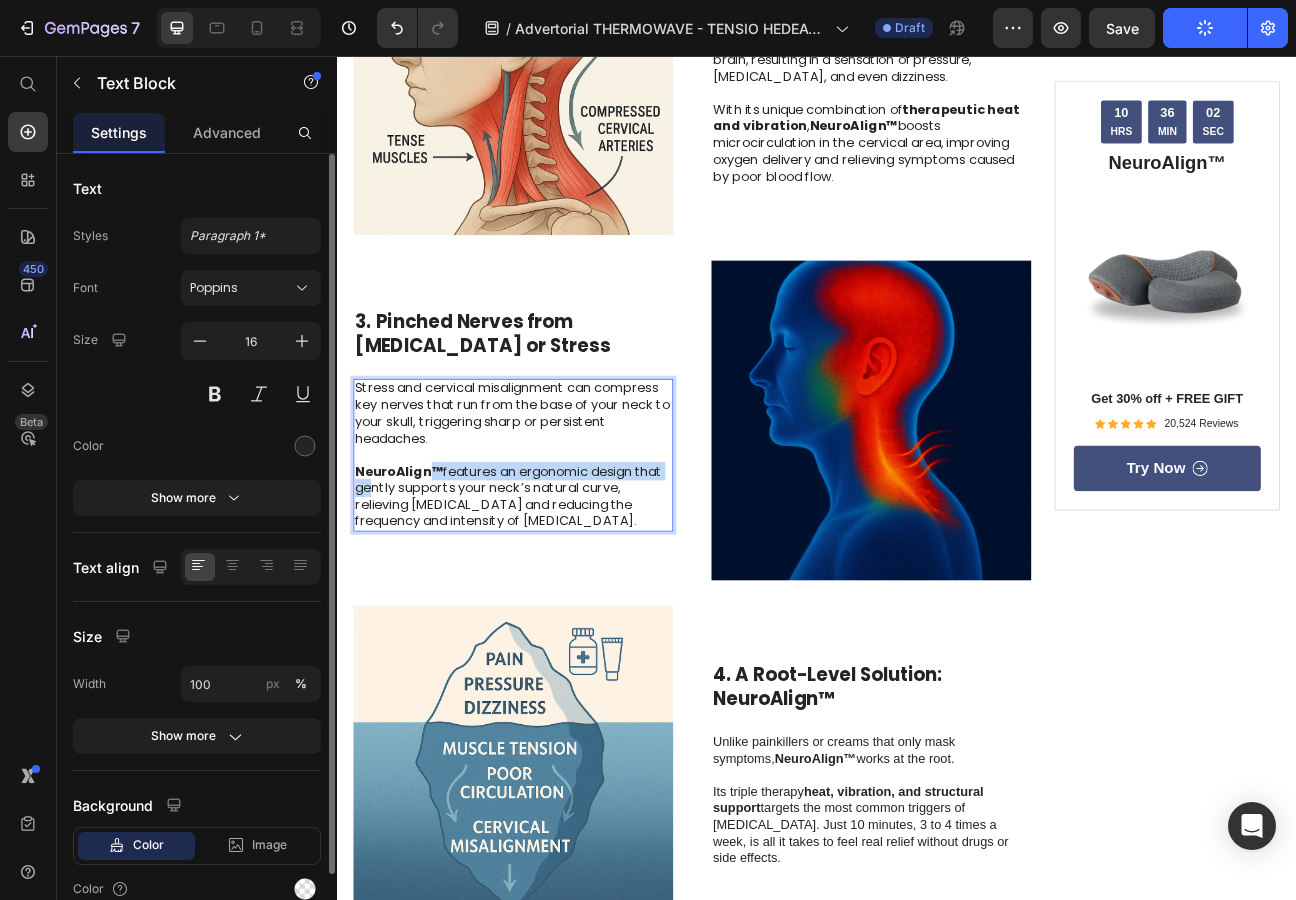 drag, startPoint x: 447, startPoint y: 576, endPoint x: 368, endPoint y: 586, distance: 79.630394 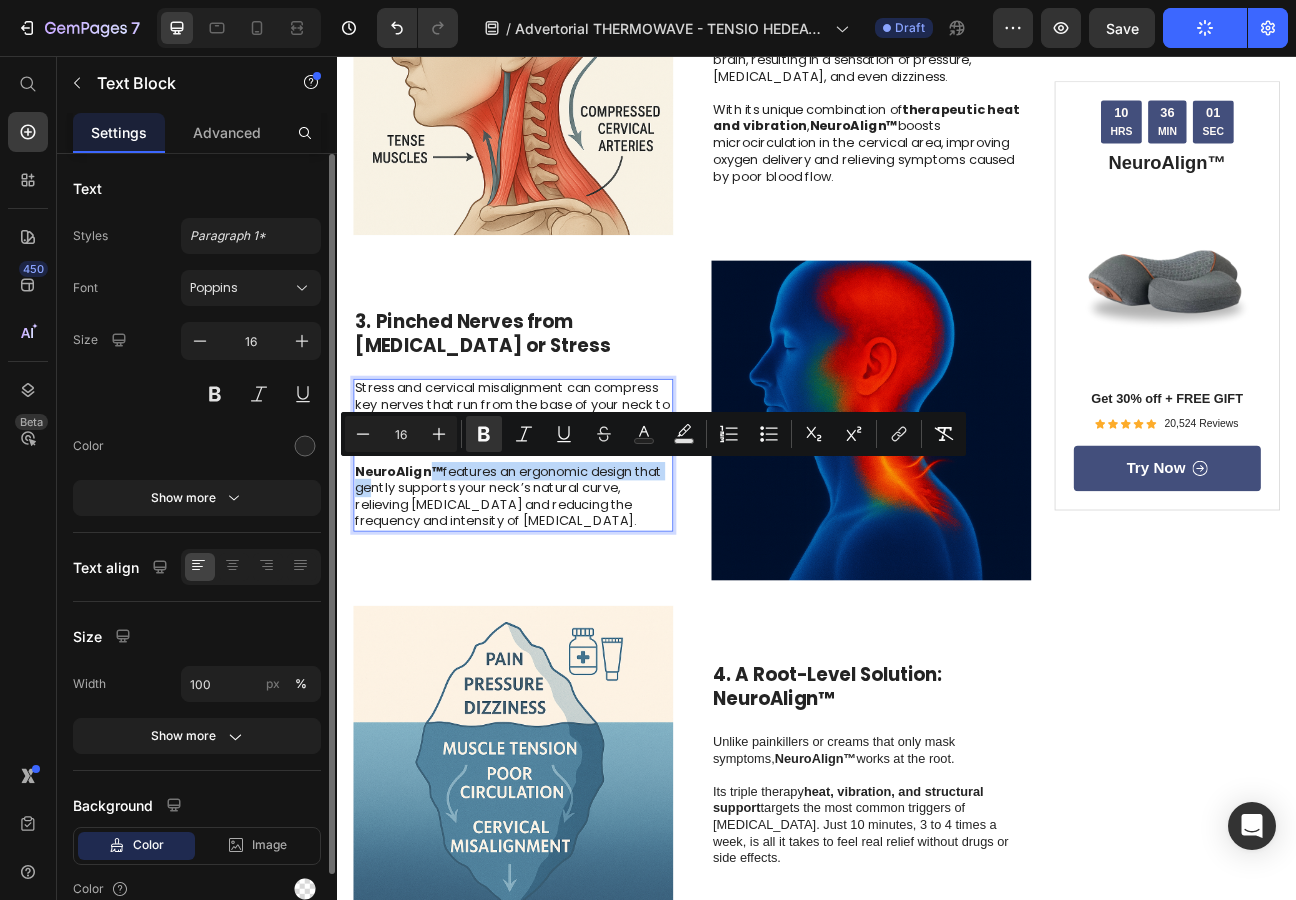 click on "NeuroAlign™" at bounding box center [414, 575] 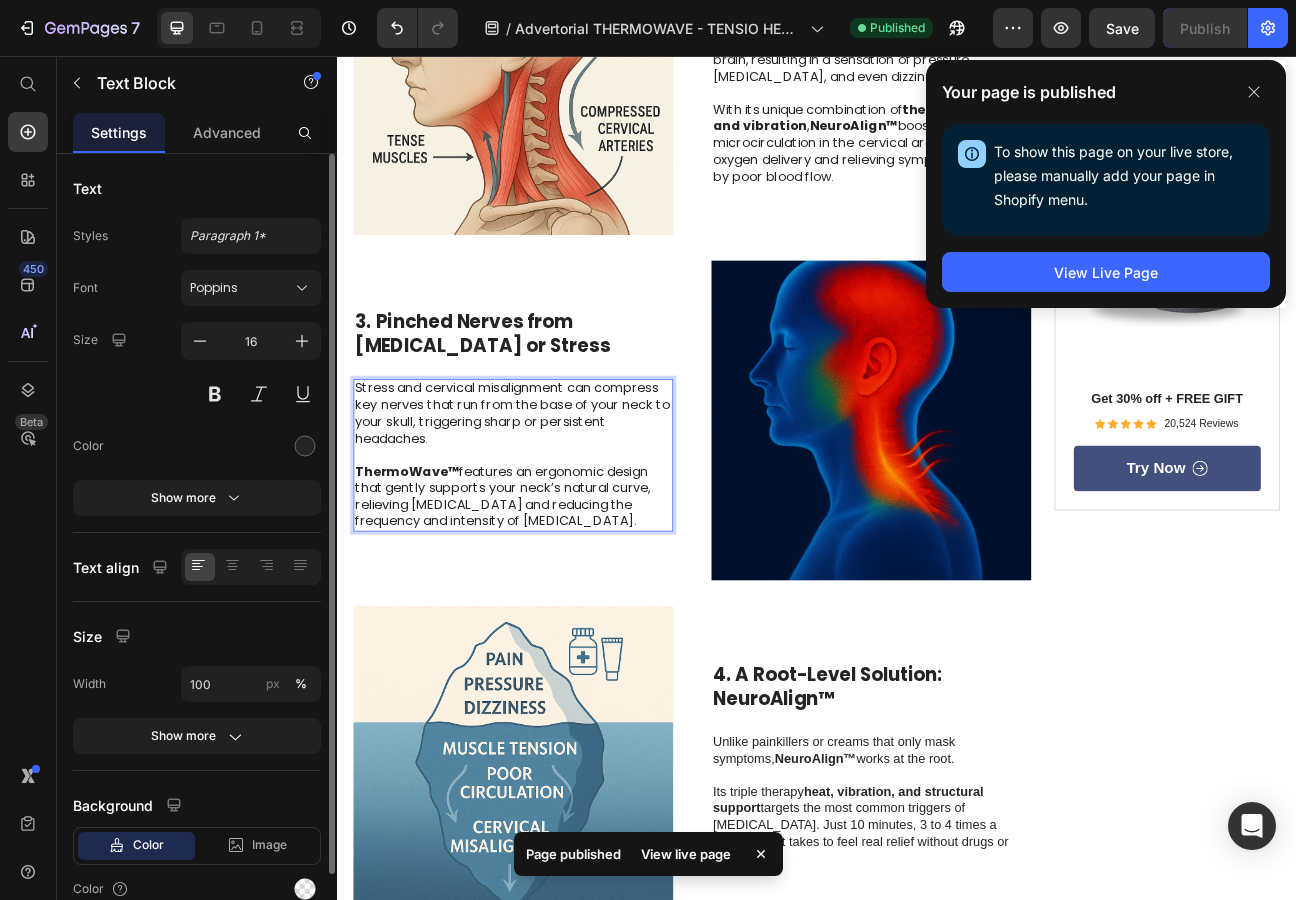 click on "ThermoWave™" at bounding box center (424, 575) 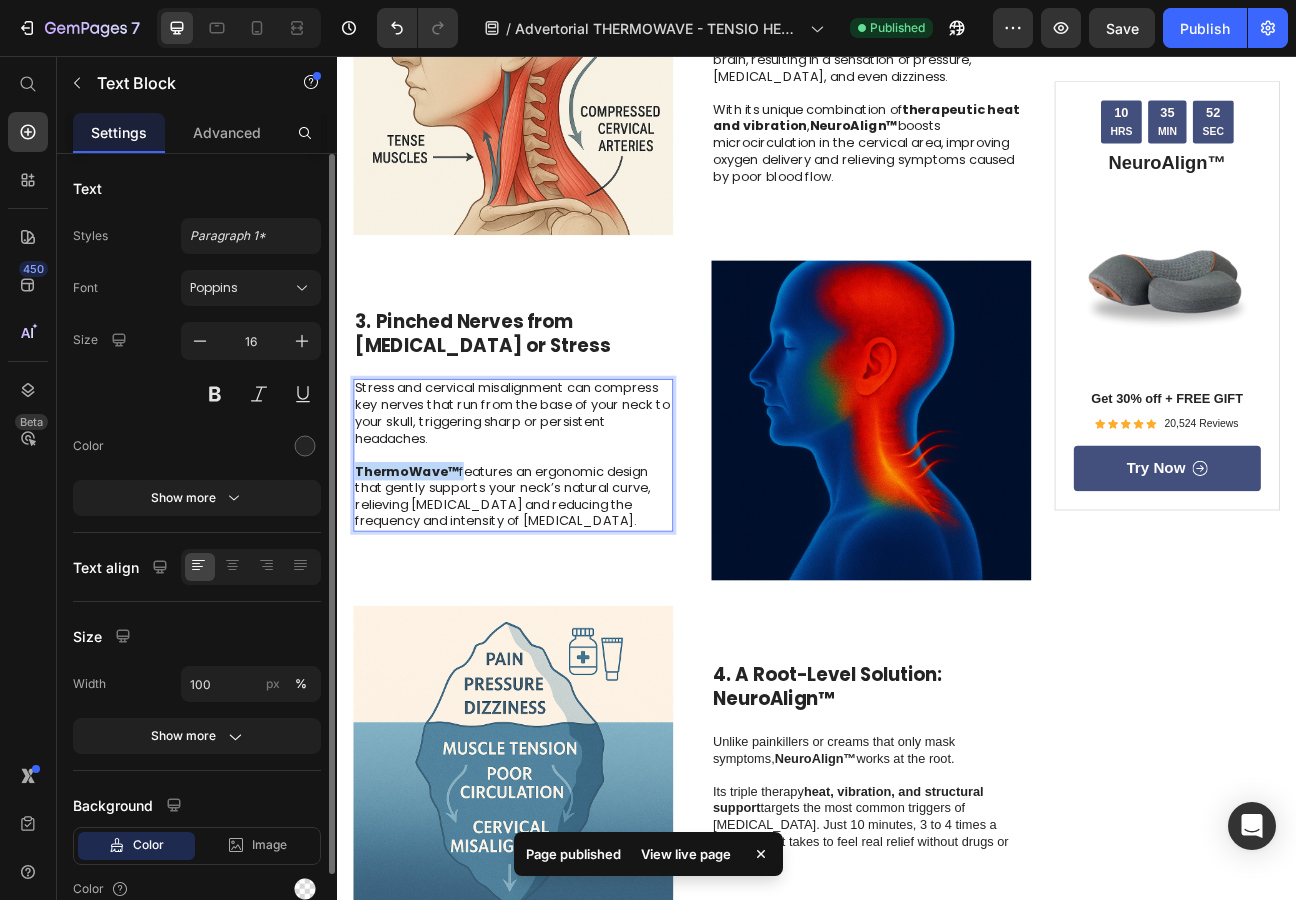 drag, startPoint x: 488, startPoint y: 577, endPoint x: 362, endPoint y: 579, distance: 126.01587 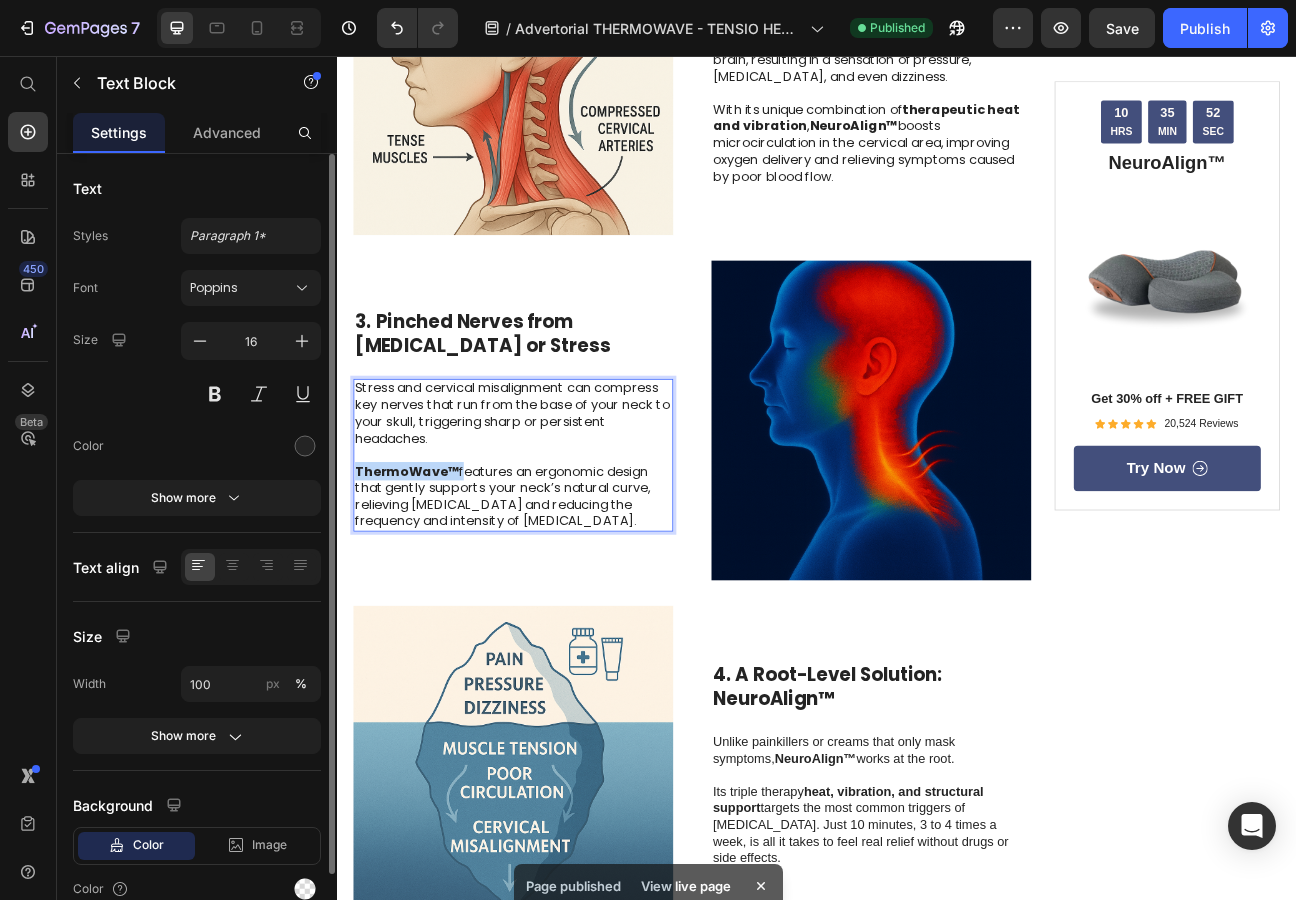 copy on "ThermoWave™" 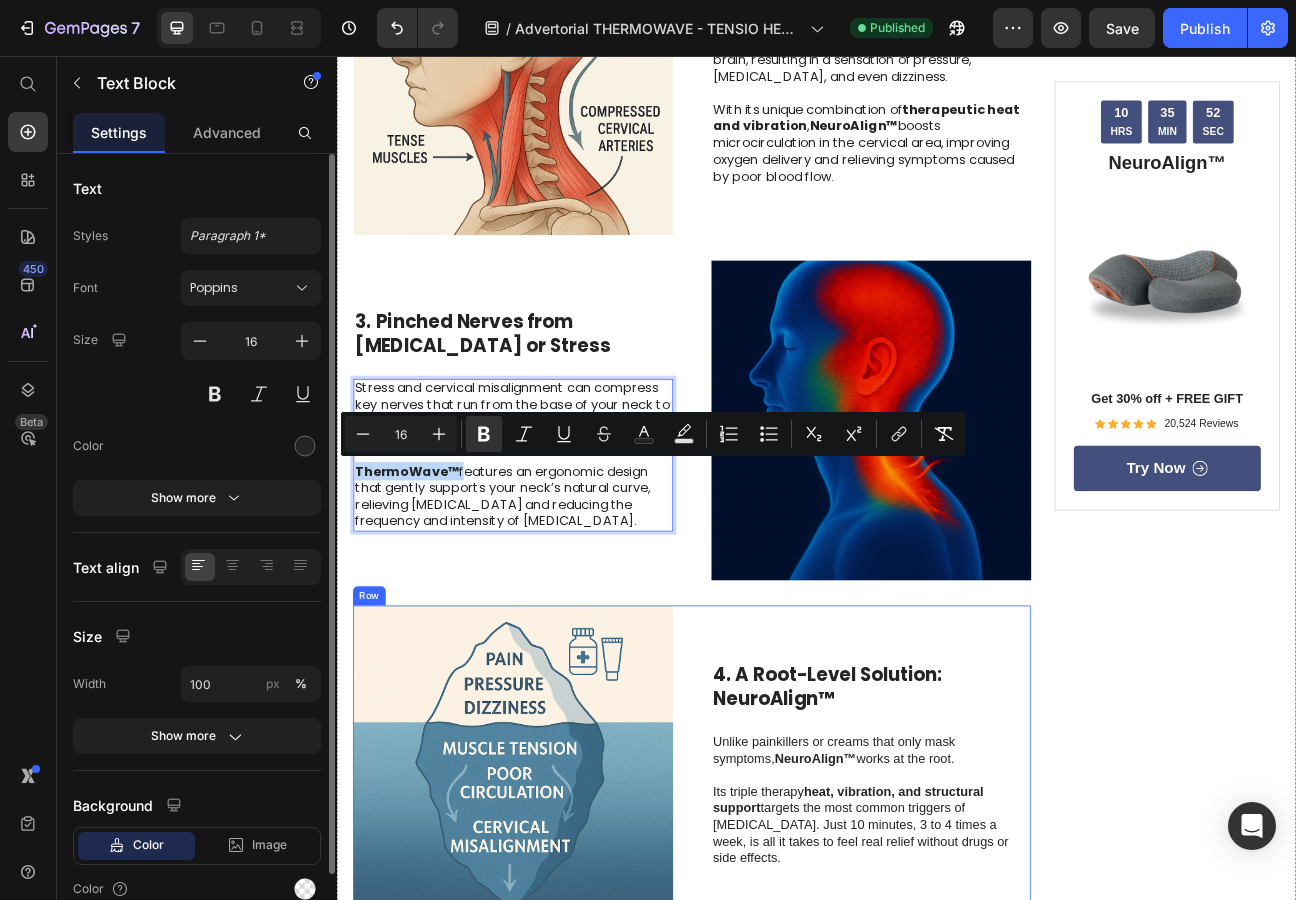 click at bounding box center [1005, 956] 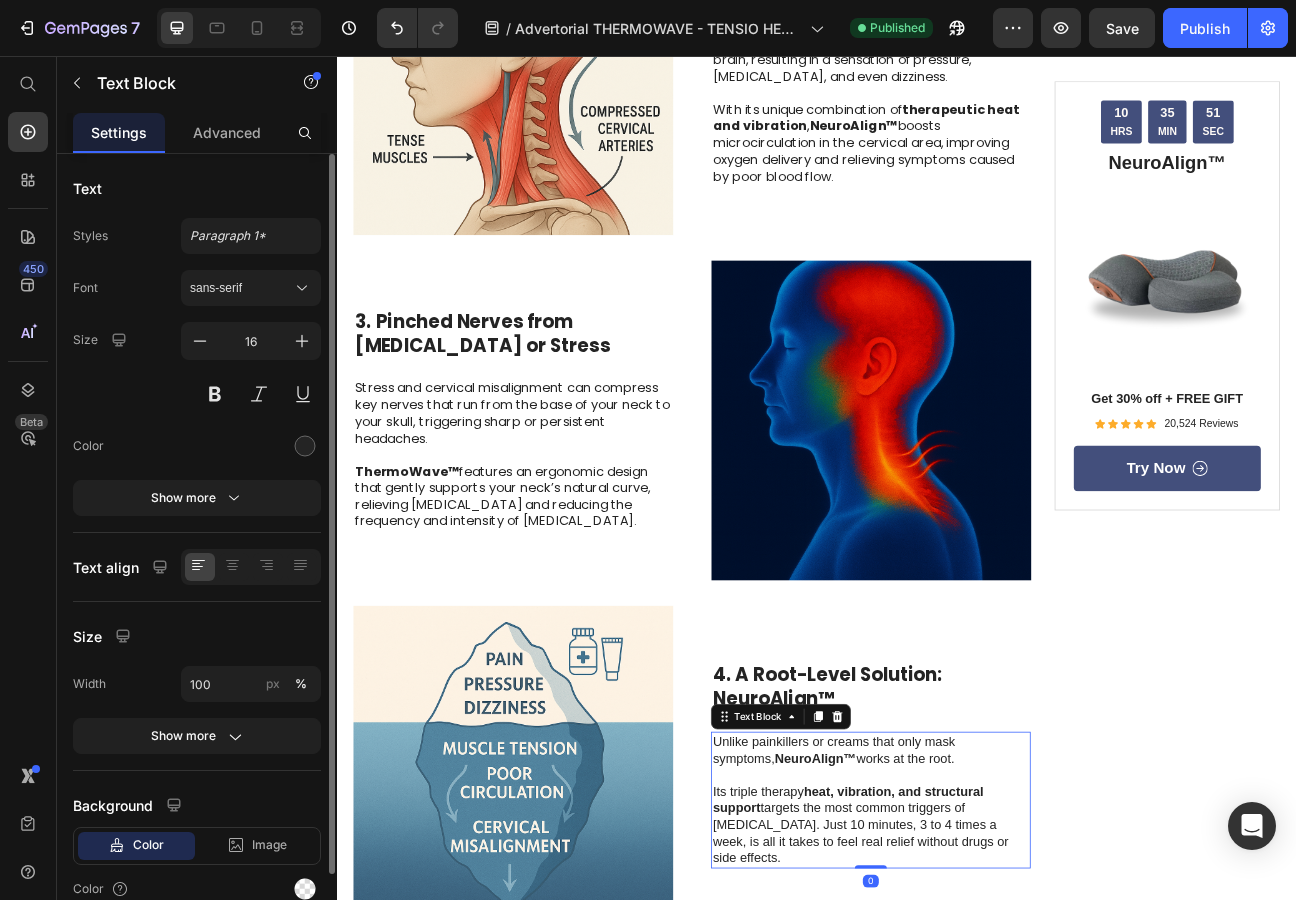 click on "NeuroAlign™" at bounding box center [935, 934] 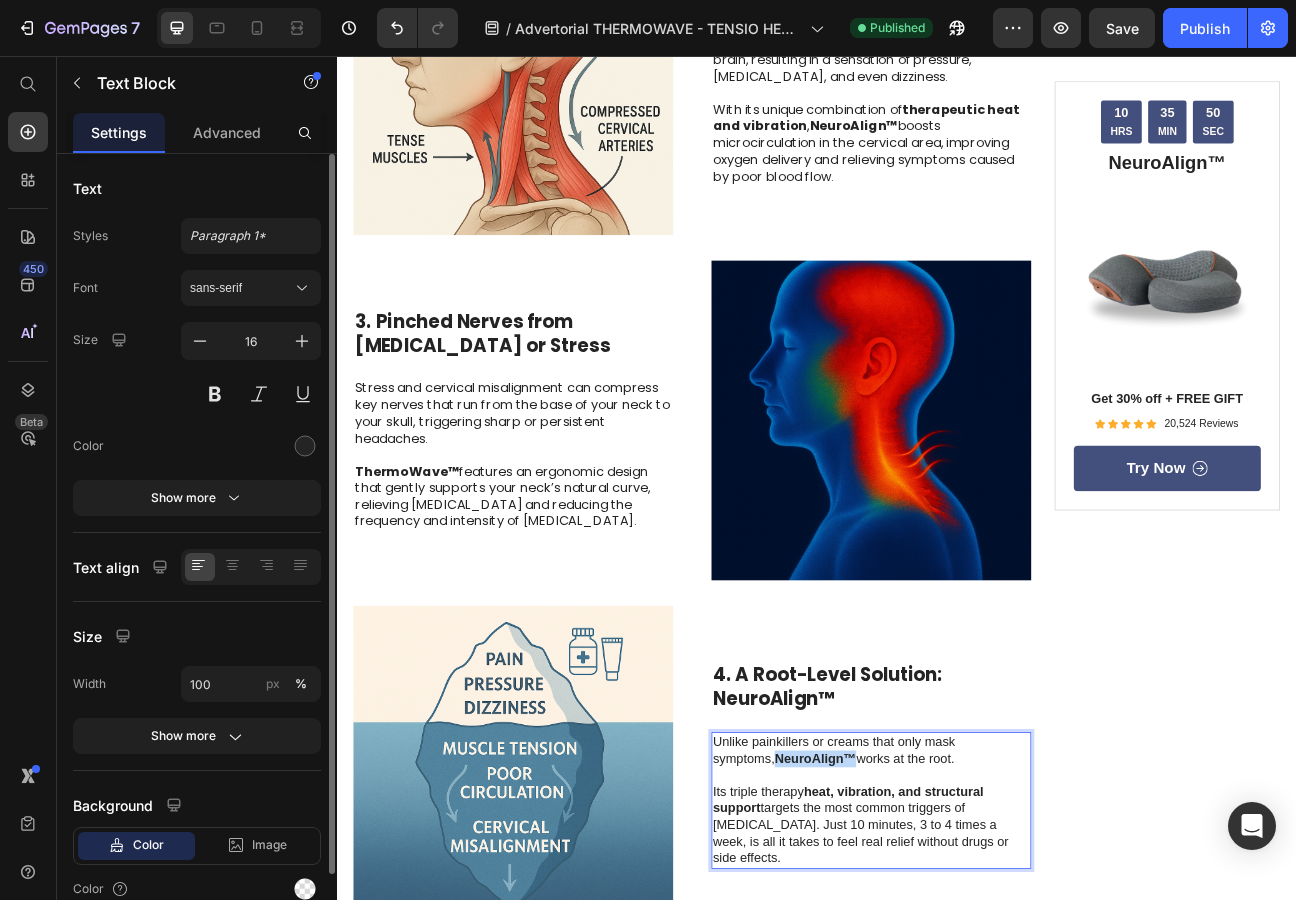 drag, startPoint x: 905, startPoint y: 950, endPoint x: 806, endPoint y: 951, distance: 99.00505 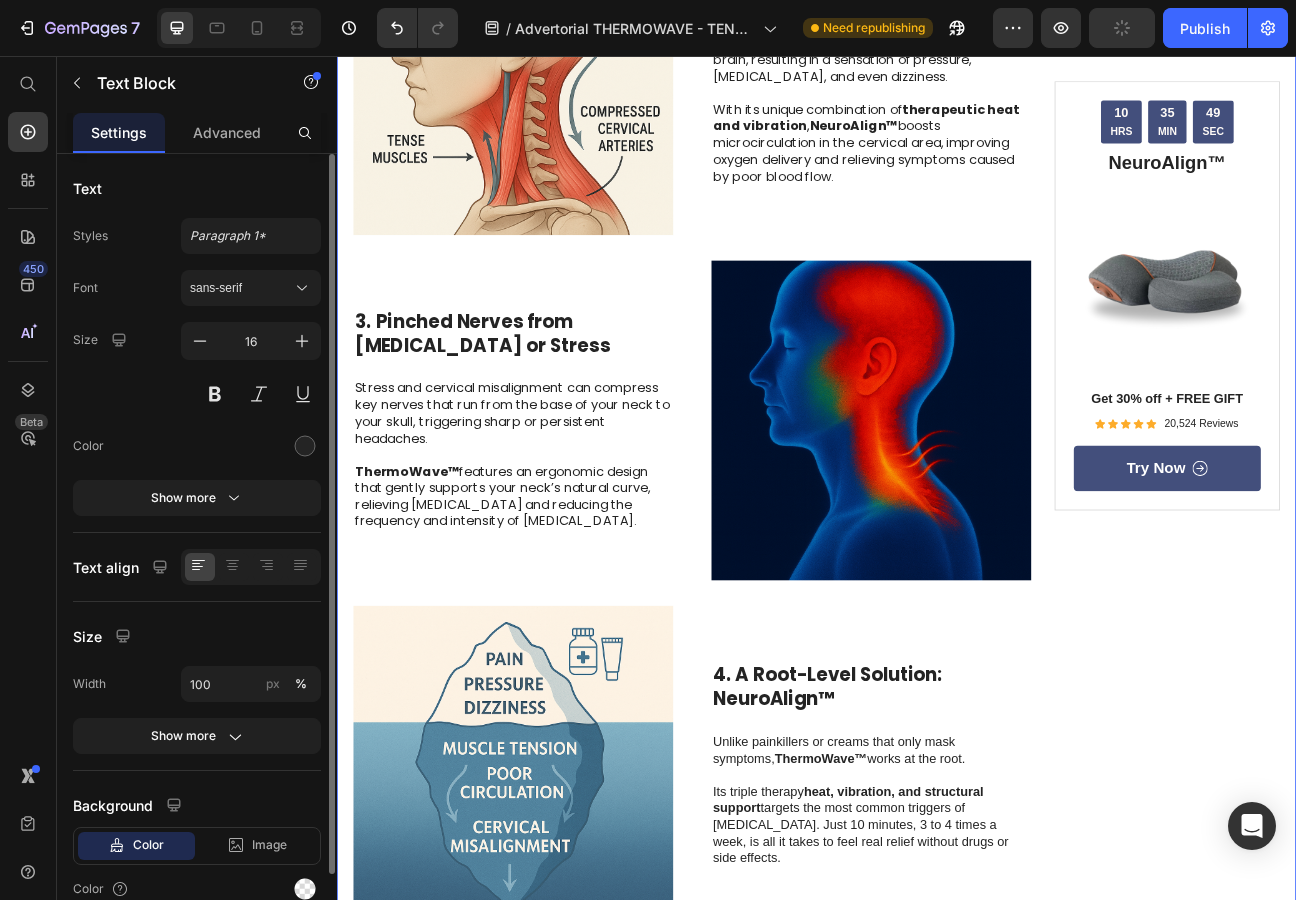 click on "10 HRS 35 MIN 49 SEC Countdown Timer NeuroAlign™ Heading Image Get 30% off + FREE GIFT Text Block Icon Icon Icon Icon Icon Icon List 20,524 Reviews Text Block Row
try now Button Row" at bounding box center (1376, -173) 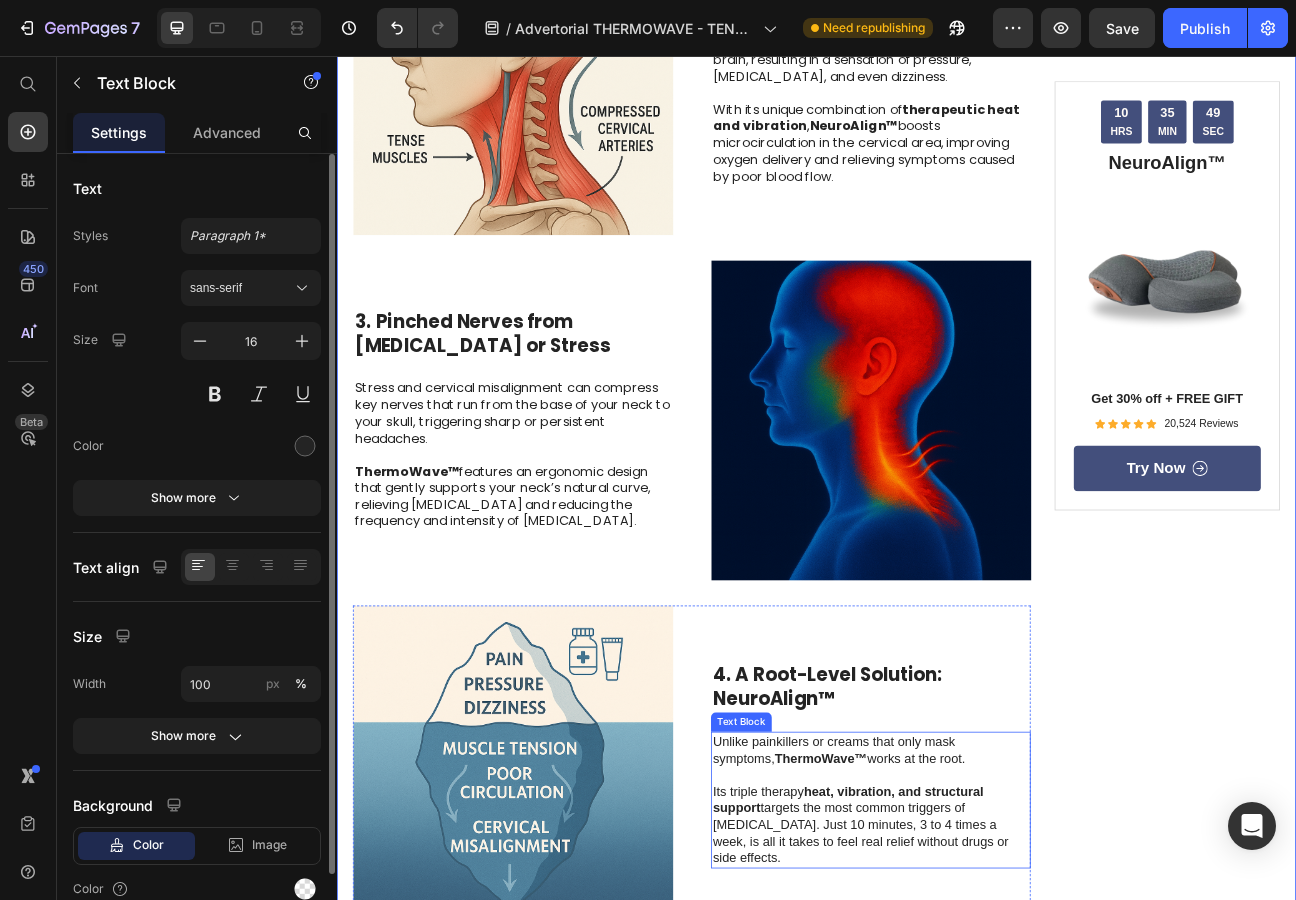 click on "heat, vibration, and structural support" at bounding box center [976, 987] 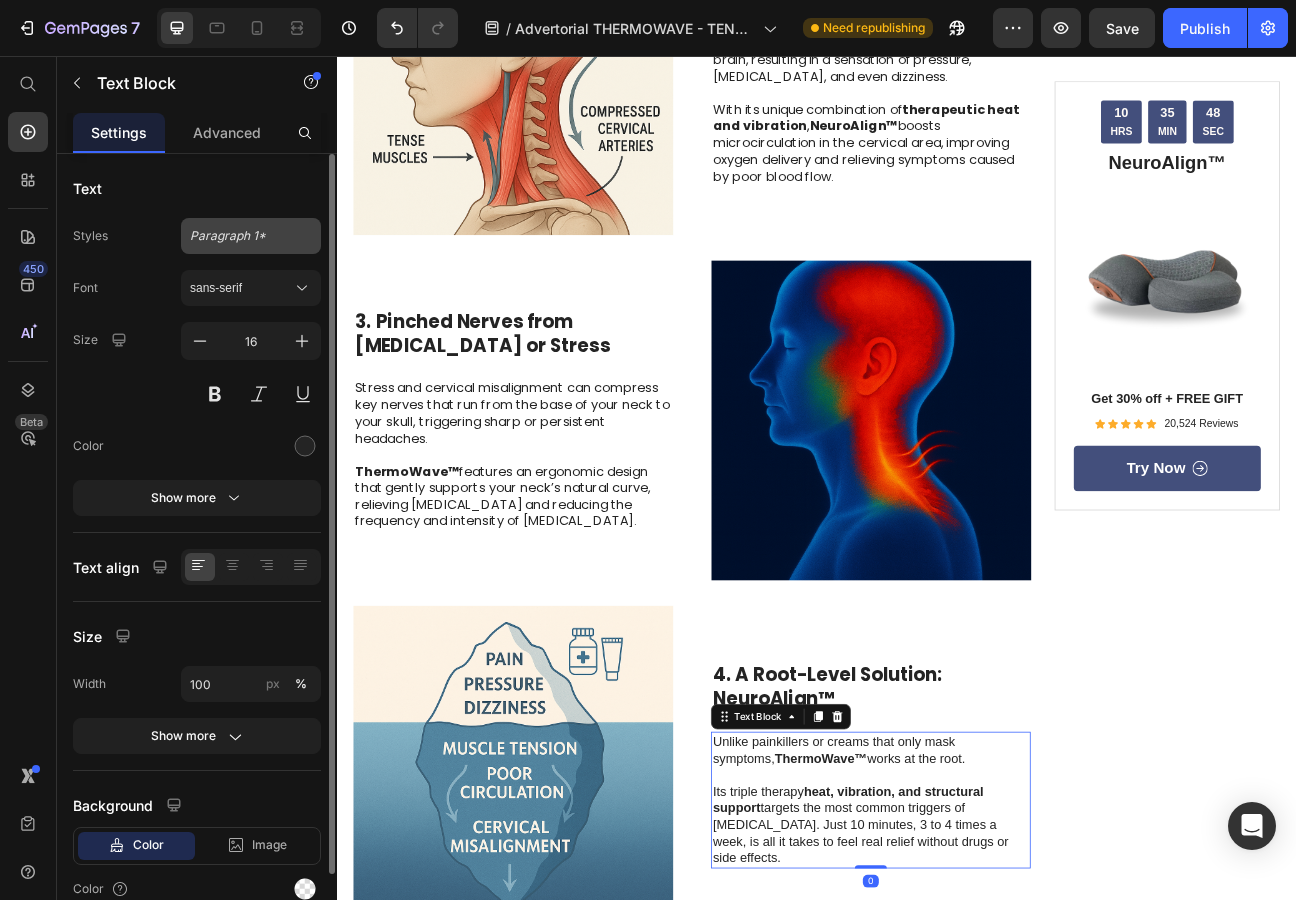 click on "Paragraph 1*" 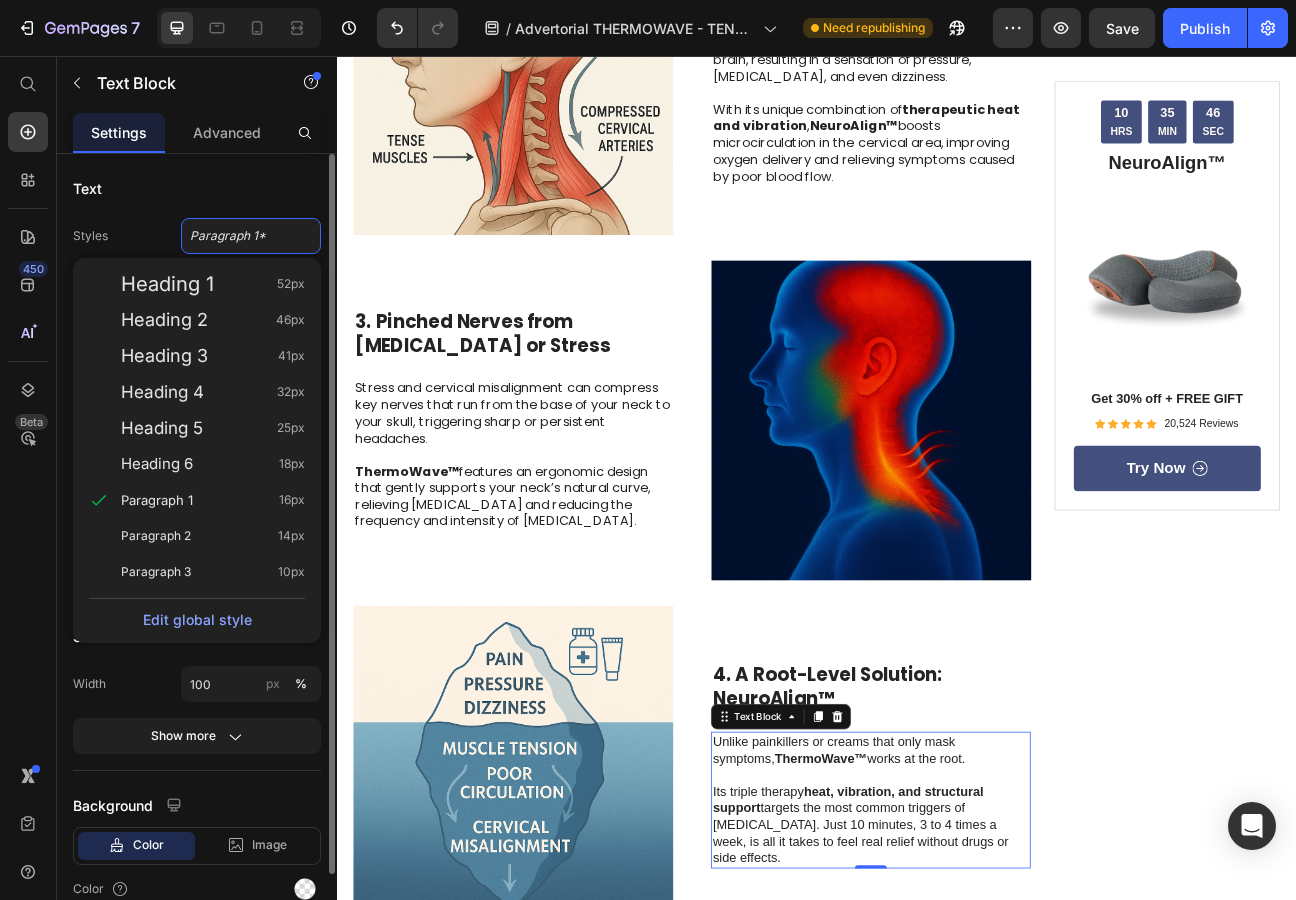 click on "Text" at bounding box center (197, 188) 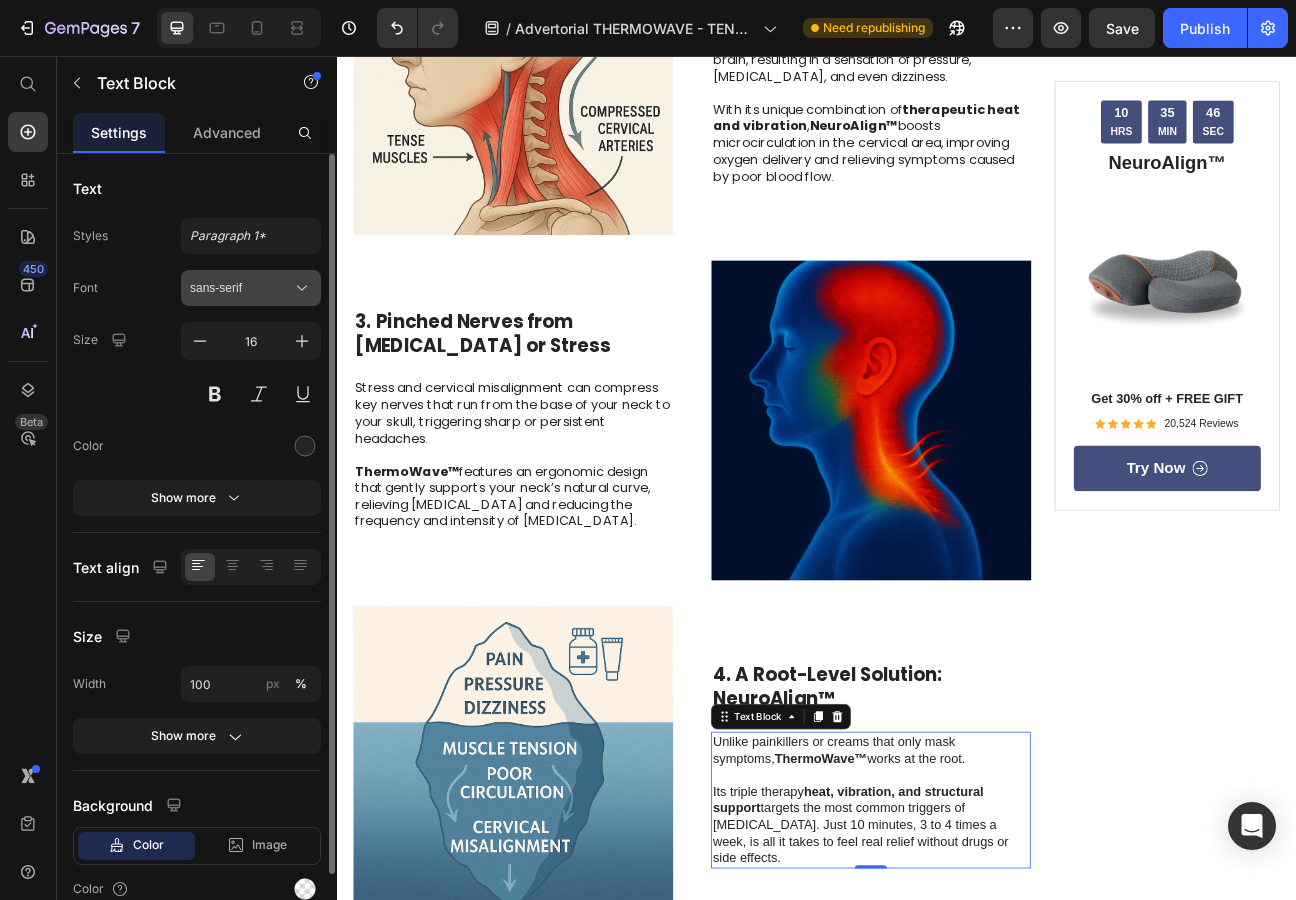 click on "sans-serif" at bounding box center [241, 288] 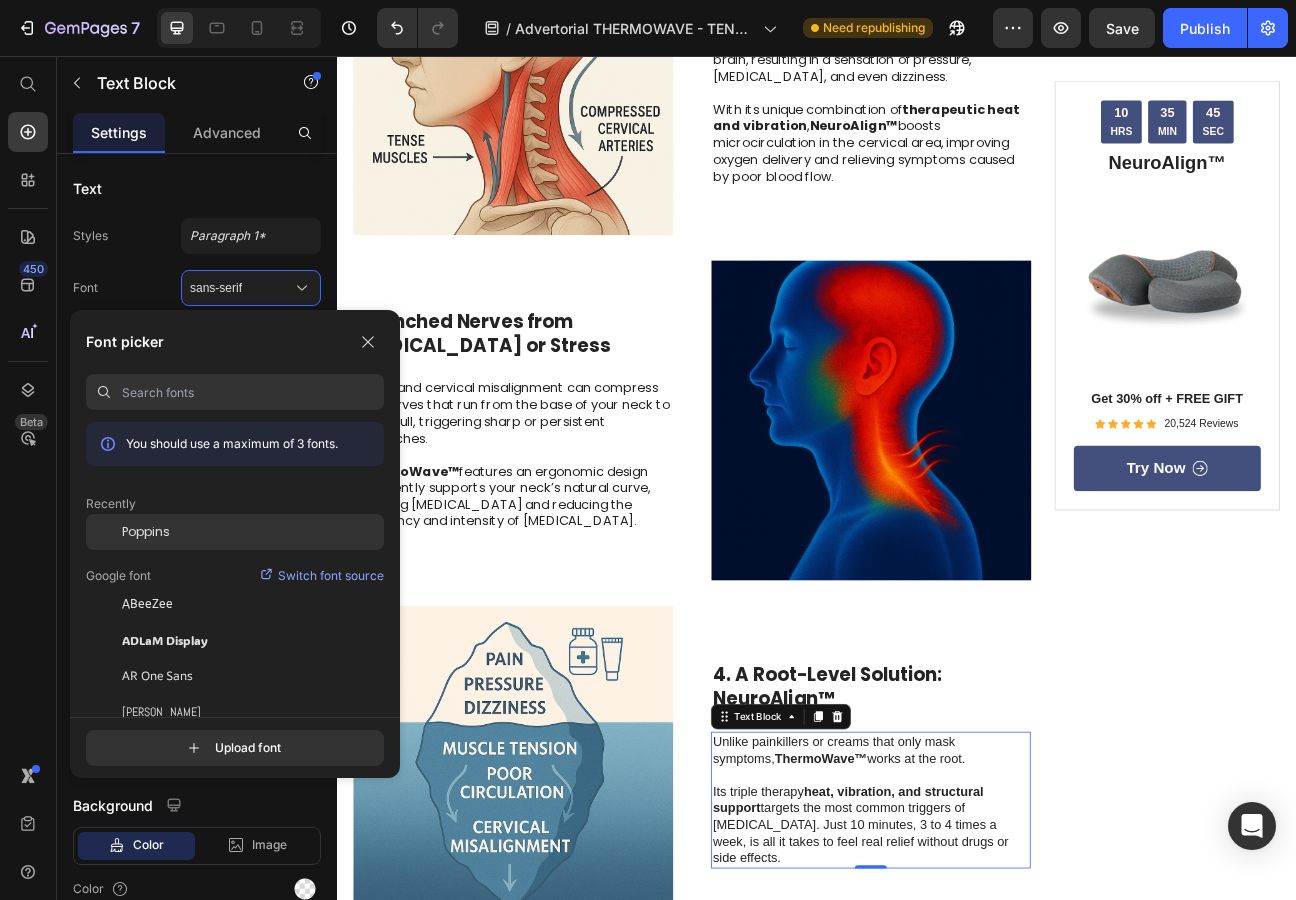 click on "Poppins" 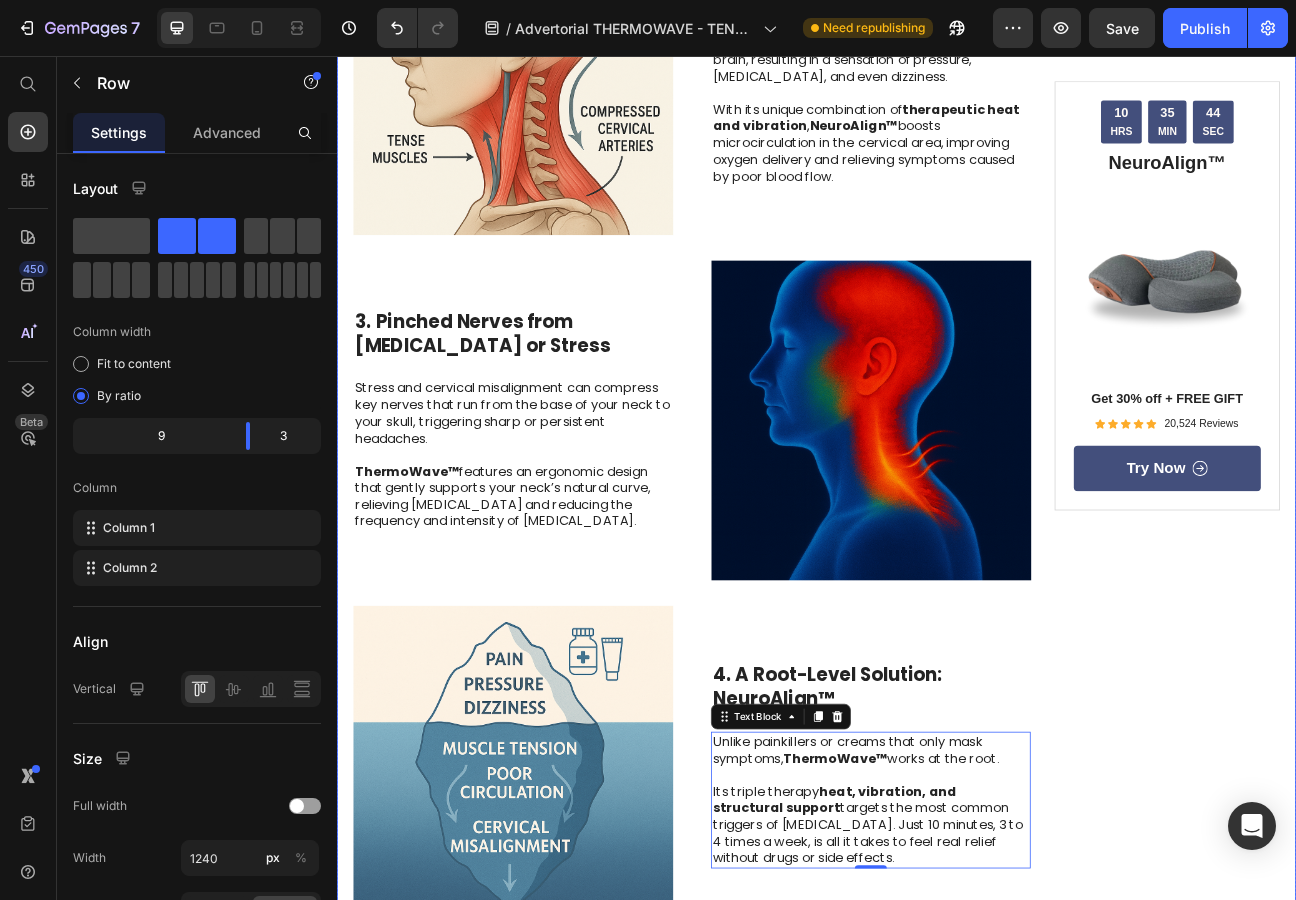 click on "10 HRS 35 MIN 44 SEC Countdown Timer NeuroAlign™ Heading Image Get 30% off + FREE GIFT Text Block Icon Icon Icon Icon Icon Icon List 20,524 Reviews Text Block Row
try now Button Row" at bounding box center [1376, -173] 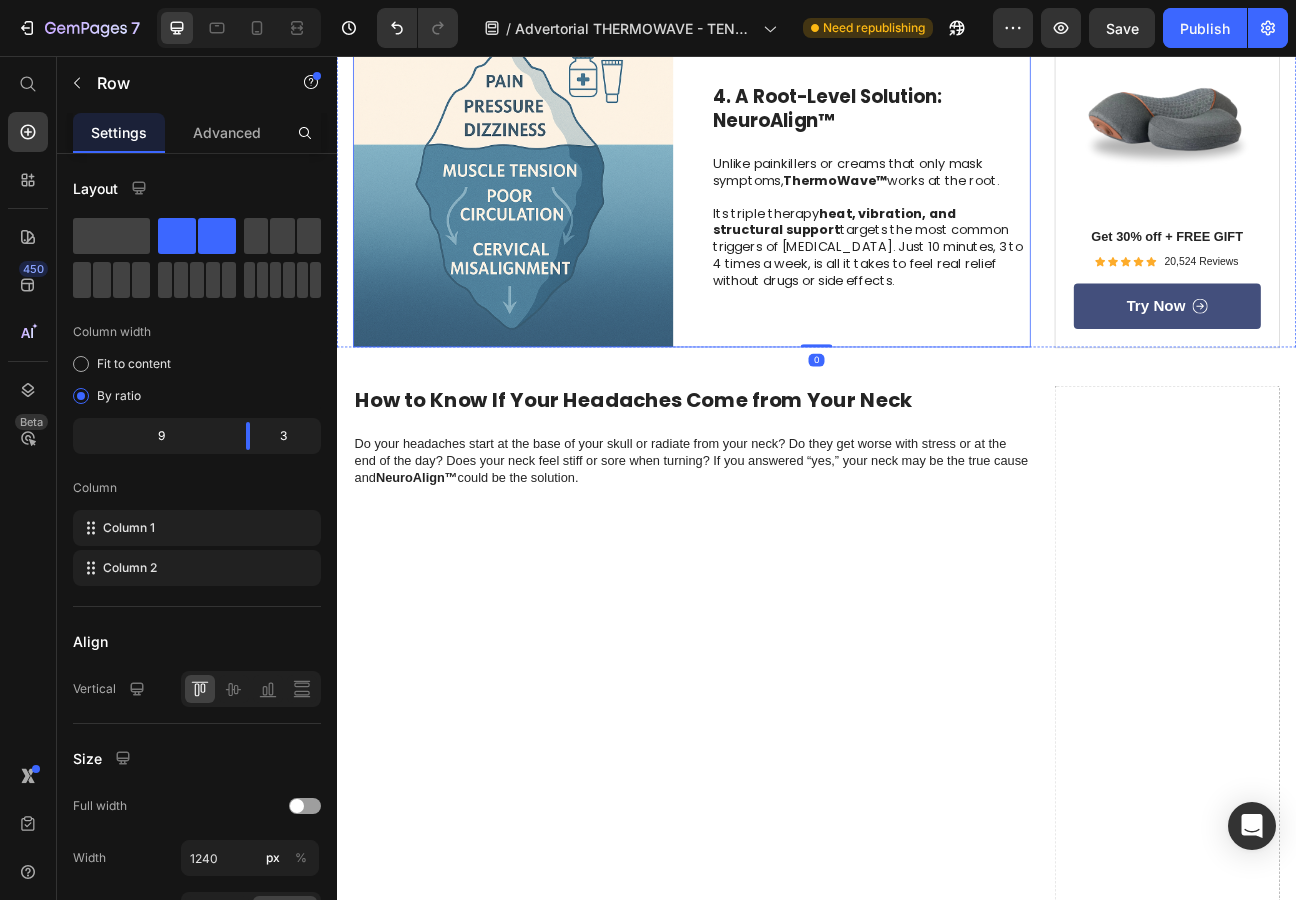 scroll, scrollTop: 2313, scrollLeft: 0, axis: vertical 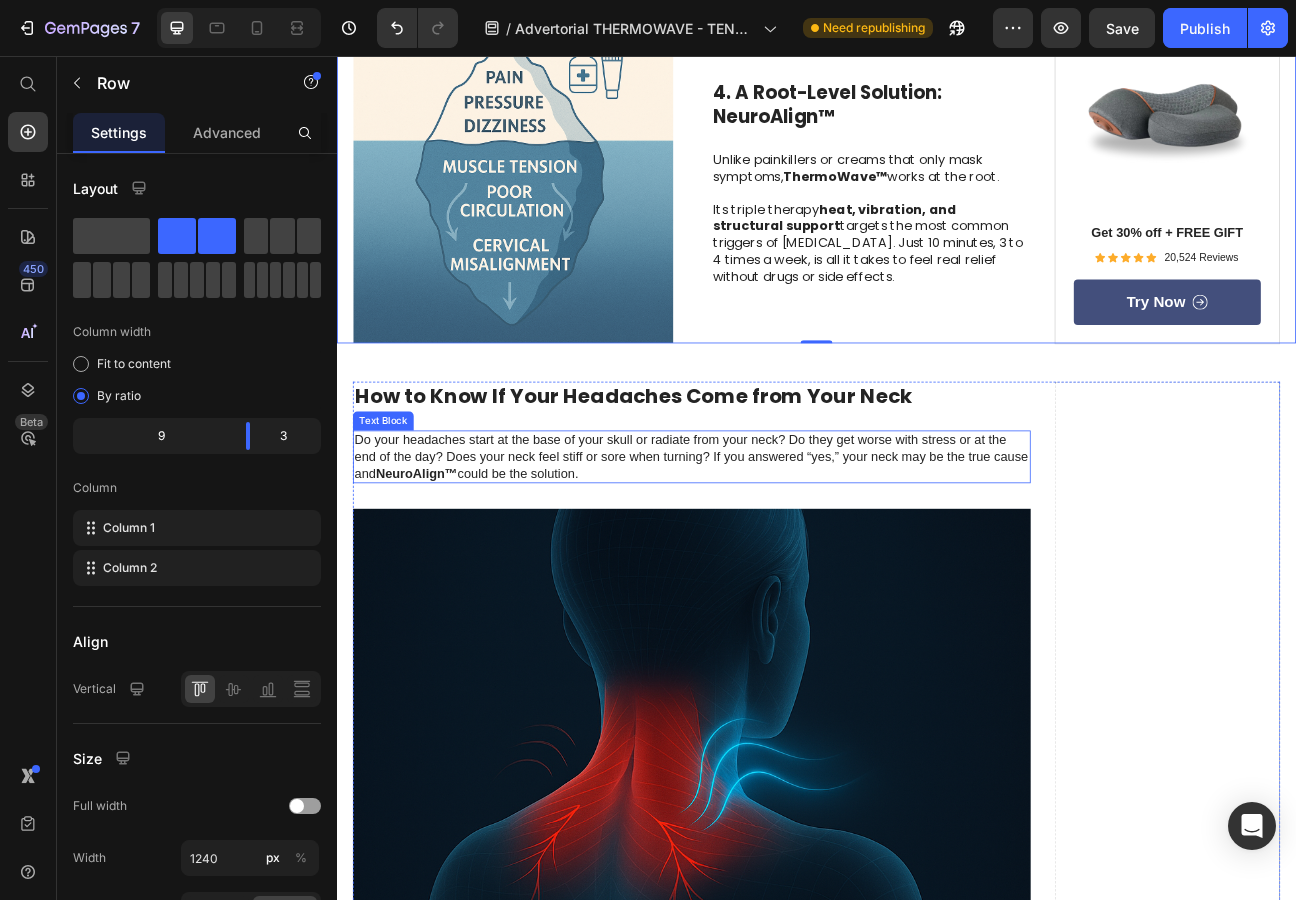 click on "NeuroAlign™" at bounding box center (437, 577) 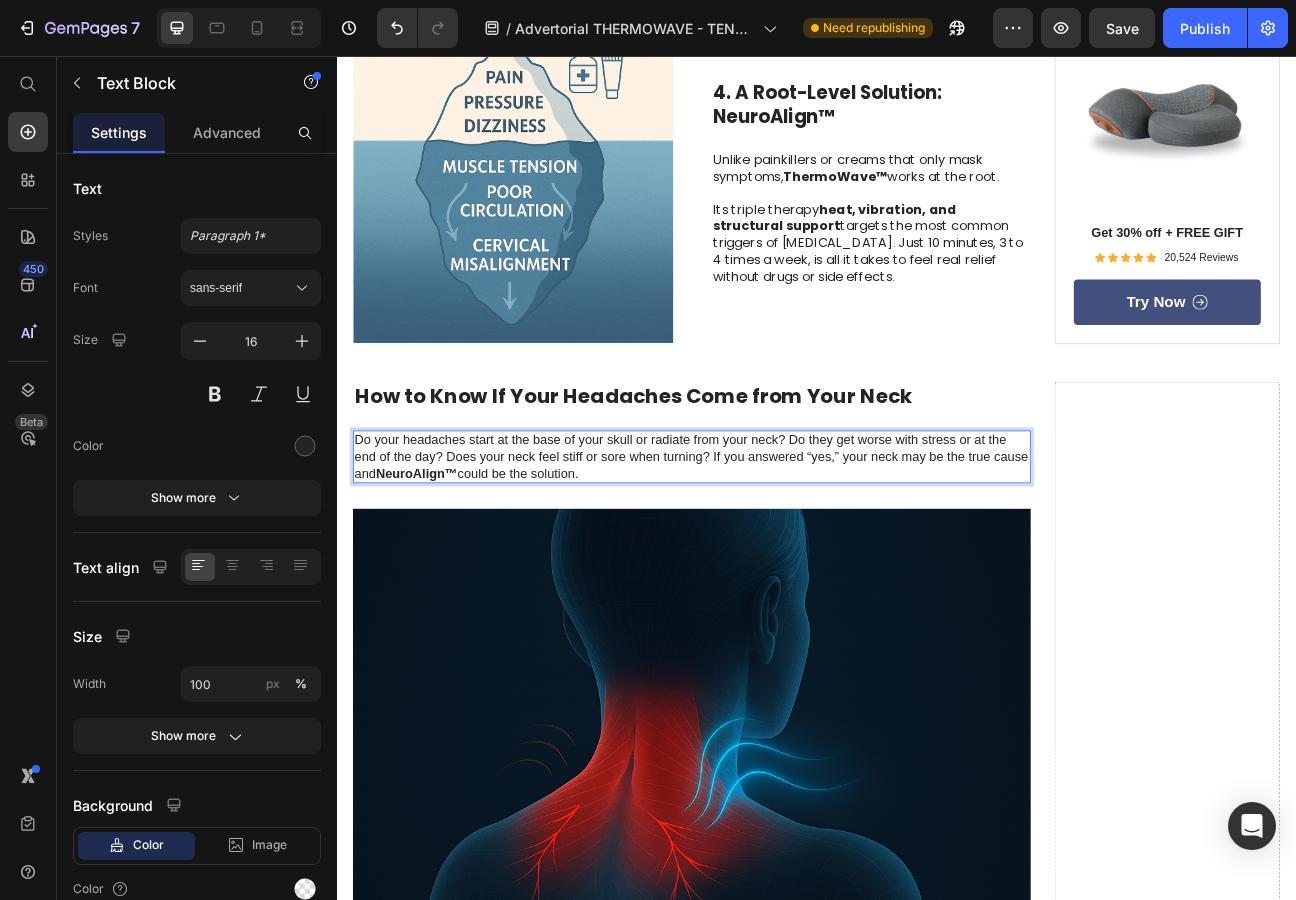 click on "NeuroAlign™" at bounding box center [437, 577] 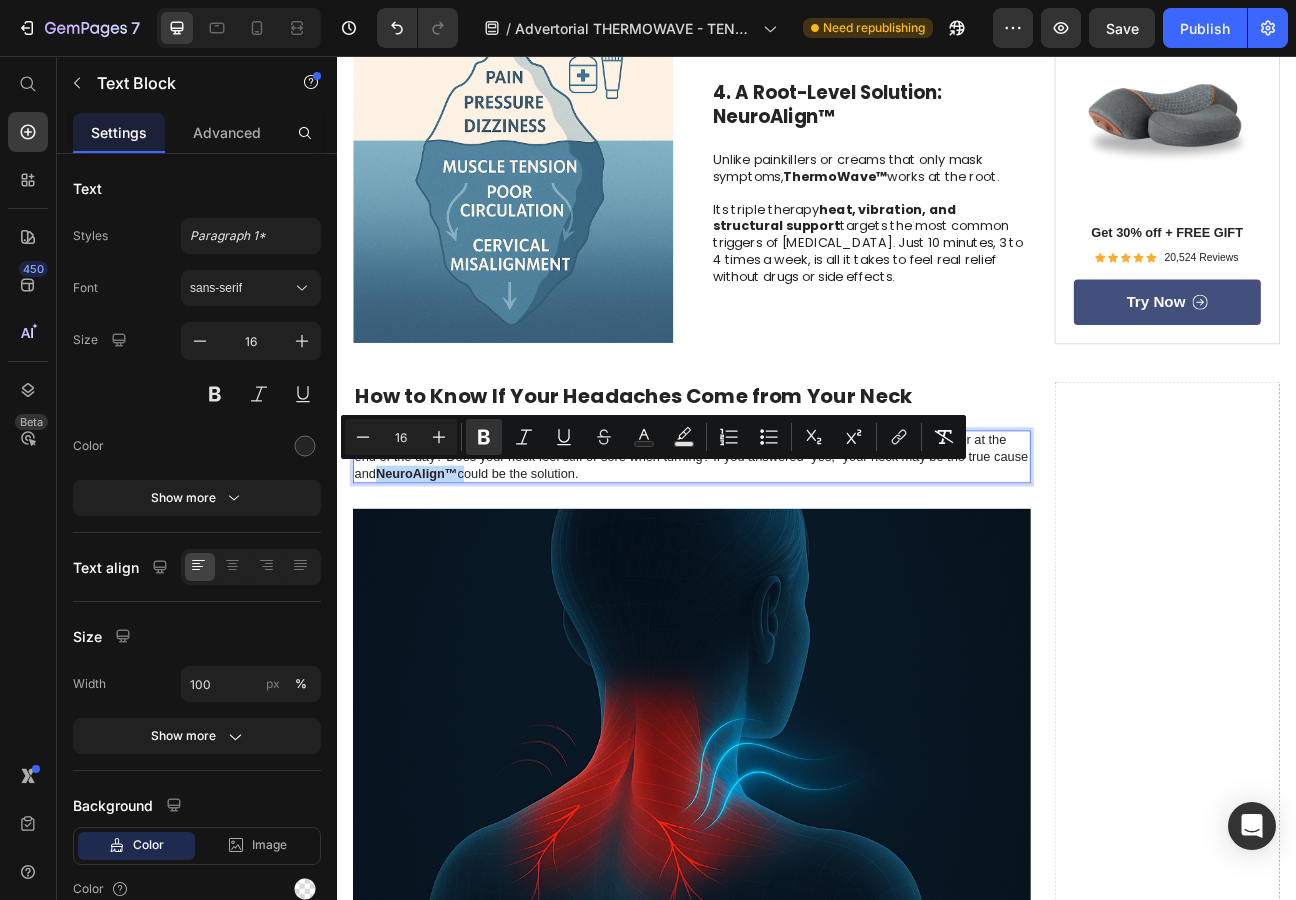 drag, startPoint x: 486, startPoint y: 577, endPoint x: 419, endPoint y: 579, distance: 67.02985 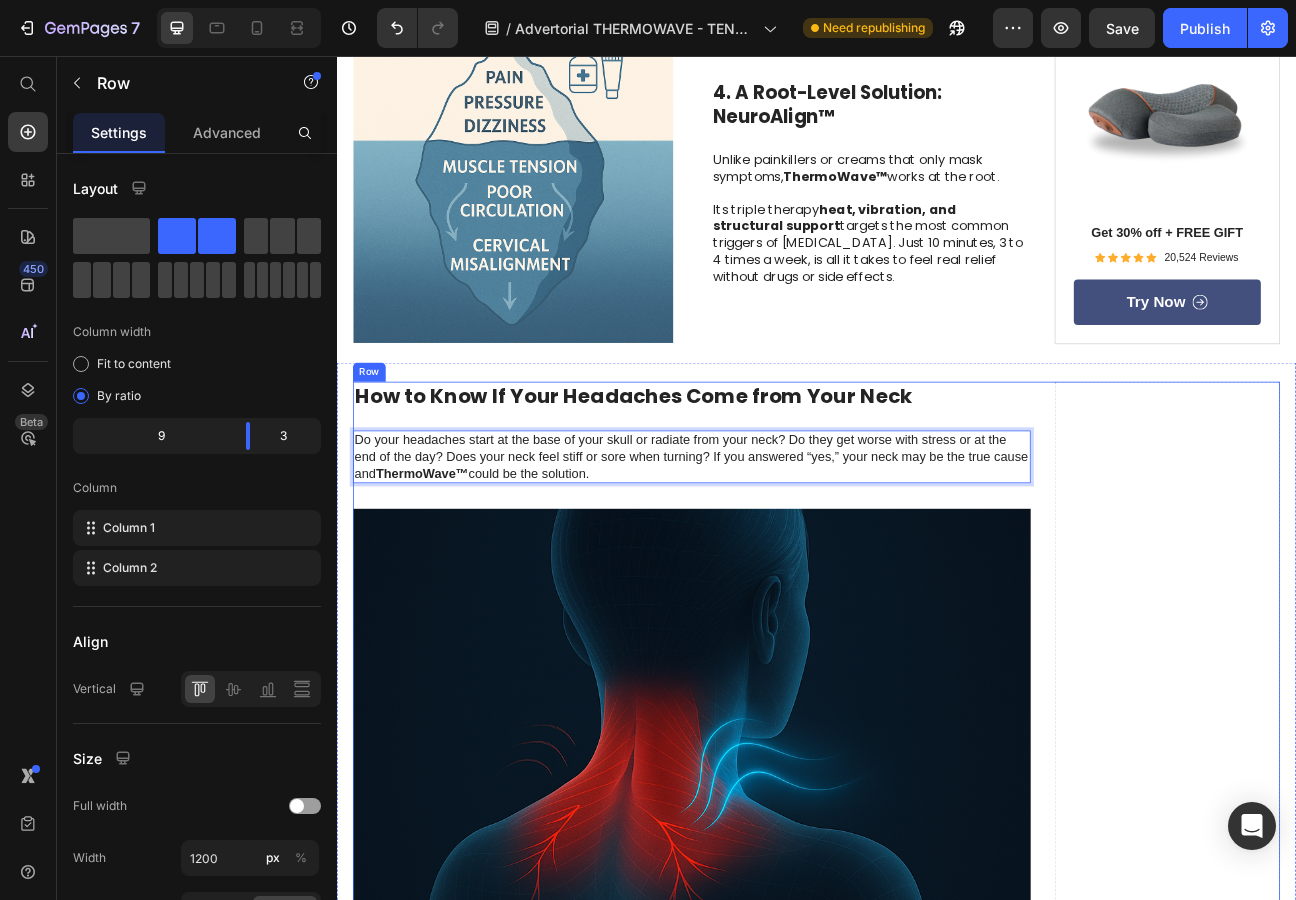 click on "Drop element here" at bounding box center (1376, 1327) 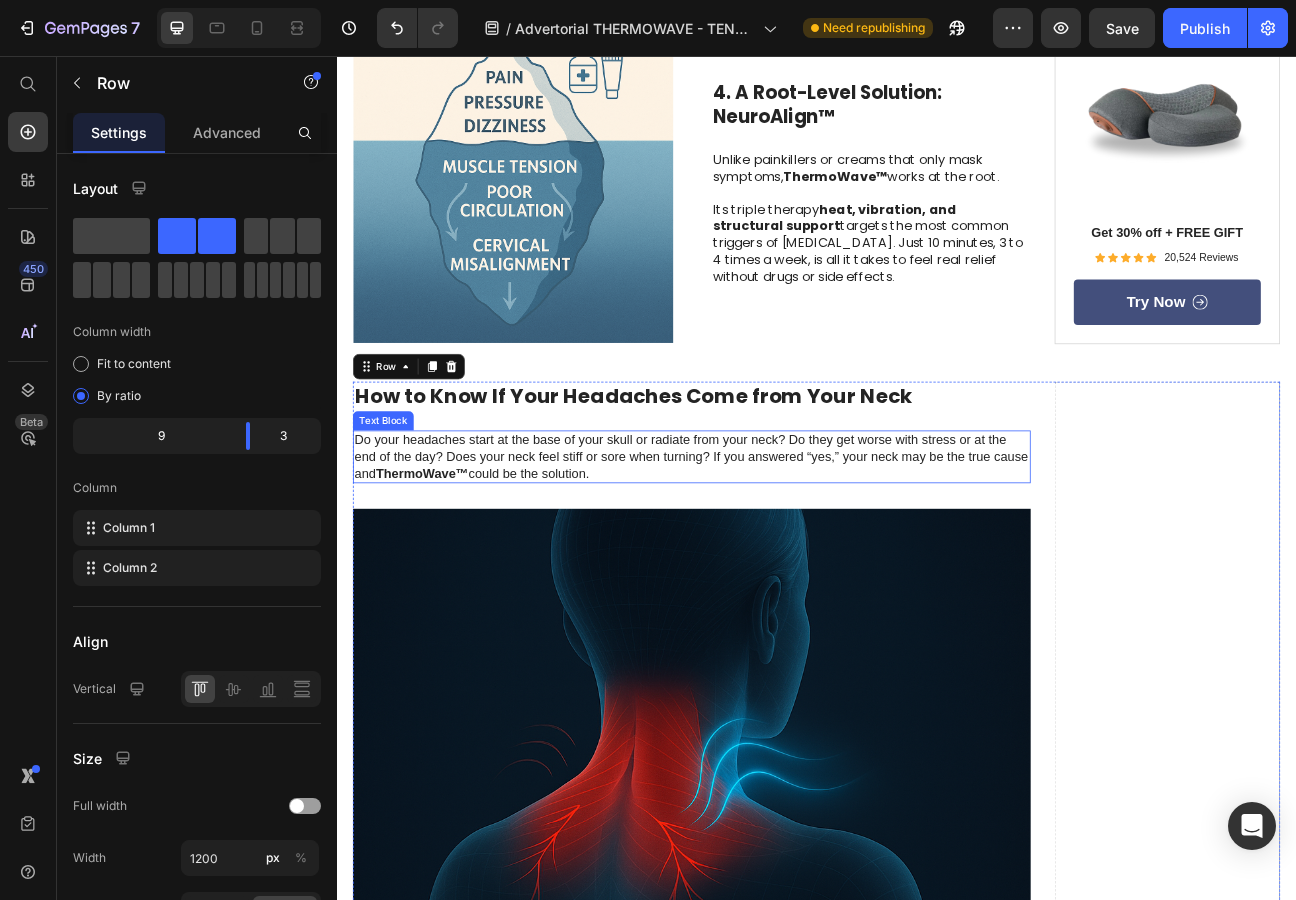 click on "Do your headaches start at the base of your skull or radiate from your neck? Do they get worse with stress or at the end of the day? Does your neck feel stiff or sore when turning? If you answered “yes,” your neck may be the true cause and  ThermoWave™  could be the solution." at bounding box center [781, 557] 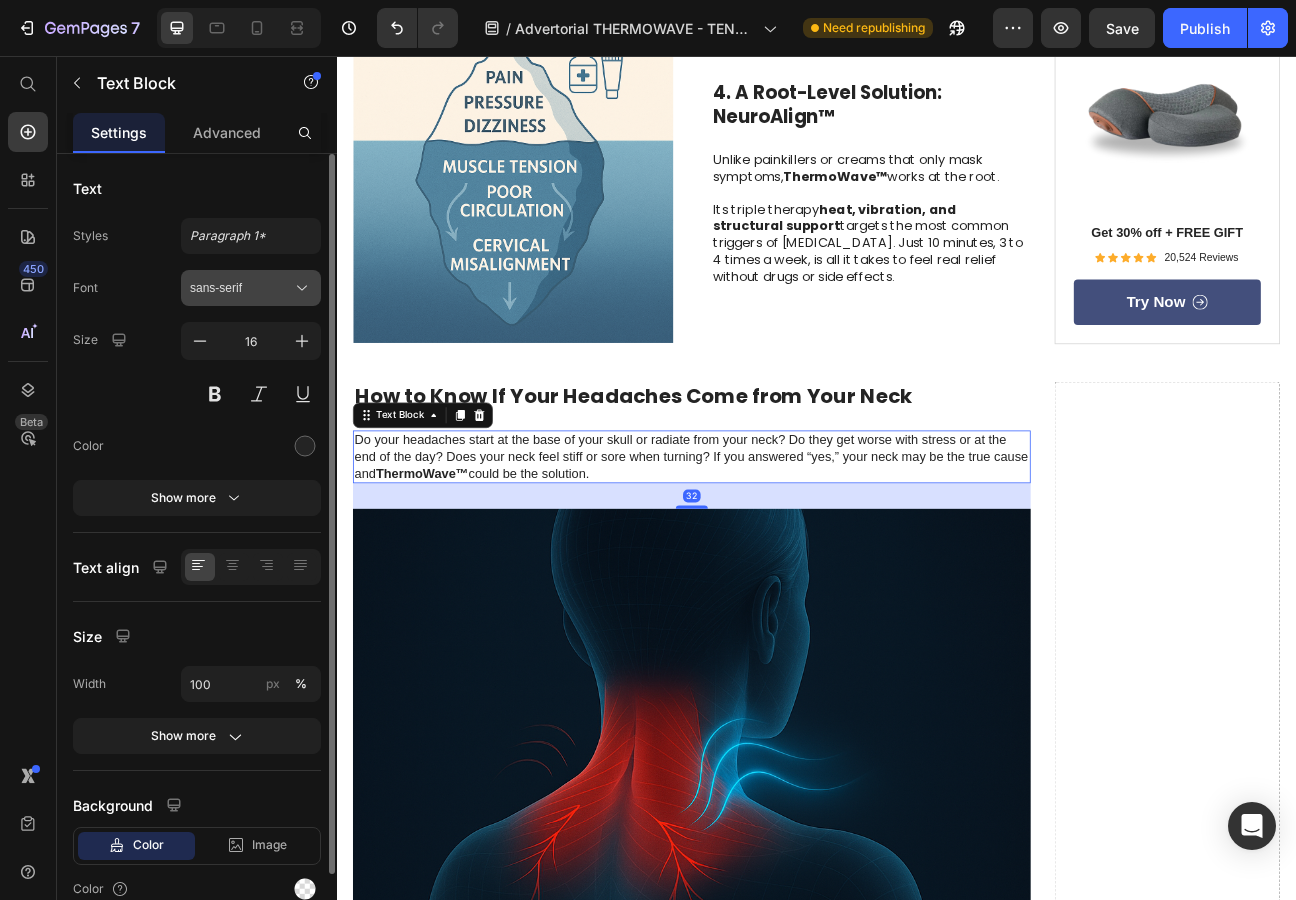 click on "sans-serif" at bounding box center [241, 288] 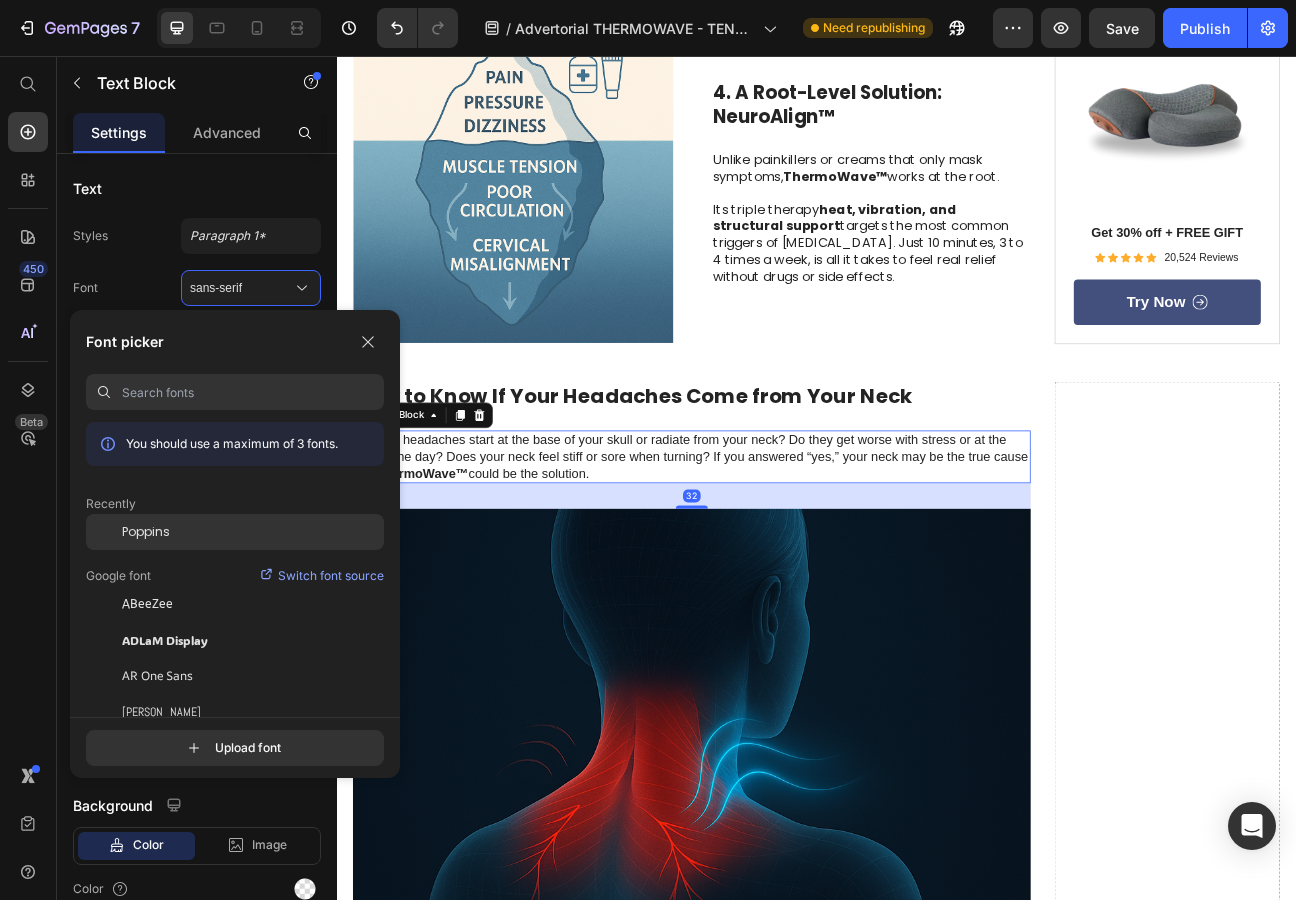 click on "Poppins" 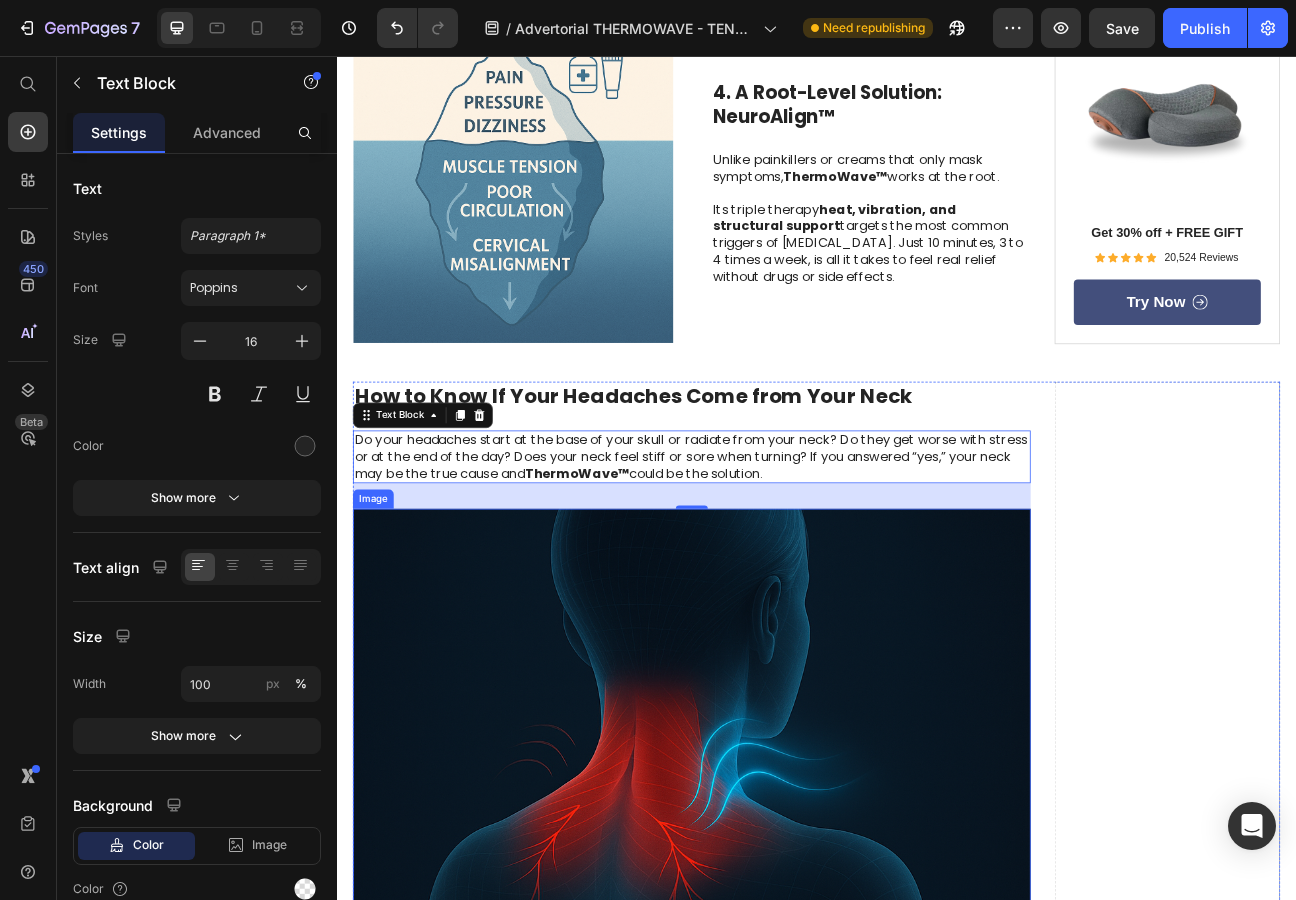 click on "Drop element here" at bounding box center [1376, 1327] 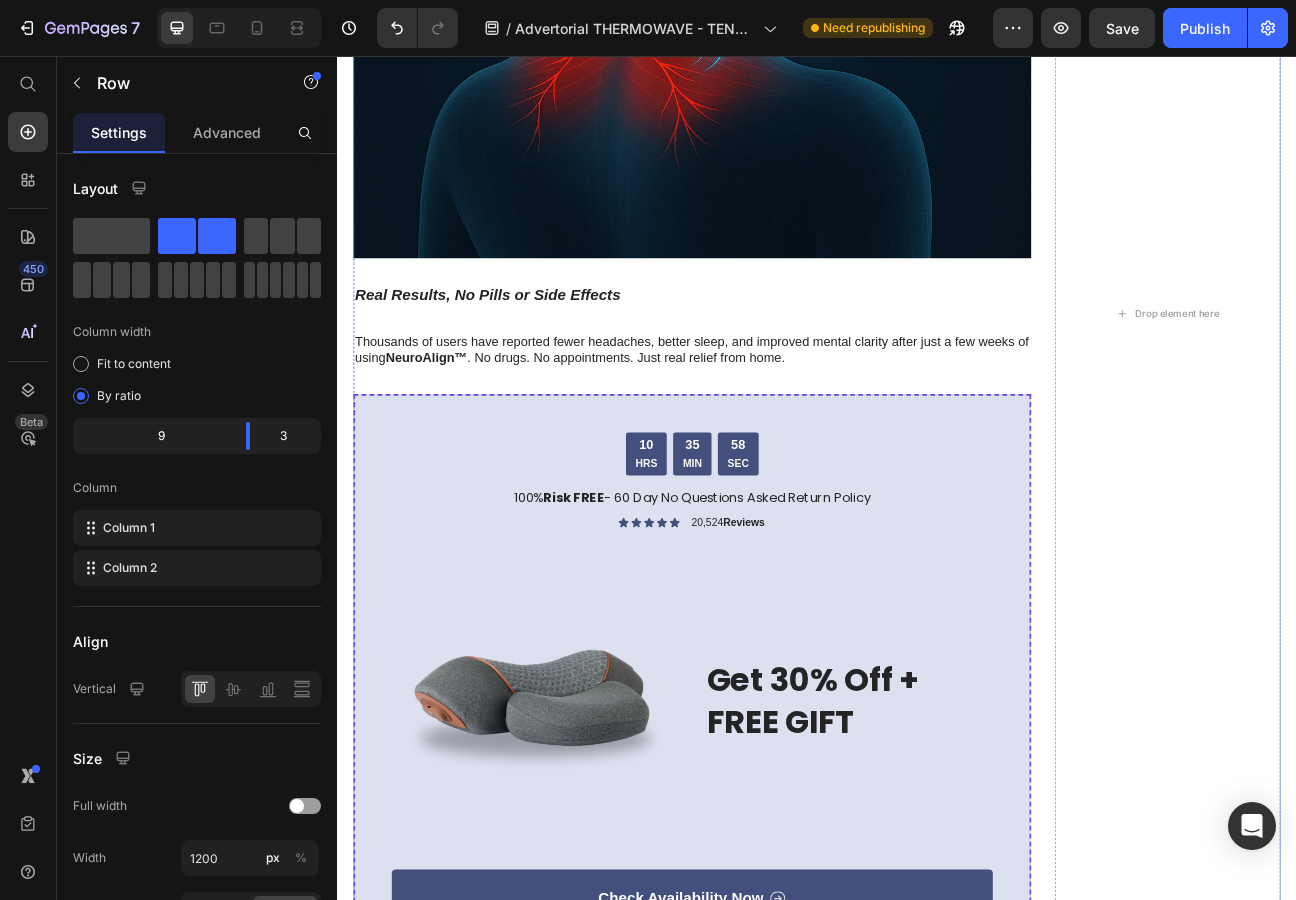 scroll, scrollTop: 3359, scrollLeft: 0, axis: vertical 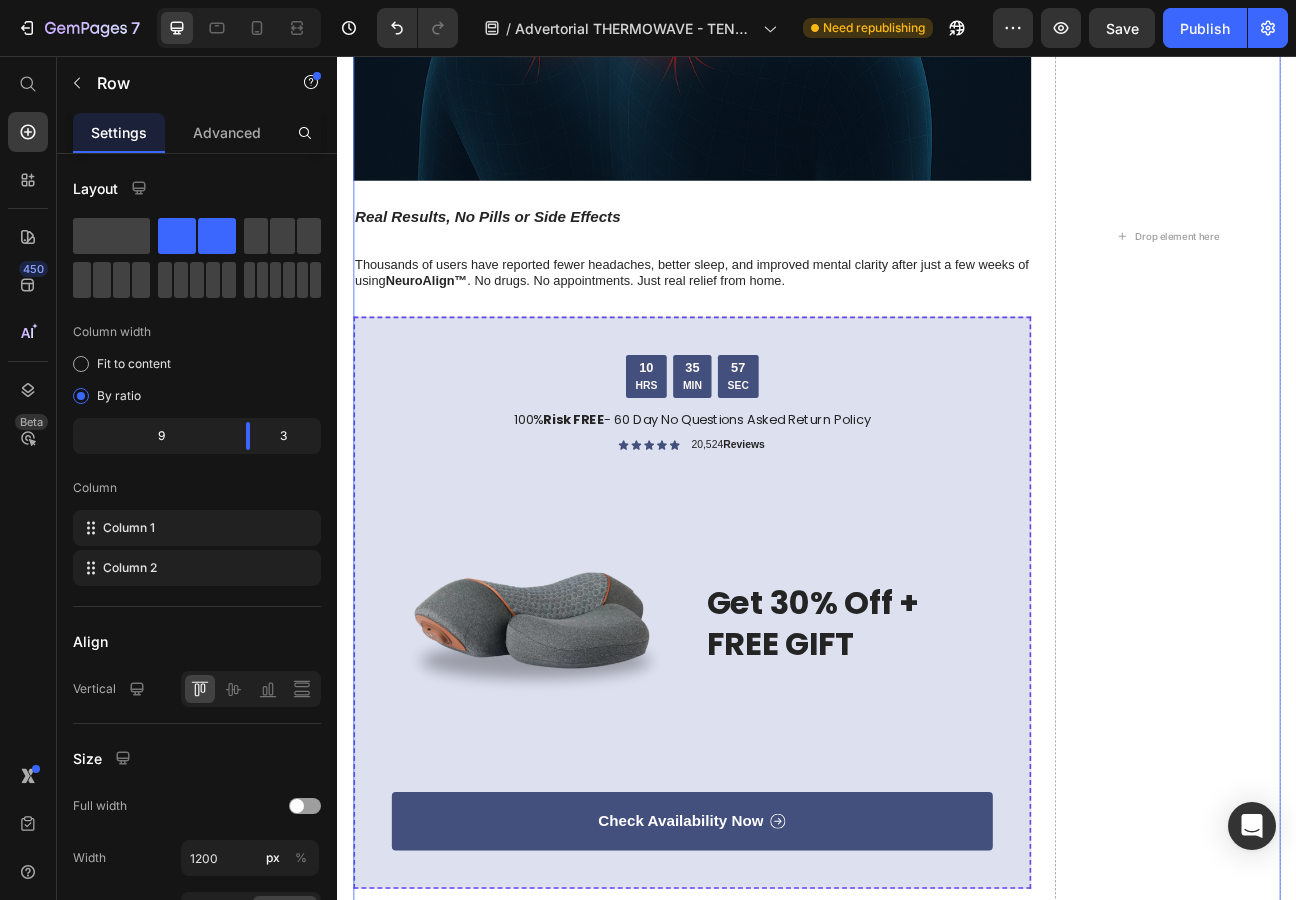 click on "How to Know If Your Headaches Come from Your Neck Heading Do your headaches start at the base of your skull or radiate from your neck? Do they get worse with stress or at the end of the day? Does your neck feel stiff or sore when turning? If you answered “yes,” your neck may be the true cause and  ThermoWave™  could be the solution. Text Block Image Real Results, No Pills or Side Effects Text Block Thousands of users have reported fewer headaches, better sleep, and improved mental clarity after just a few weeks of using  NeuroAlign™ . No drugs. No appointments. Just real relief from home. Text Block 10 HRS 35 MIN 57 SEC Countdown Timer 100%  Risk FREE  - 60 Day No Questions Asked Return Policy Text Block Icon Icon Icon Icon Icon Icon List 20,524  Reviews Text Block Row Image Get 30% off + fREE GIFT Heading Row
Check Availability Now Button Row" at bounding box center [781, 281] 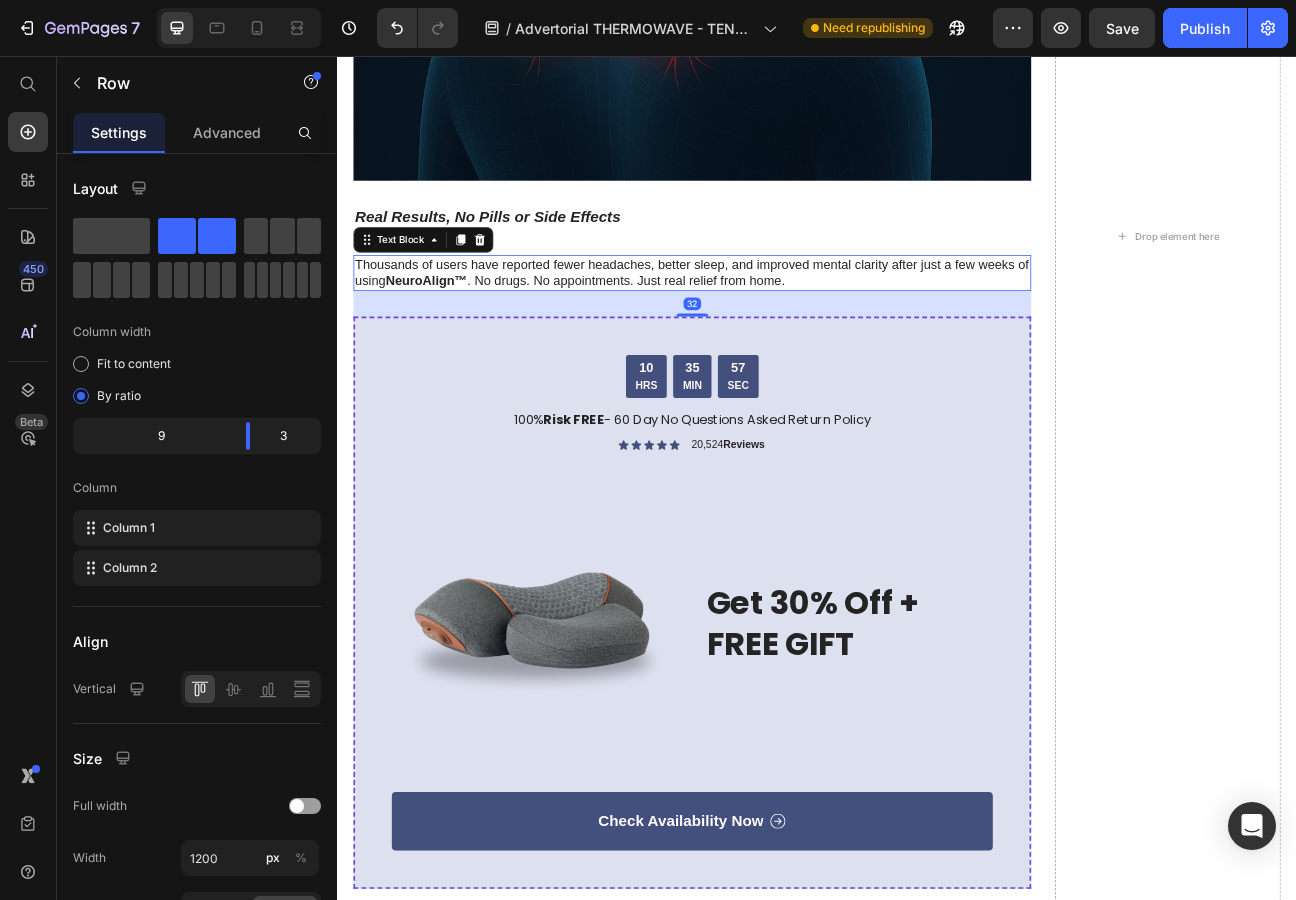 click on "Thousands of users have reported fewer headaches, better sleep, and improved mental clarity after just a few weeks of using  NeuroAlign™ . No drugs. No appointments. Just real relief from home." at bounding box center [781, 328] 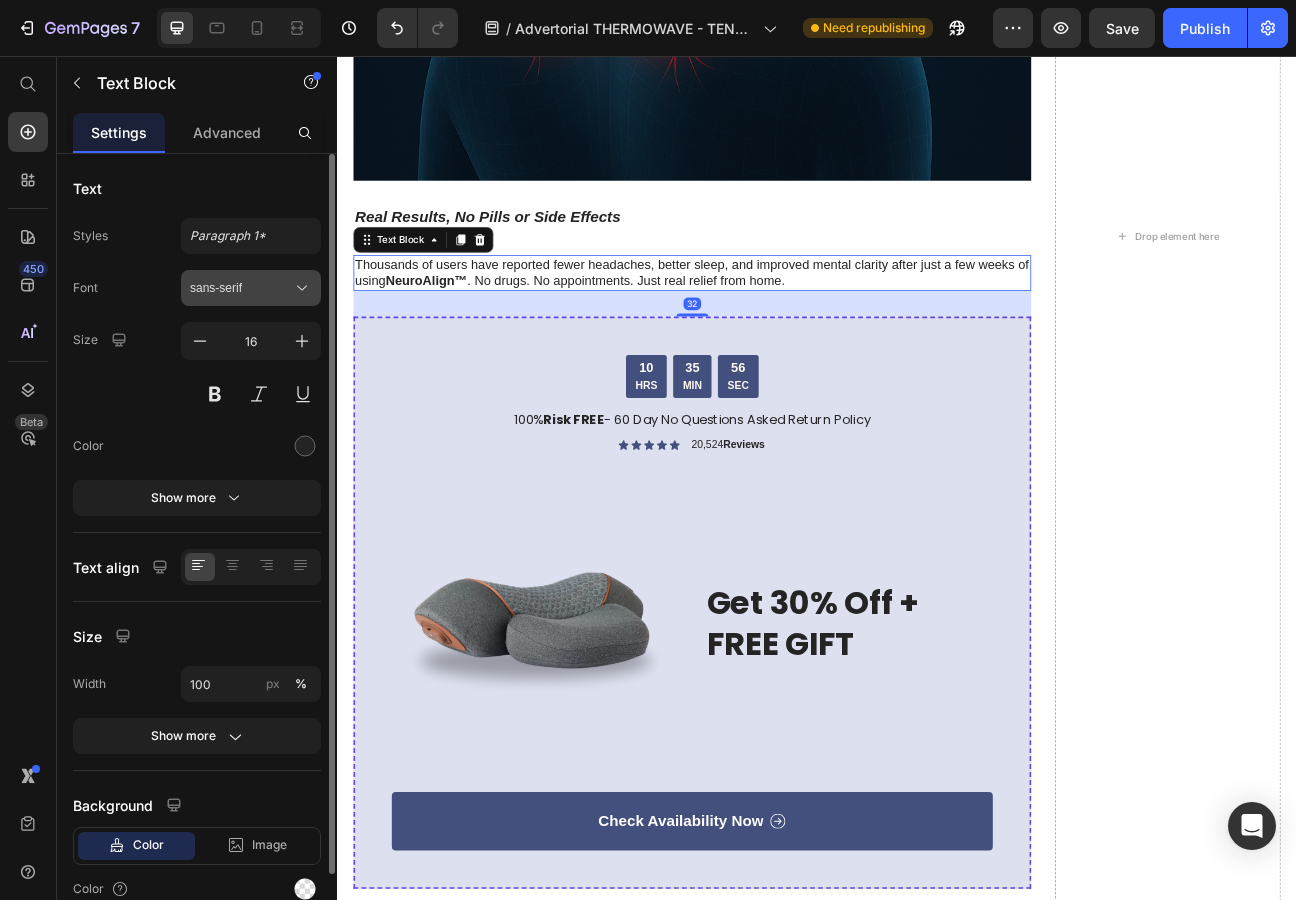 click on "sans-serif" at bounding box center (241, 288) 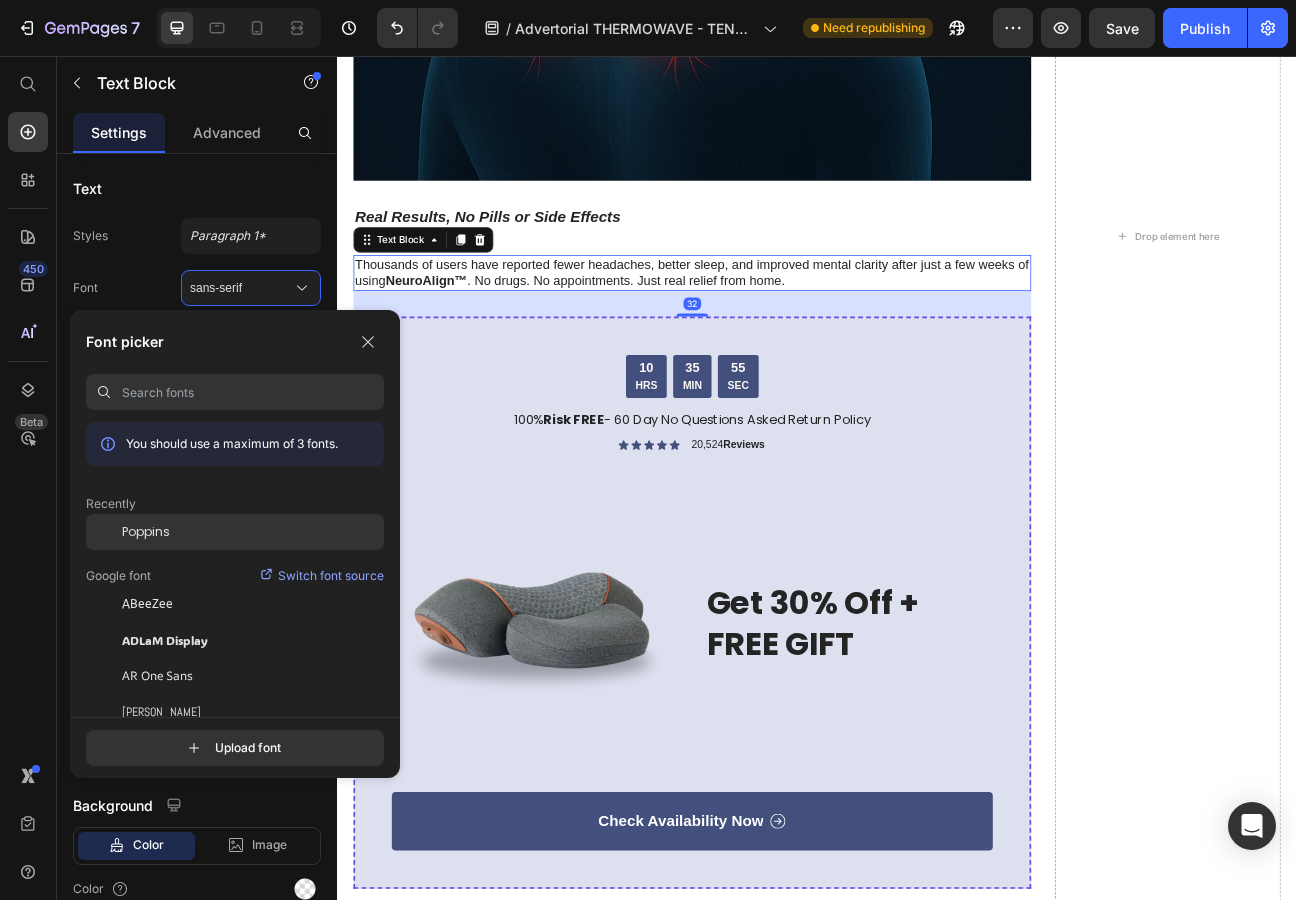click on "Poppins" 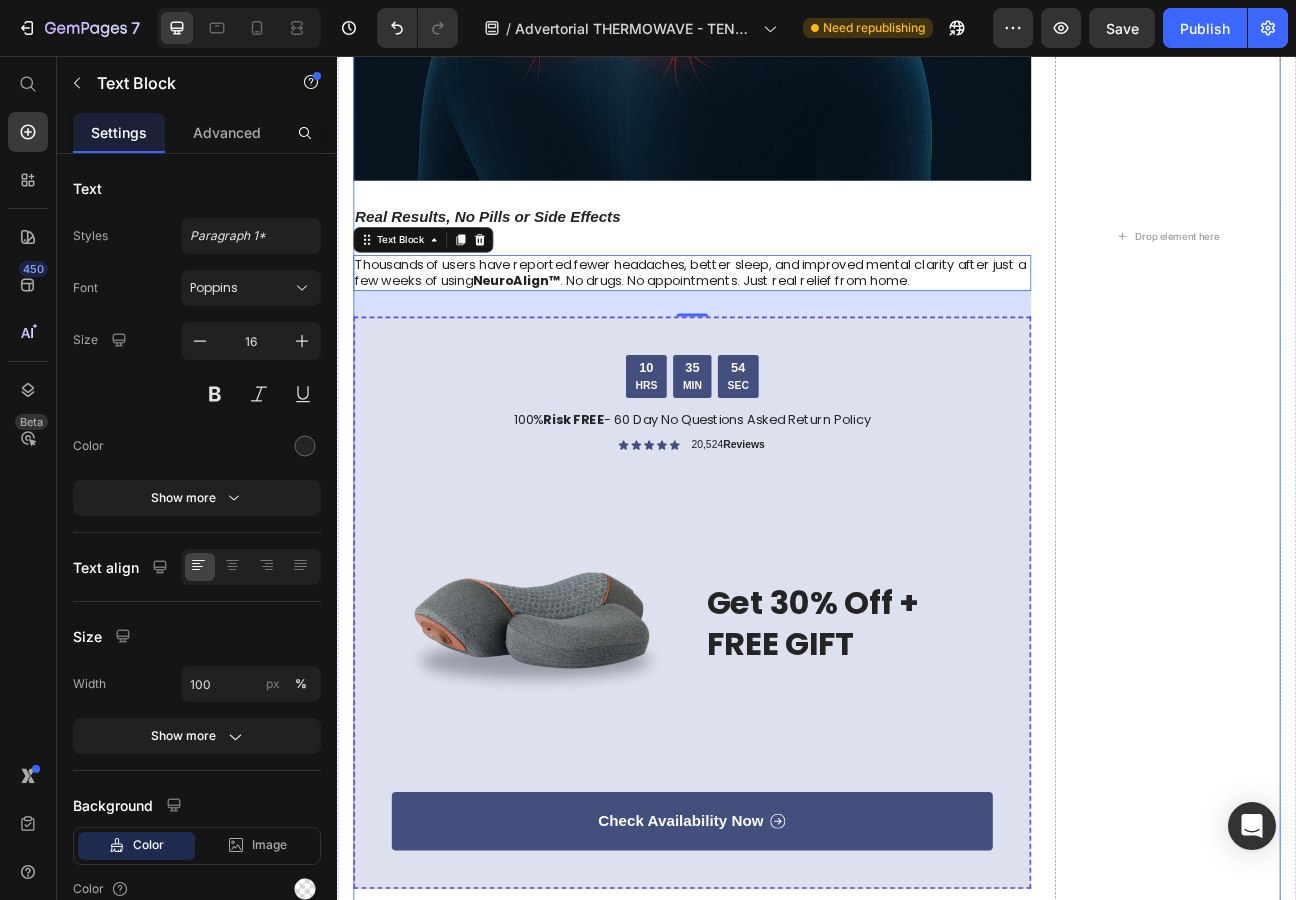 click on "Real Results, No Pills or Side Effects" at bounding box center (525, 257) 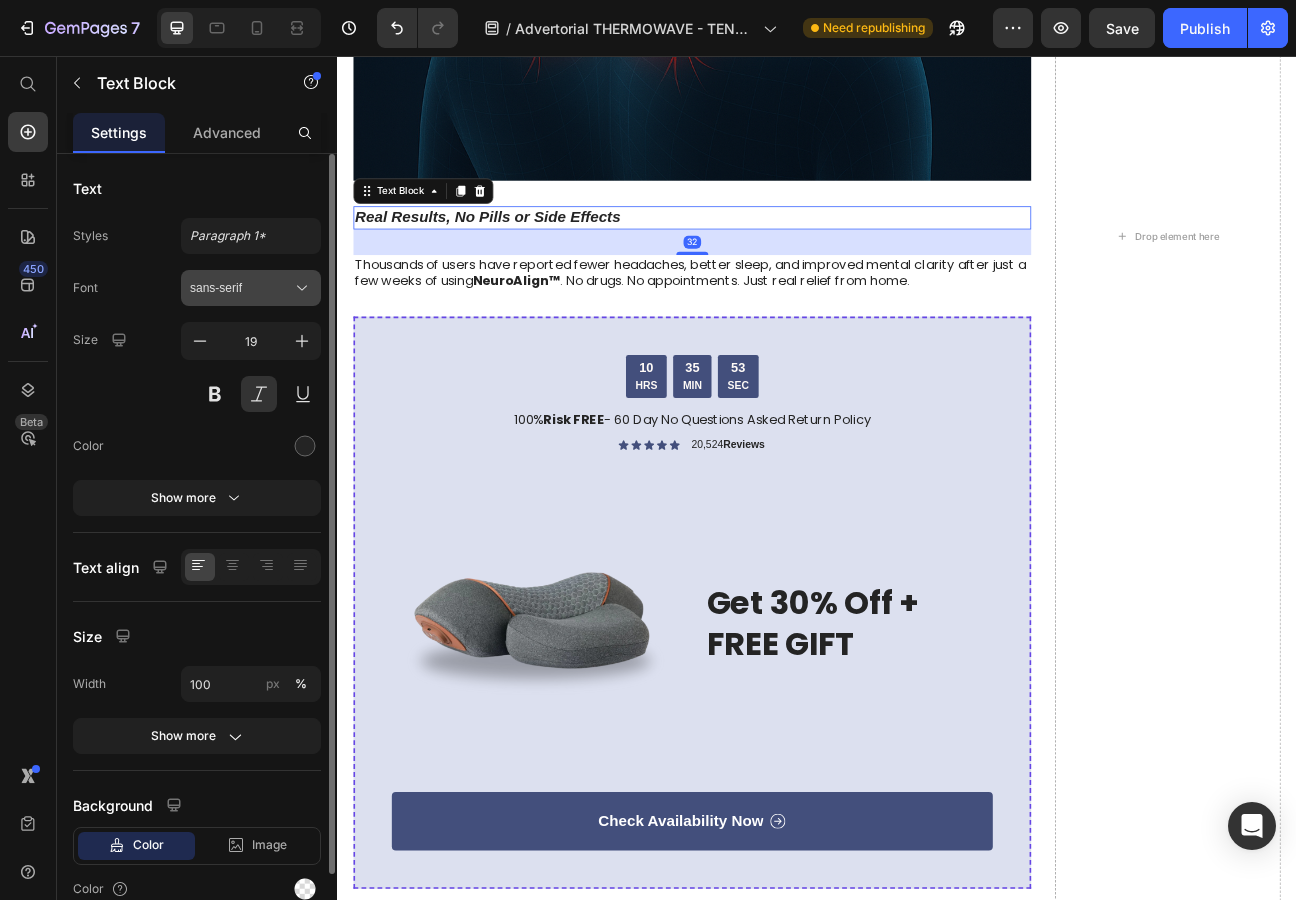 click on "sans-serif" at bounding box center (241, 288) 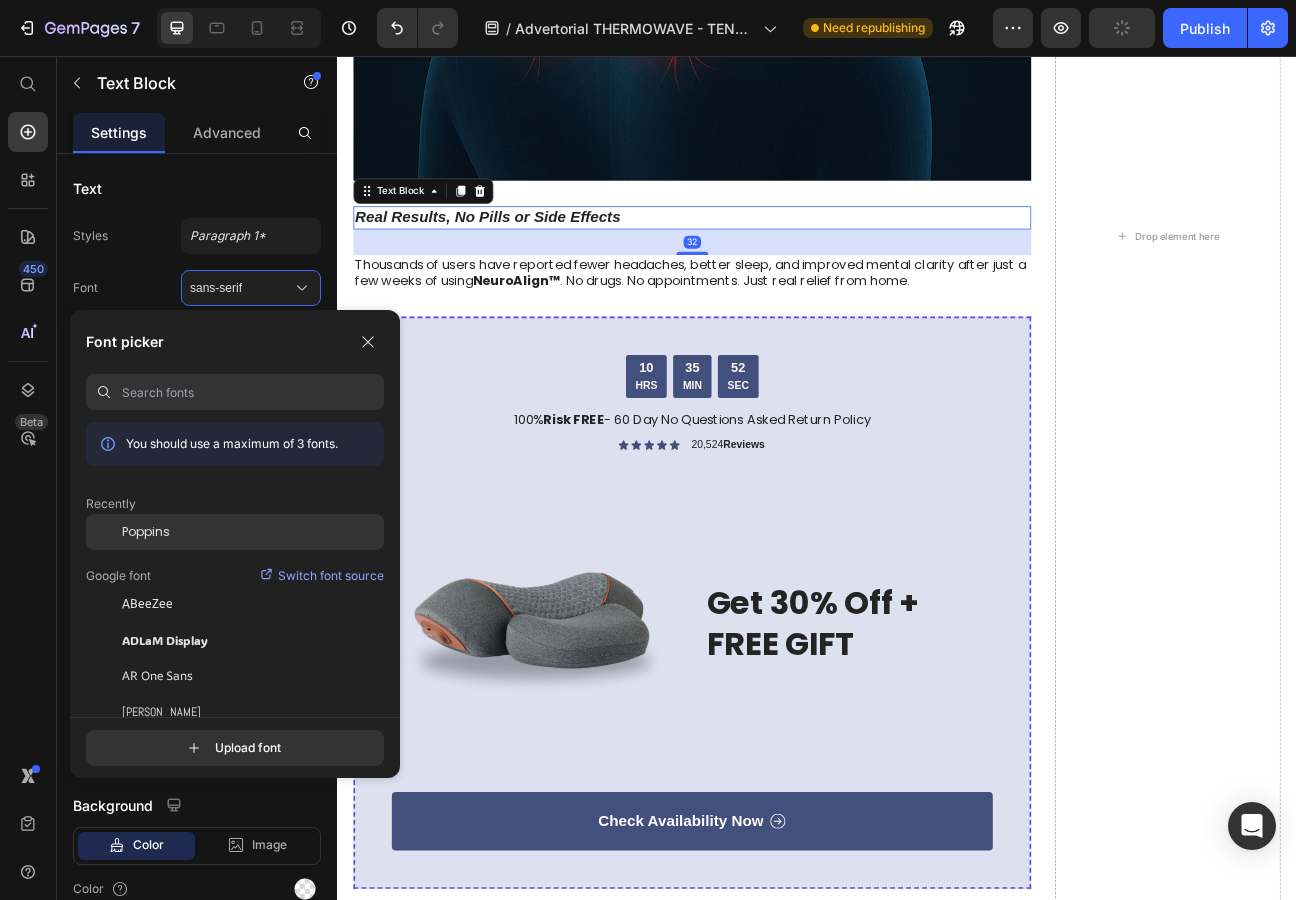click on "Poppins" 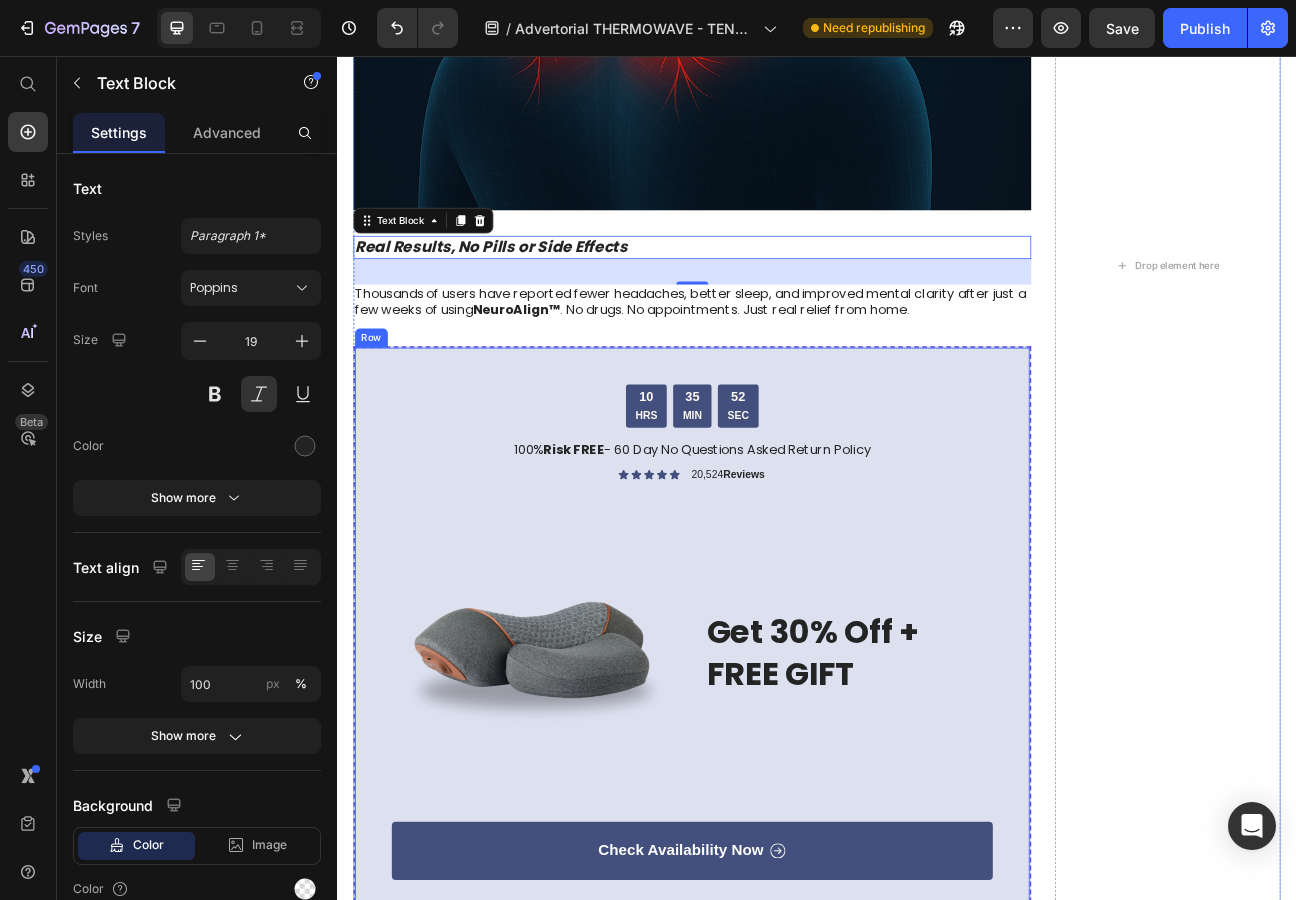 scroll, scrollTop: 3272, scrollLeft: 0, axis: vertical 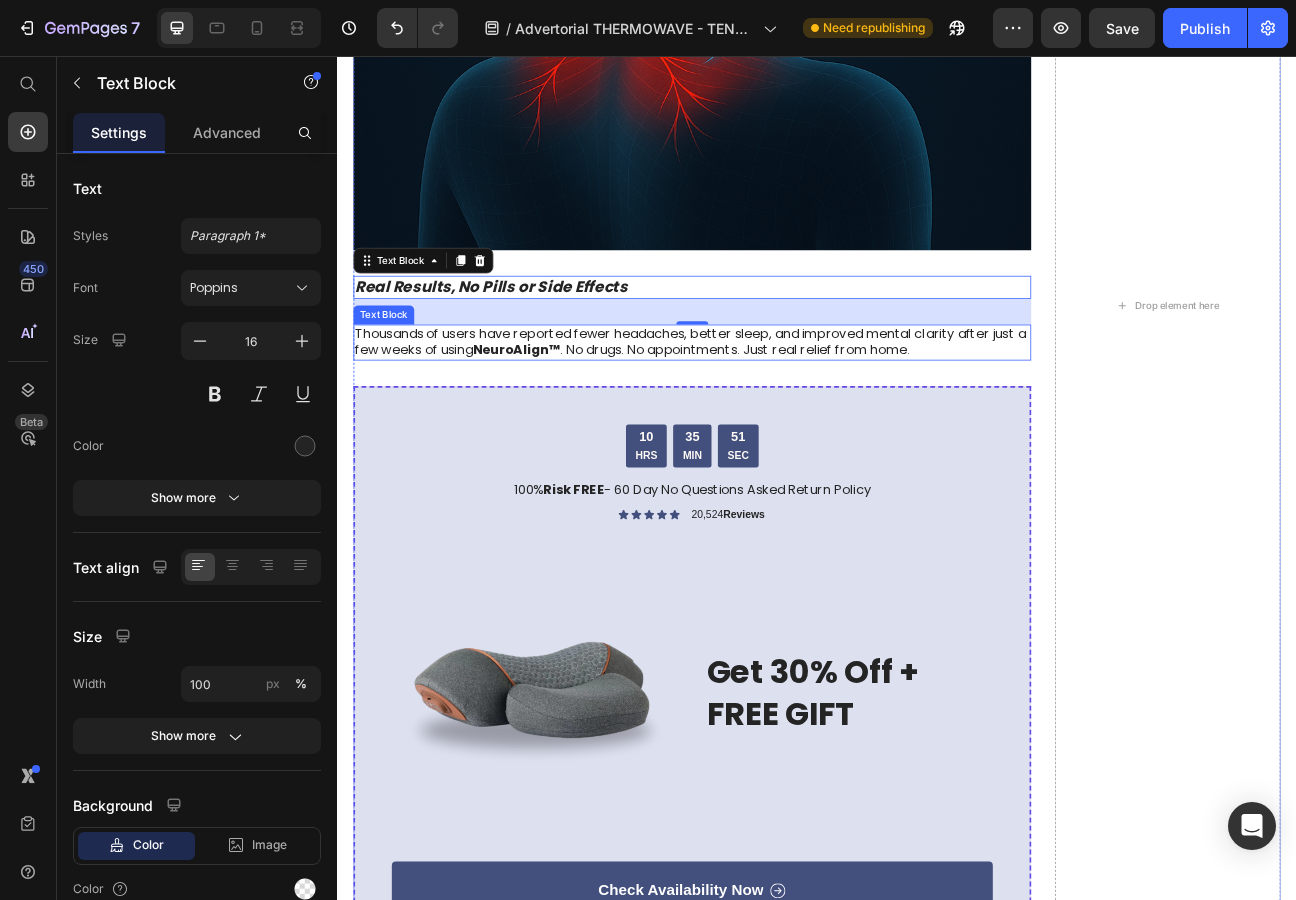 click on "NeuroAlign™" at bounding box center [561, 423] 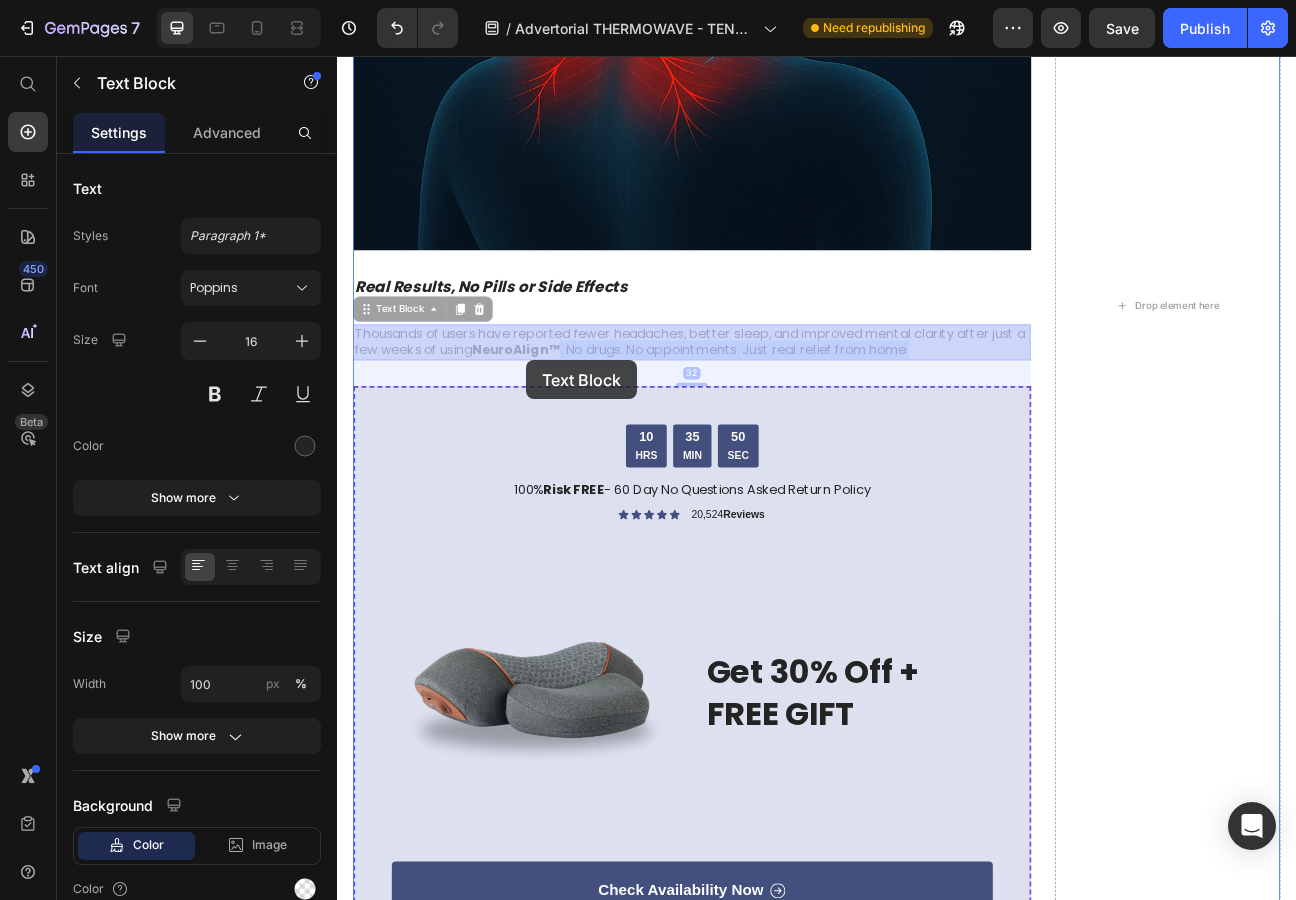 drag, startPoint x: 632, startPoint y: 425, endPoint x: 553, endPoint y: 440, distance: 80.411446 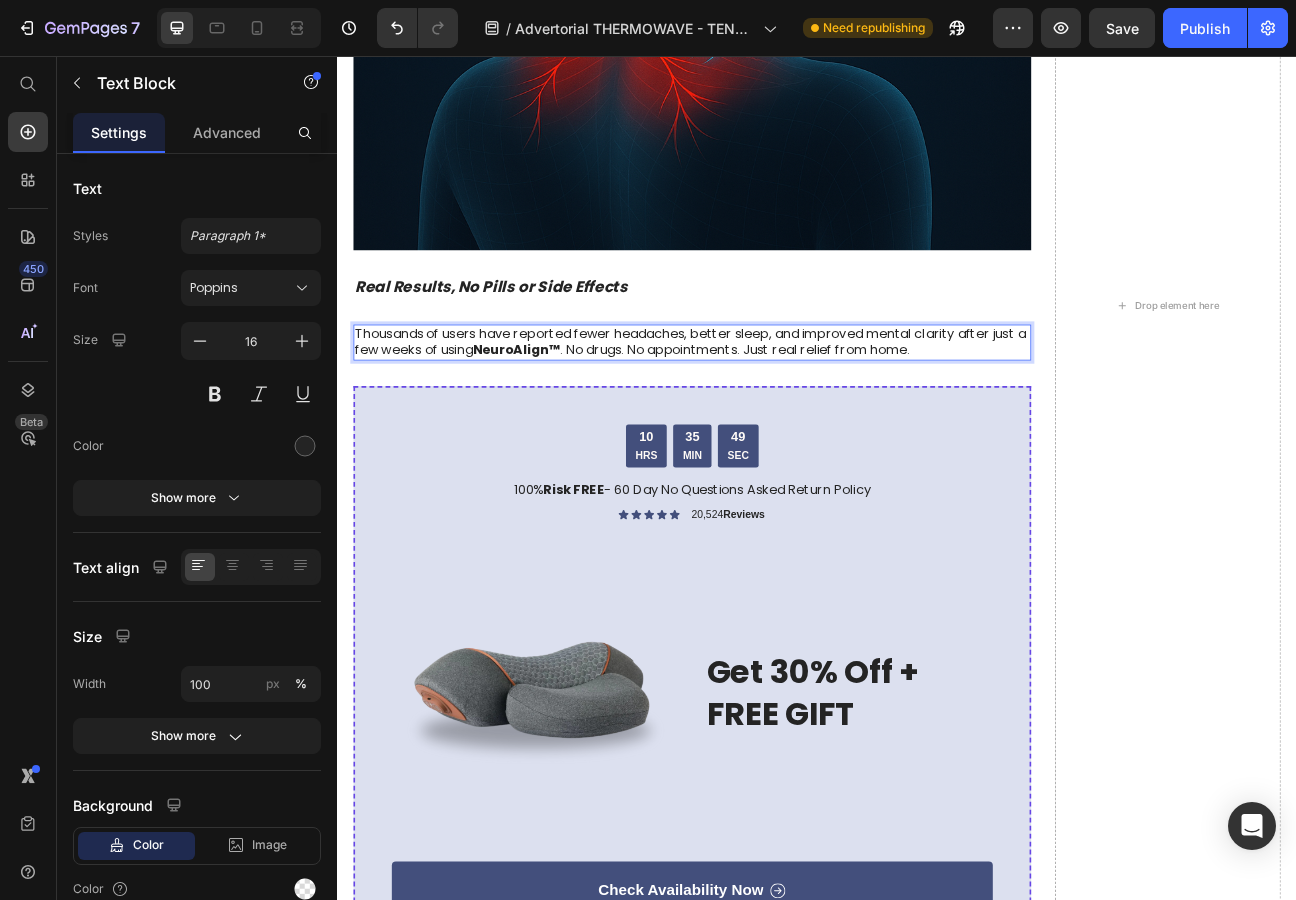click on "NeuroAlign™" at bounding box center (561, 423) 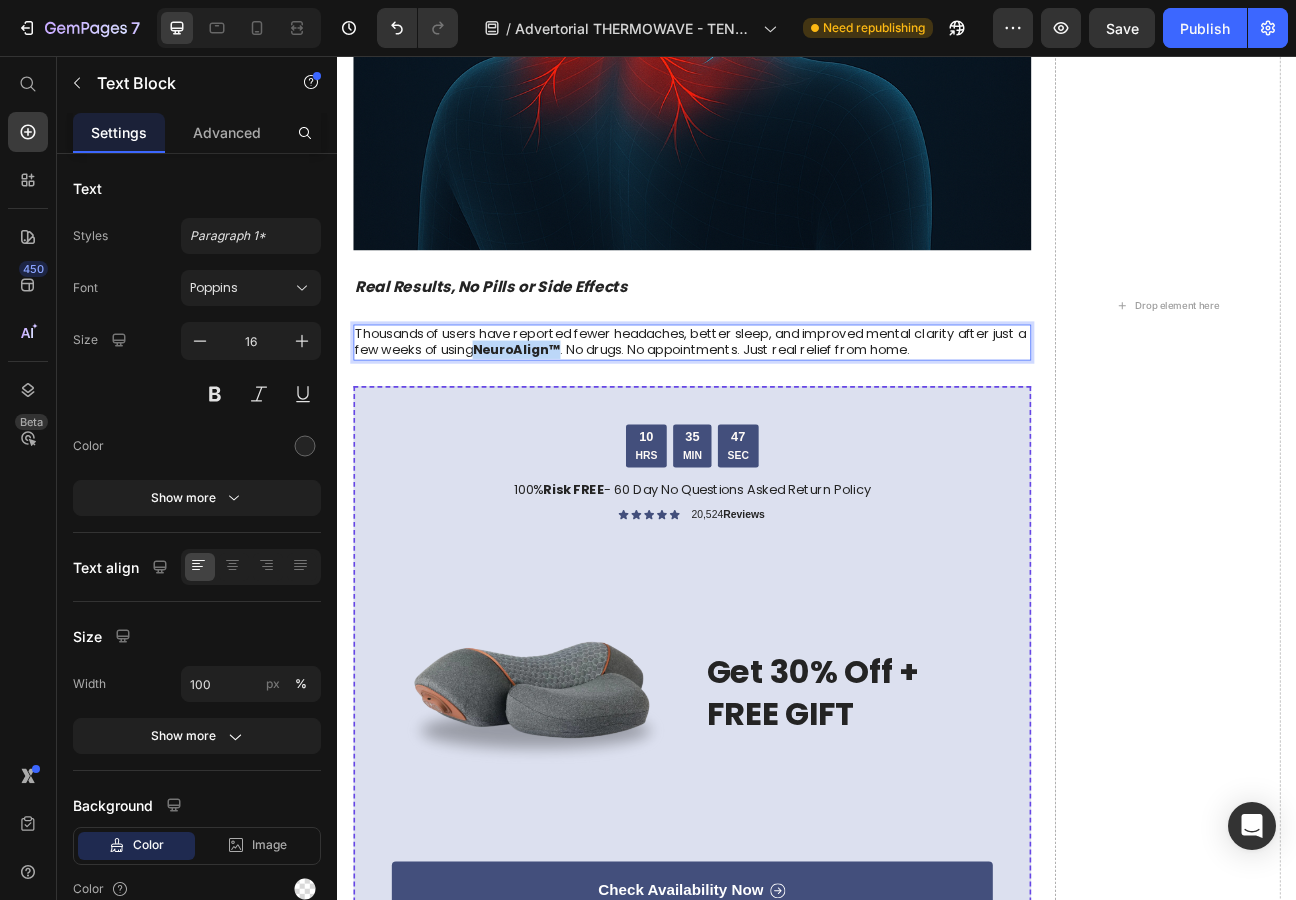 drag, startPoint x: 528, startPoint y: 426, endPoint x: 631, endPoint y: 429, distance: 103.04368 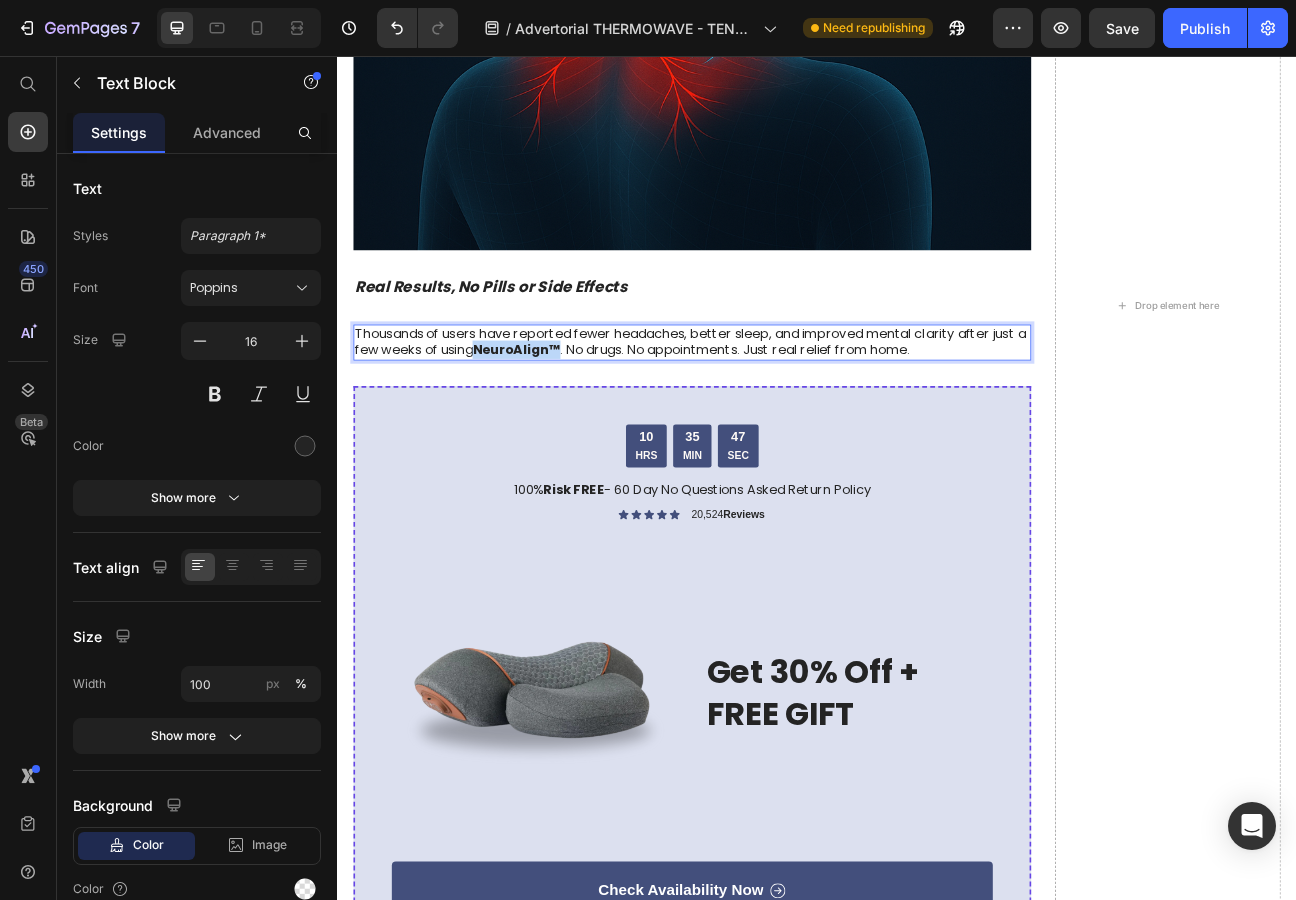 click on "NeuroAlign™" at bounding box center (561, 423) 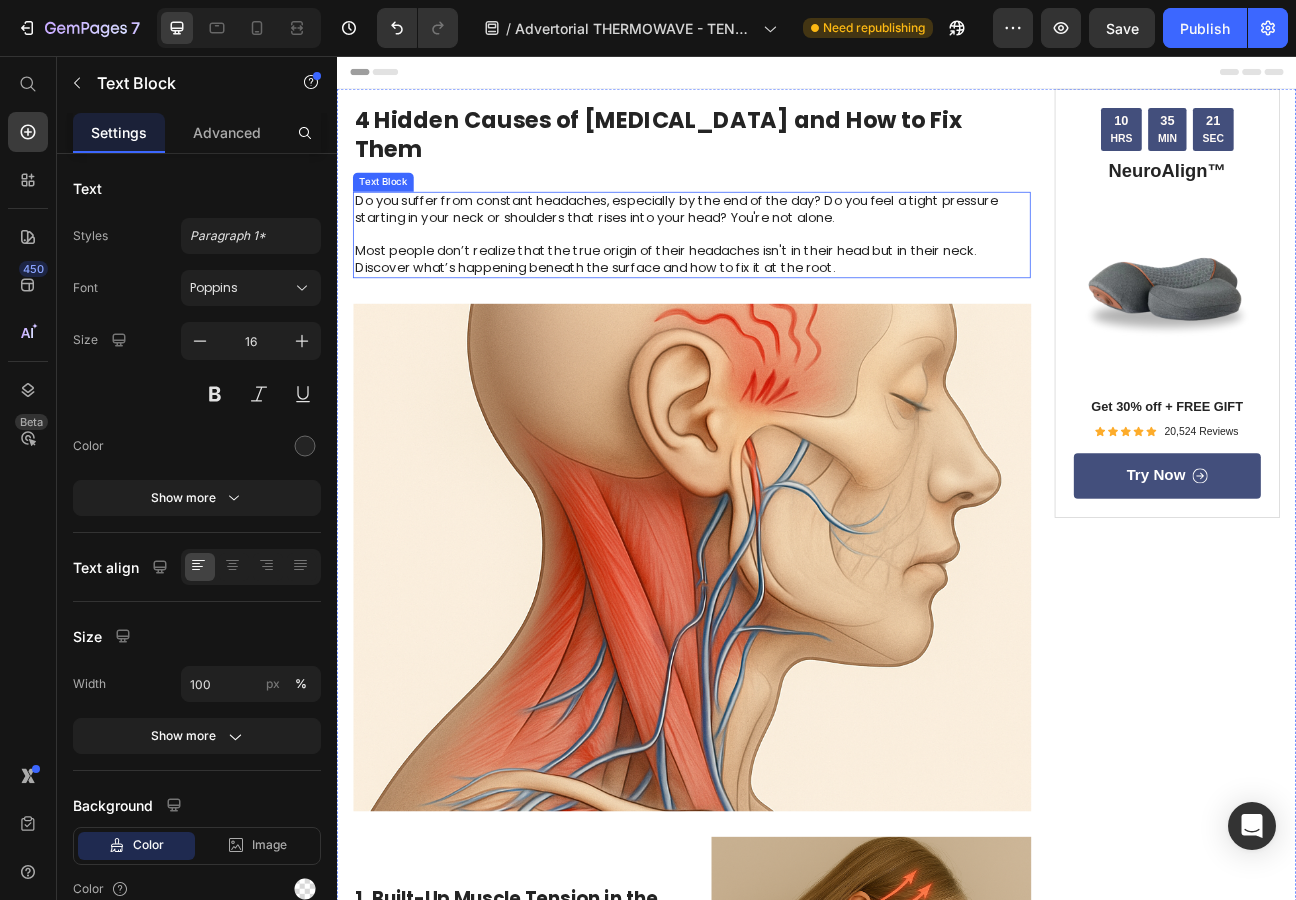 scroll, scrollTop: 487, scrollLeft: 0, axis: vertical 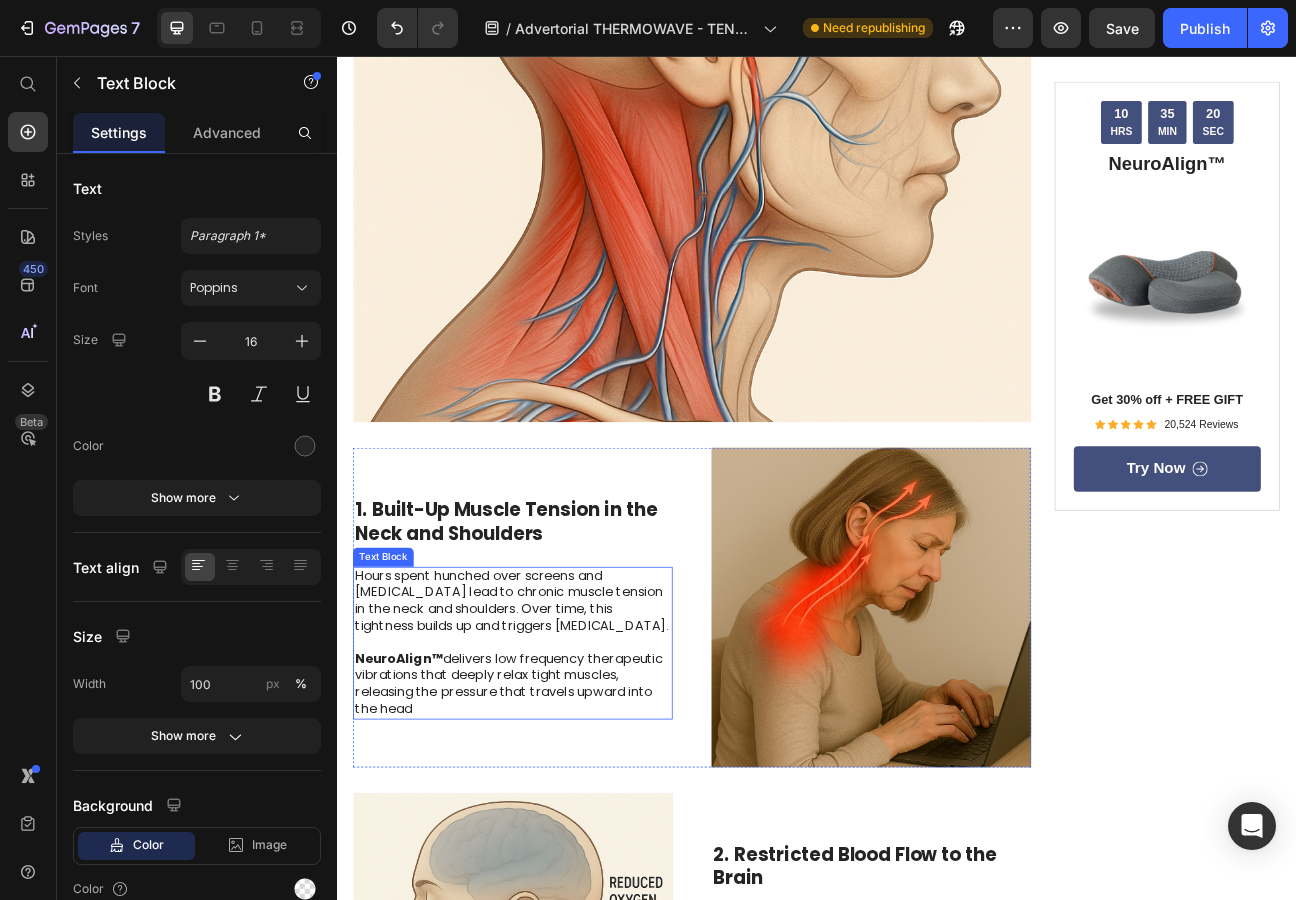 click on "NeuroAlign™  delivers low frequency therapeutic vibrations that deeply relax tight muscles, releasing the pressure that travels upward into the head" at bounding box center (557, 832) 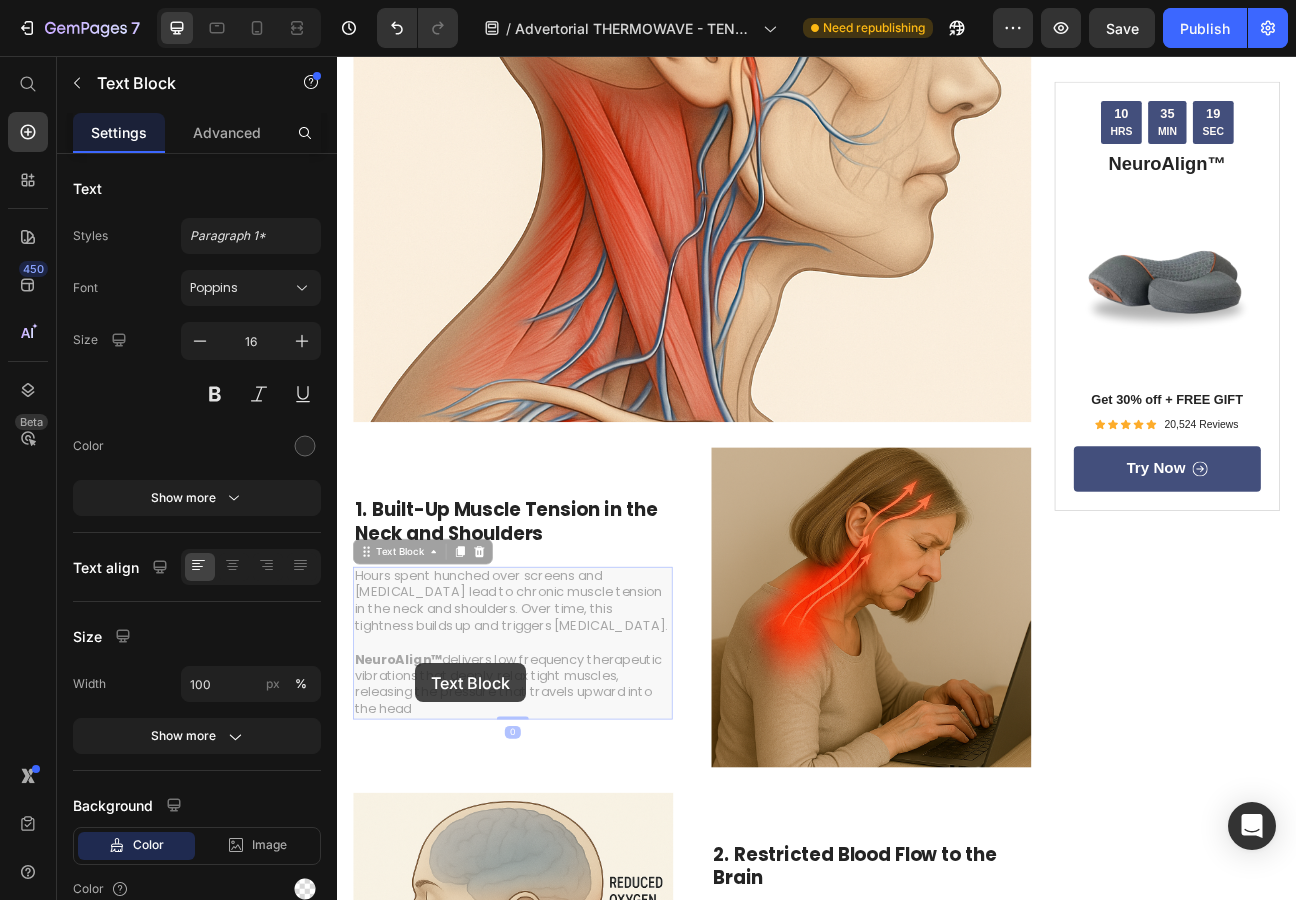 scroll, scrollTop: 426, scrollLeft: 0, axis: vertical 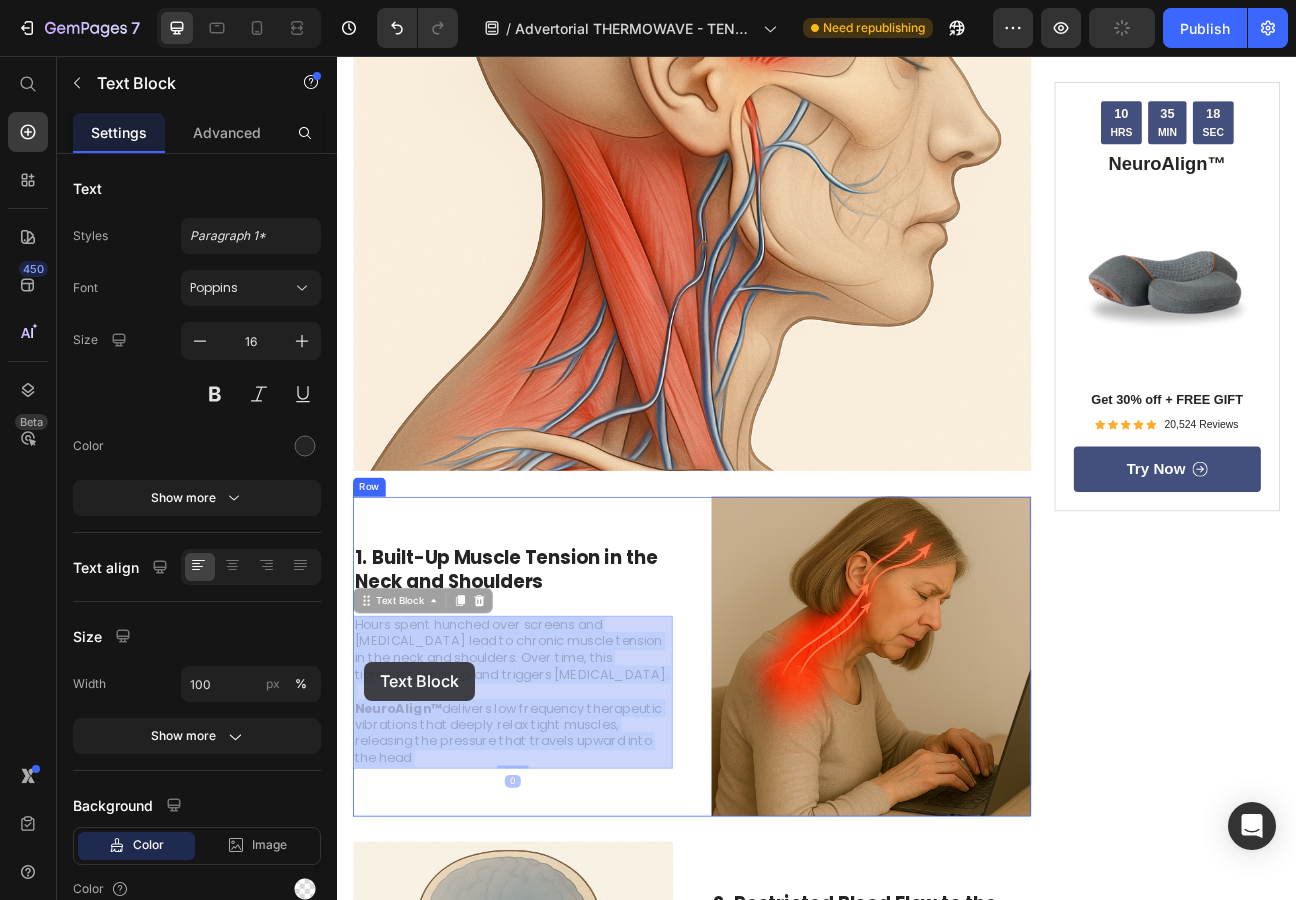 drag, startPoint x: 468, startPoint y: 816, endPoint x: 374, endPoint y: 814, distance: 94.02127 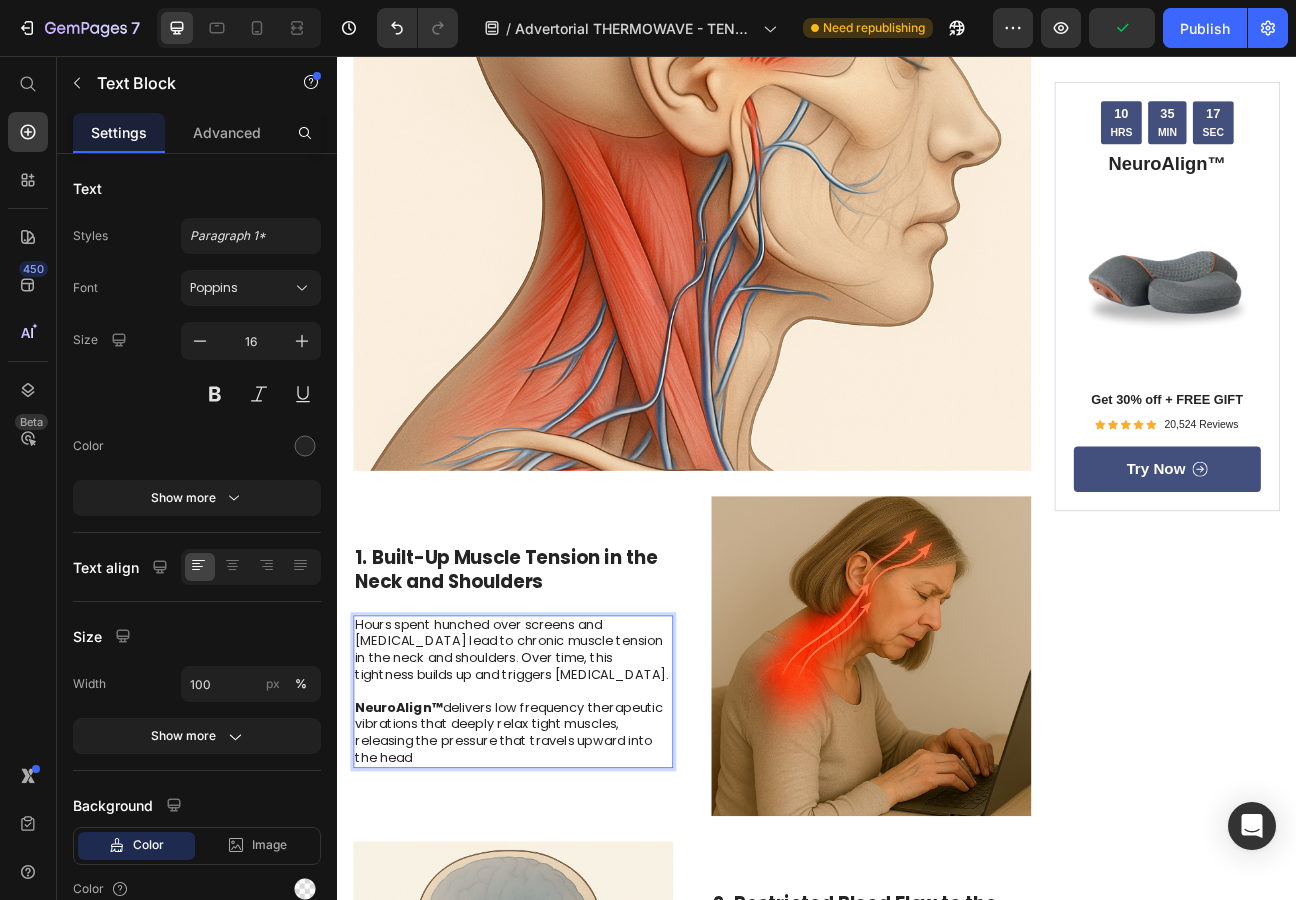 click on "NeuroAlign™" at bounding box center (414, 871) 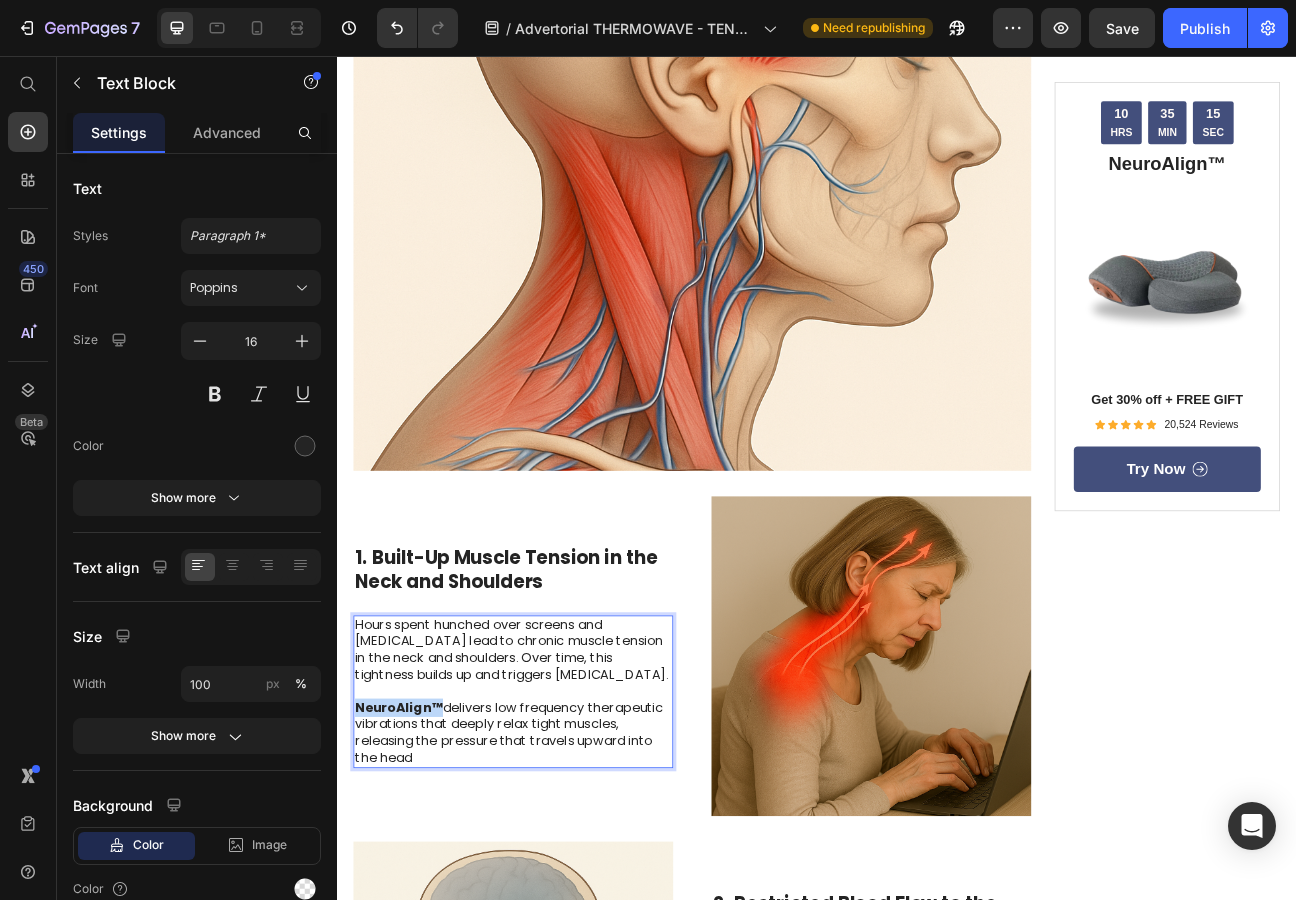drag, startPoint x: 460, startPoint y: 869, endPoint x: 361, endPoint y: 869, distance: 99 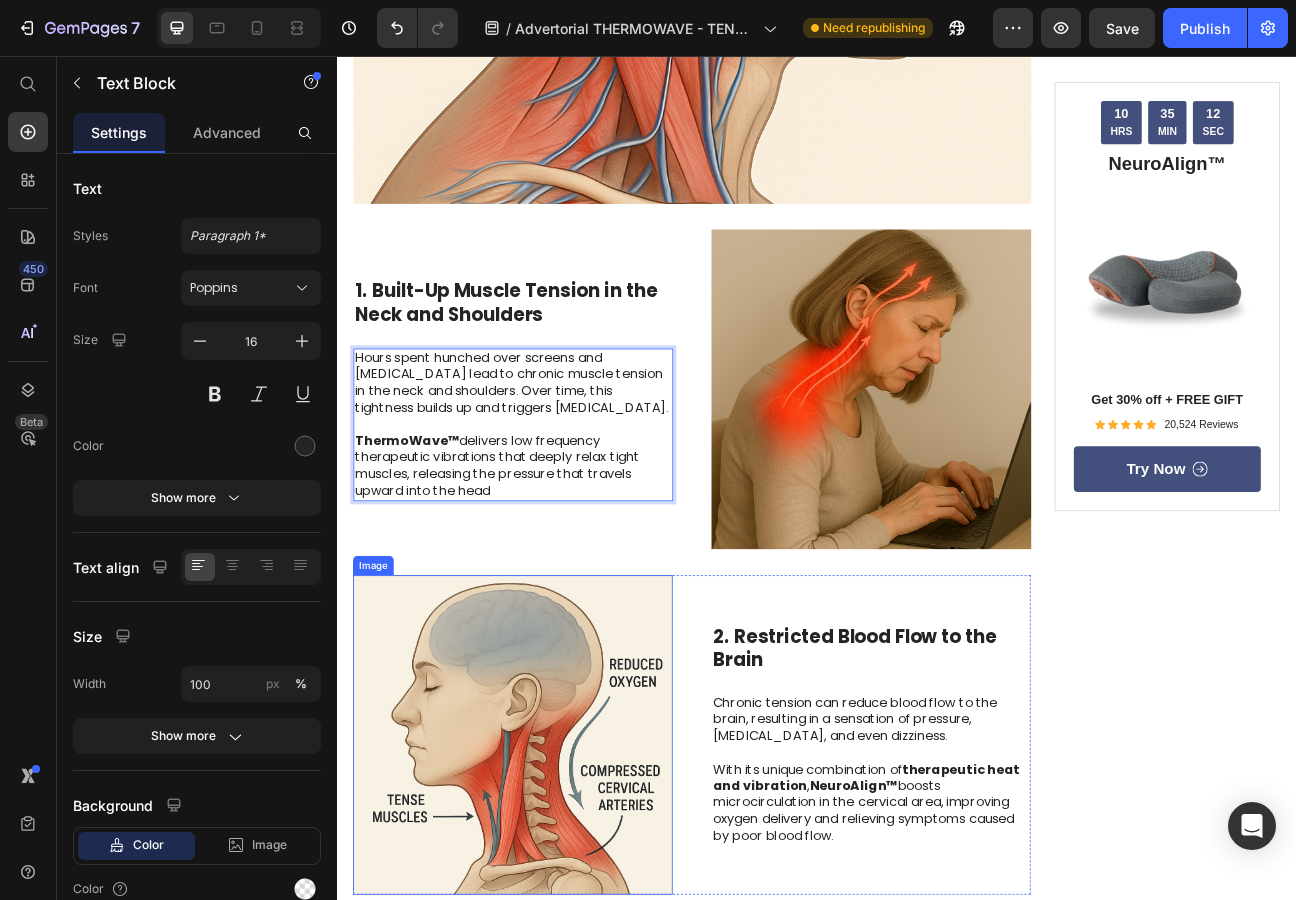 scroll, scrollTop: 916, scrollLeft: 0, axis: vertical 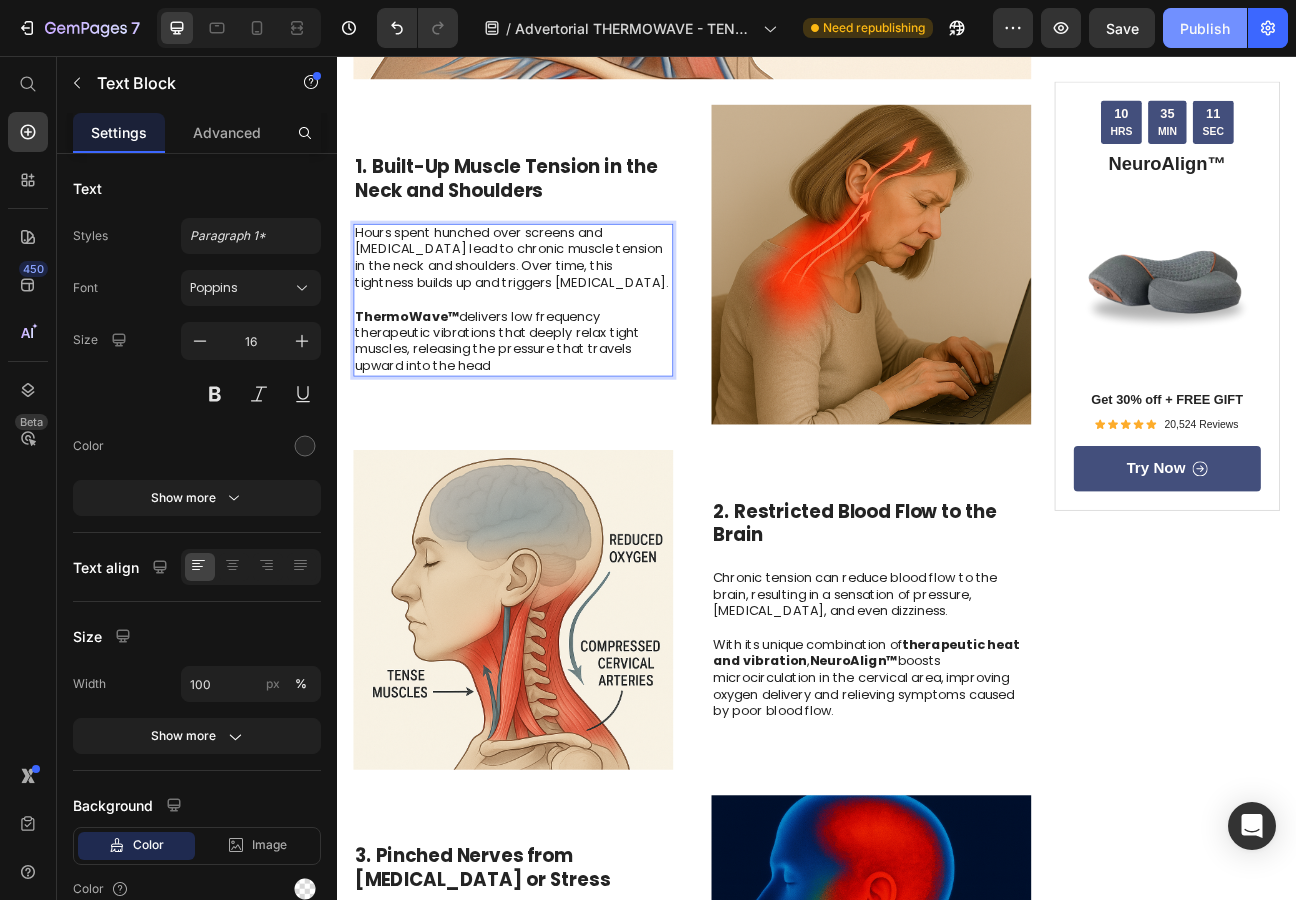 click on "Publish" 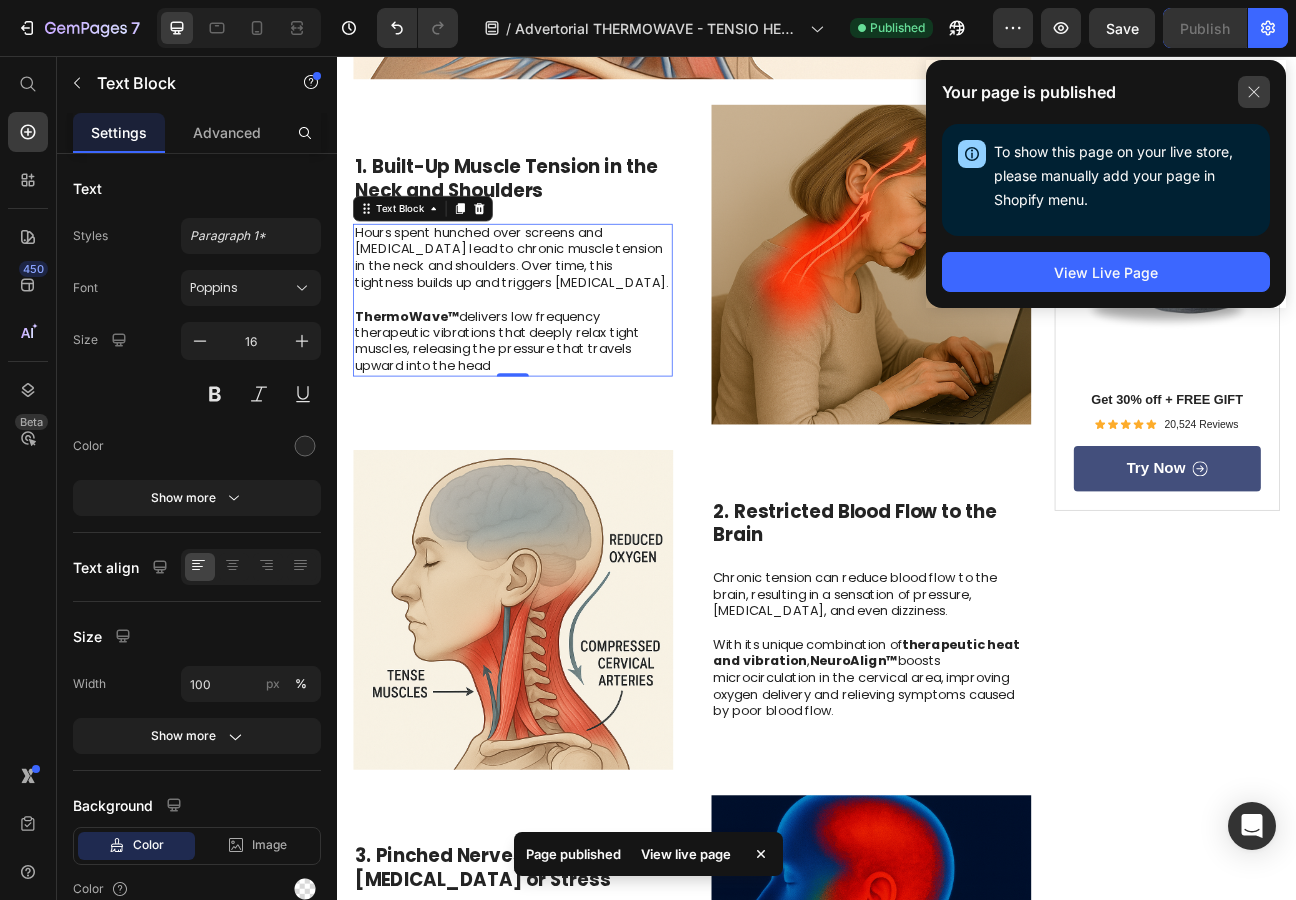 click 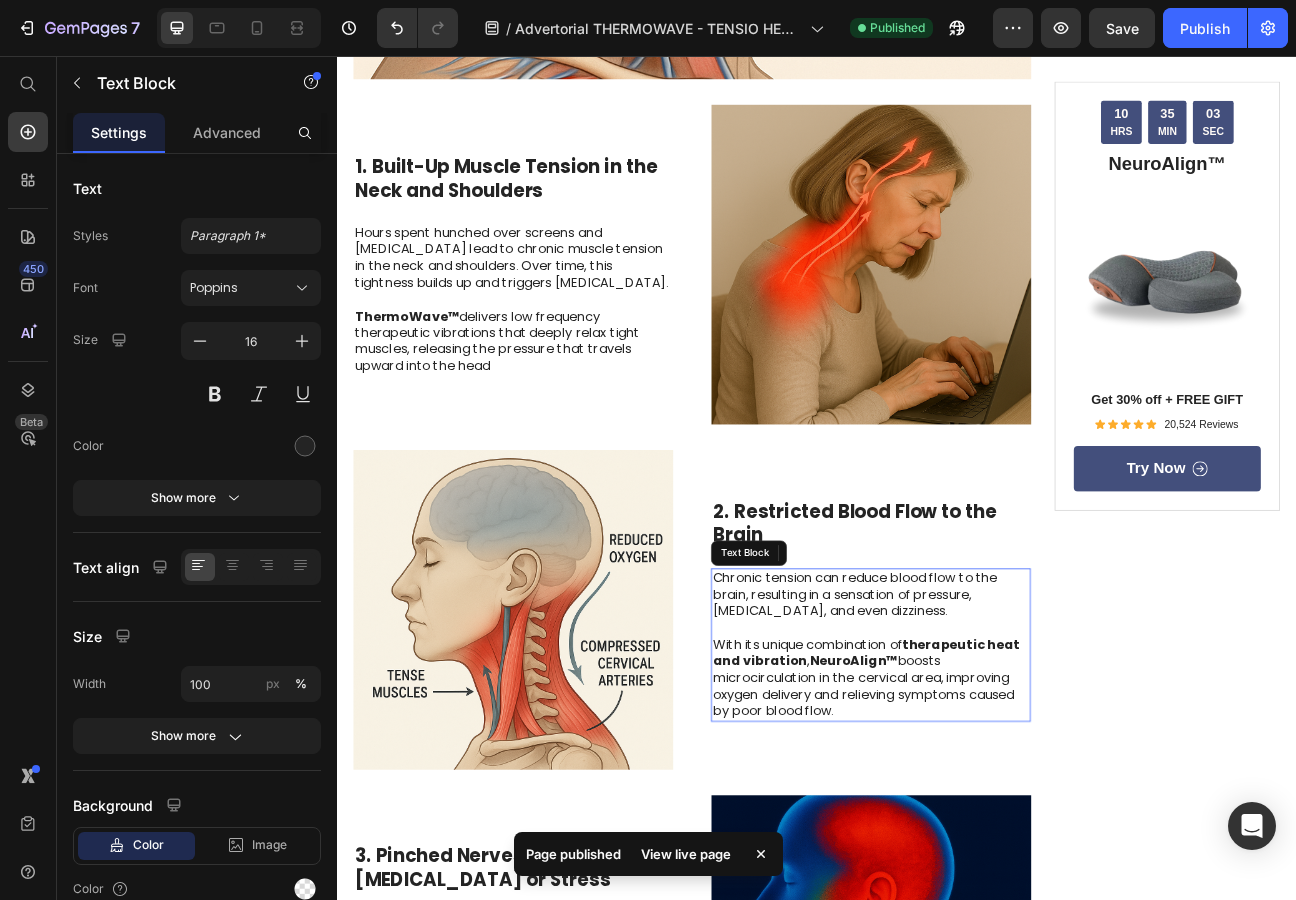 click on "With its unique combination of  therapeutic heat and vibration ,  NeuroAlign™  boosts microcirculation in the cervical area, improving oxygen delivery and relieving symptoms caused by poor blood flow." at bounding box center [1005, 824] 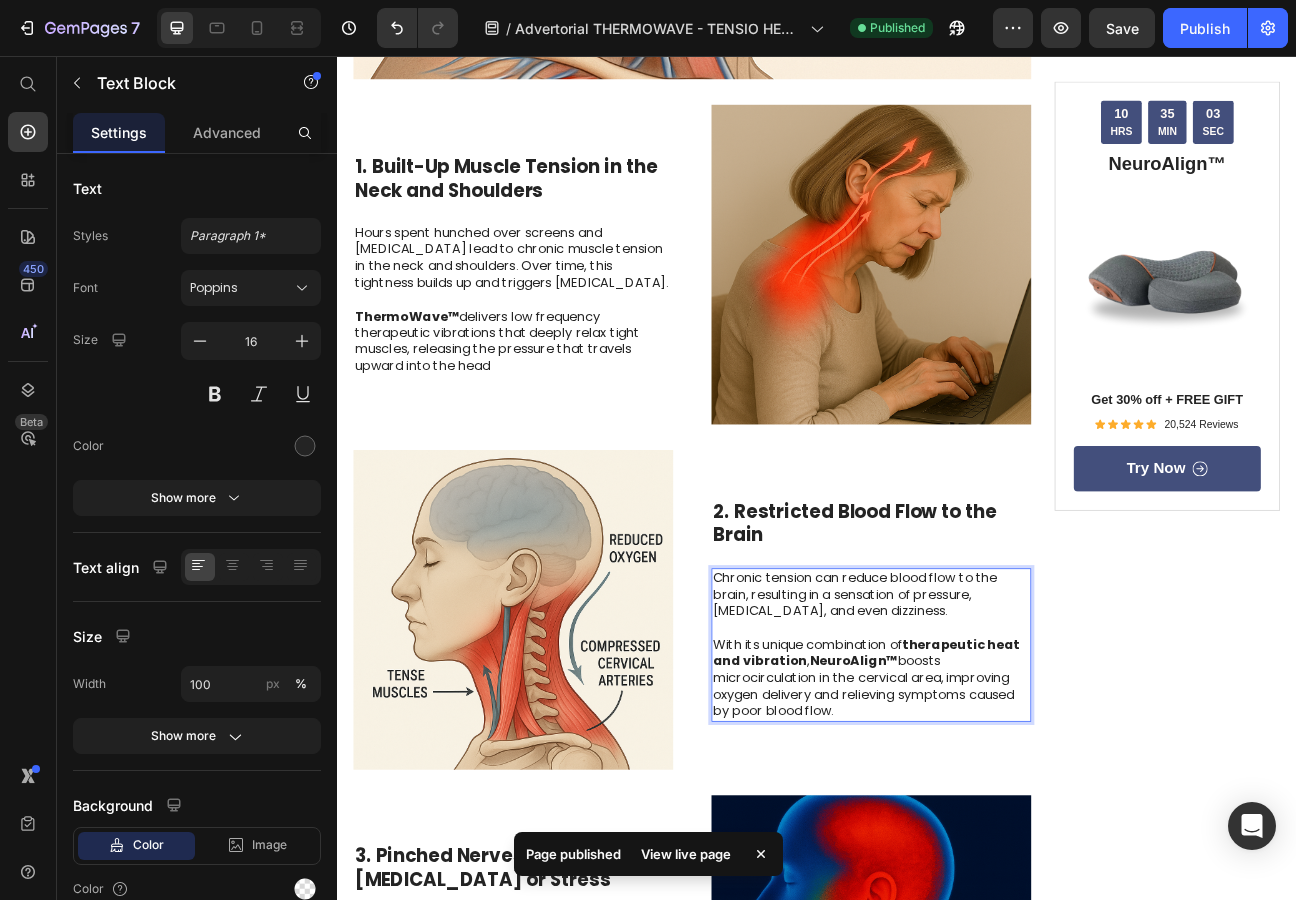 click on "NeuroAlign™" at bounding box center [983, 812] 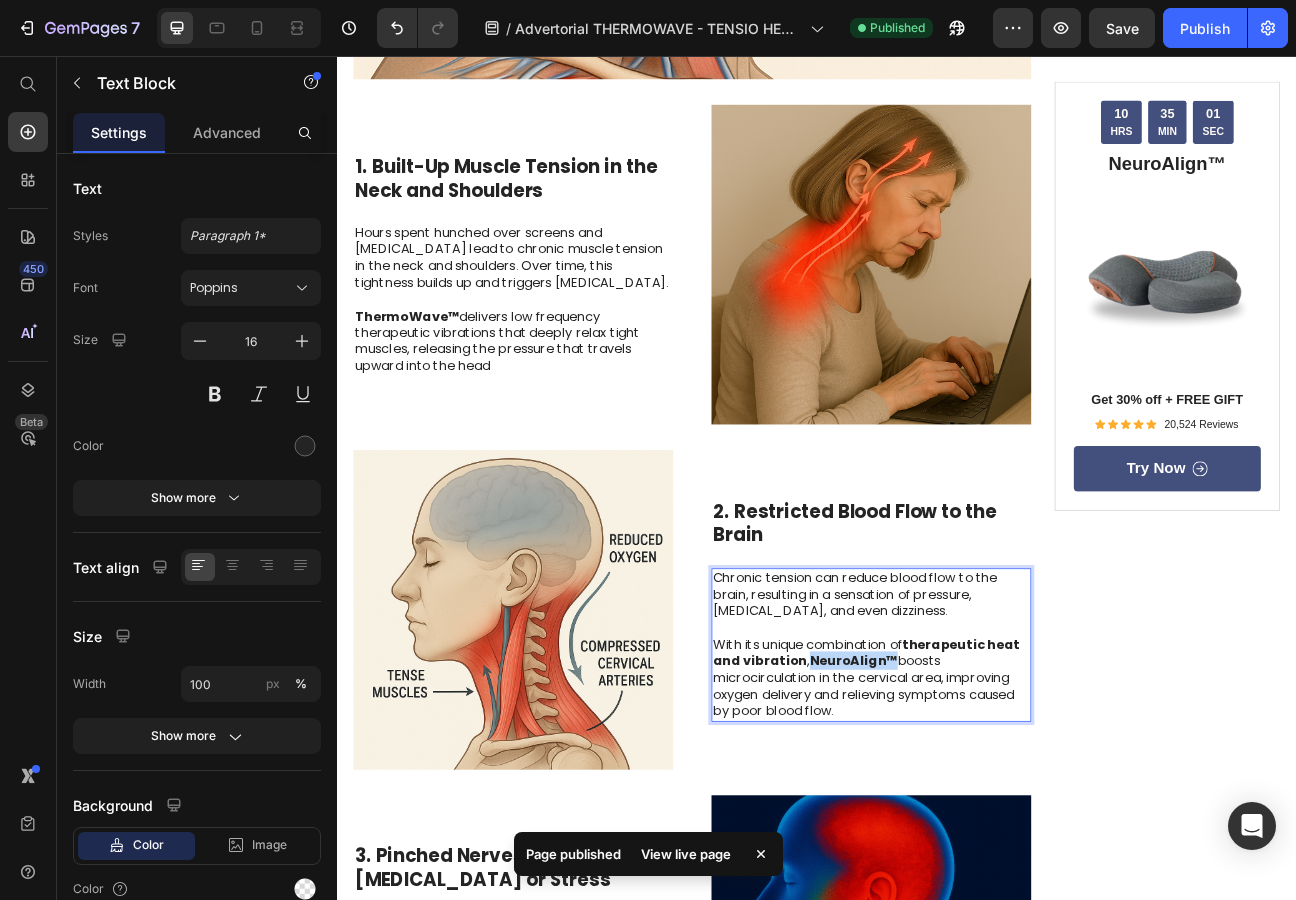 drag, startPoint x: 1032, startPoint y: 814, endPoint x: 927, endPoint y: 819, distance: 105.11898 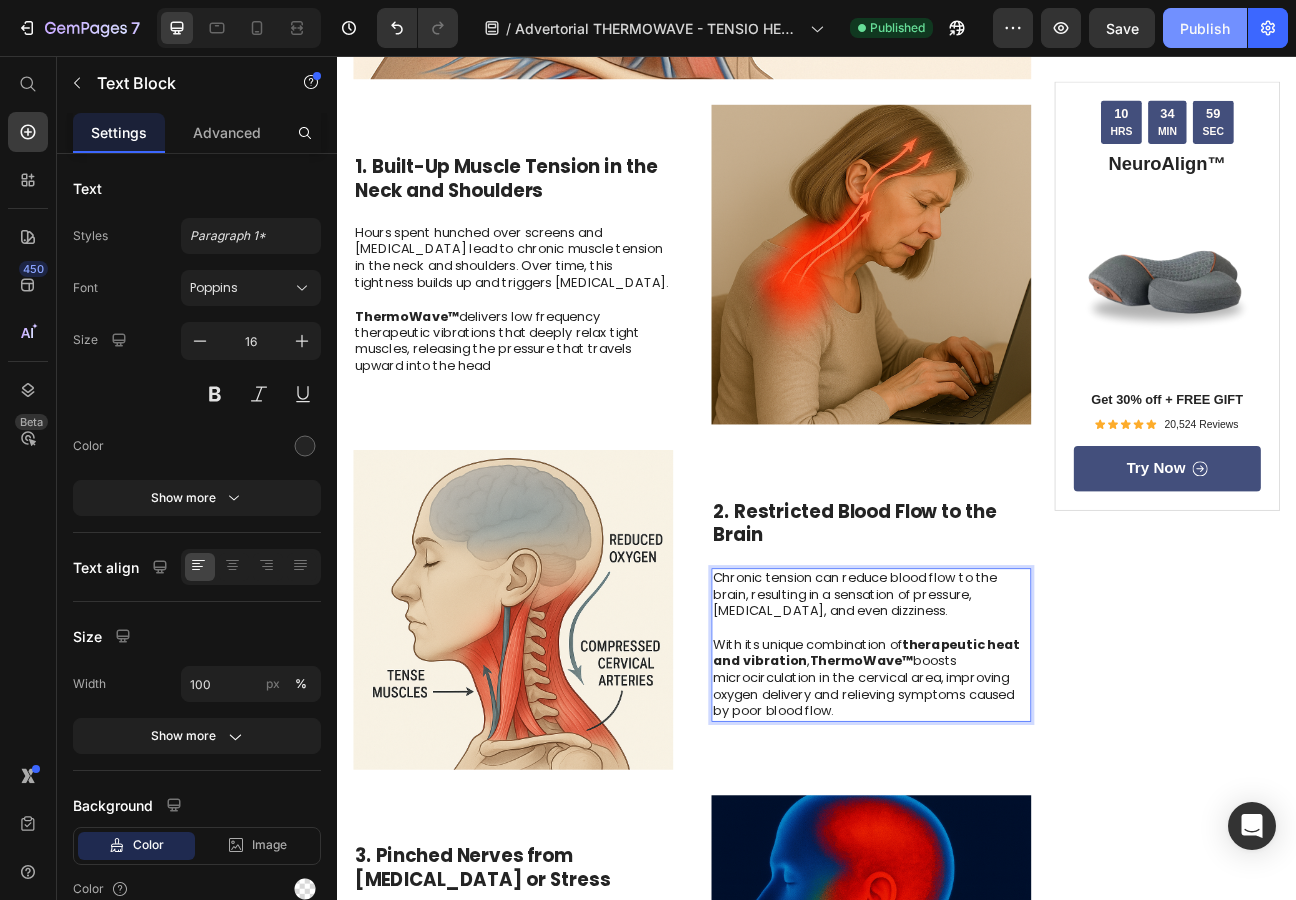 click on "Publish" 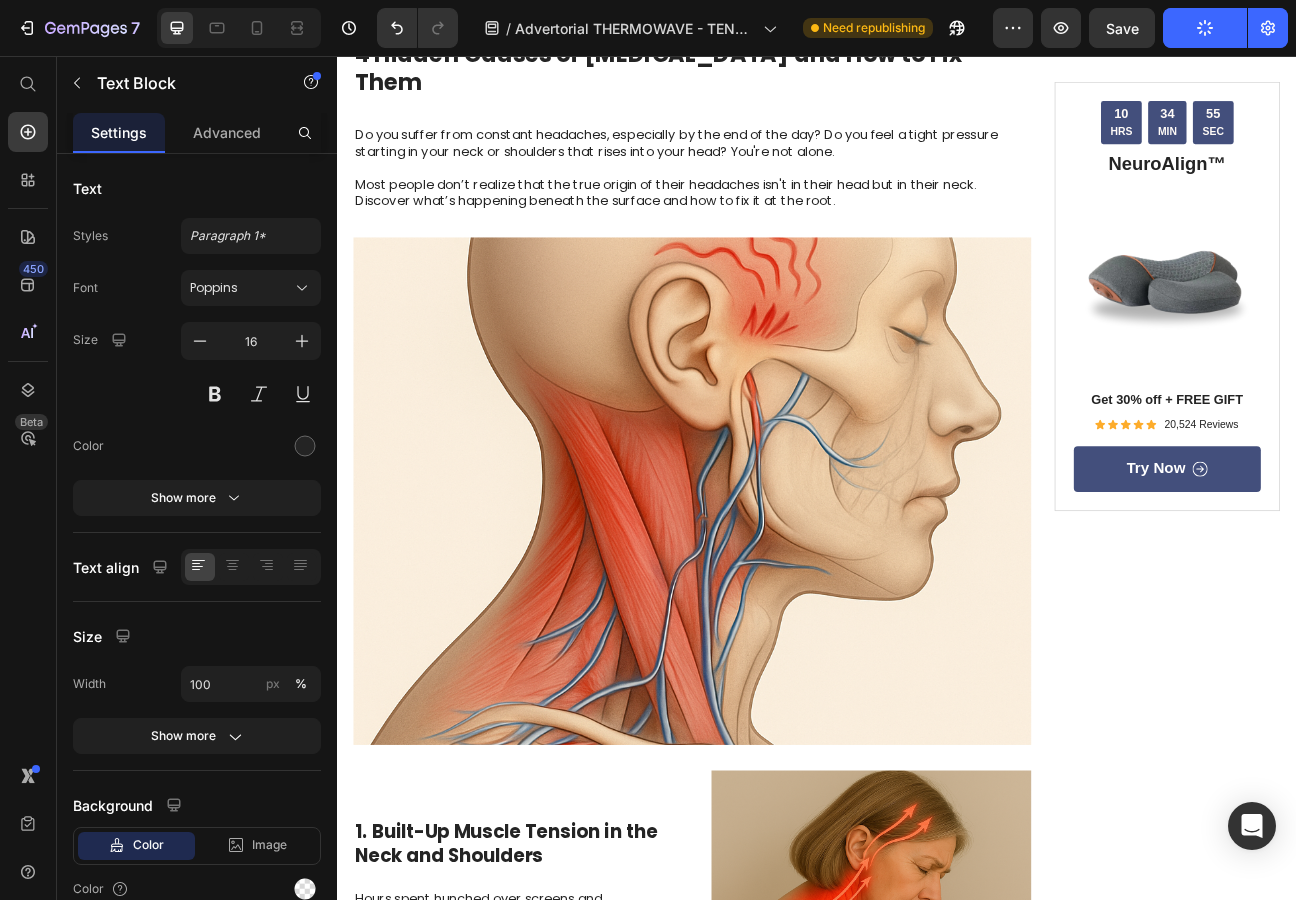 scroll, scrollTop: 0, scrollLeft: 0, axis: both 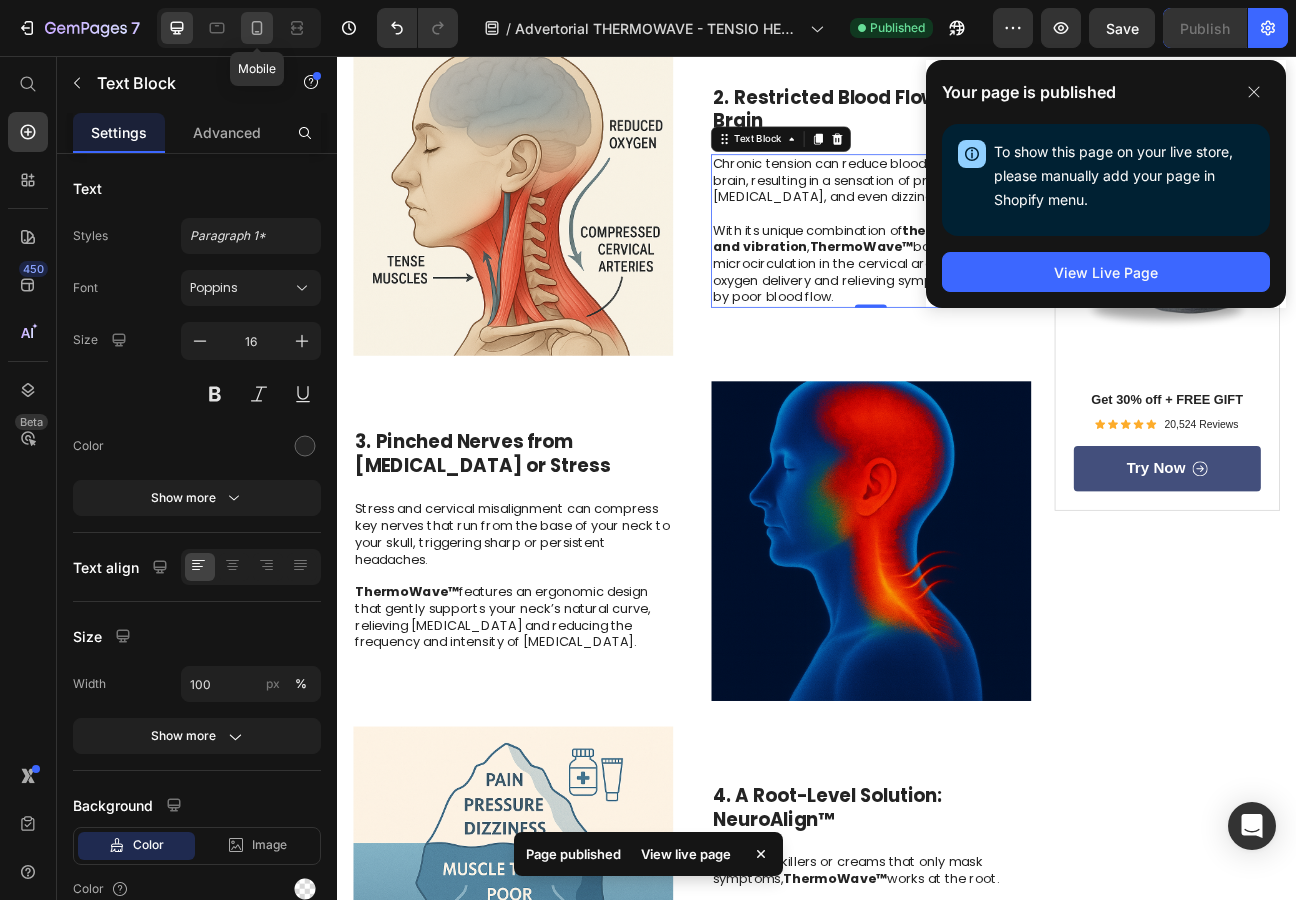 click 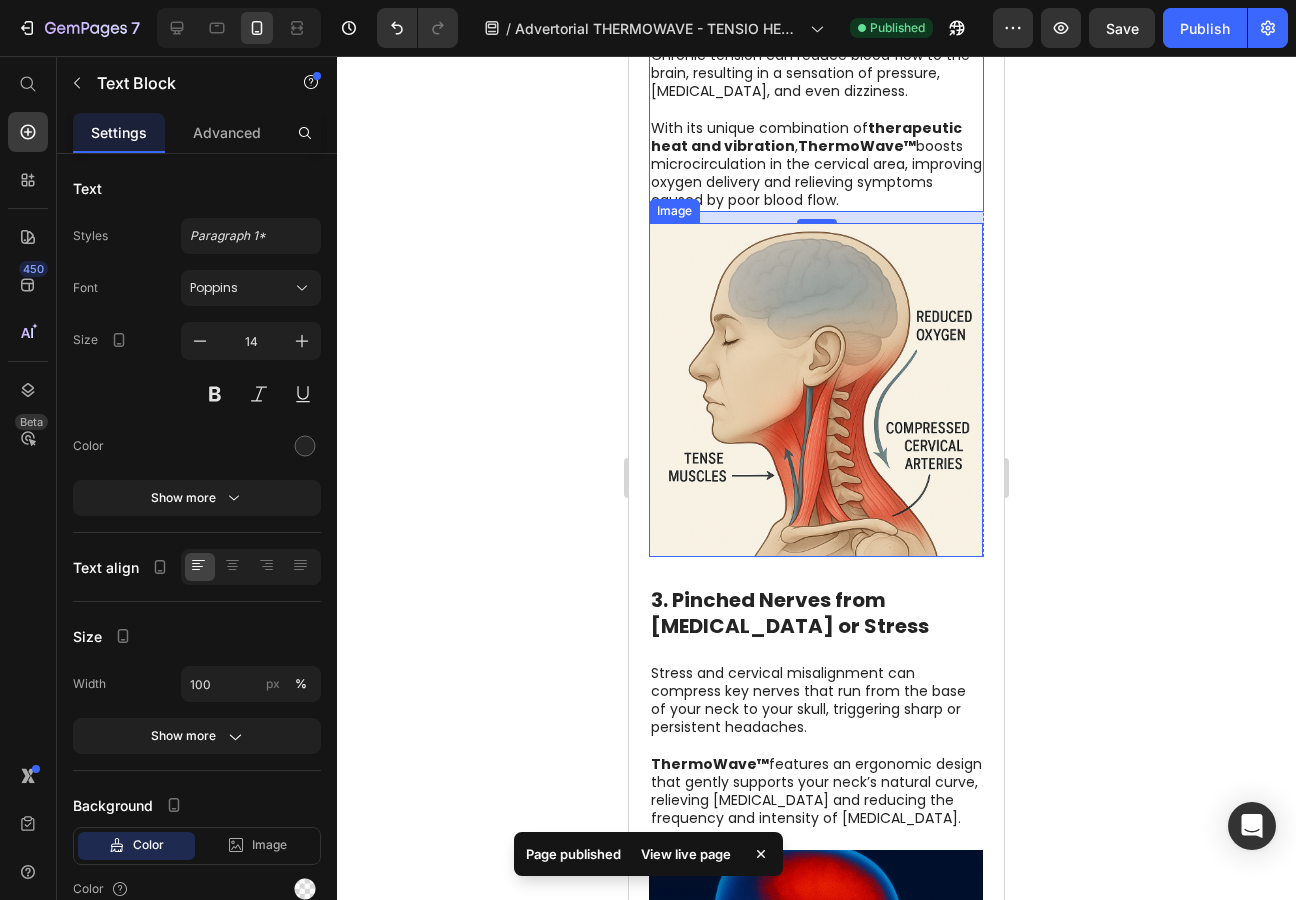 scroll, scrollTop: 1469, scrollLeft: 0, axis: vertical 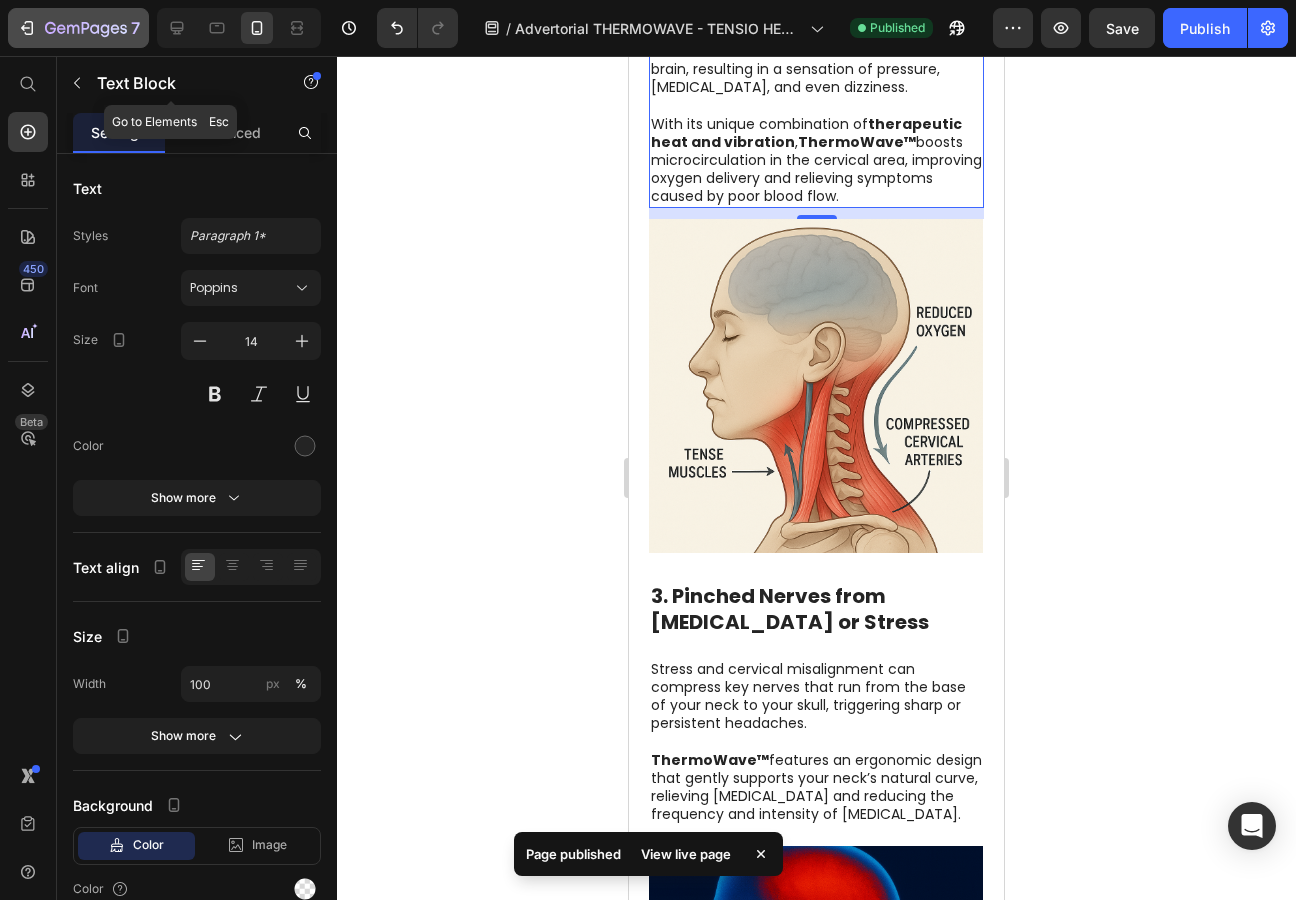 click on "7" 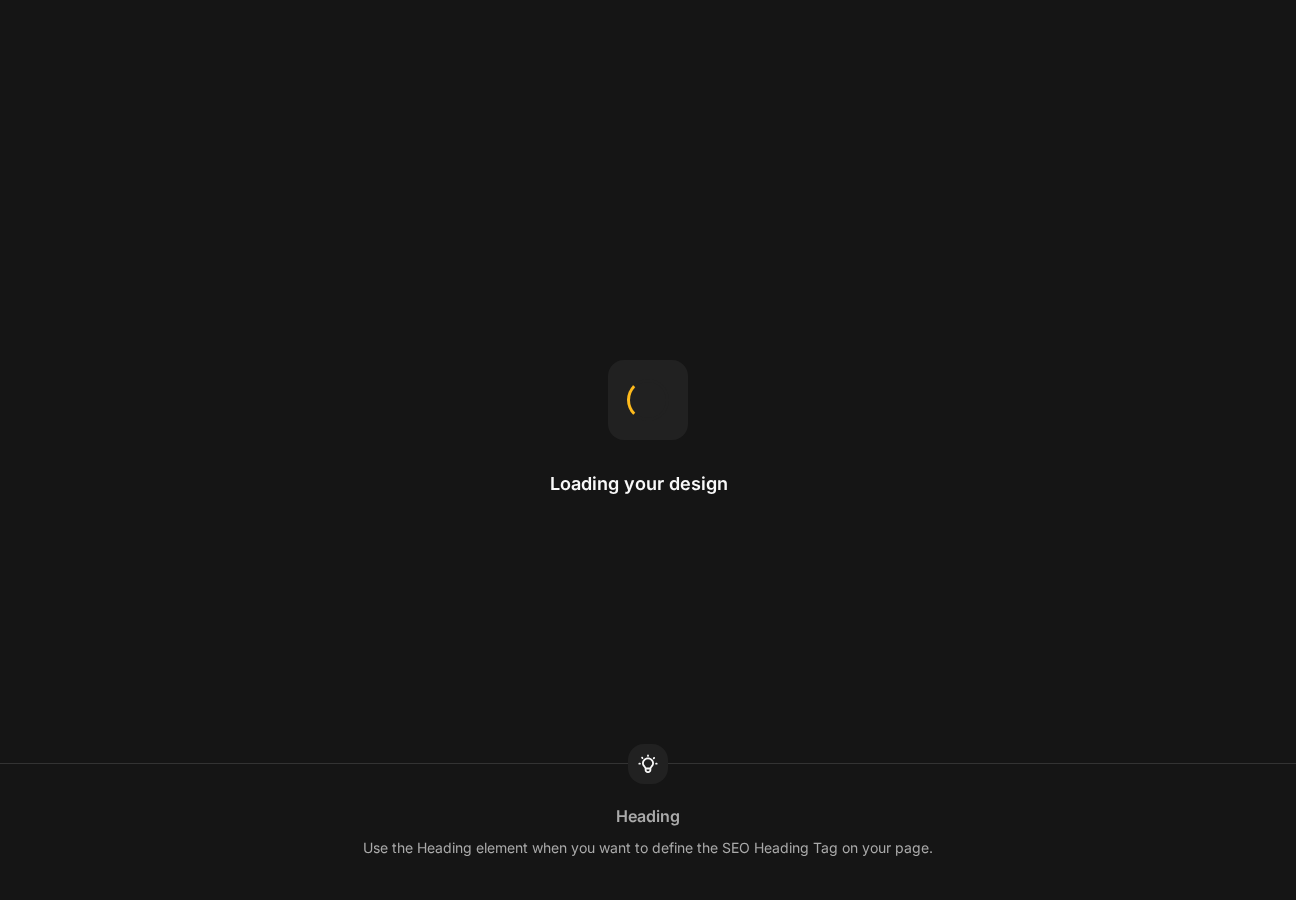 scroll, scrollTop: 0, scrollLeft: 0, axis: both 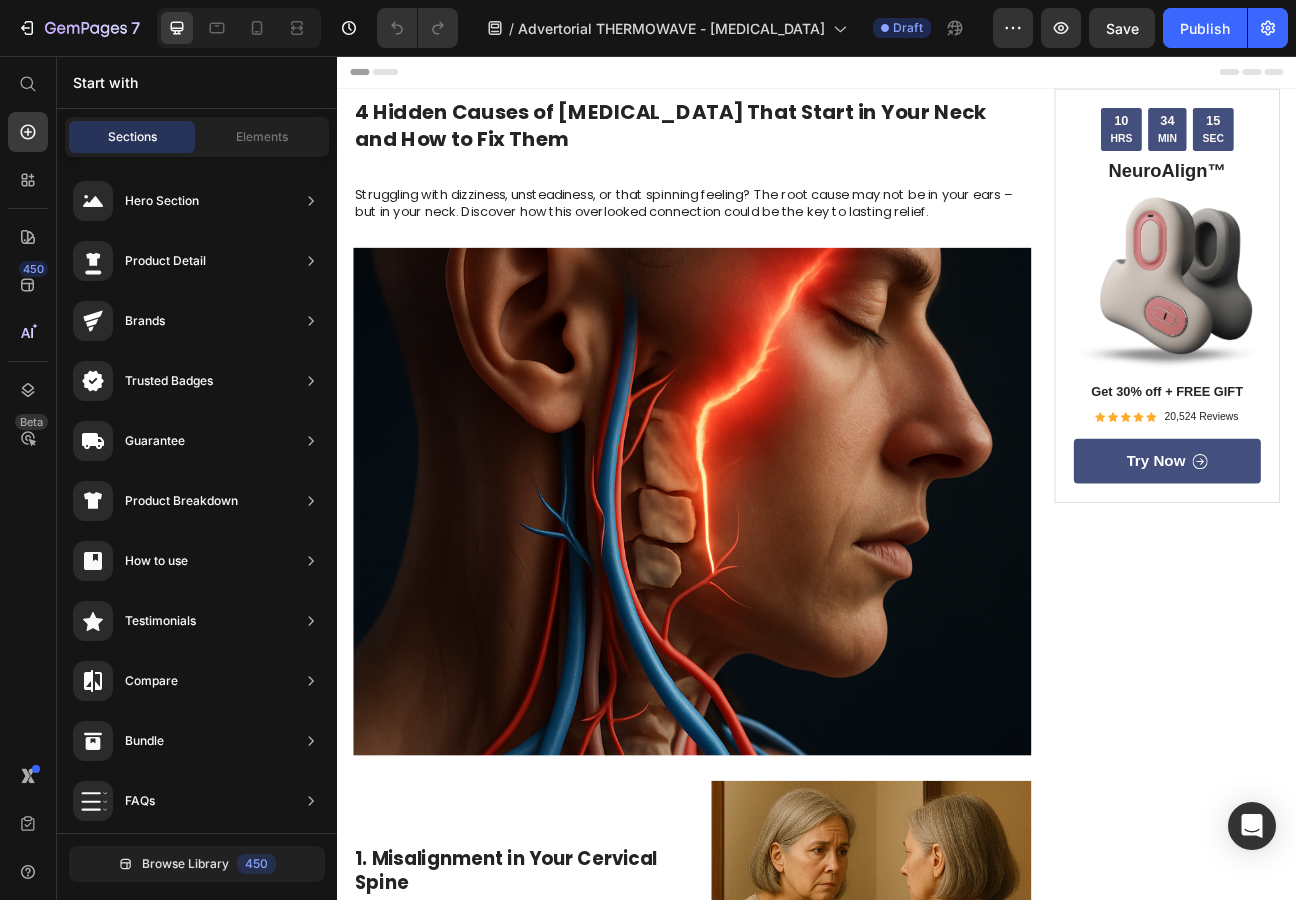 click at bounding box center (1376, 341) 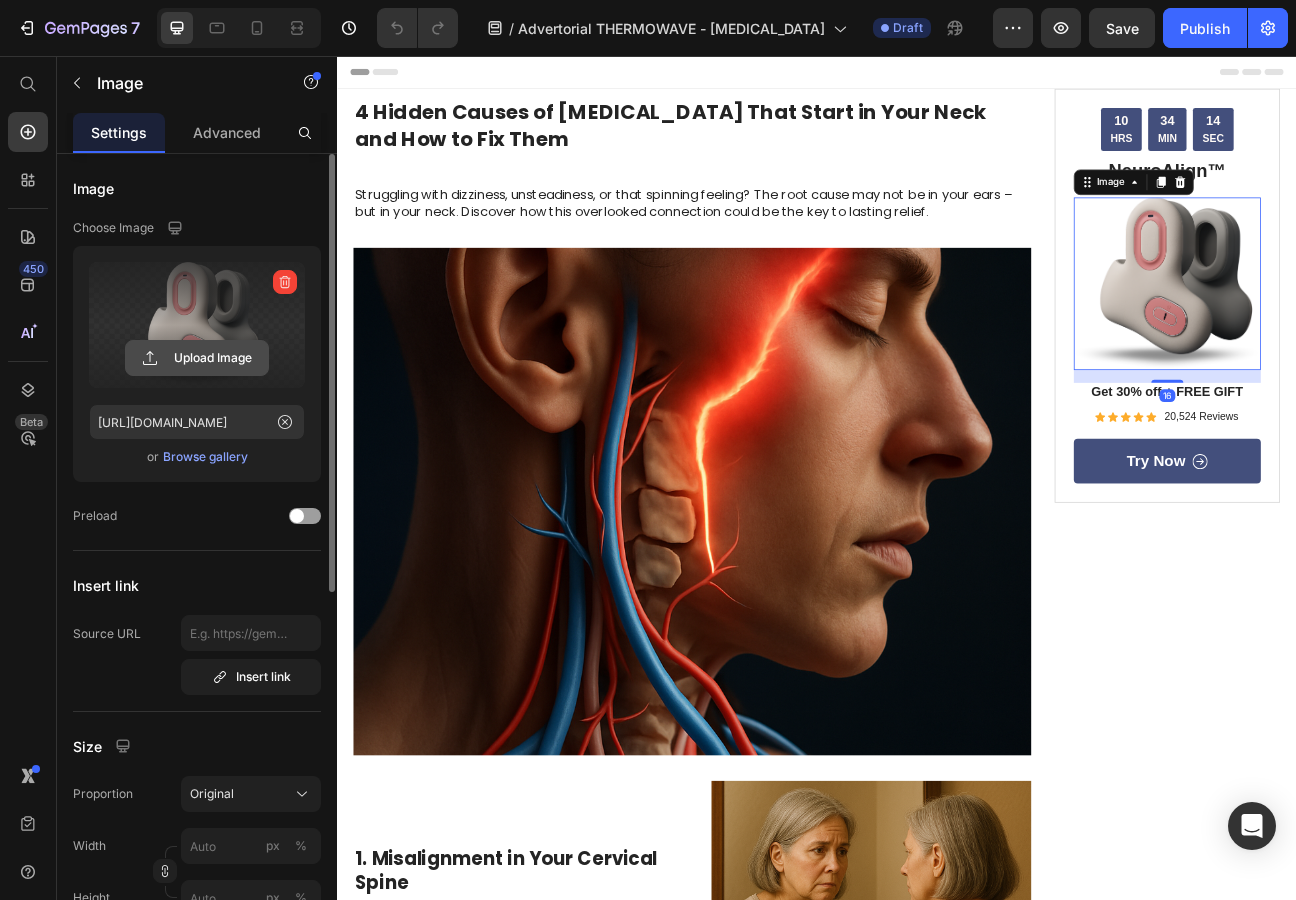 click 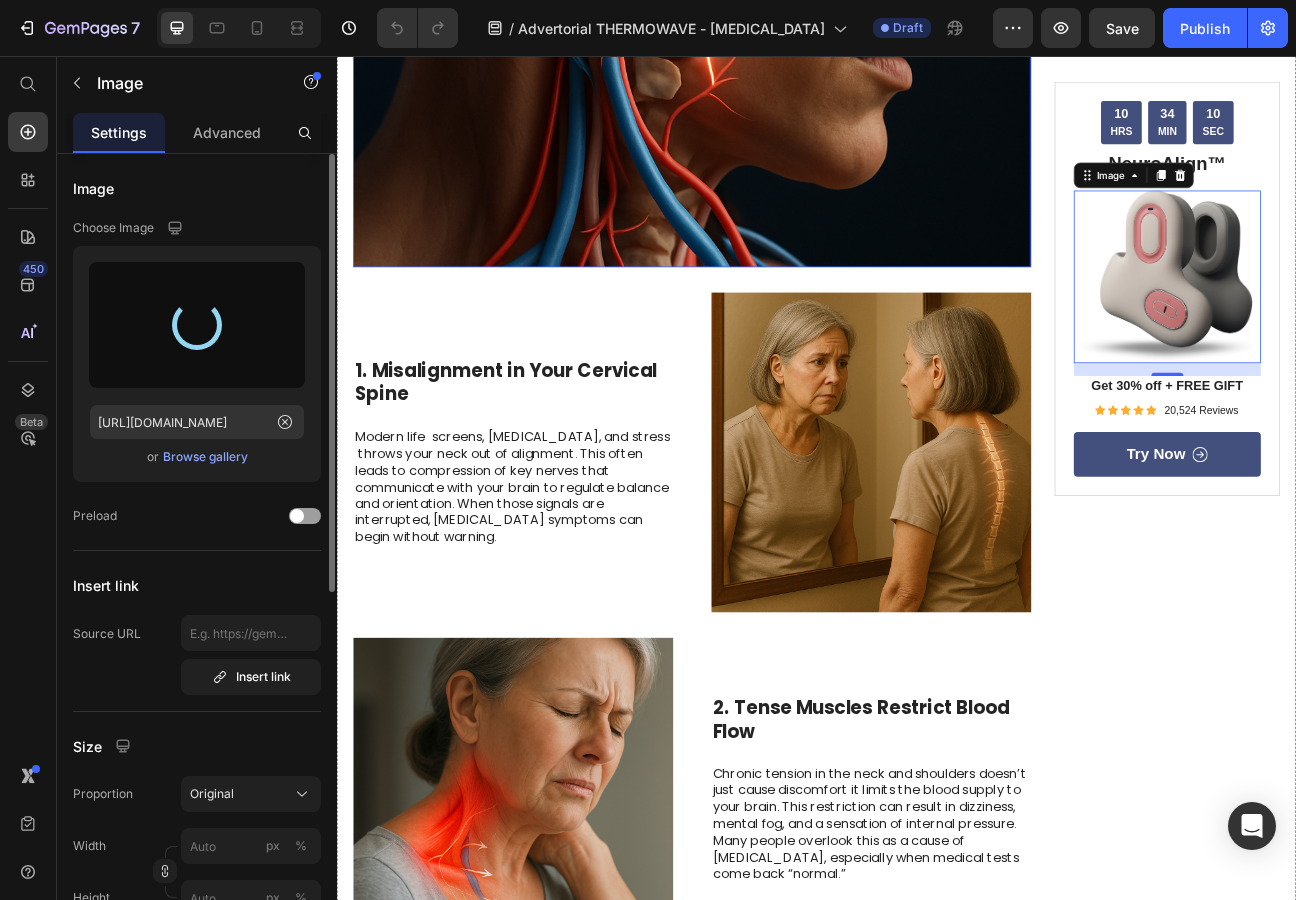 type on "[URL][DOMAIN_NAME]" 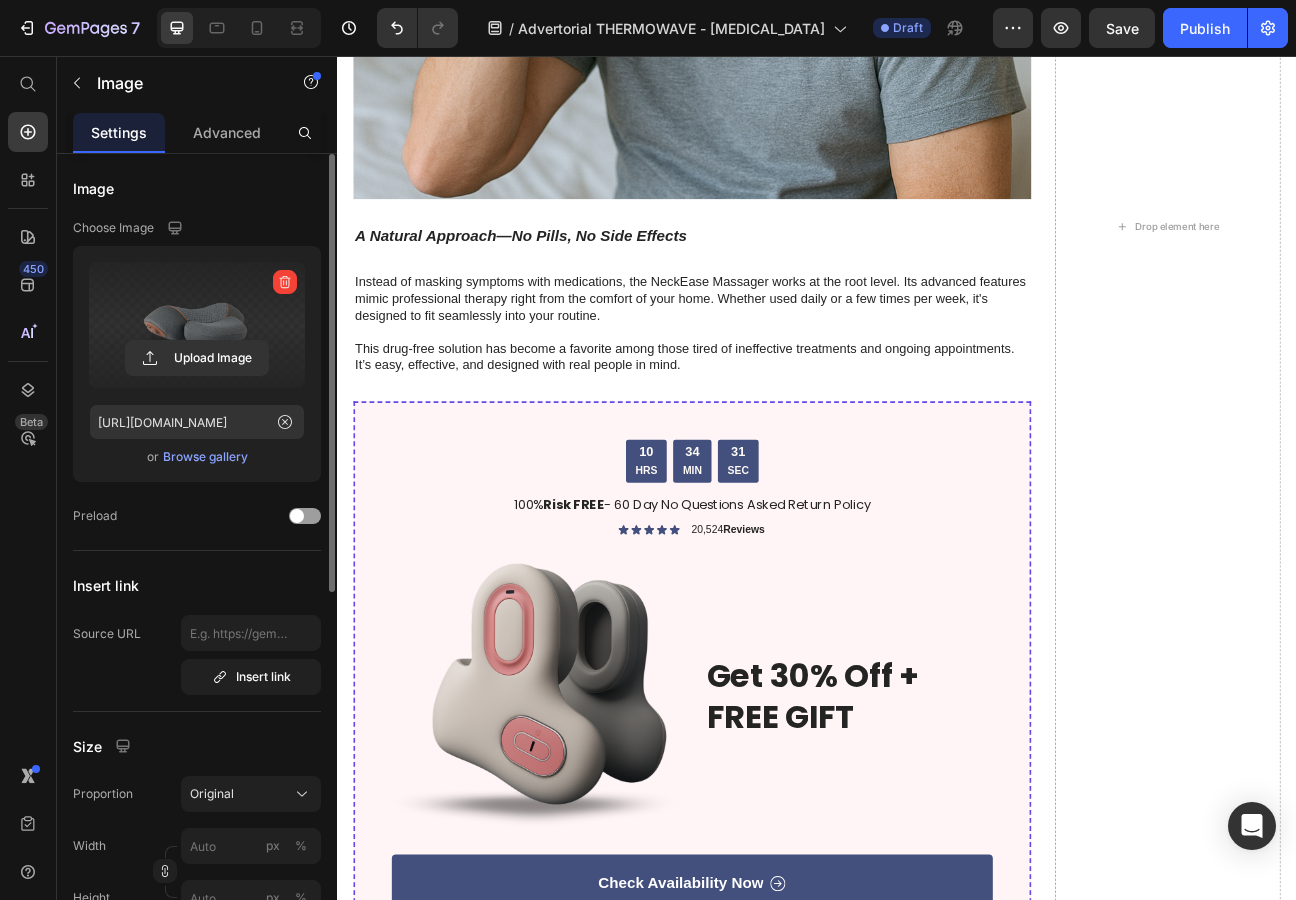 scroll, scrollTop: 3509, scrollLeft: 0, axis: vertical 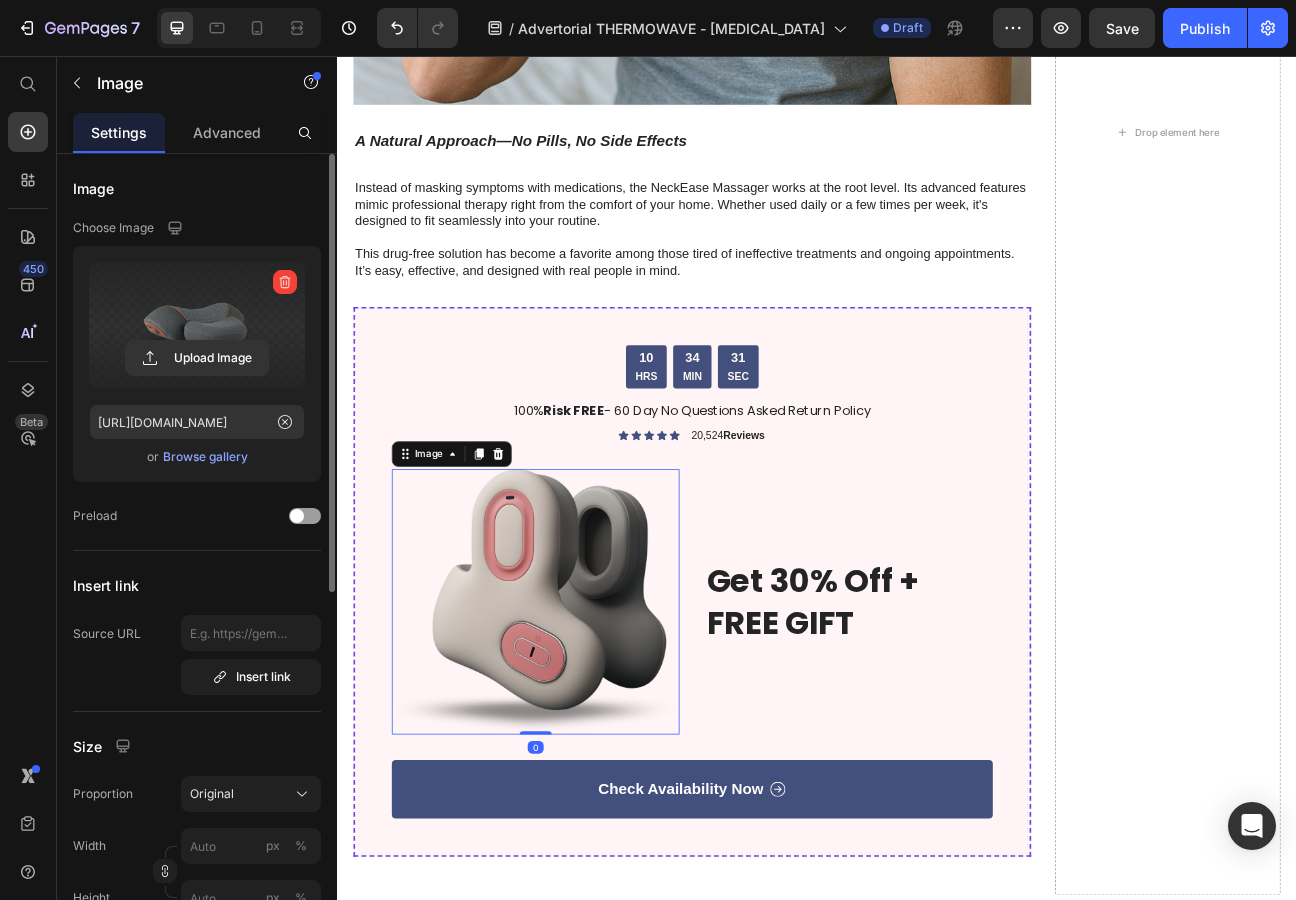 click at bounding box center (585, 739) 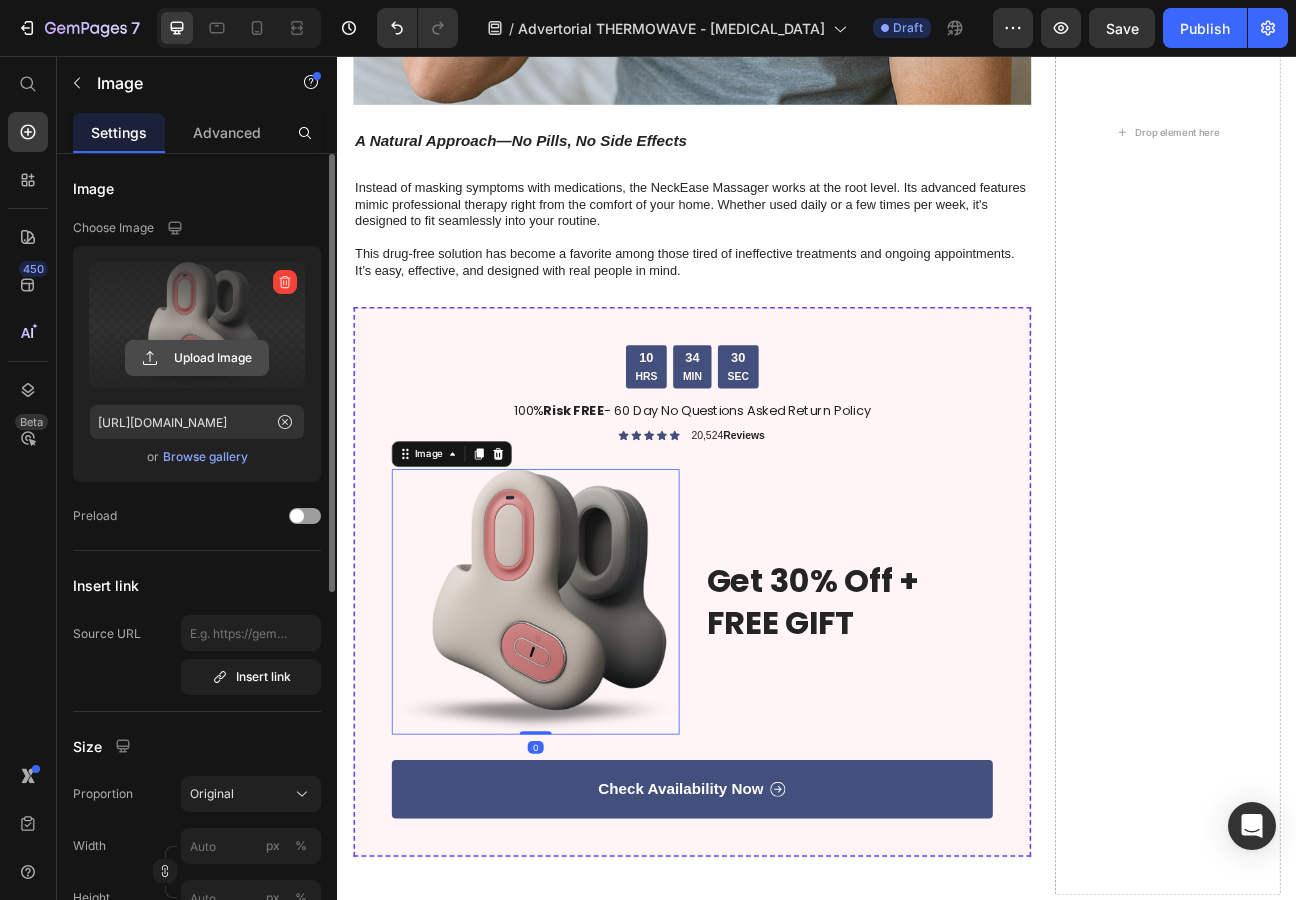 click 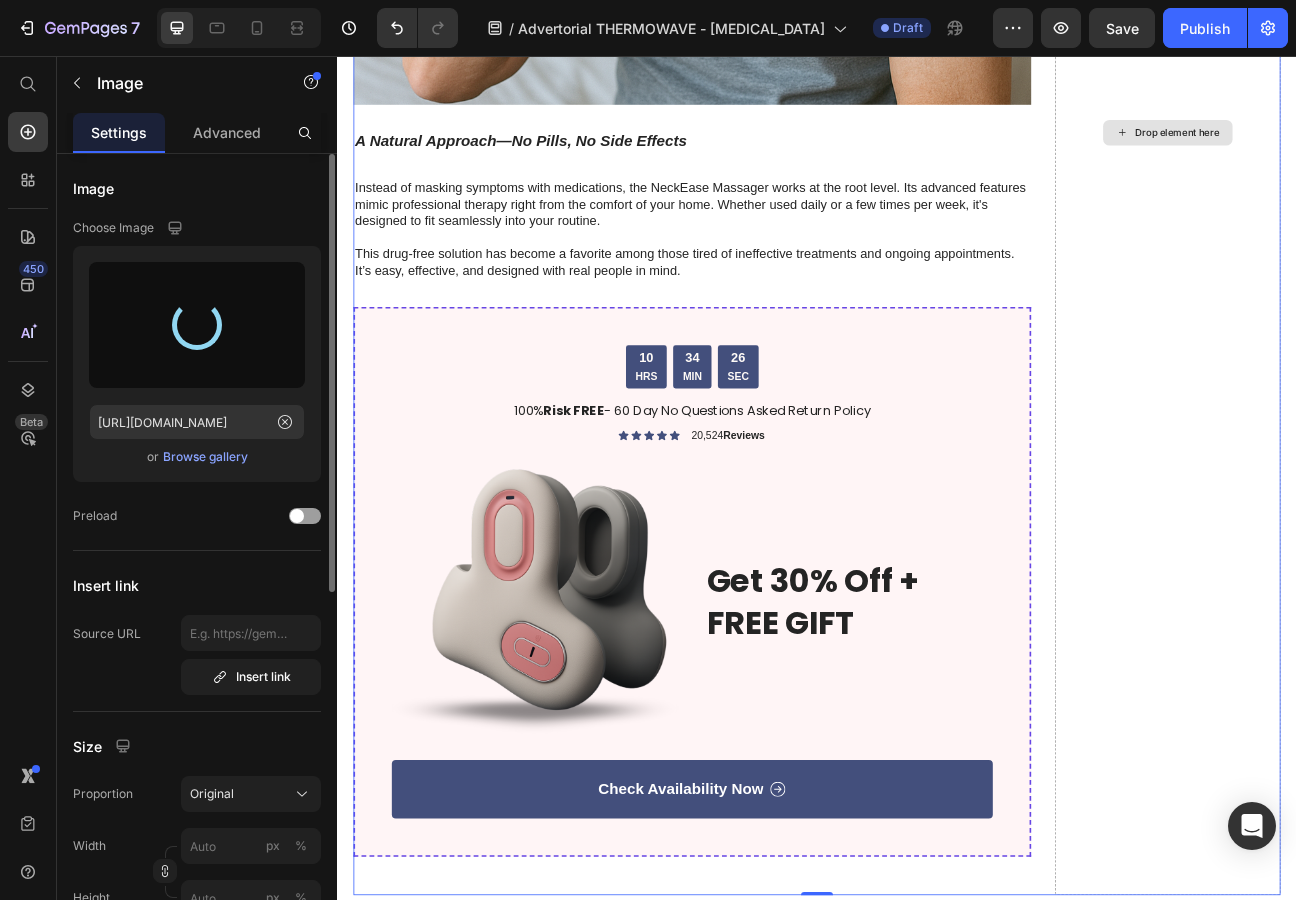 click on "Drop element here" at bounding box center [1376, 151] 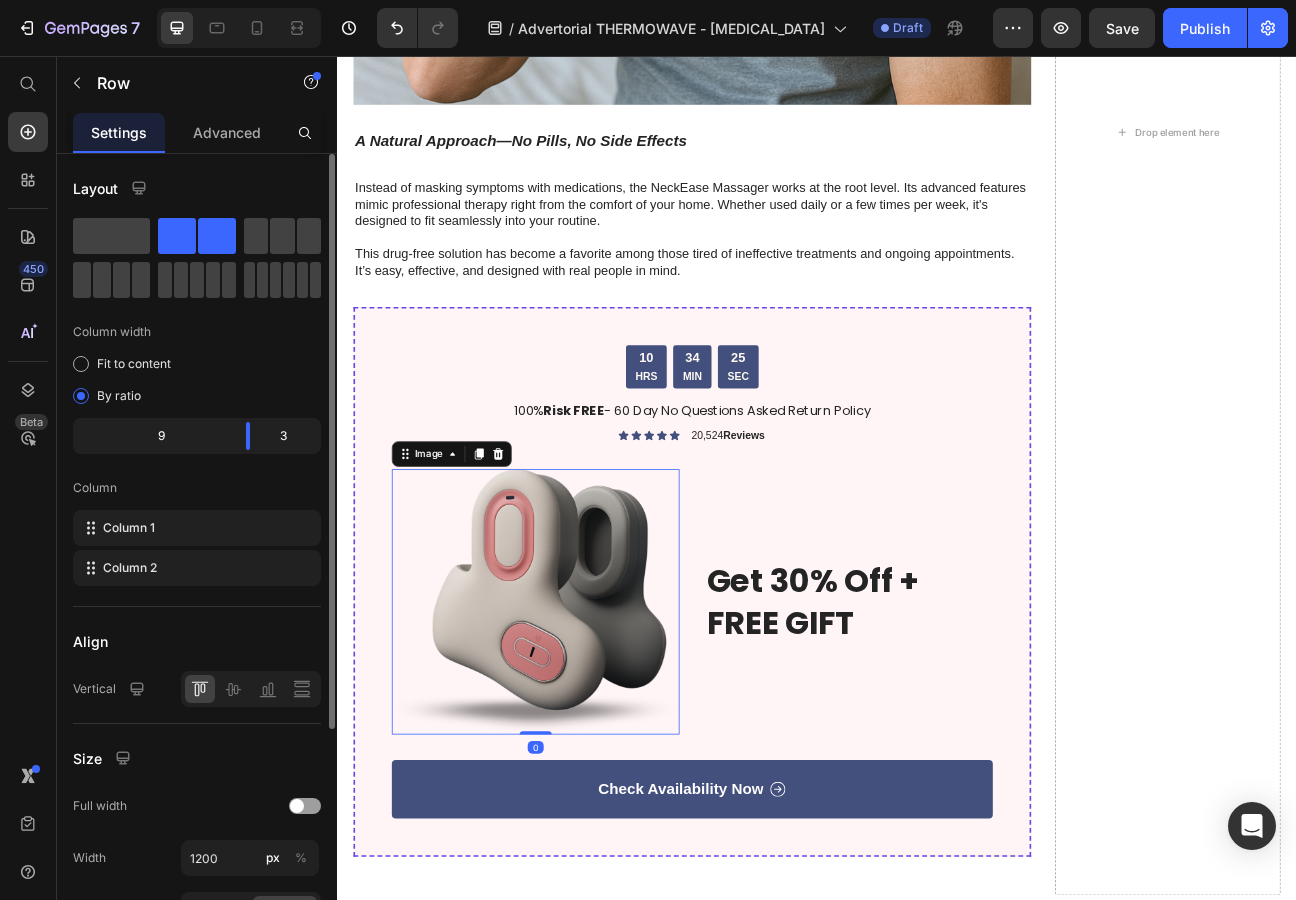click at bounding box center (585, 739) 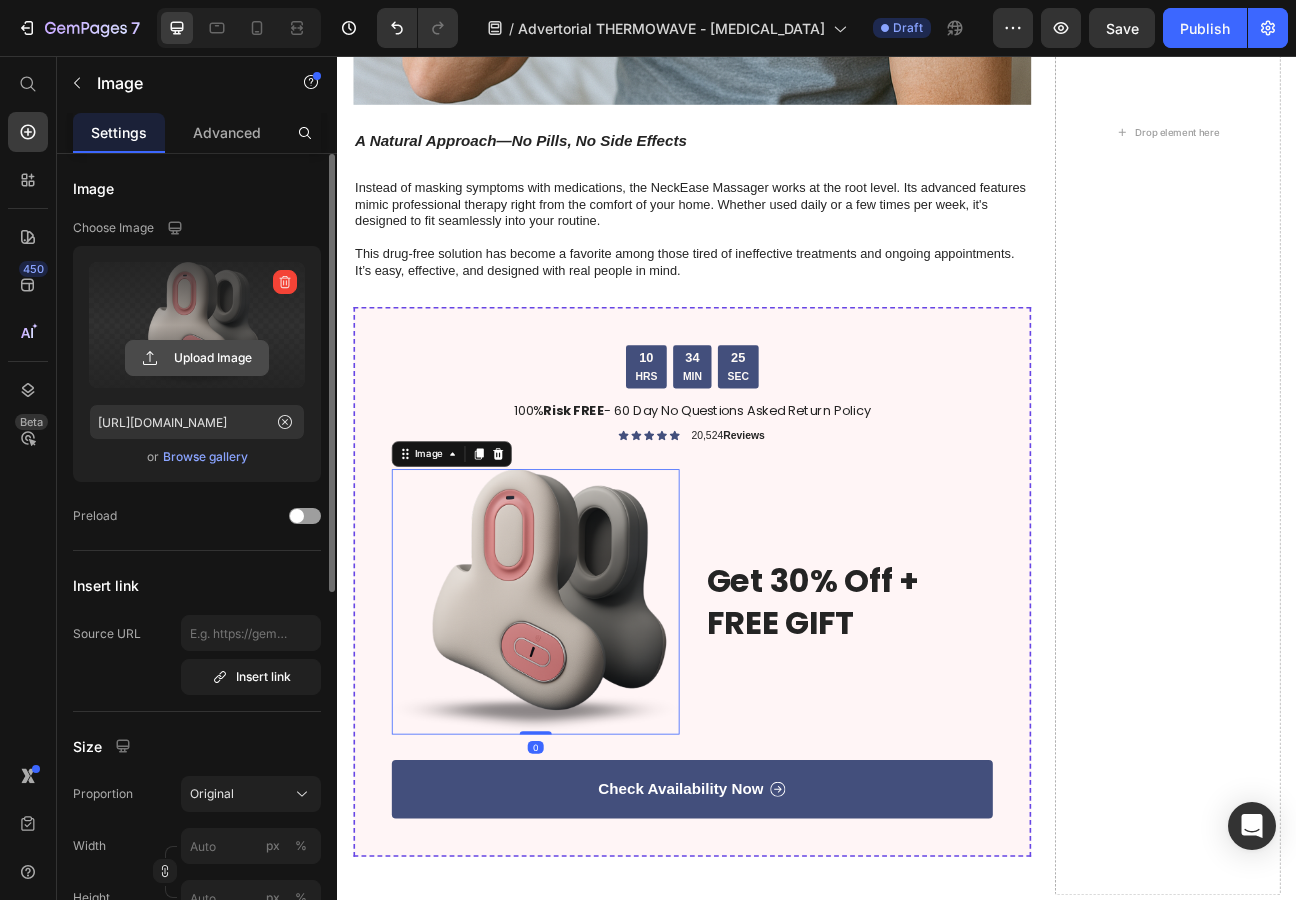 click 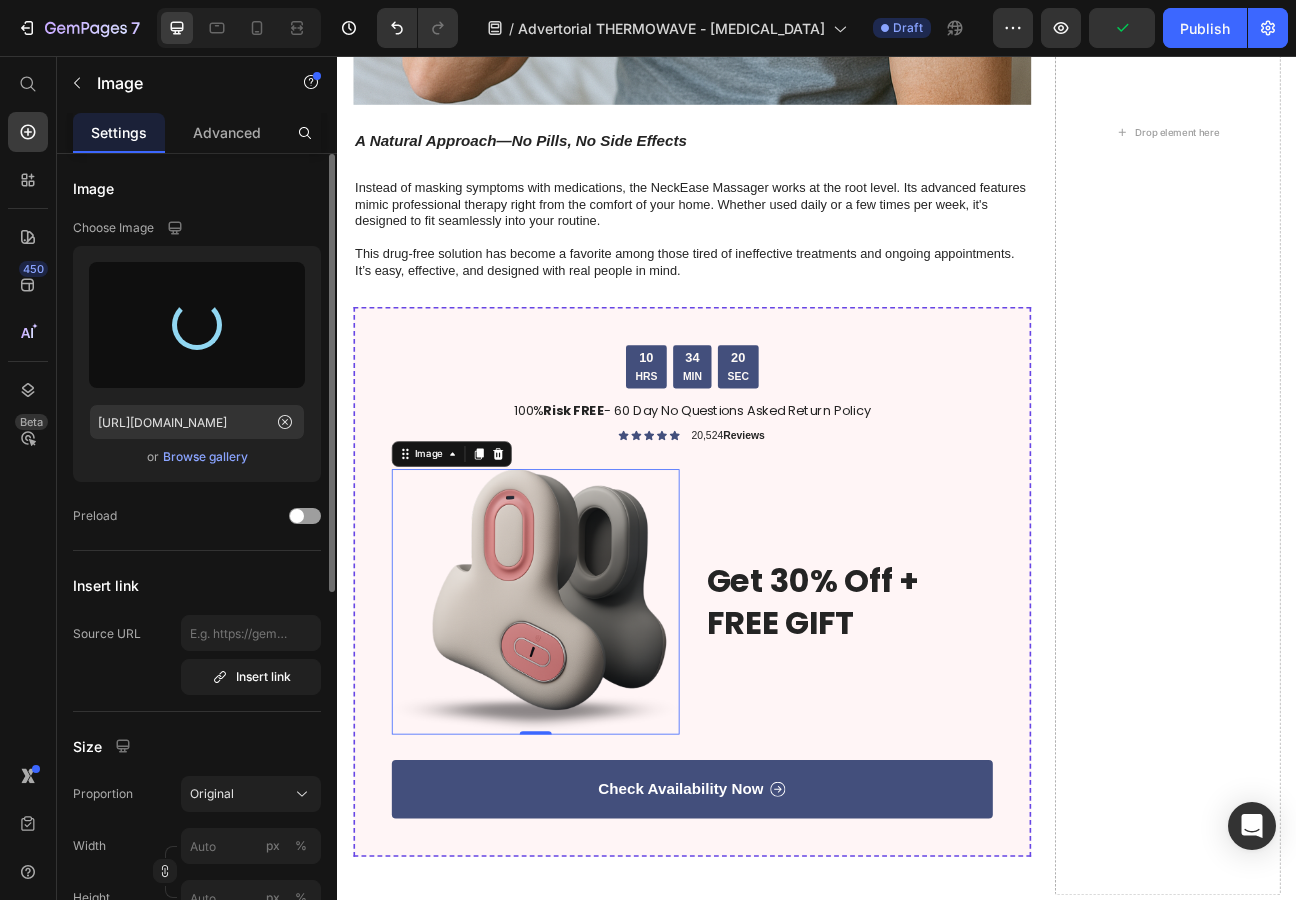 type on "[URL][DOMAIN_NAME]" 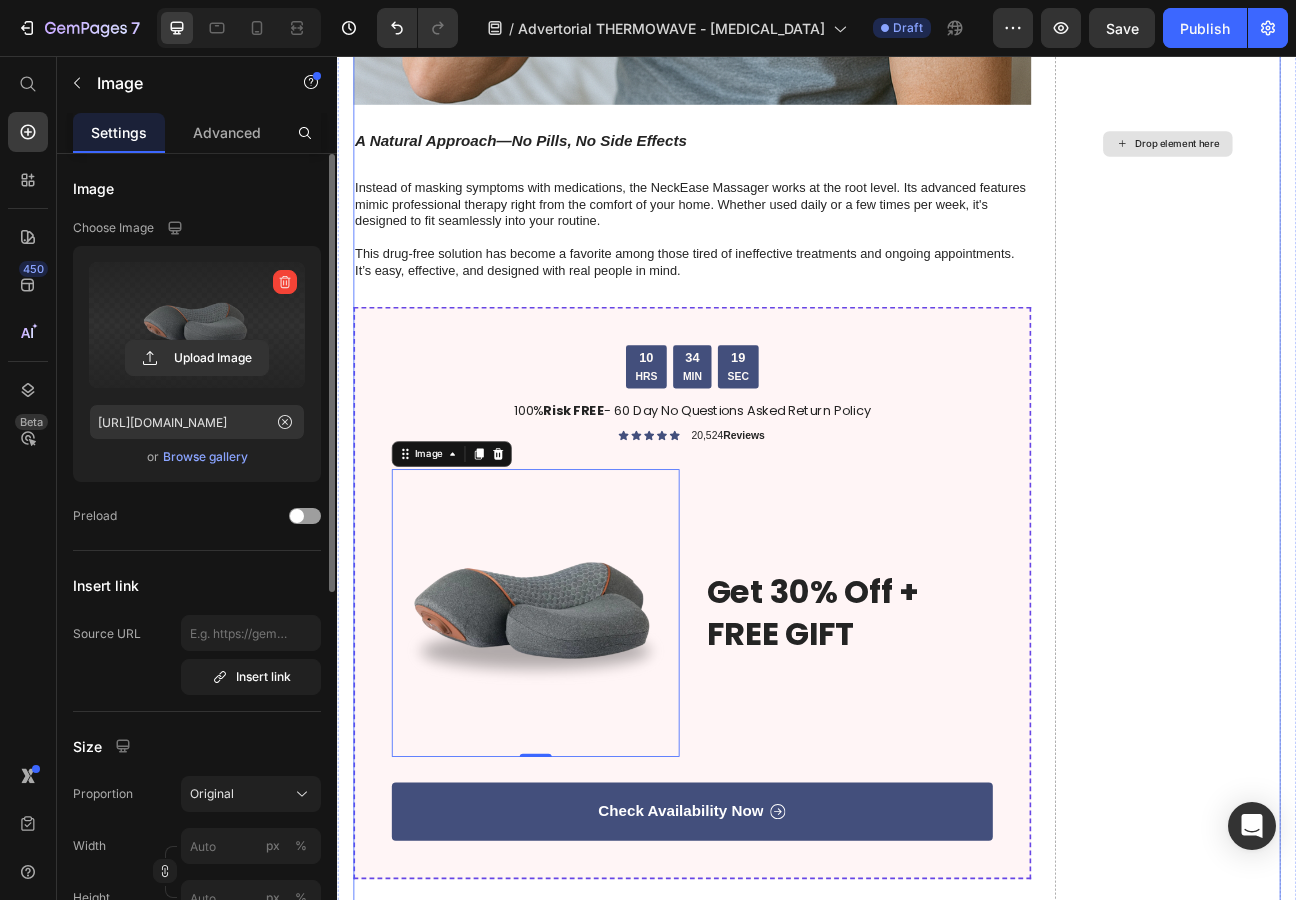 click on "Drop element here" at bounding box center [1376, 165] 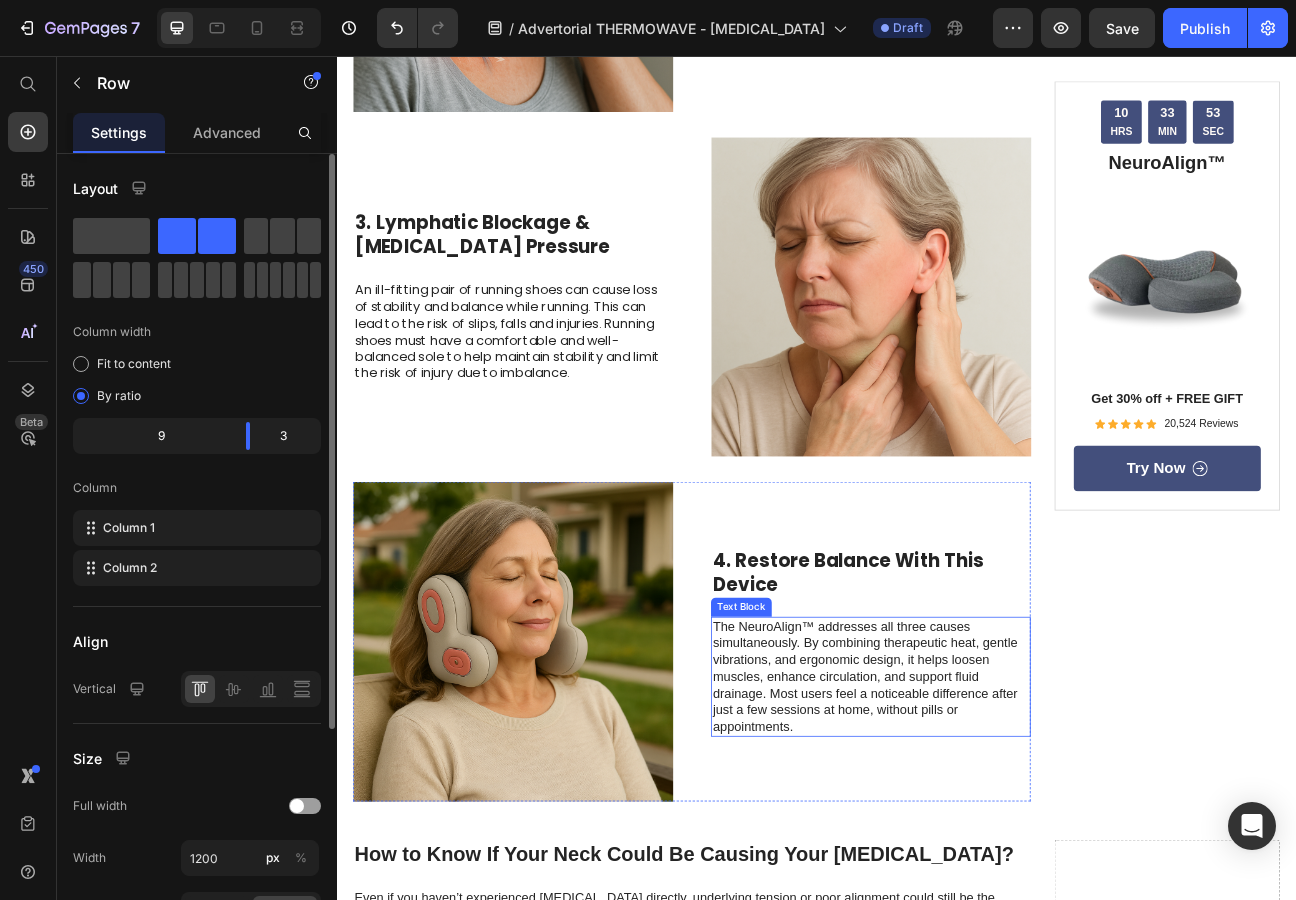scroll, scrollTop: 1904, scrollLeft: 0, axis: vertical 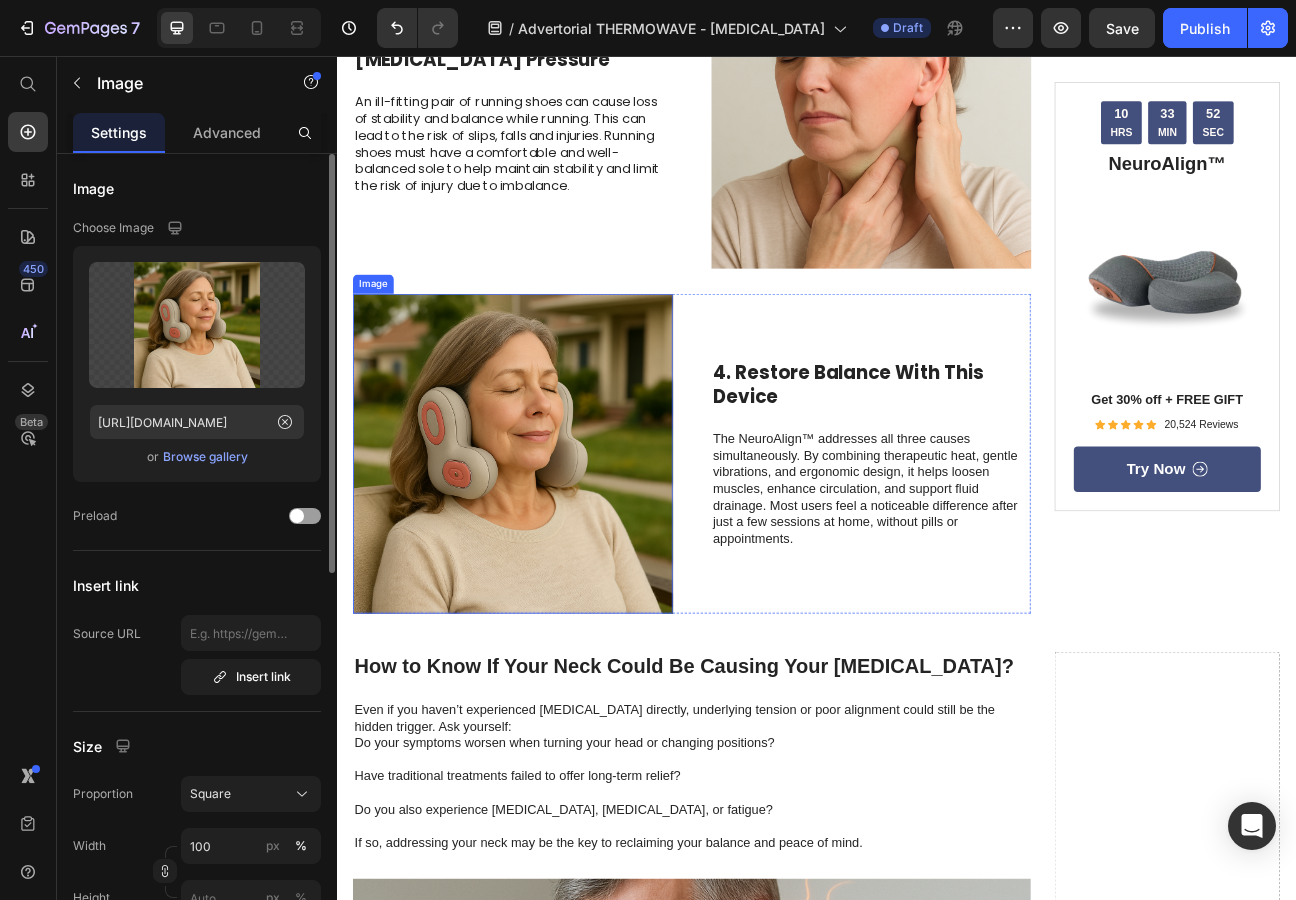 click at bounding box center (557, 554) 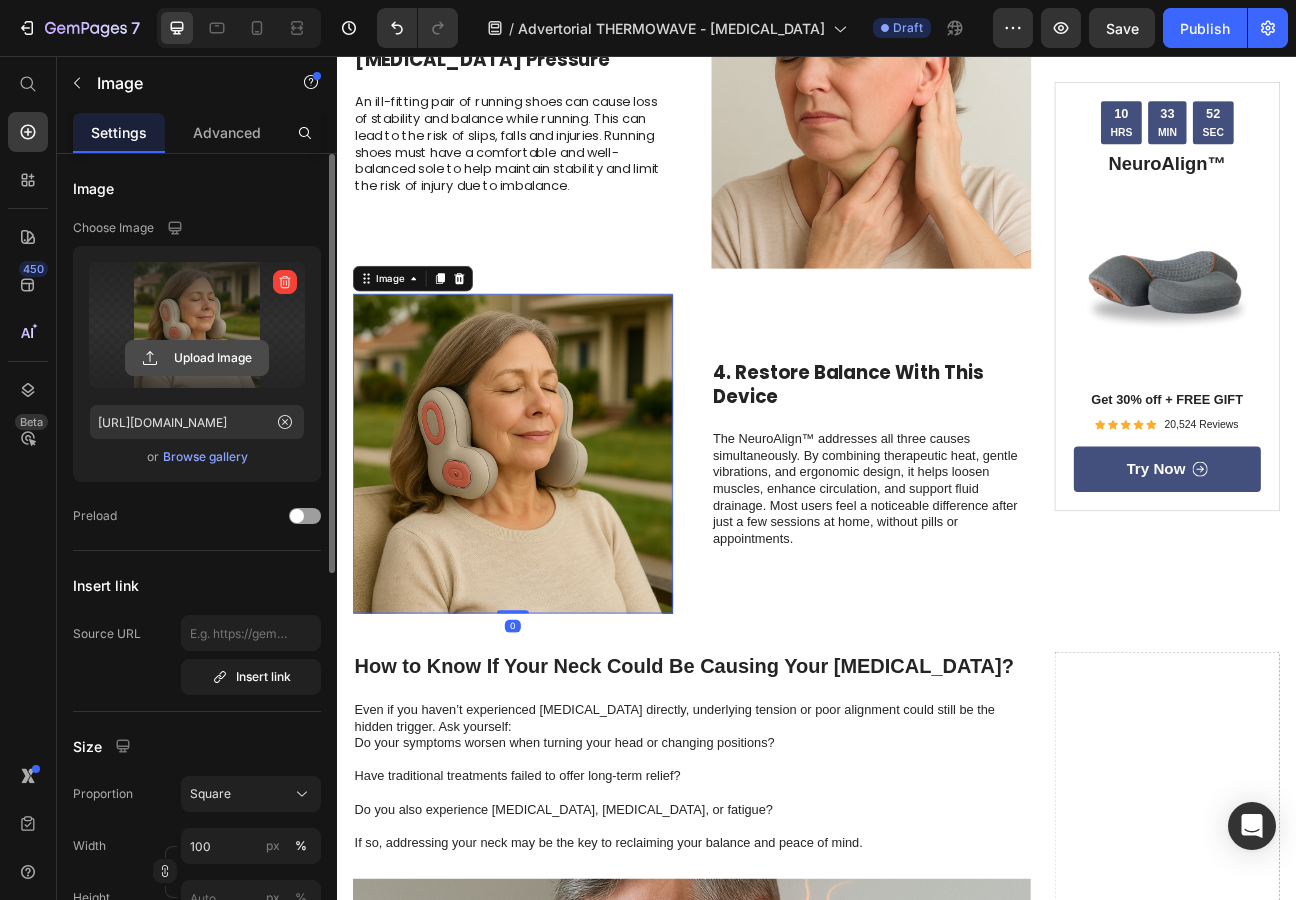 click 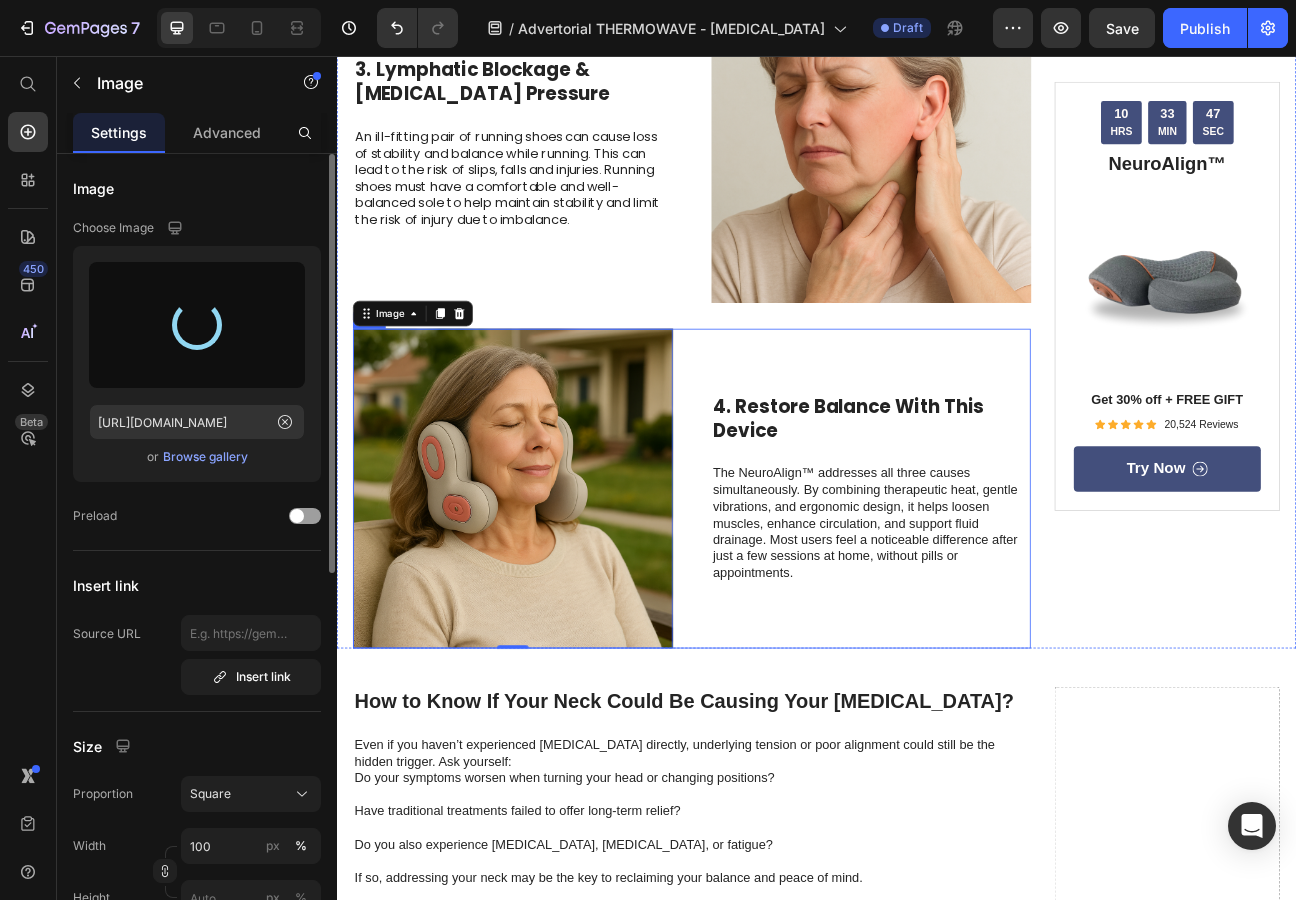 type on "[URL][DOMAIN_NAME]" 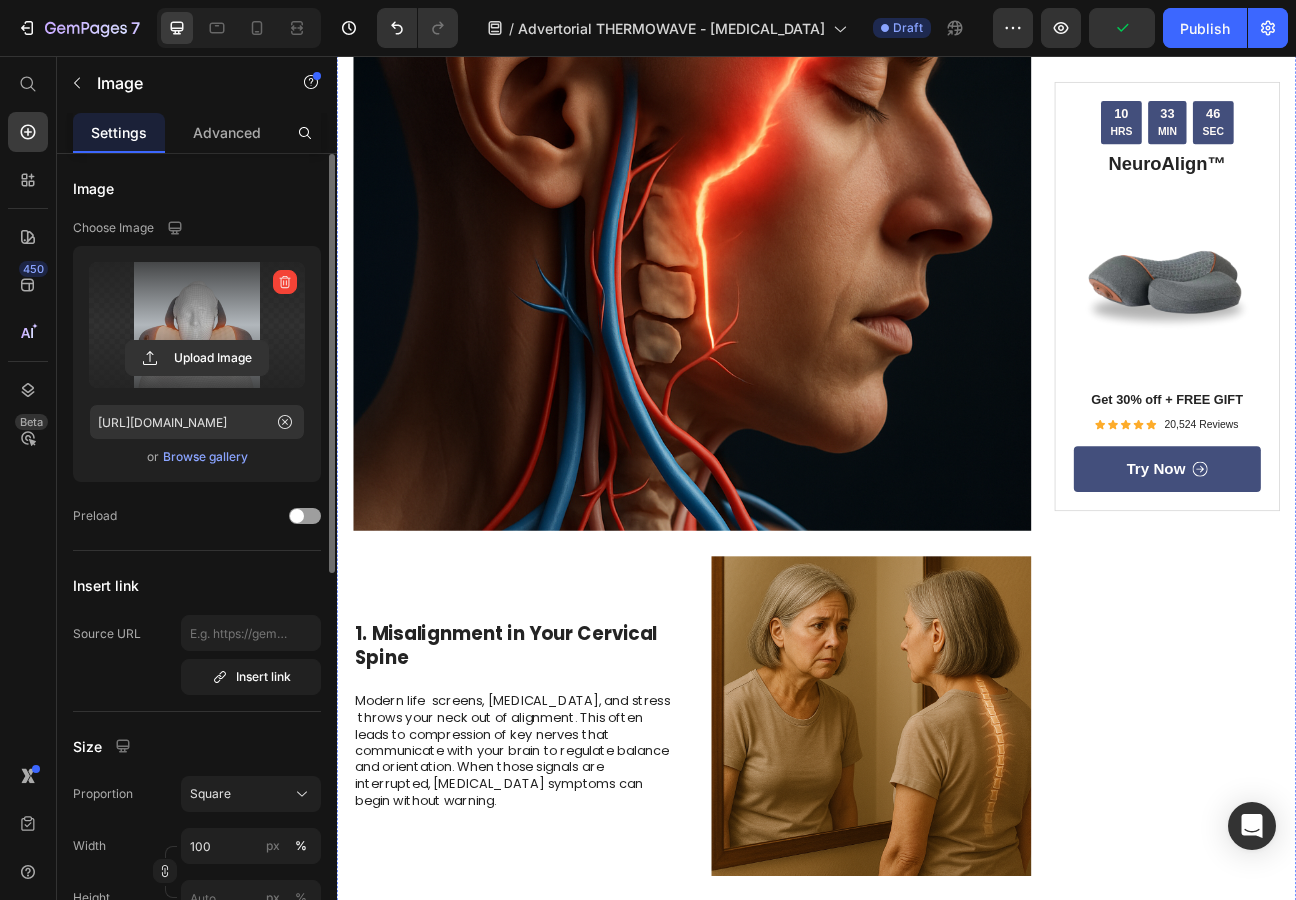 scroll, scrollTop: 171, scrollLeft: 0, axis: vertical 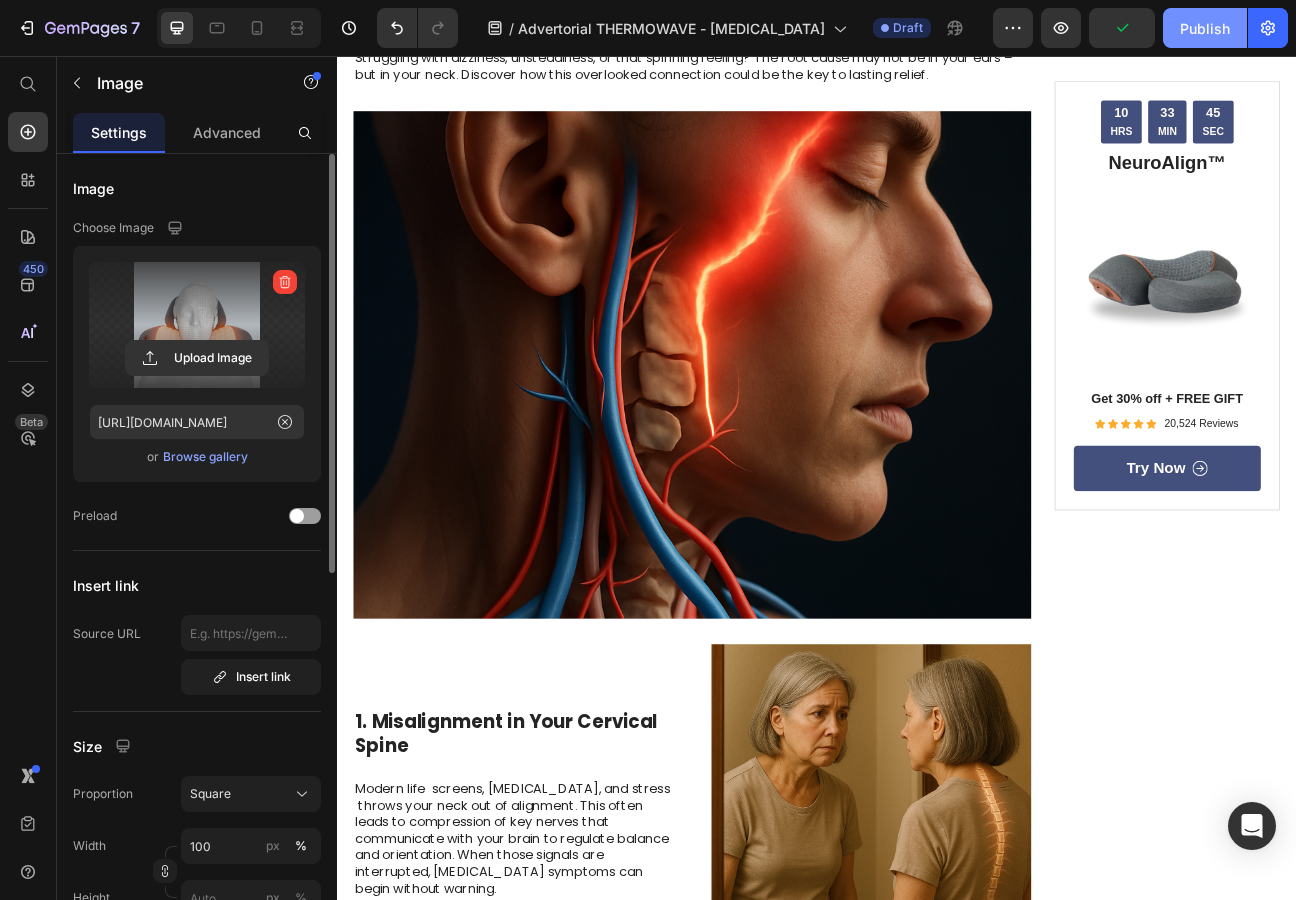 click on "Publish" at bounding box center (1205, 28) 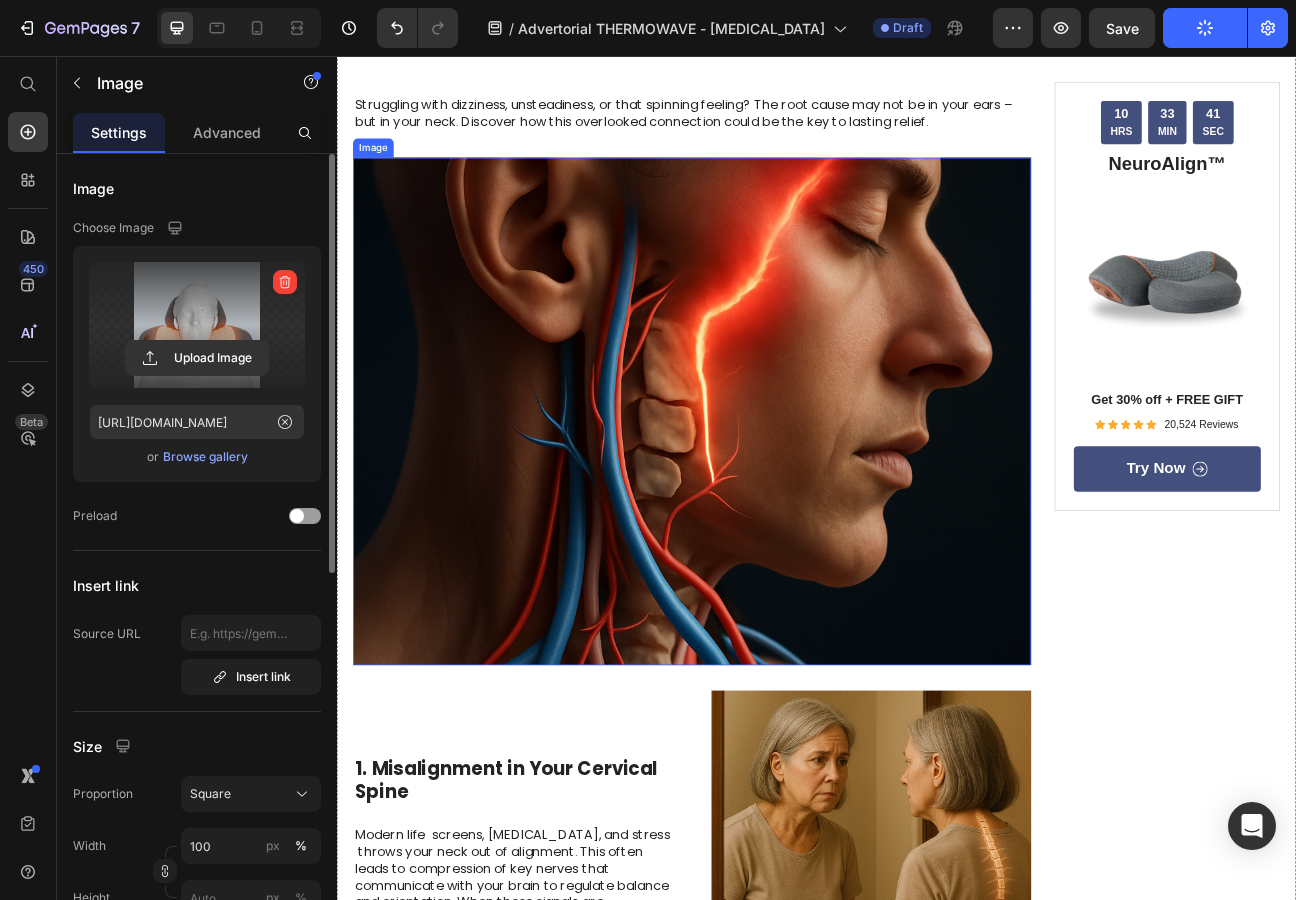scroll, scrollTop: 0, scrollLeft: 0, axis: both 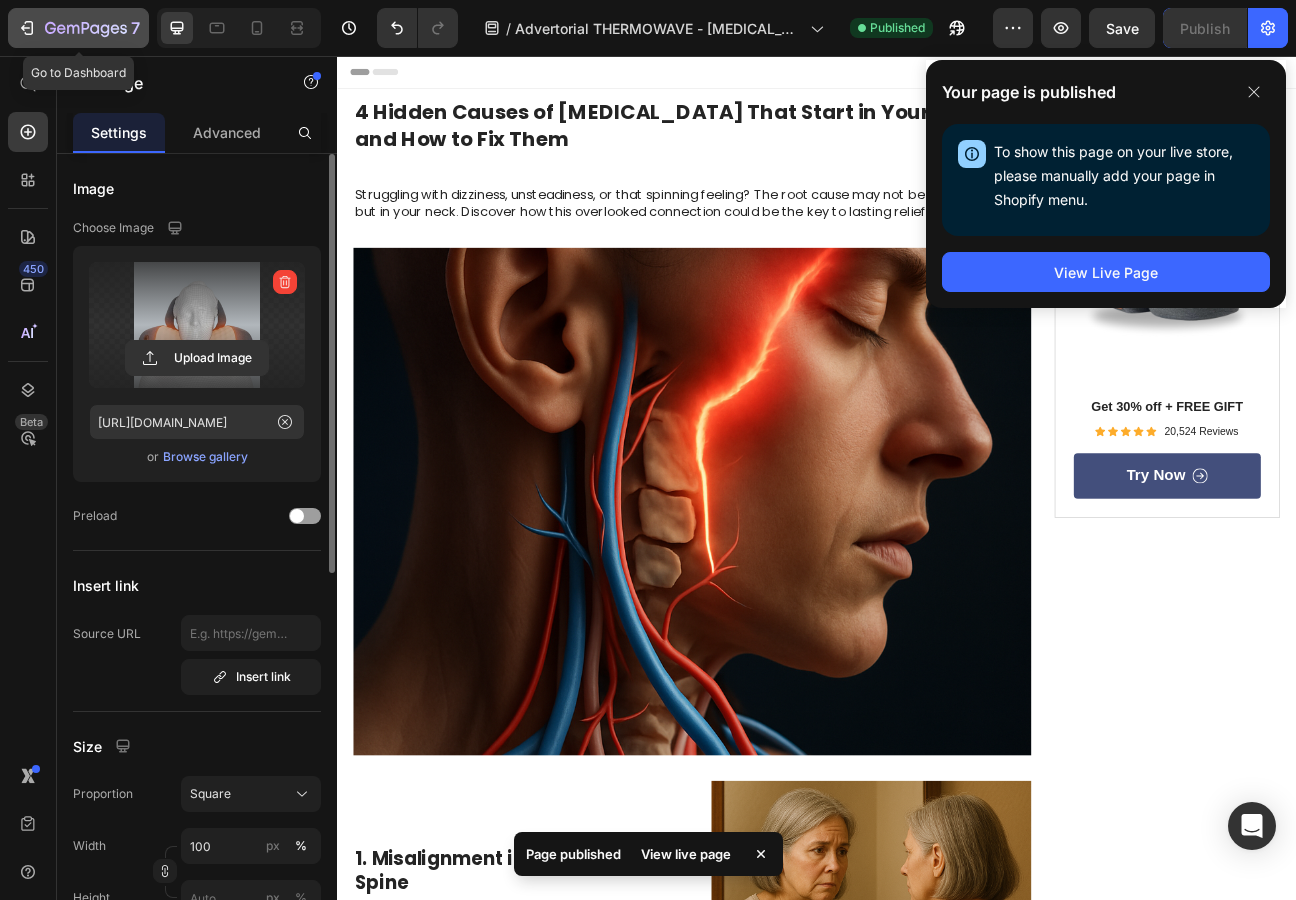 click on "7" at bounding box center (78, 28) 